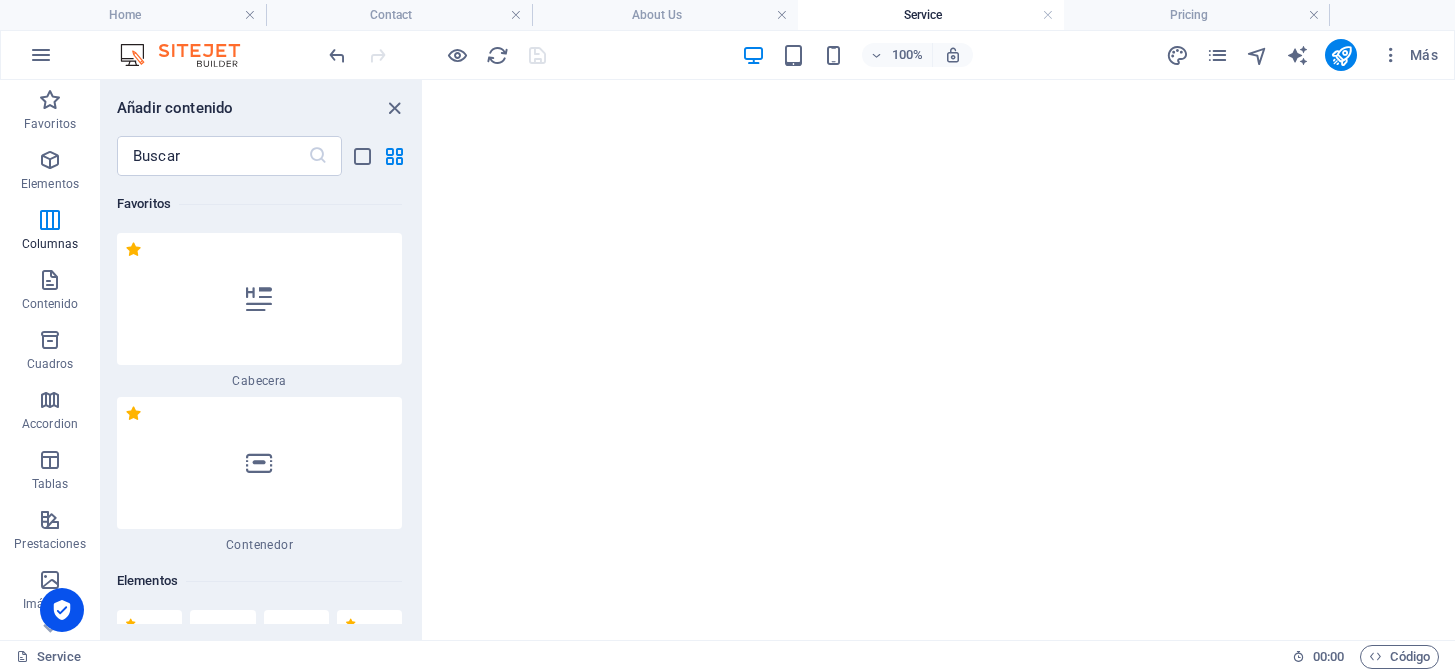 scroll, scrollTop: 0, scrollLeft: 0, axis: both 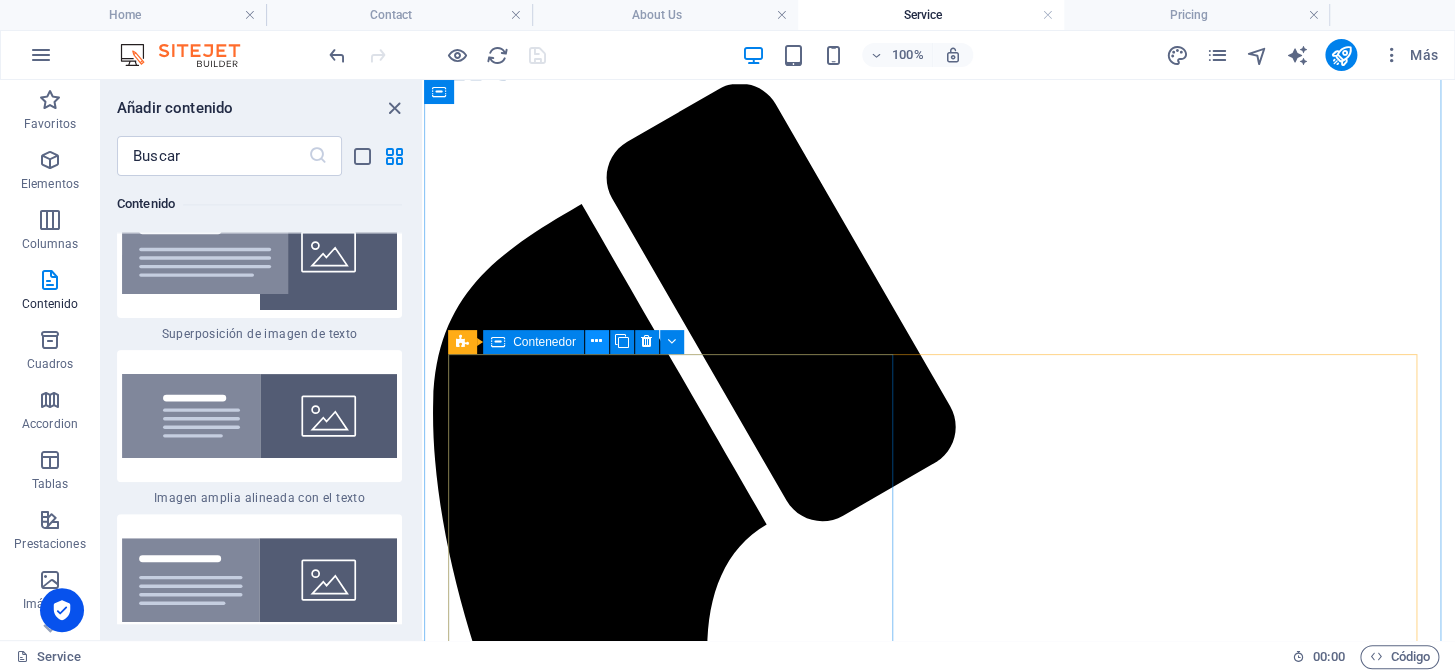 click at bounding box center [596, 341] 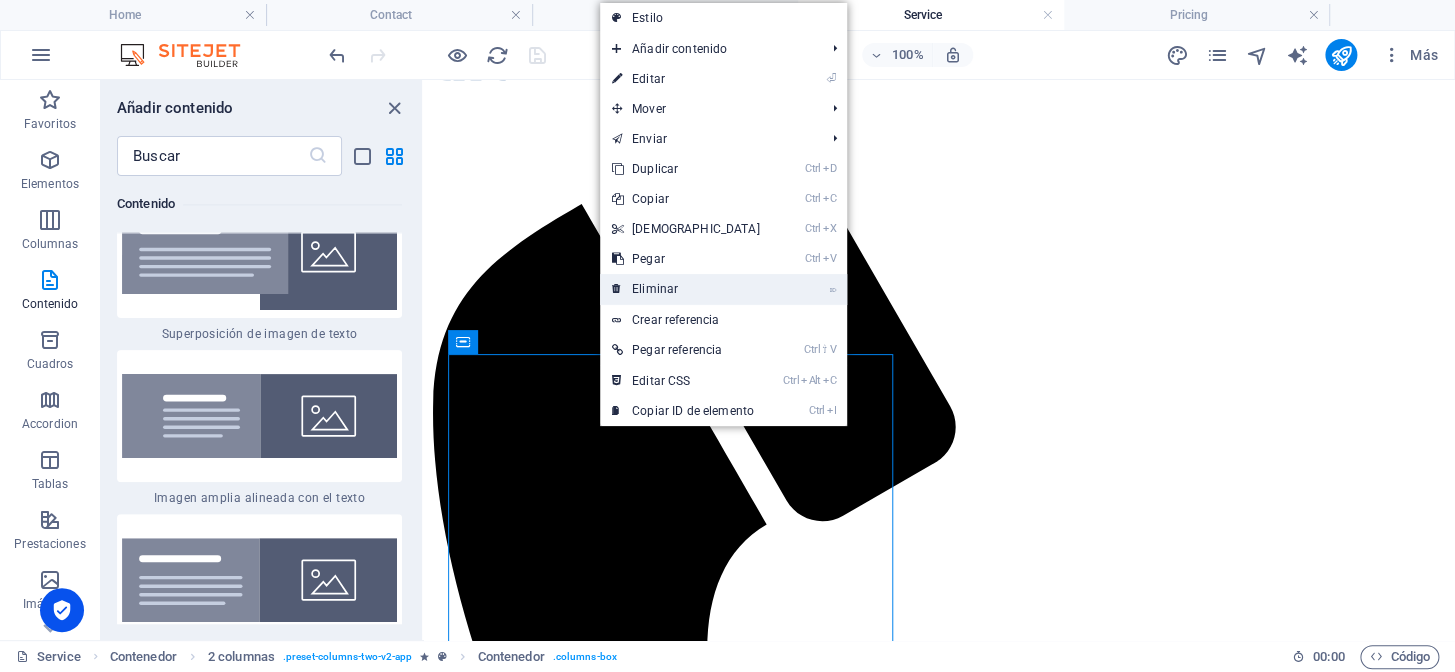 click on "⌦  Eliminar" at bounding box center [686, 289] 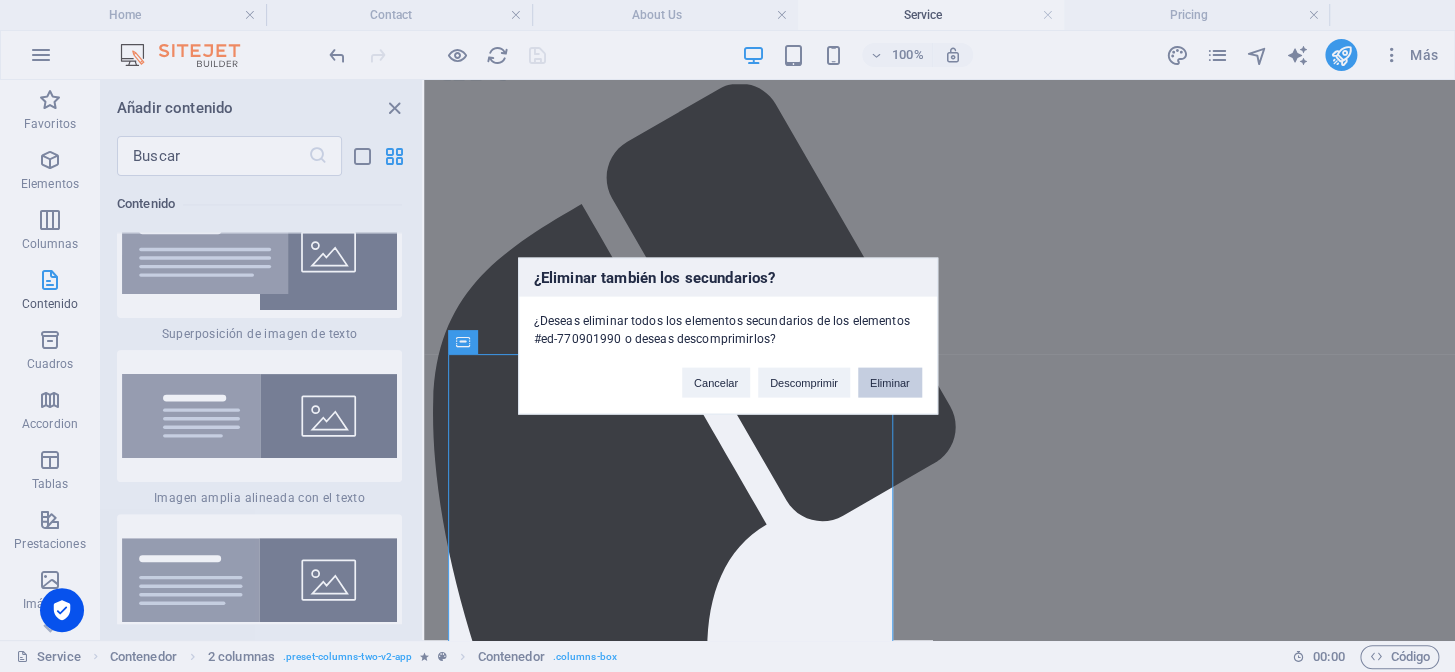drag, startPoint x: 873, startPoint y: 387, endPoint x: 412, endPoint y: 320, distance: 465.84332 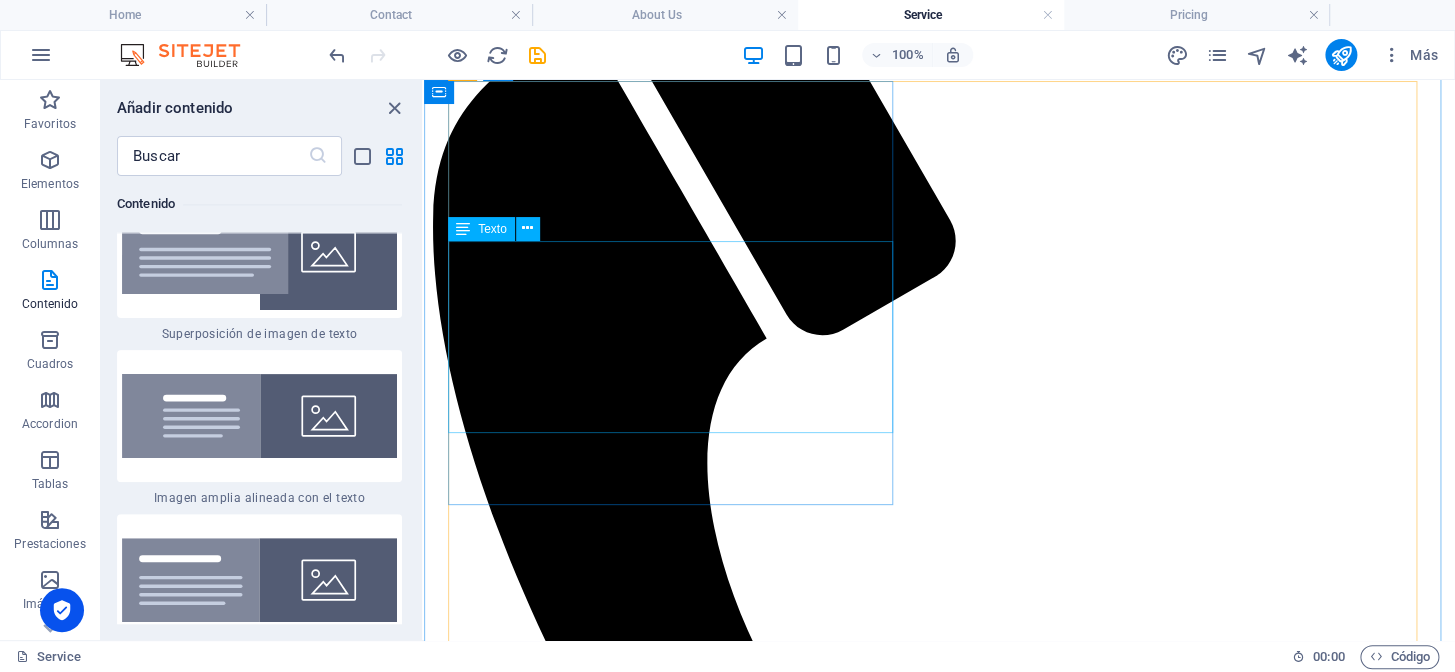 scroll, scrollTop: 636, scrollLeft: 0, axis: vertical 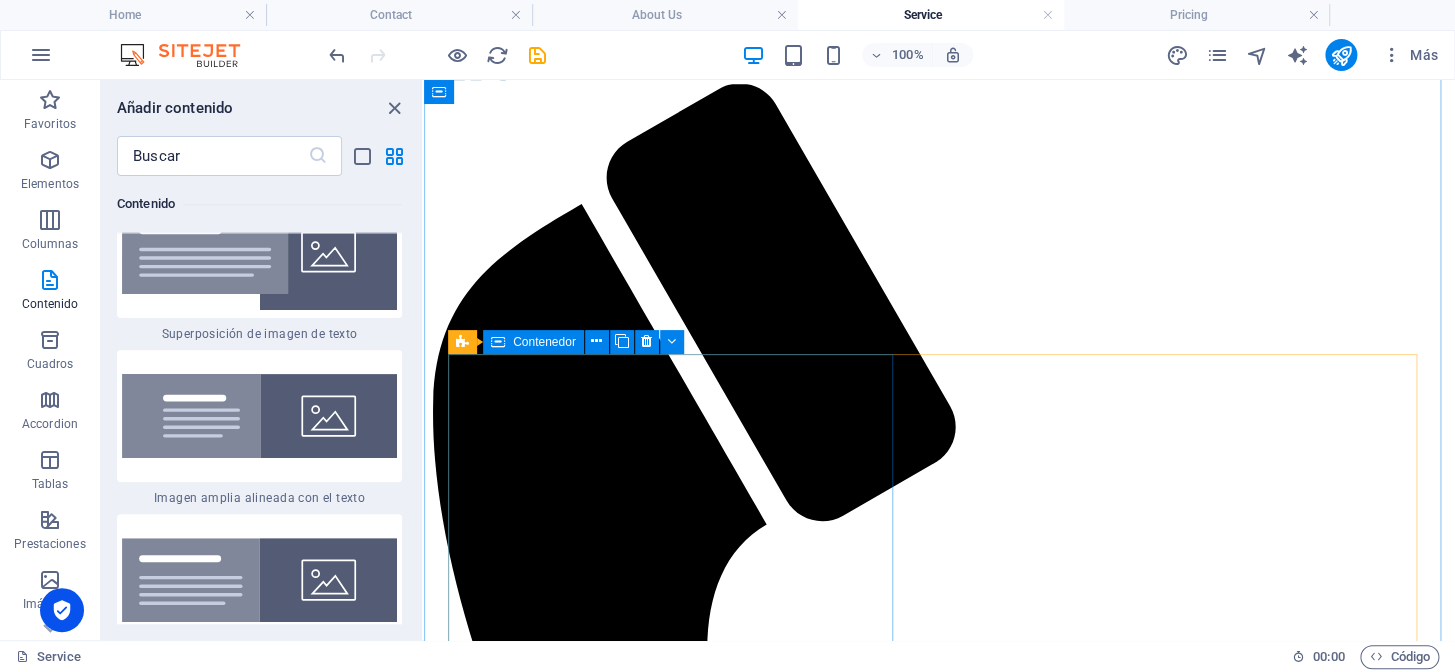 click on "Our Origins Officially, Lift Aerospace began in [DATE]  but our story was already in motion long before that. With over 40 years of combined technical experience in aviation, we saw the industry’s growing demand for speed, precision, and trust. What started as a vision quickly became a mission: to redefine how parts and service reach those who need them most." at bounding box center [939, 2722] 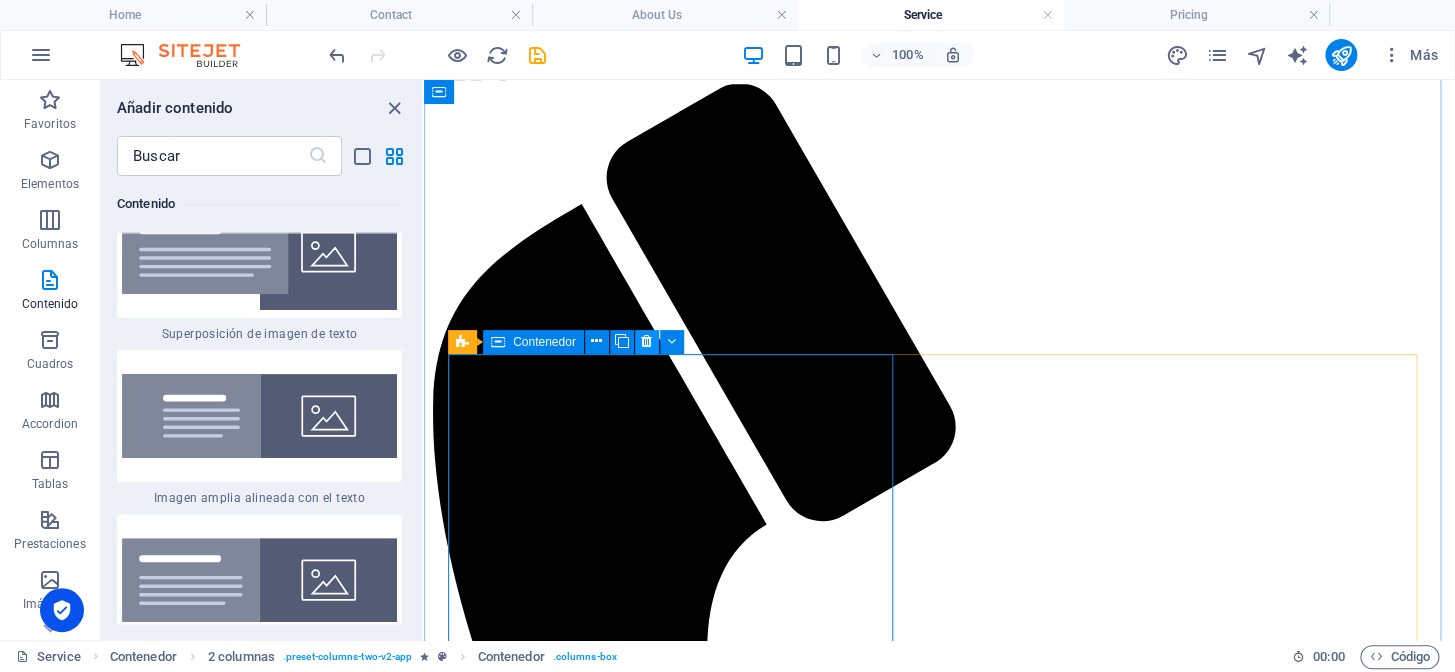 click at bounding box center (647, 342) 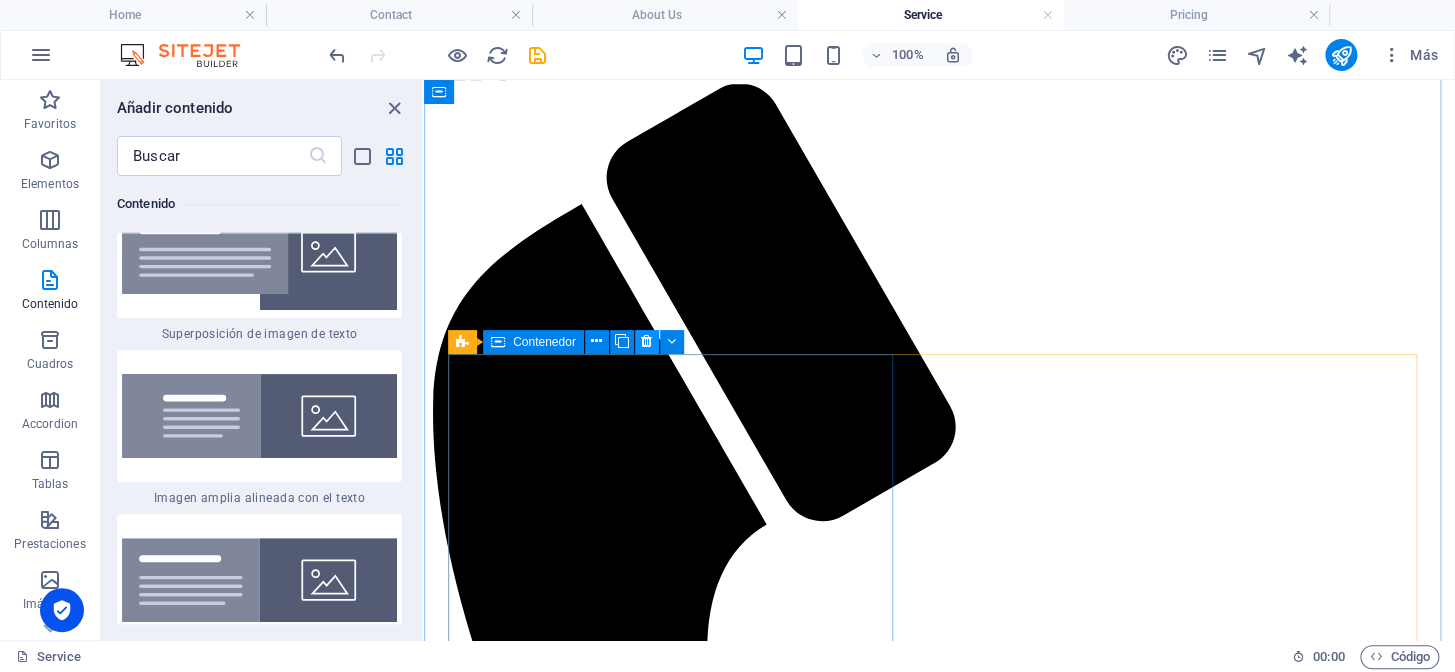 click at bounding box center [647, 342] 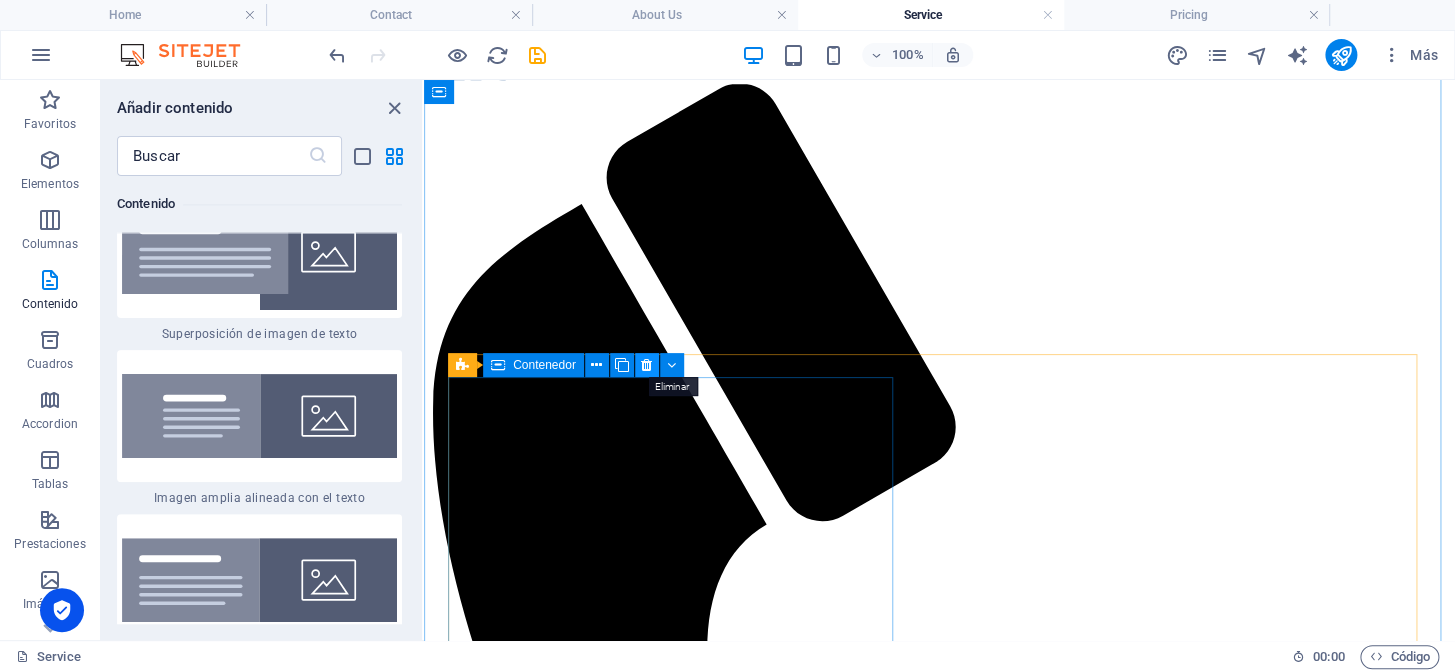 click at bounding box center [646, 365] 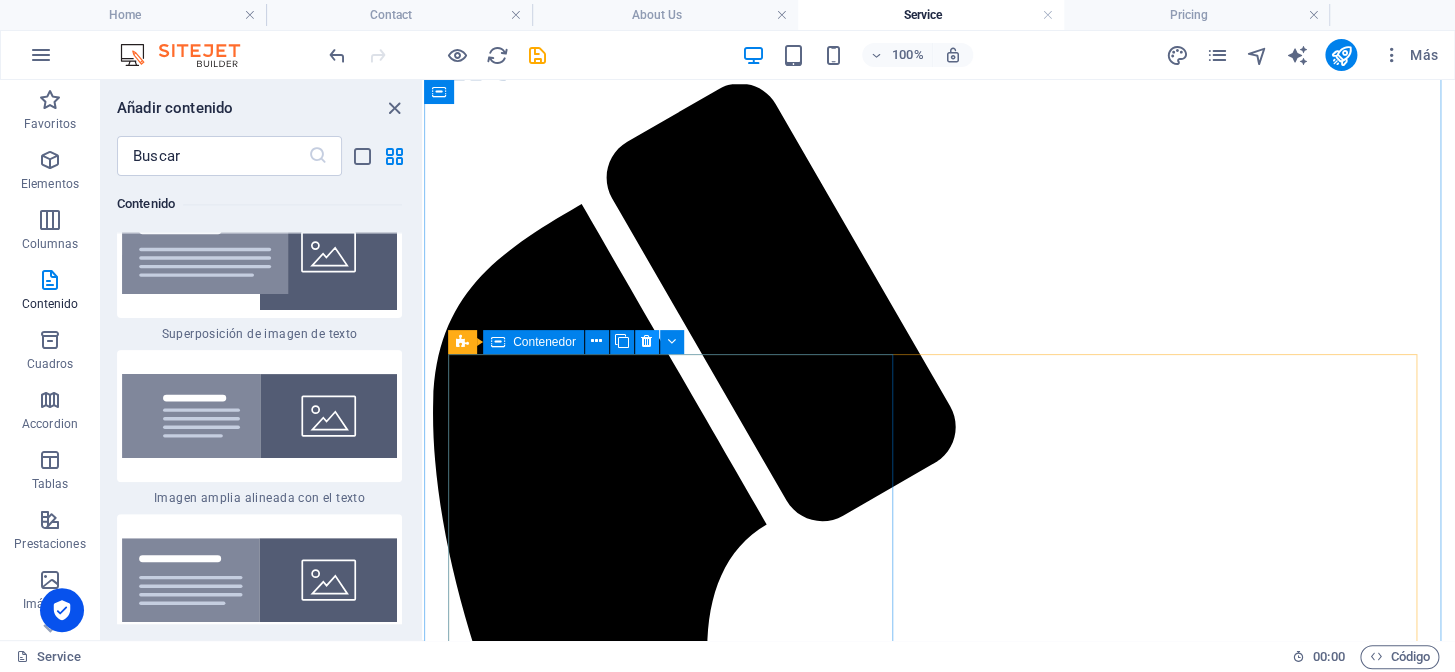 click at bounding box center [646, 341] 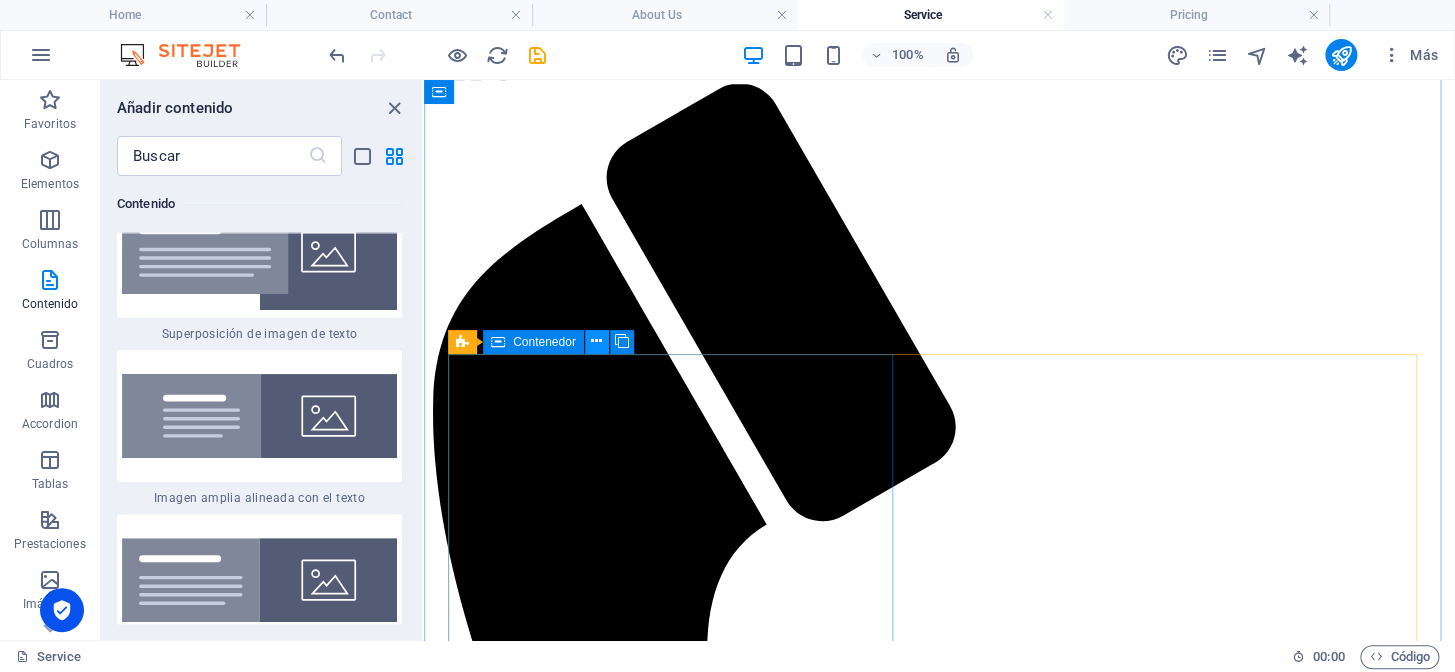 click at bounding box center (597, 342) 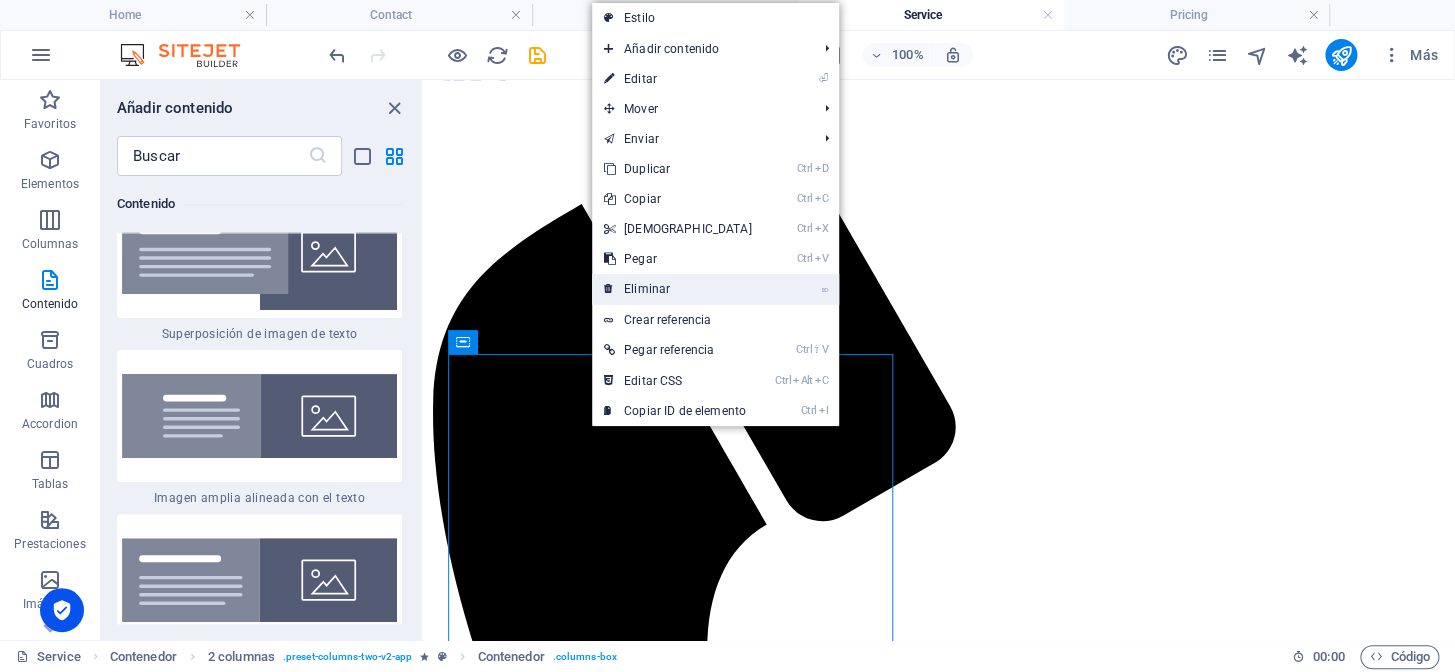 click on "⌦  Eliminar" at bounding box center [678, 289] 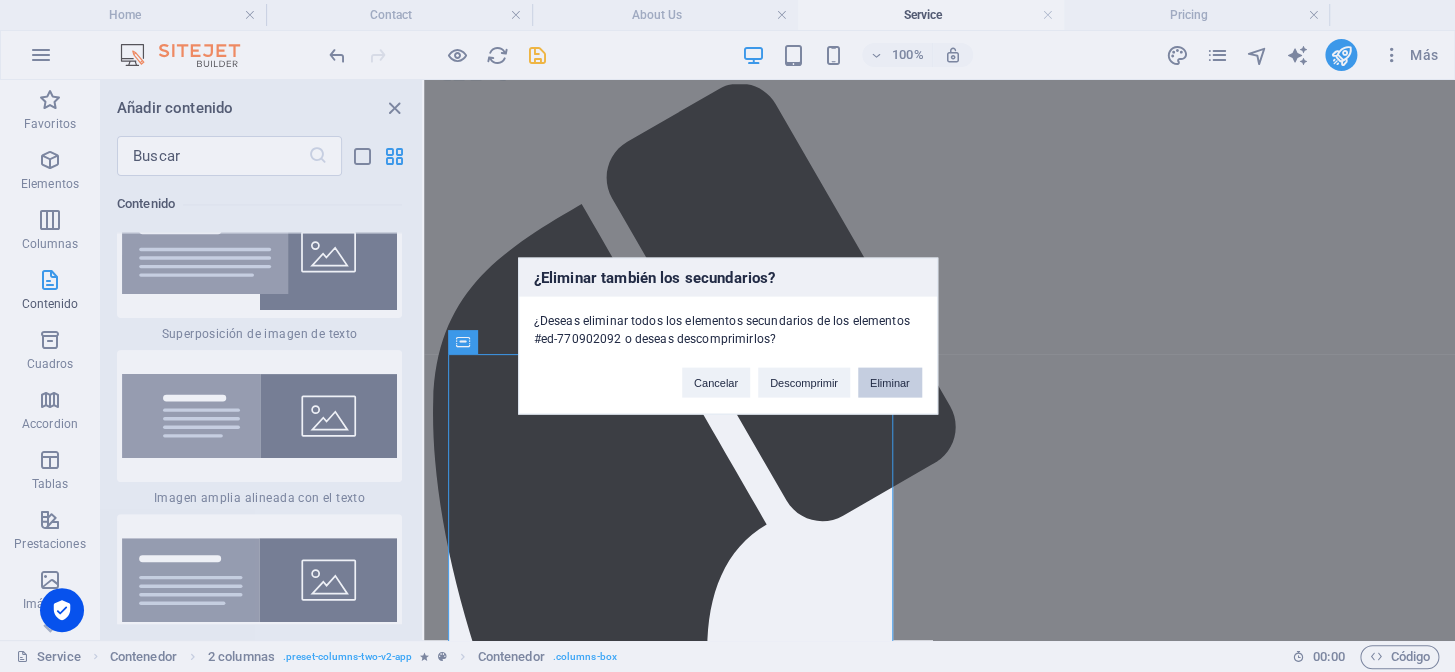 click on "Eliminar" at bounding box center [890, 383] 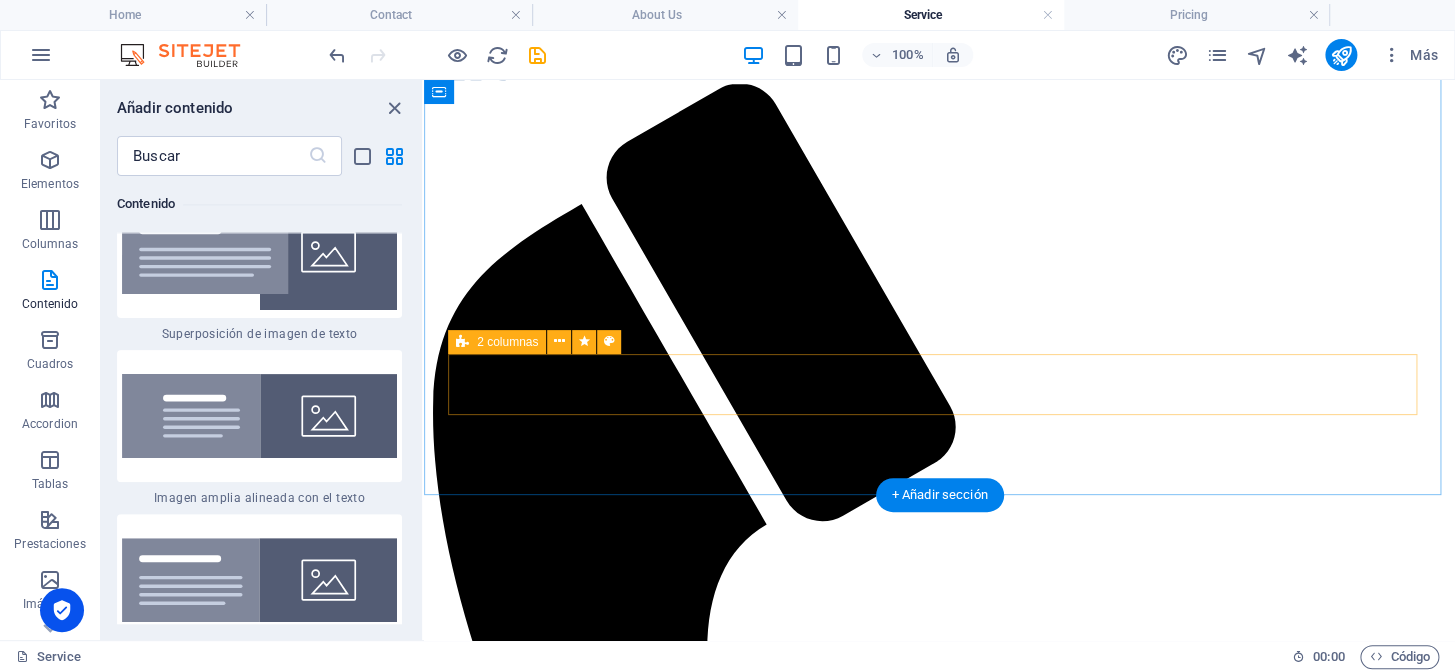 click on "Suelta el contenido aquí o  Añadir elementos  Pegar portapapeles" at bounding box center (939, 2698) 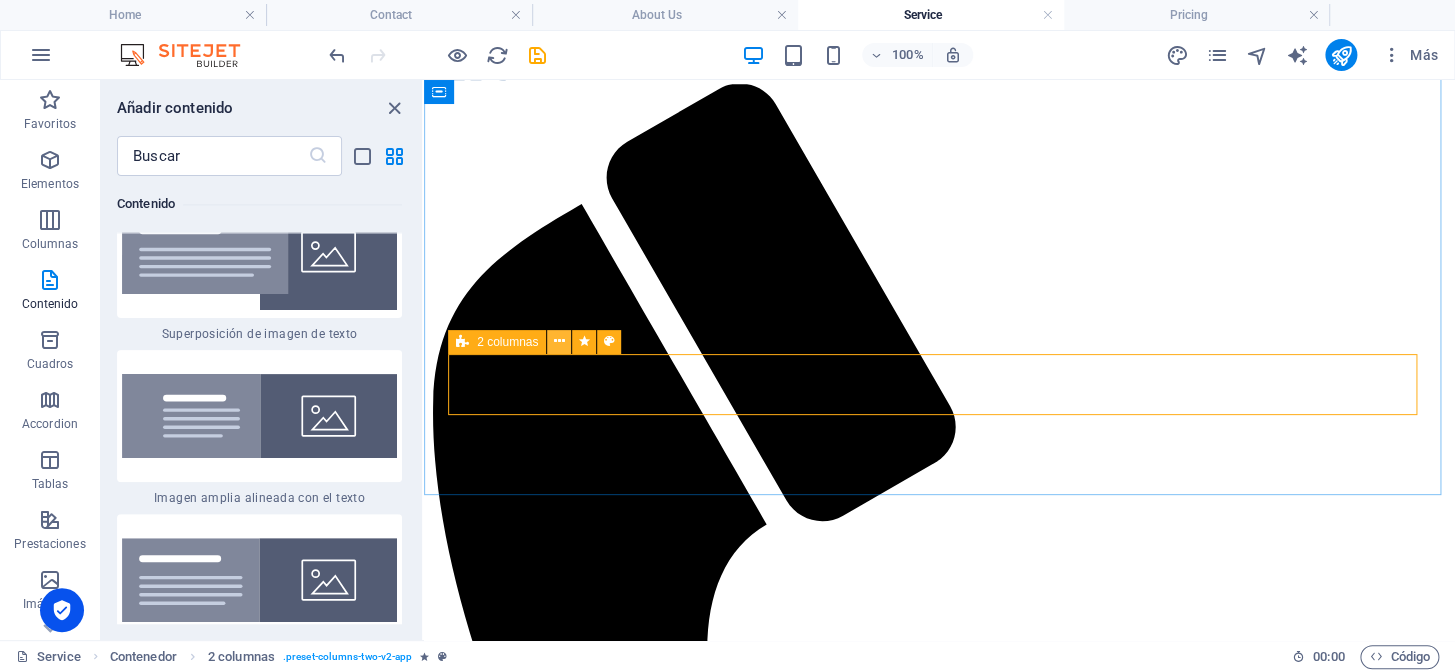click at bounding box center (559, 341) 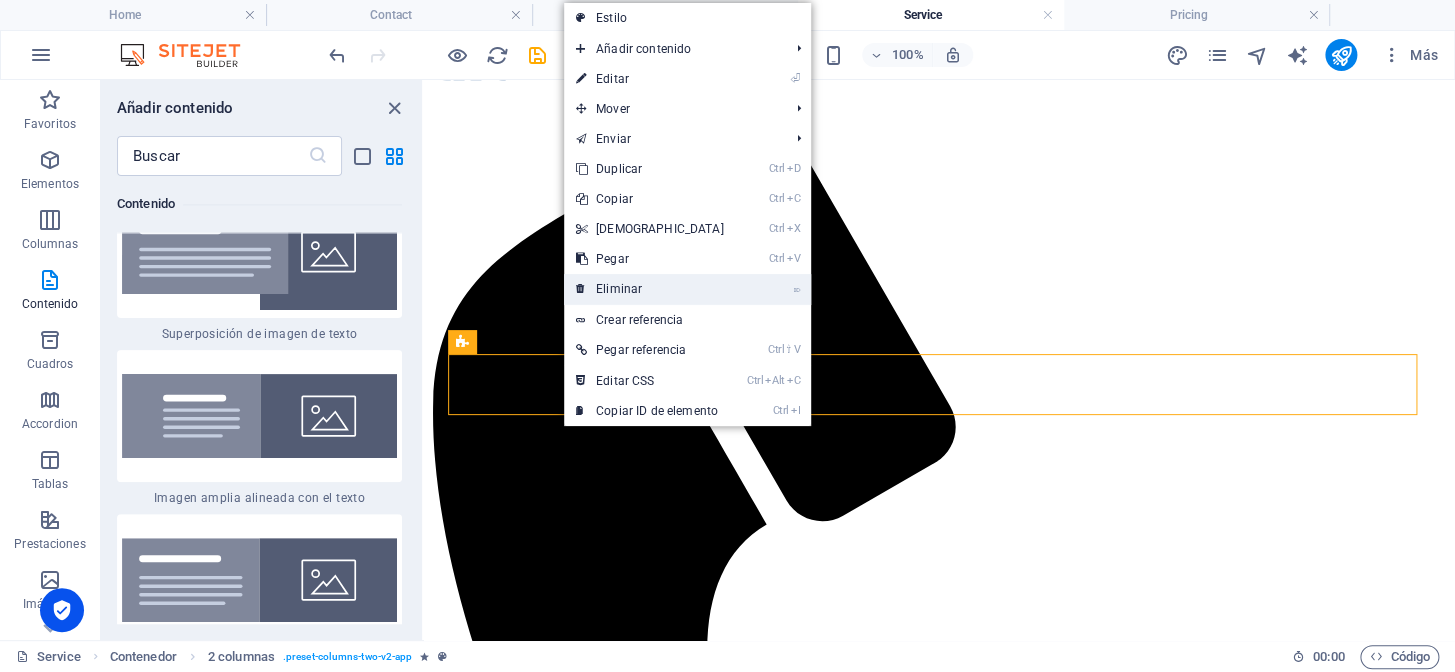 click on "⌦  Eliminar" at bounding box center [650, 289] 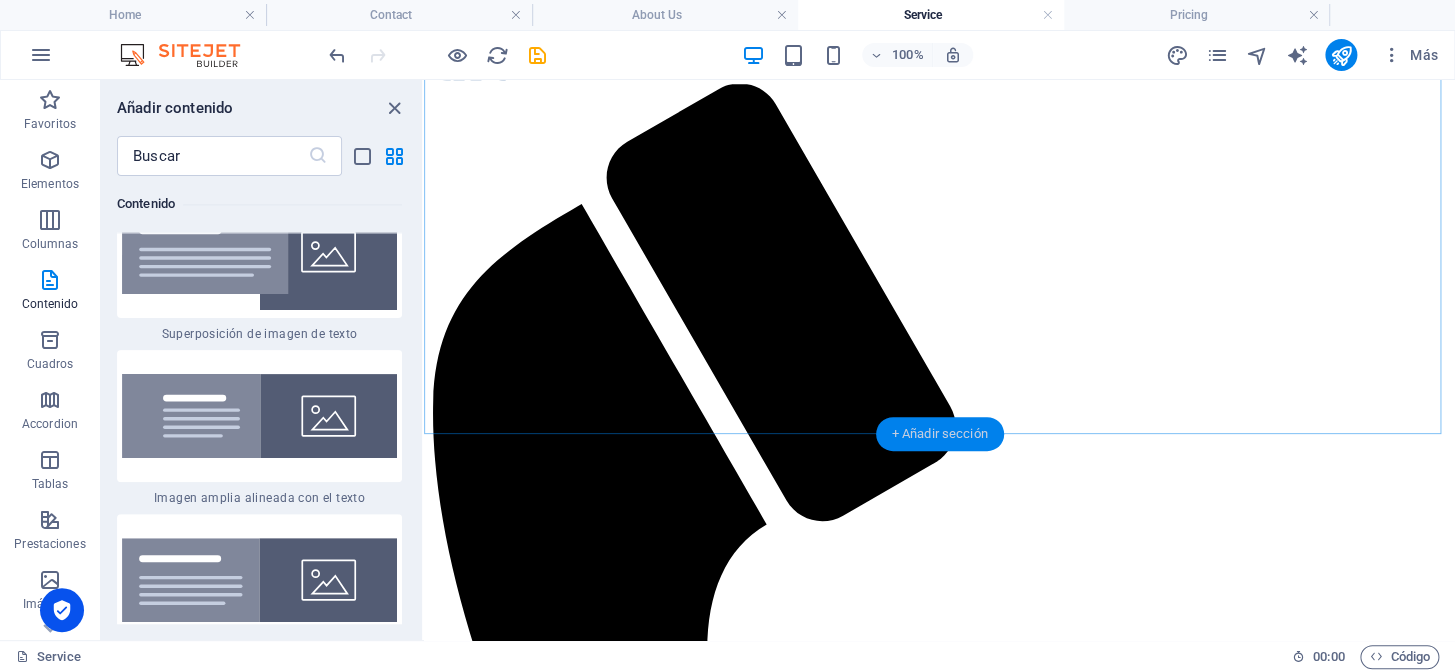 click on "+ Añadir sección" at bounding box center [939, 434] 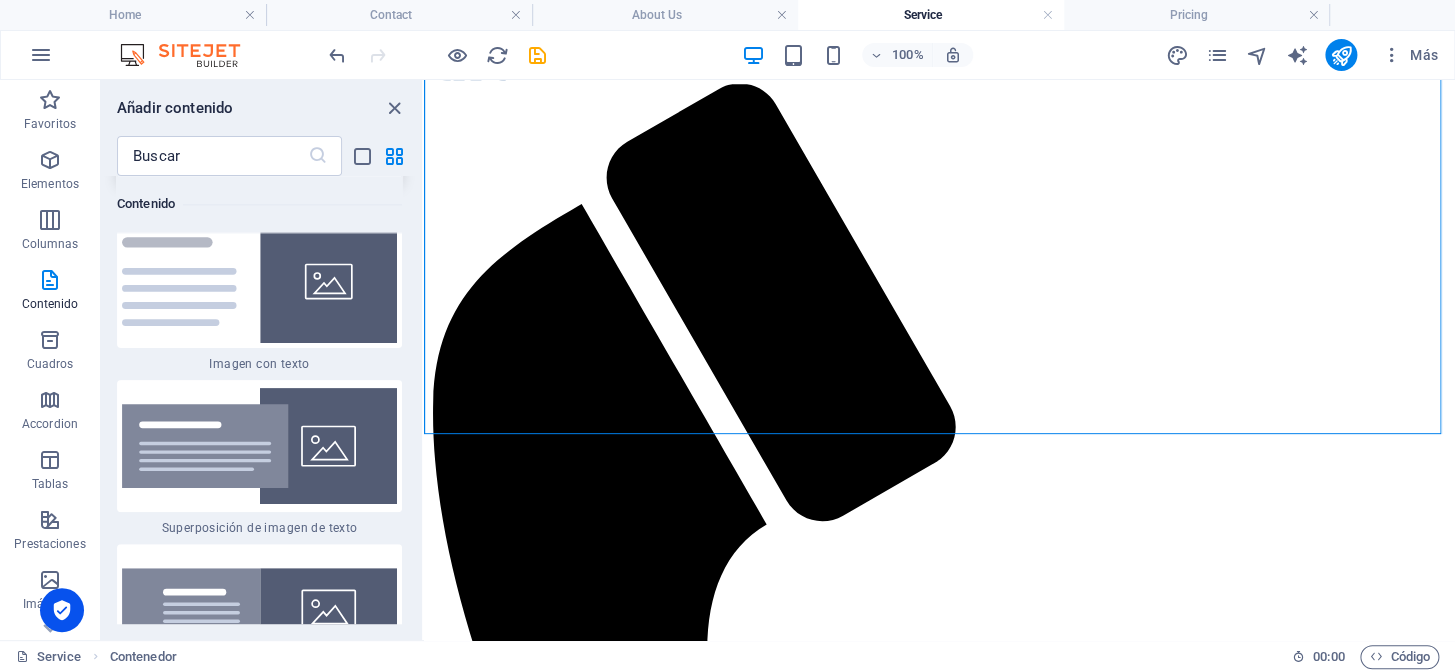 scroll, scrollTop: 7538, scrollLeft: 0, axis: vertical 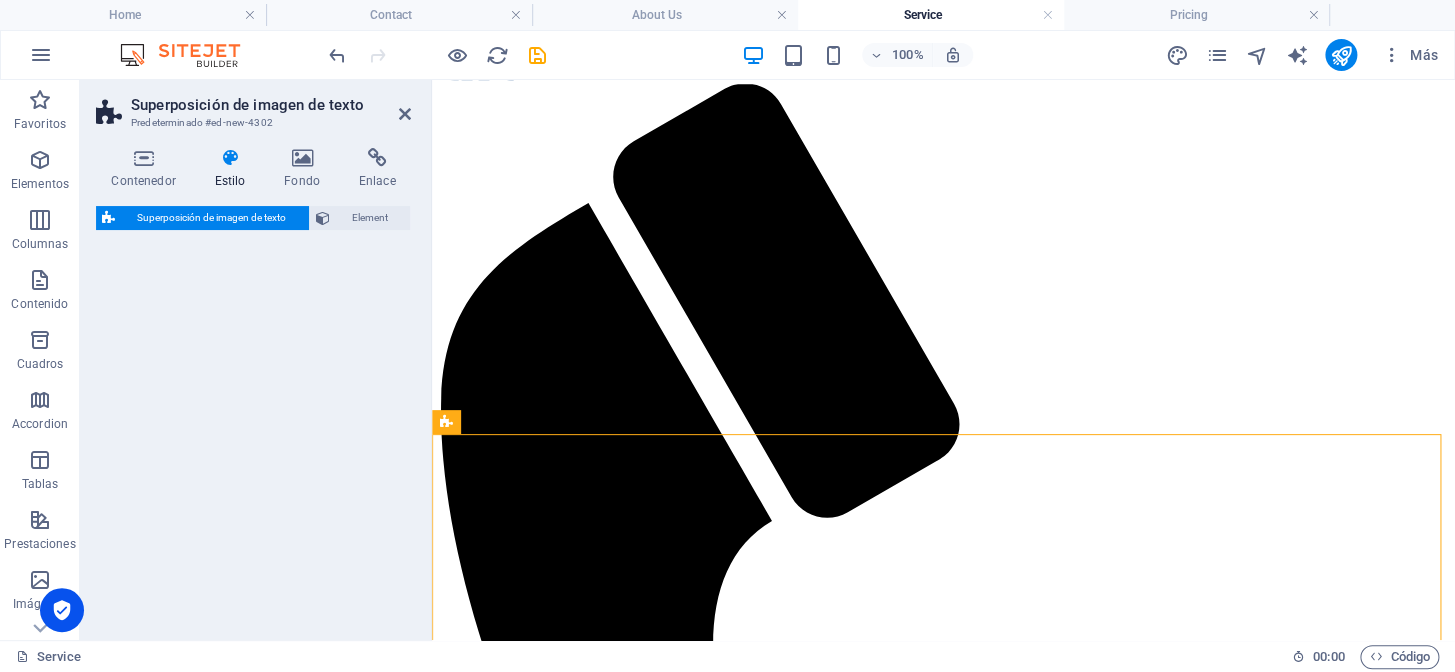 select on "rem" 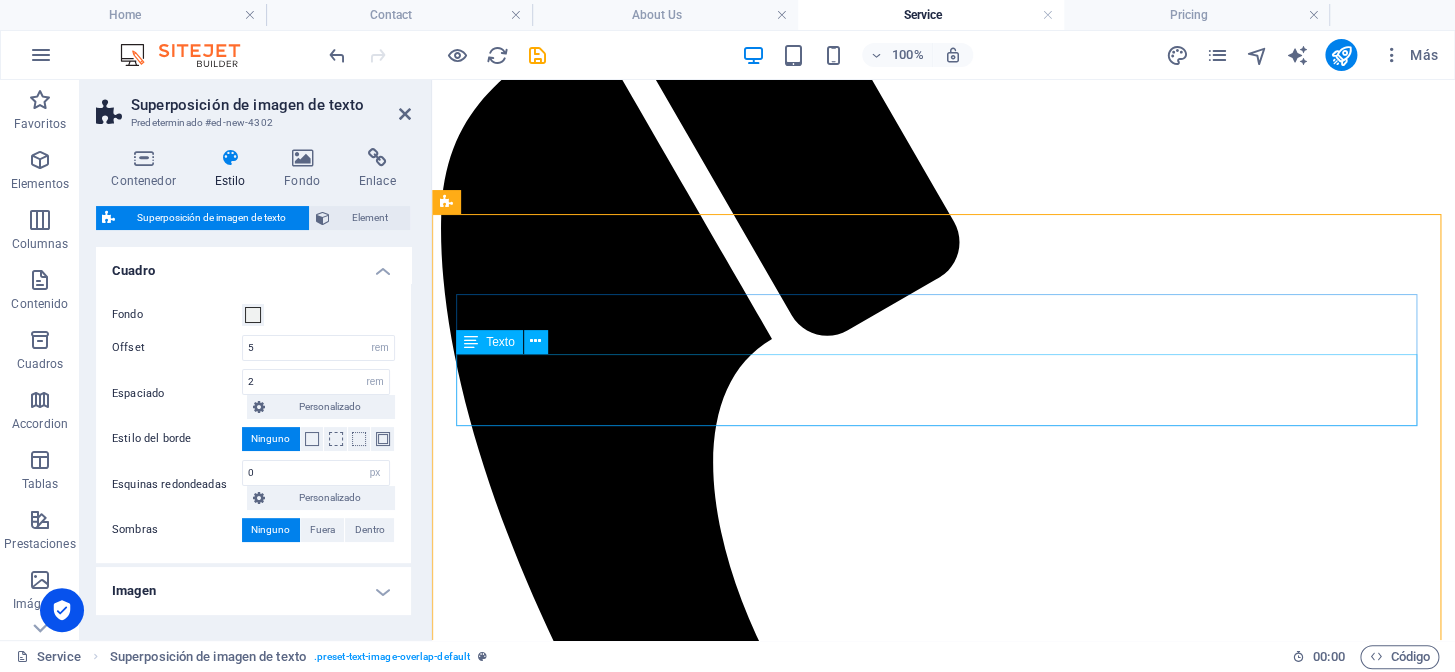 scroll, scrollTop: 909, scrollLeft: 0, axis: vertical 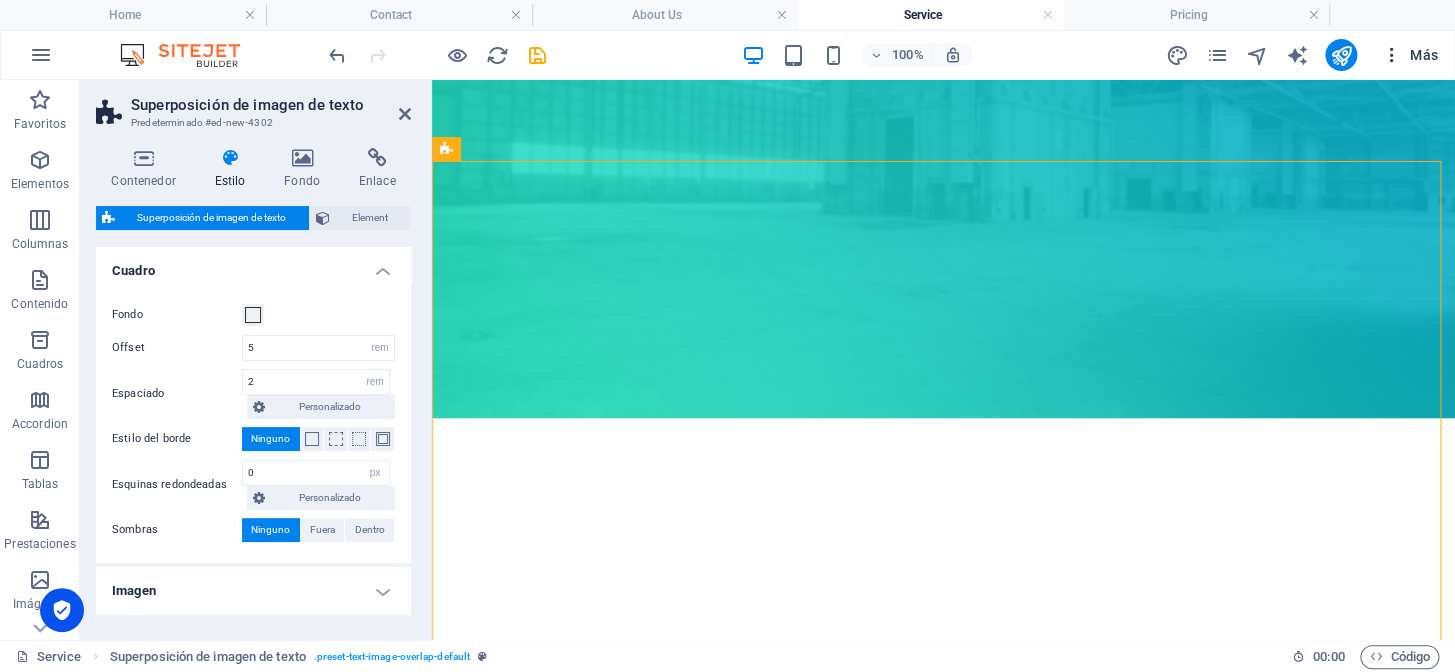 click at bounding box center [1391, 55] 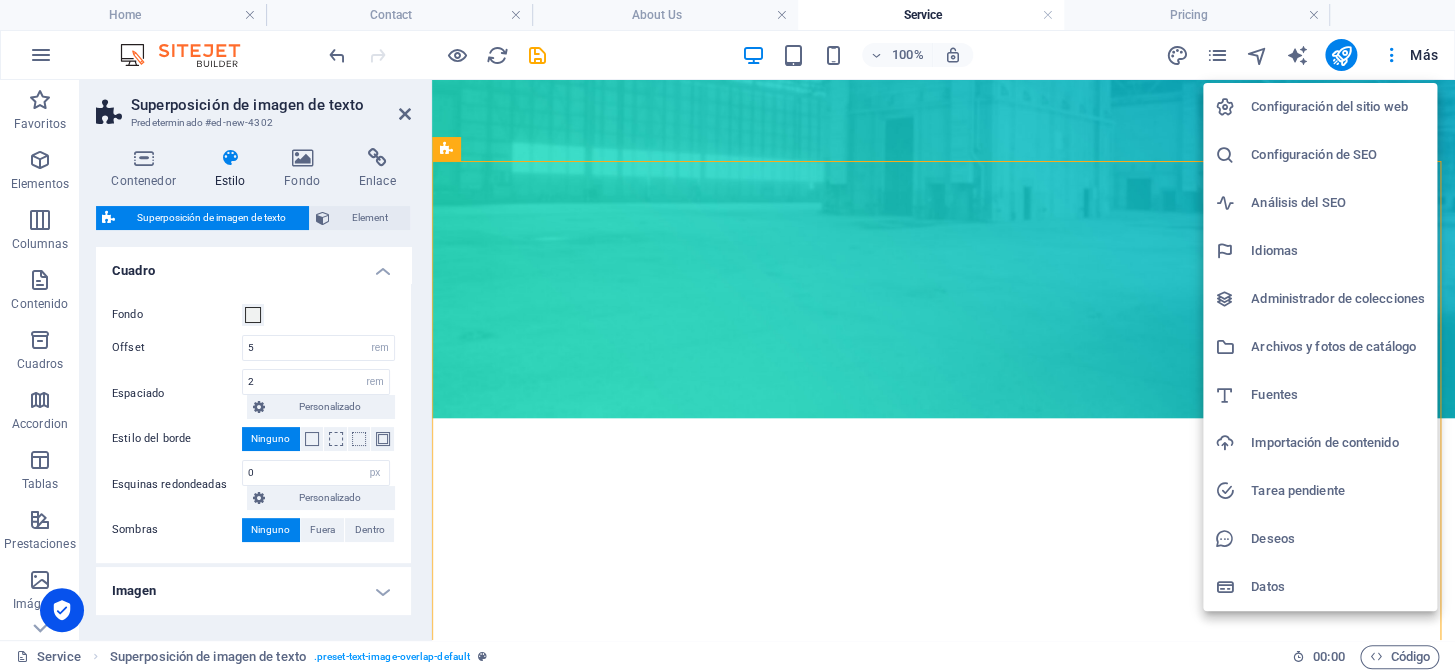 click on "Archivos y fotos de catálogo" at bounding box center [1338, 347] 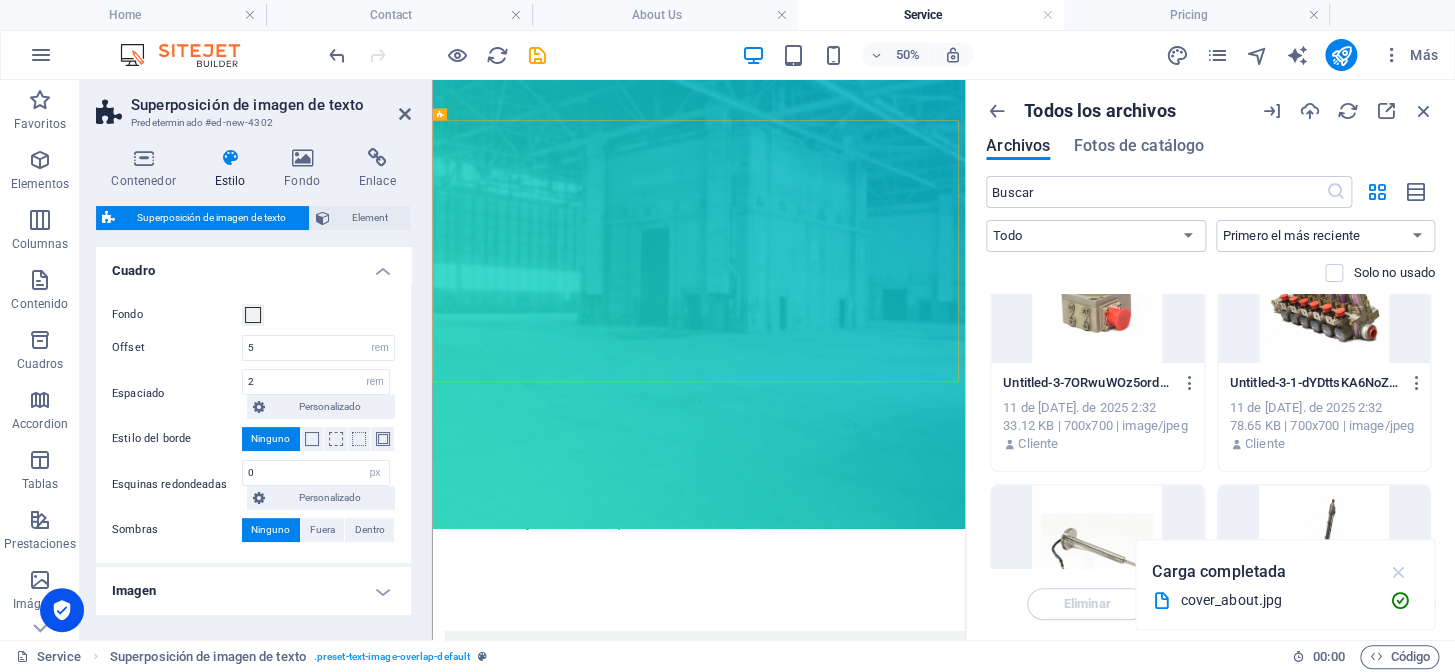 click at bounding box center (1398, 572) 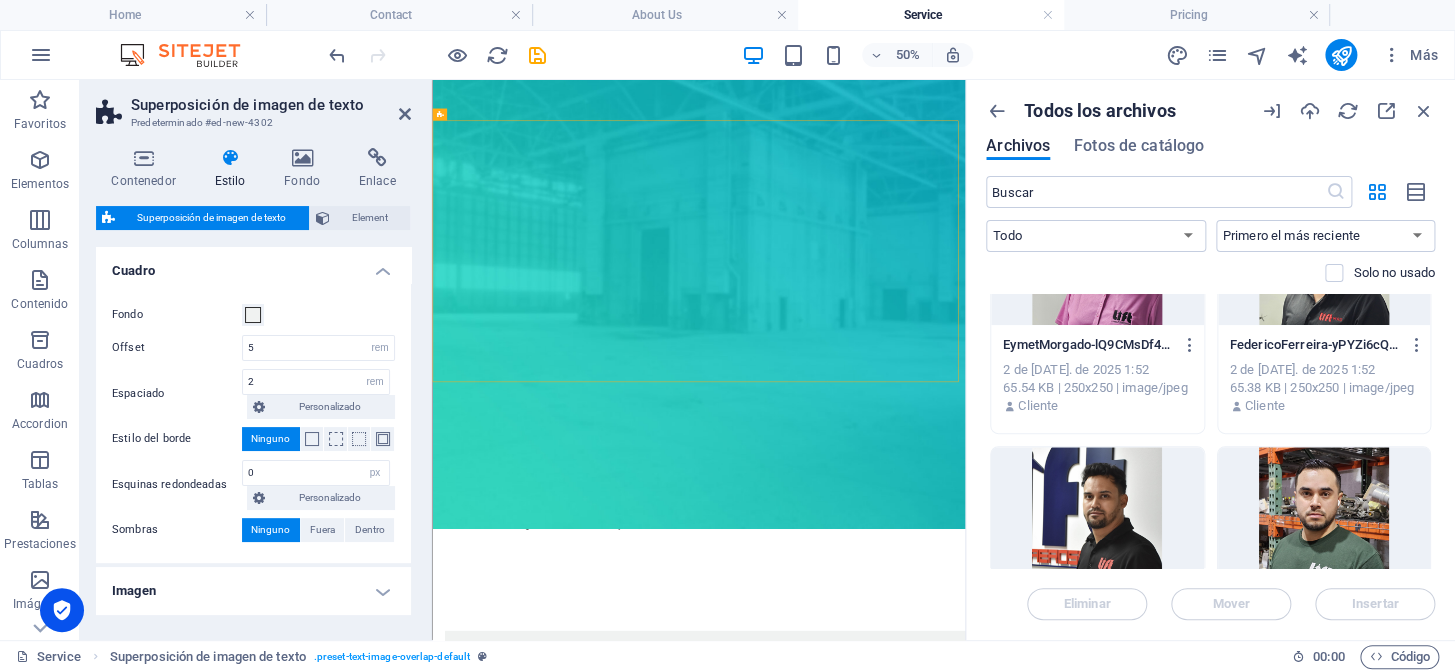 scroll, scrollTop: 3636, scrollLeft: 0, axis: vertical 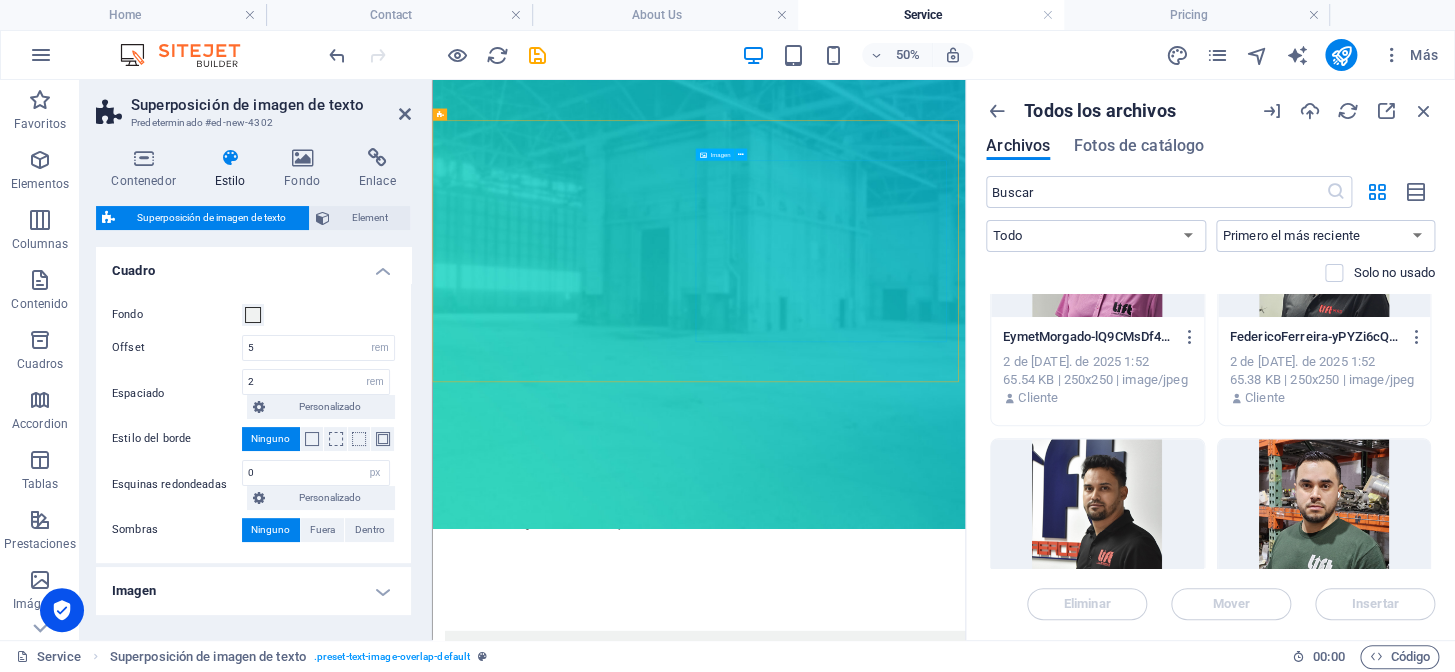 click at bounding box center [965, 1722] 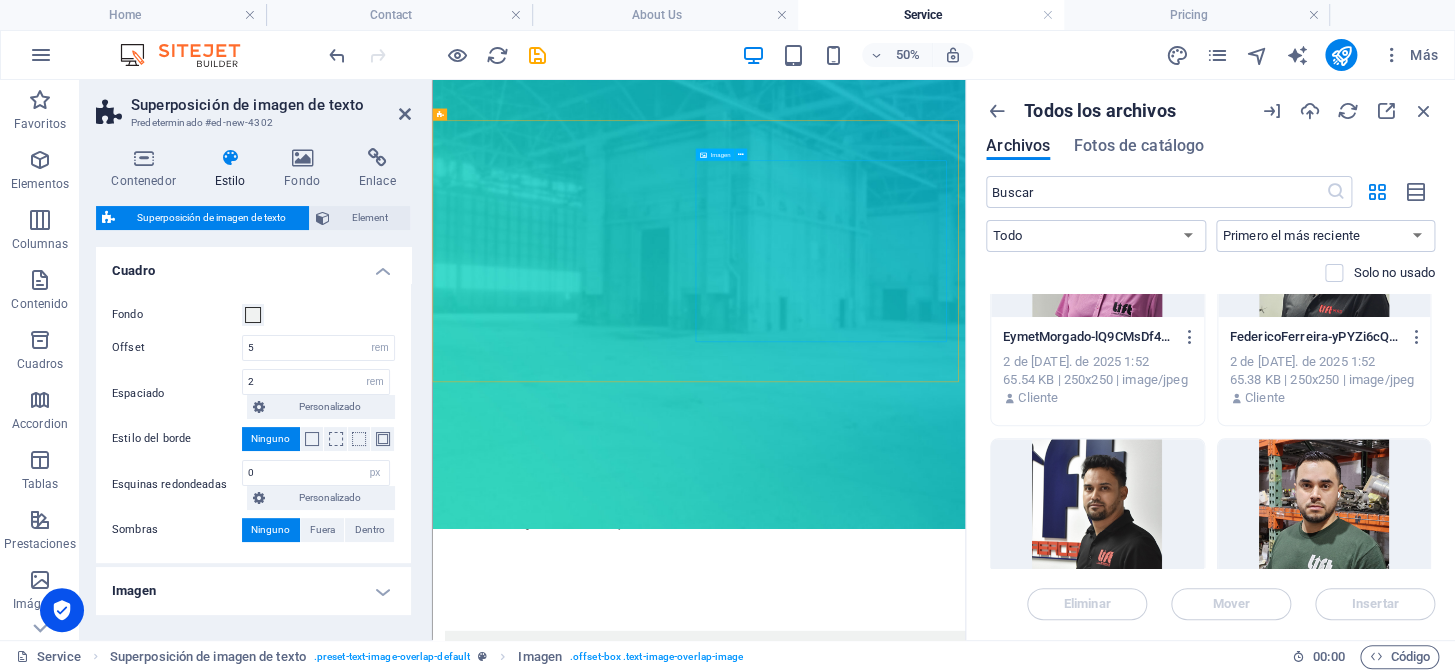 click at bounding box center (965, 1722) 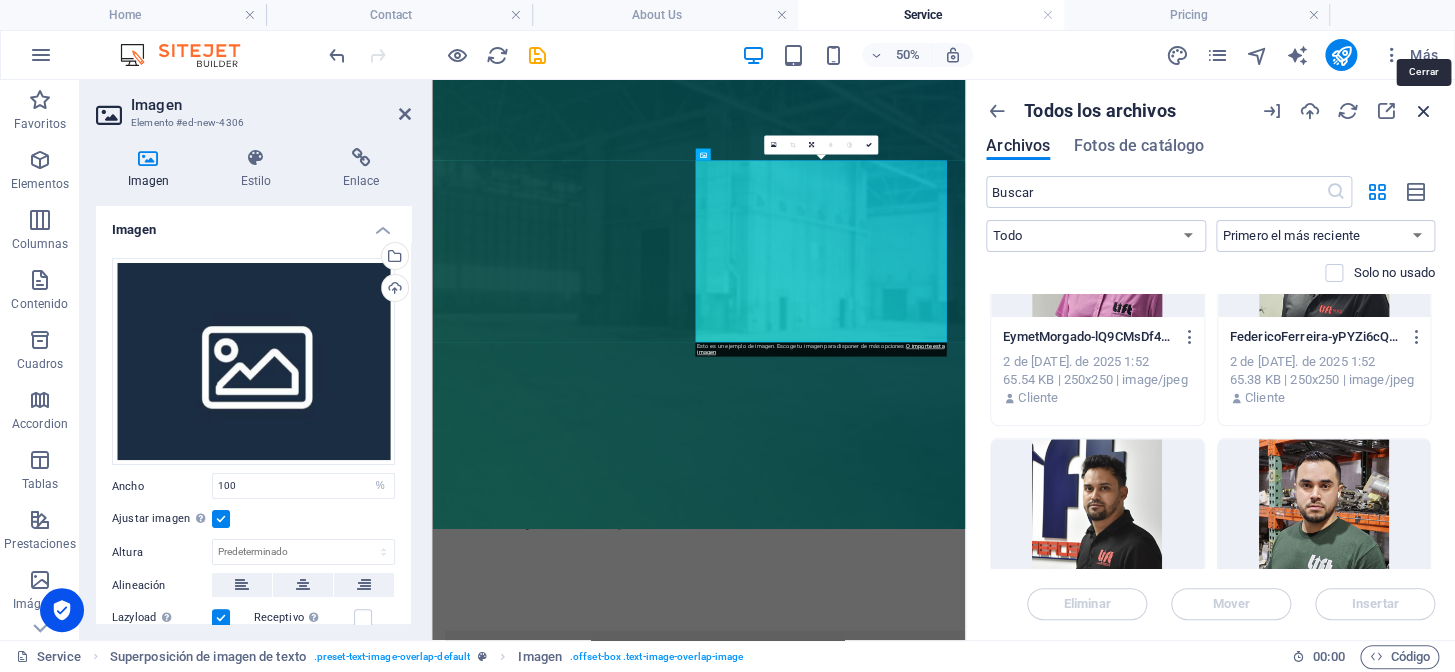 click at bounding box center [1424, 111] 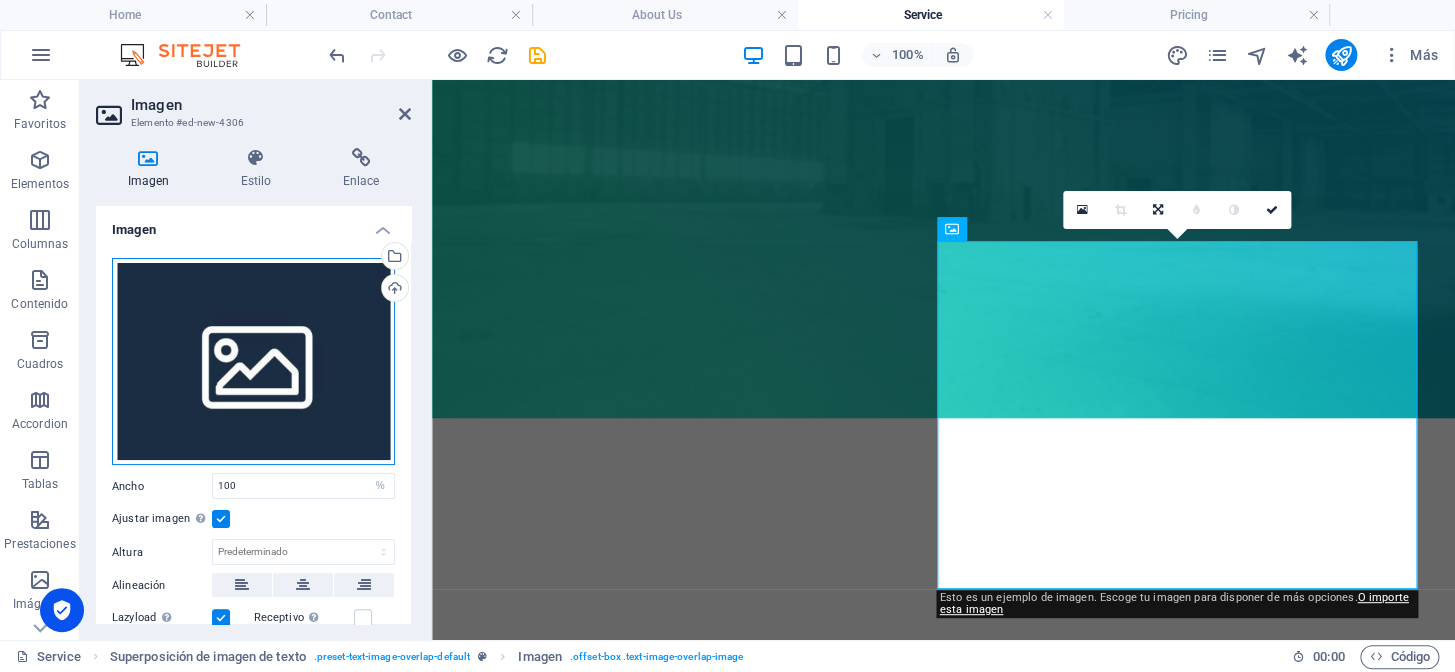 click on "Arrastra archivos aquí, haz clic para escoger archivos o  selecciona archivos de Archivos o de nuestra galería gratuita de fotos y vídeos" at bounding box center [253, 362] 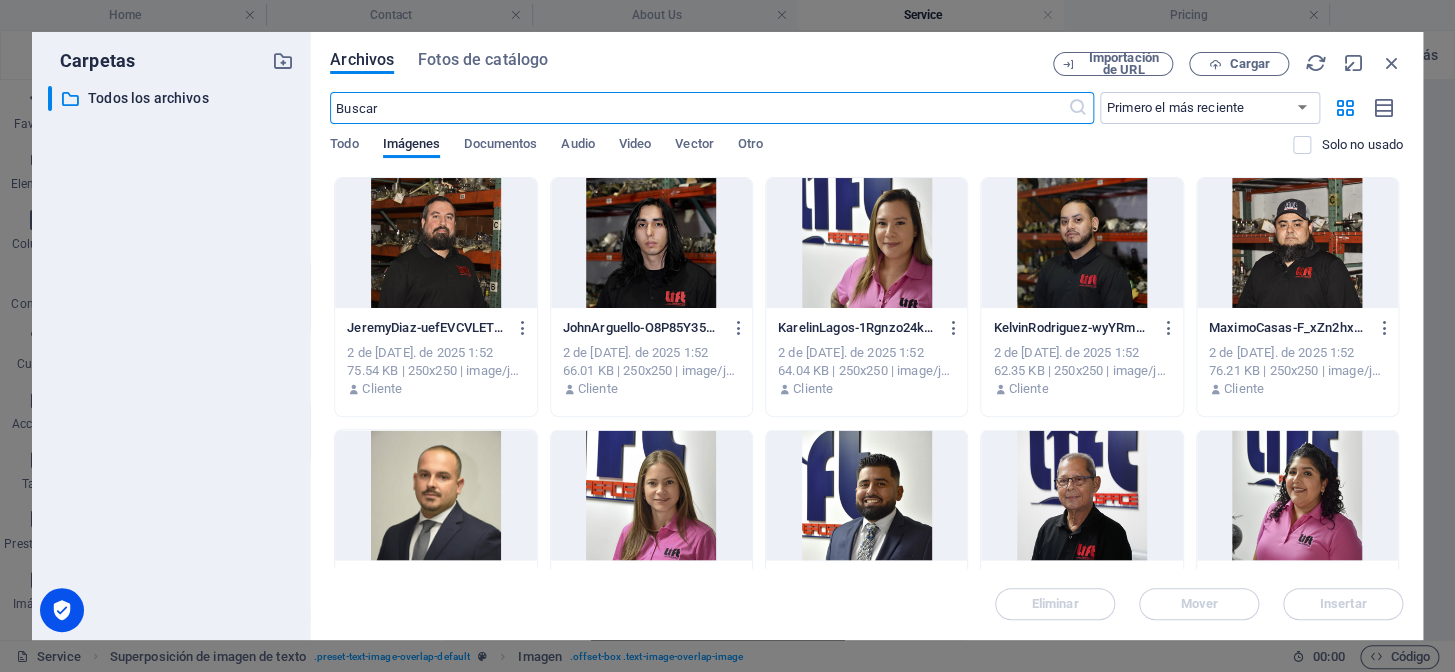 scroll, scrollTop: 1545, scrollLeft: 0, axis: vertical 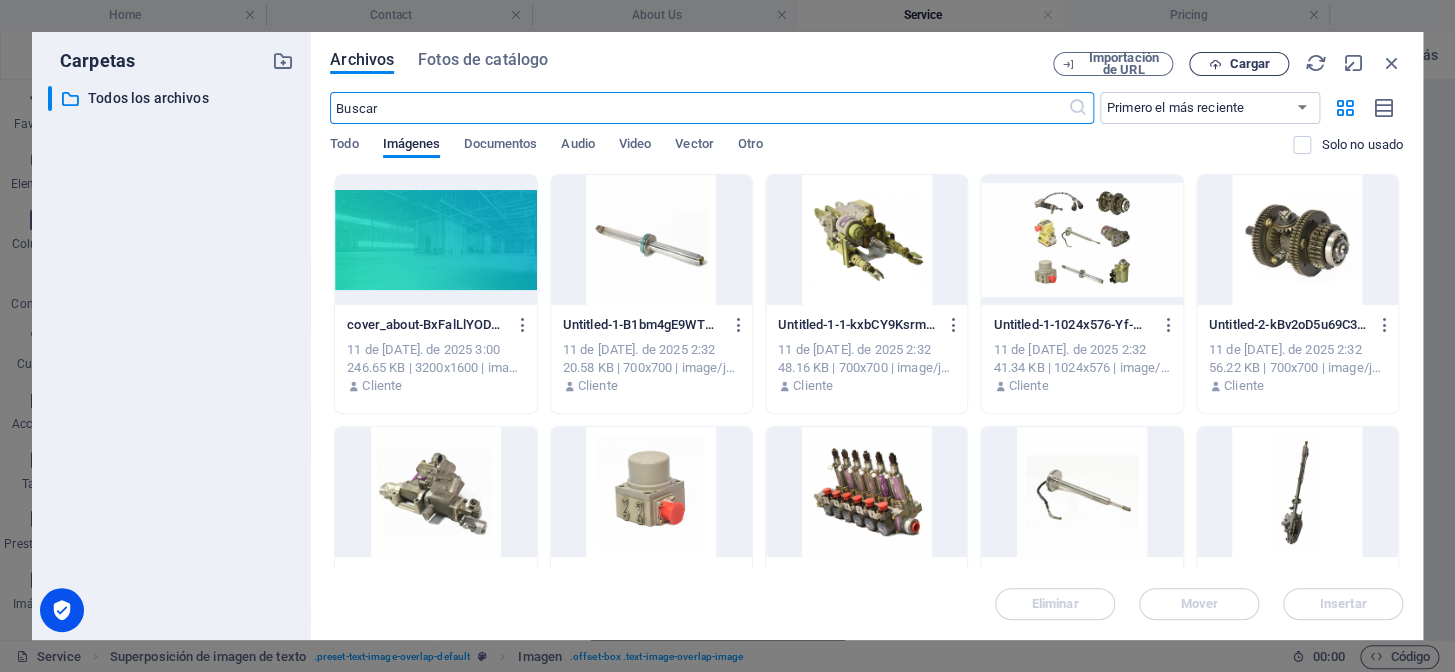 click on "Cargar" at bounding box center [1249, 64] 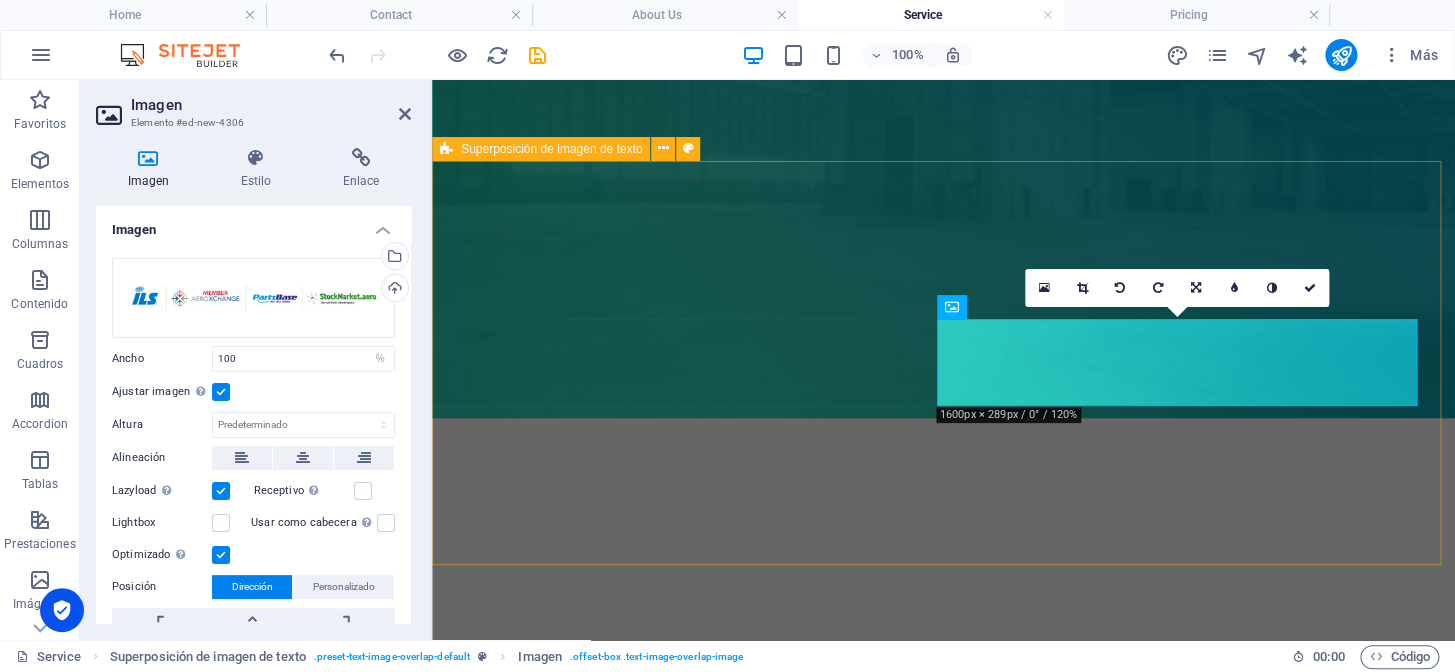click on "New headline Lorem ipsum dolor sit amet, consectetuer adipiscing elit. Aenean commodo ligula eget dolor. Lorem ipsum dolor sit amet, consectetuer adipiscing elit leget dolor. Lorem ipsum dolor sit amet, consectetuer adipiscing elit. Aenean commodo ligula eget dolor." at bounding box center [943, 1368] 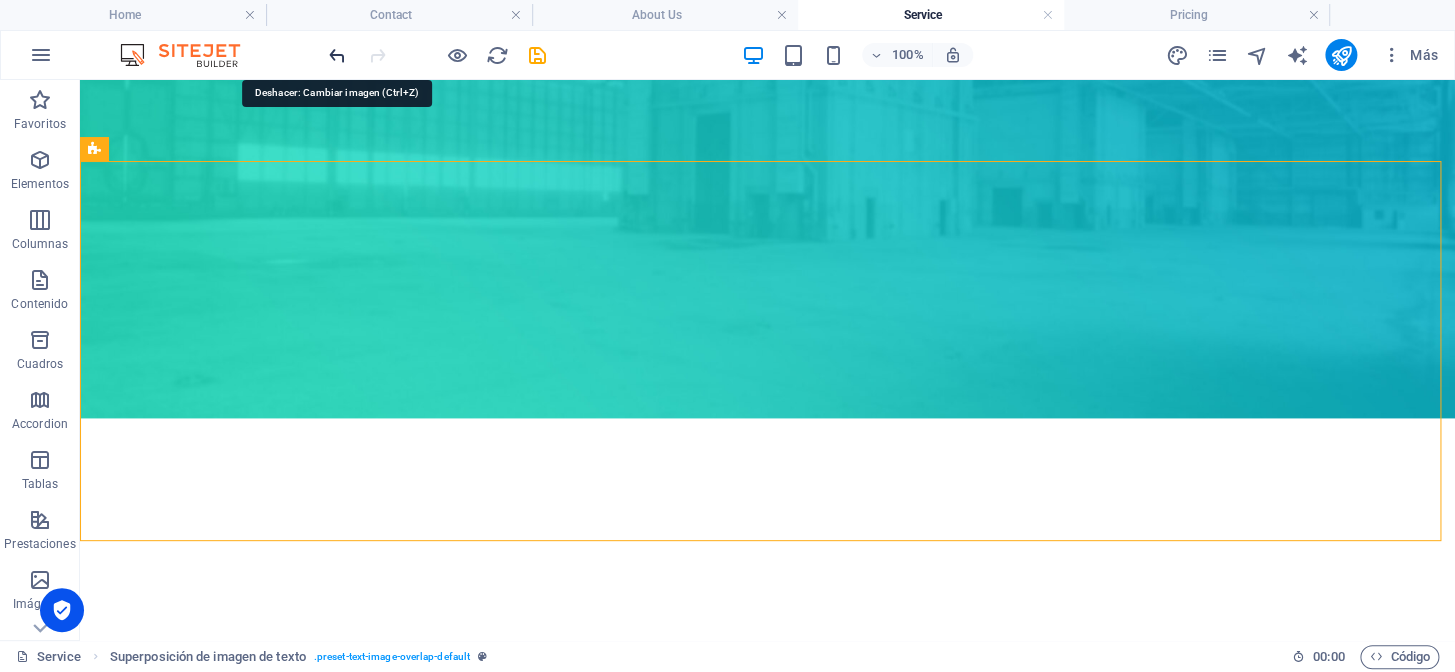 click at bounding box center [337, 55] 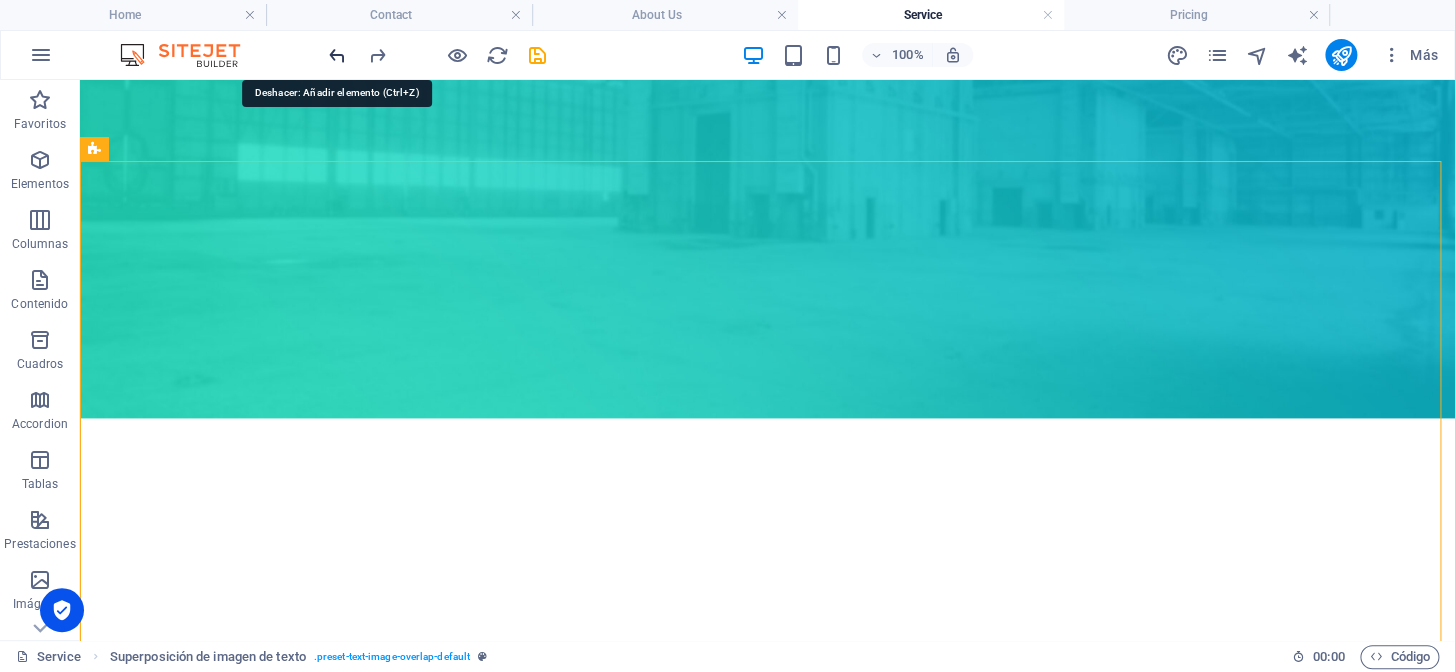 click at bounding box center (337, 55) 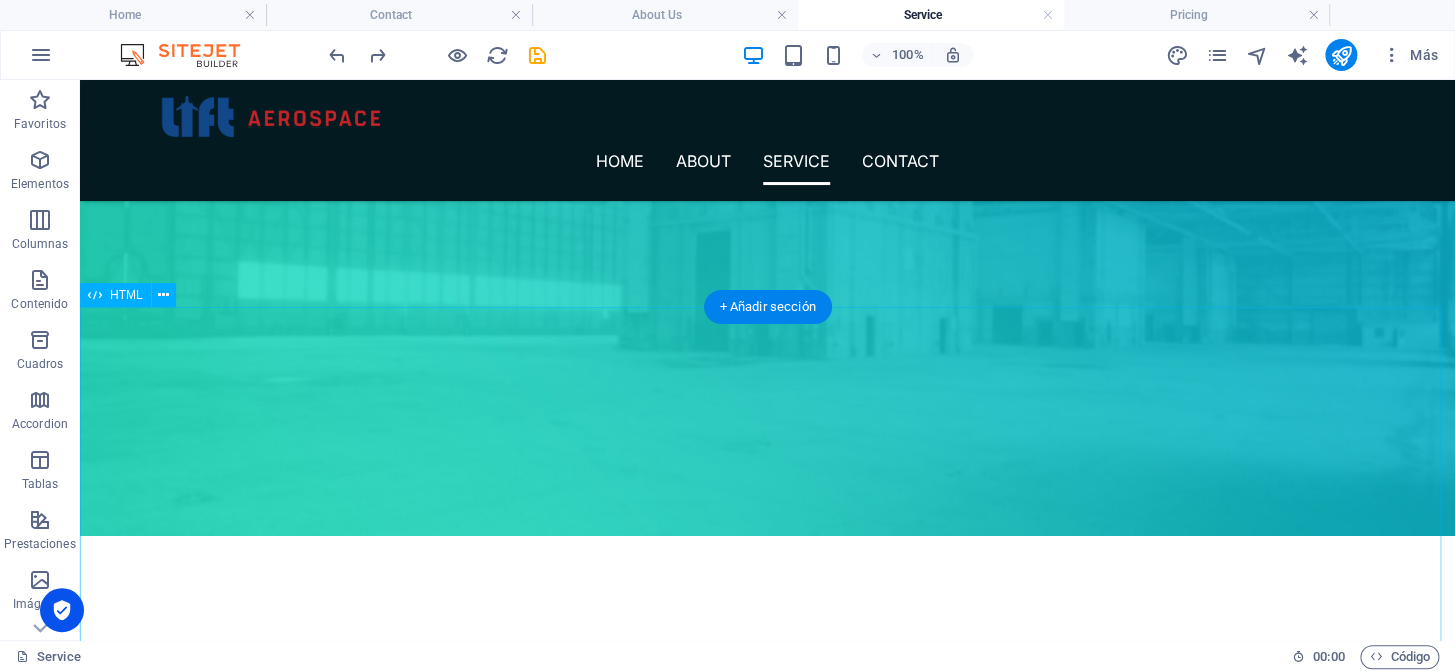 scroll, scrollTop: 727, scrollLeft: 0, axis: vertical 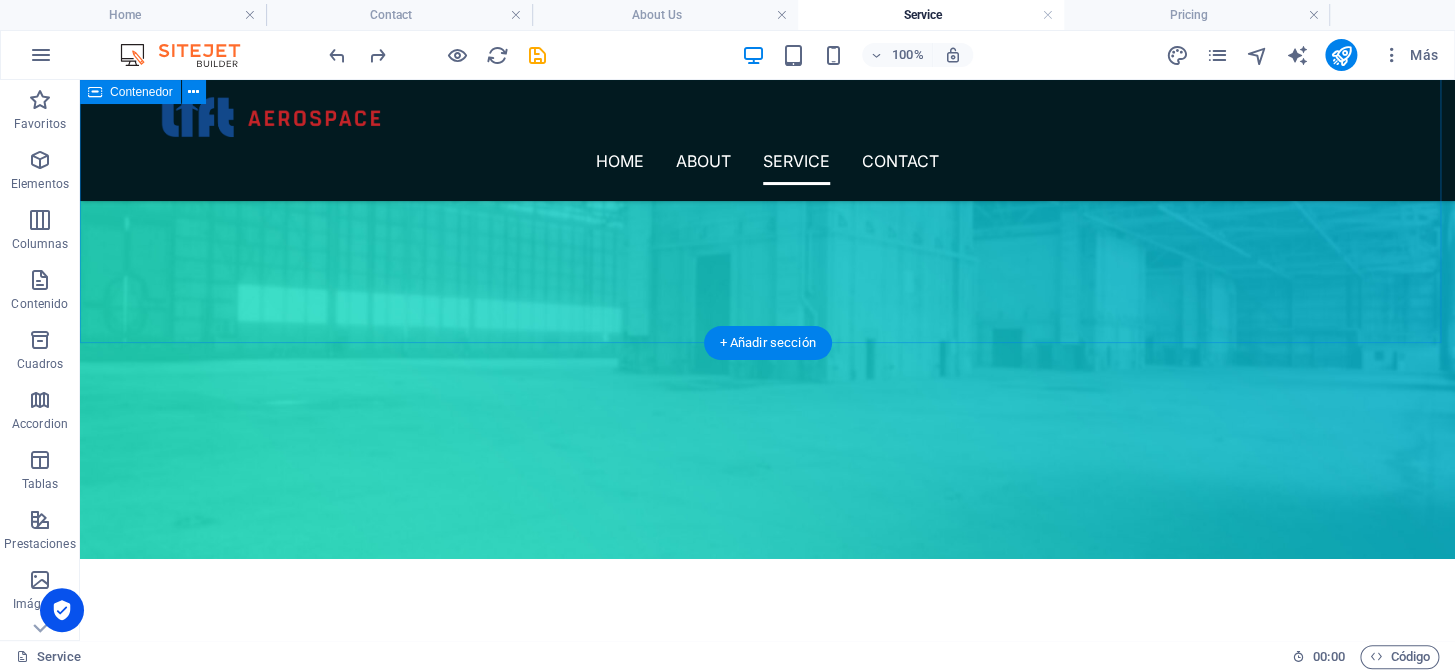 click on "Built with Purpose. Backed by Experience. At Lift Aerospace, every decision is intentional from day one to [DATE]. These four pillars define who we are, what we value, and how we continue delivering for the aviation industry." at bounding box center (767, 1016) 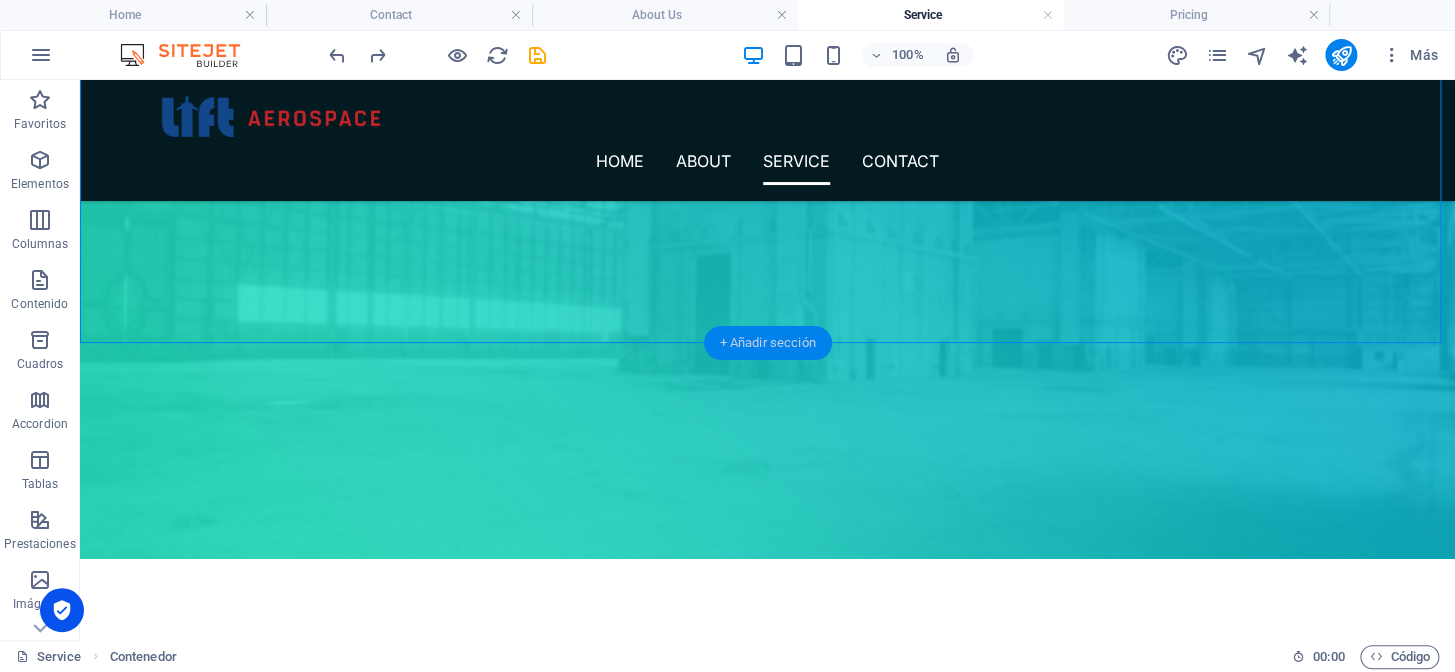 click on "+ Añadir sección" at bounding box center [767, 343] 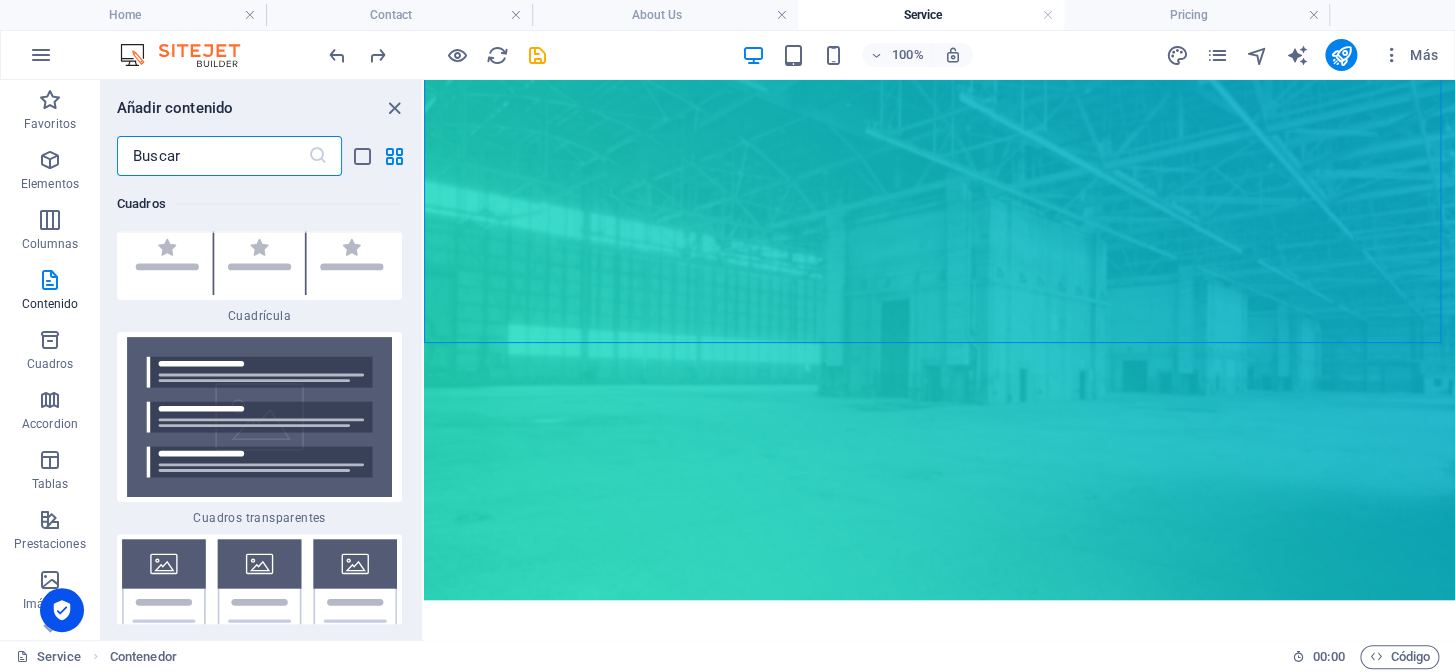 scroll, scrollTop: 11629, scrollLeft: 0, axis: vertical 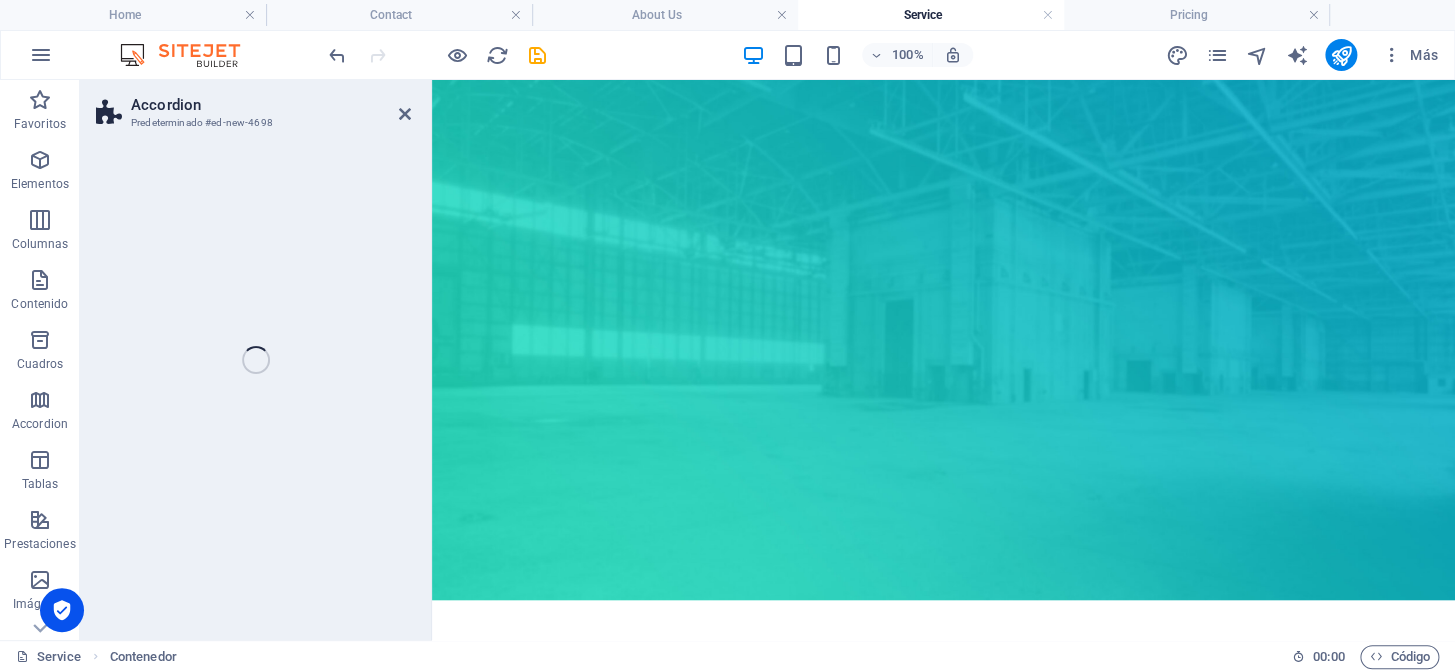 select on "rem" 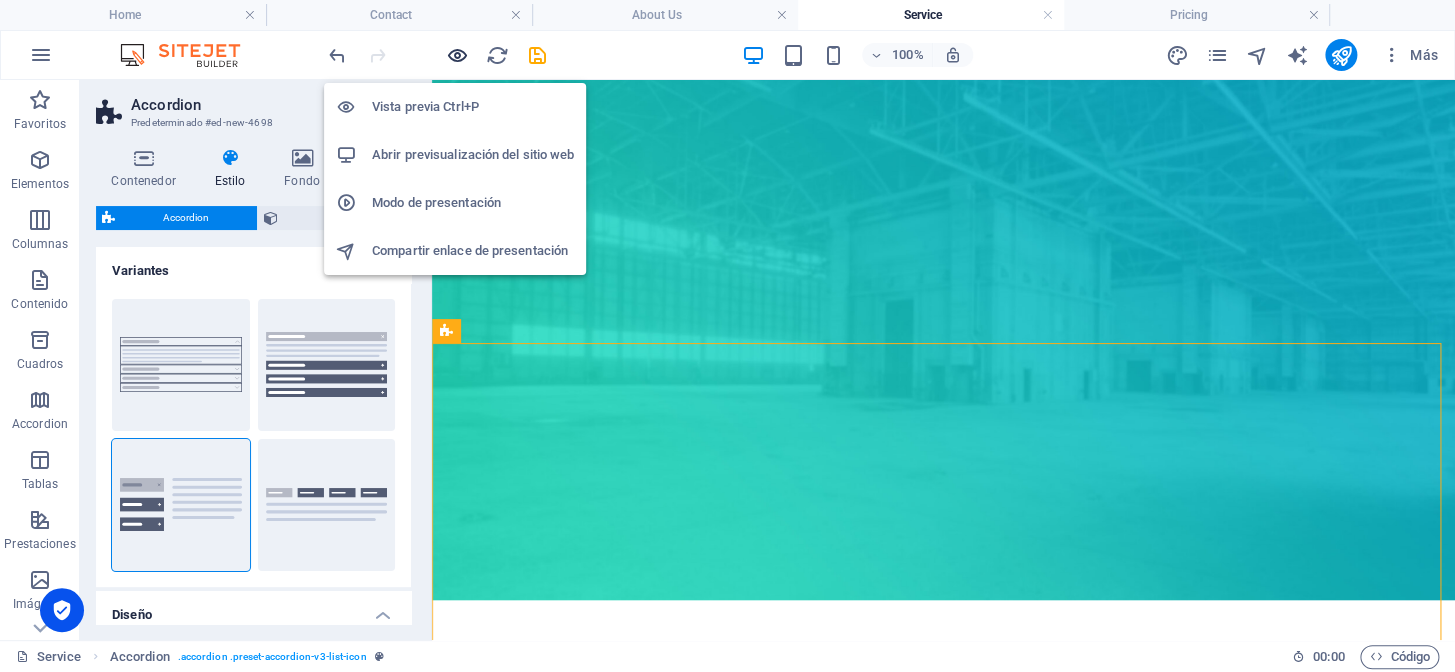 click at bounding box center (457, 55) 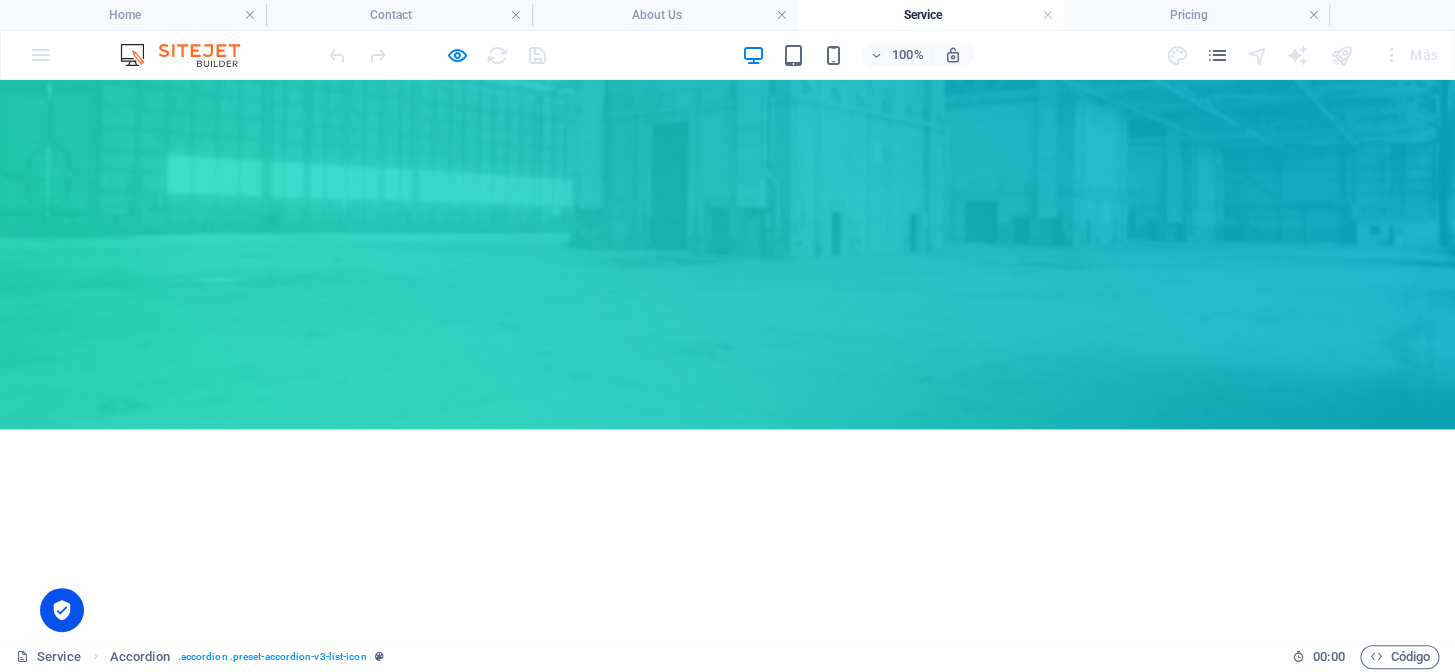 scroll, scrollTop: 909, scrollLeft: 0, axis: vertical 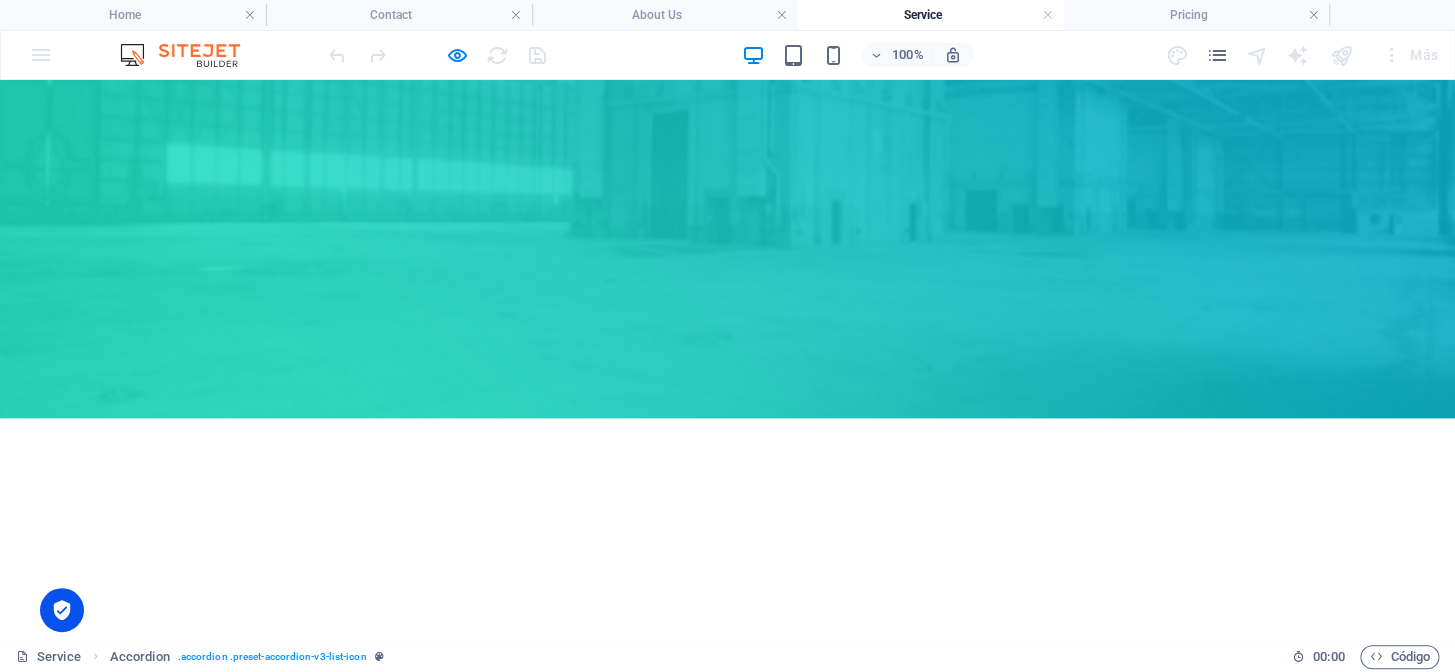 click on "Headline" at bounding box center [276, 1179] 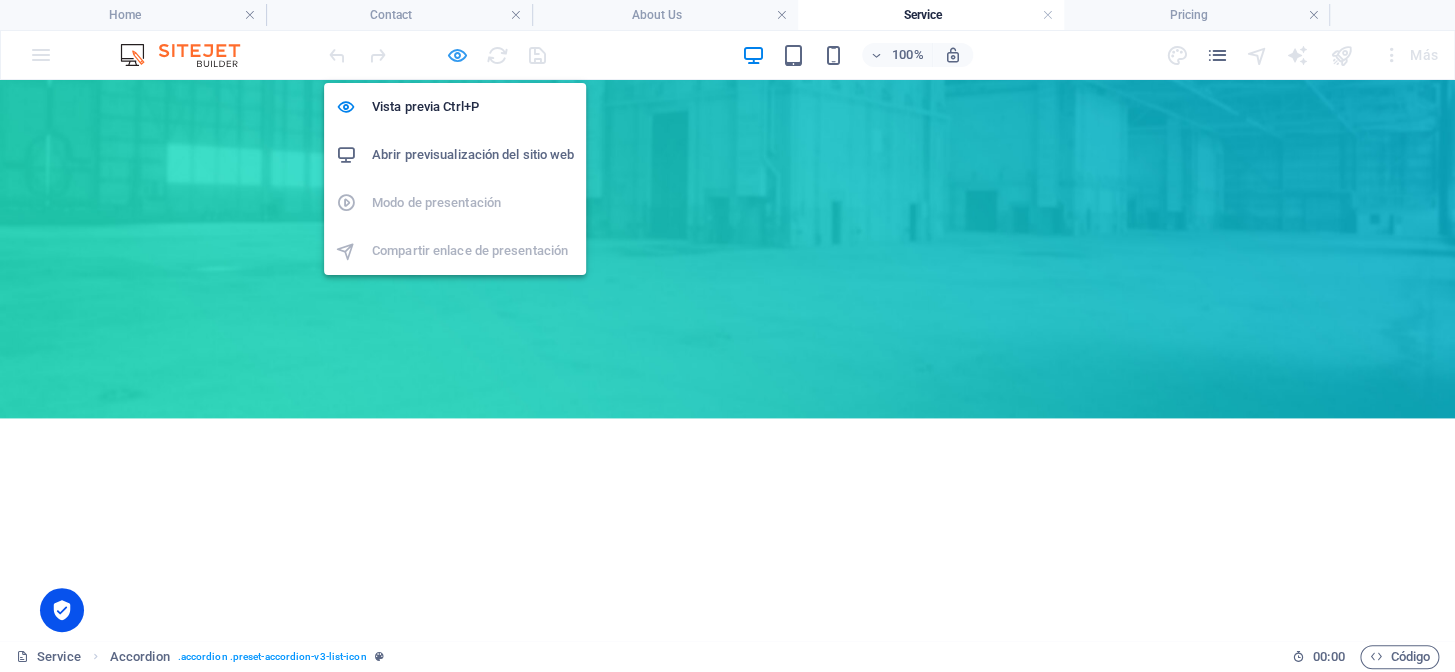 click at bounding box center (457, 55) 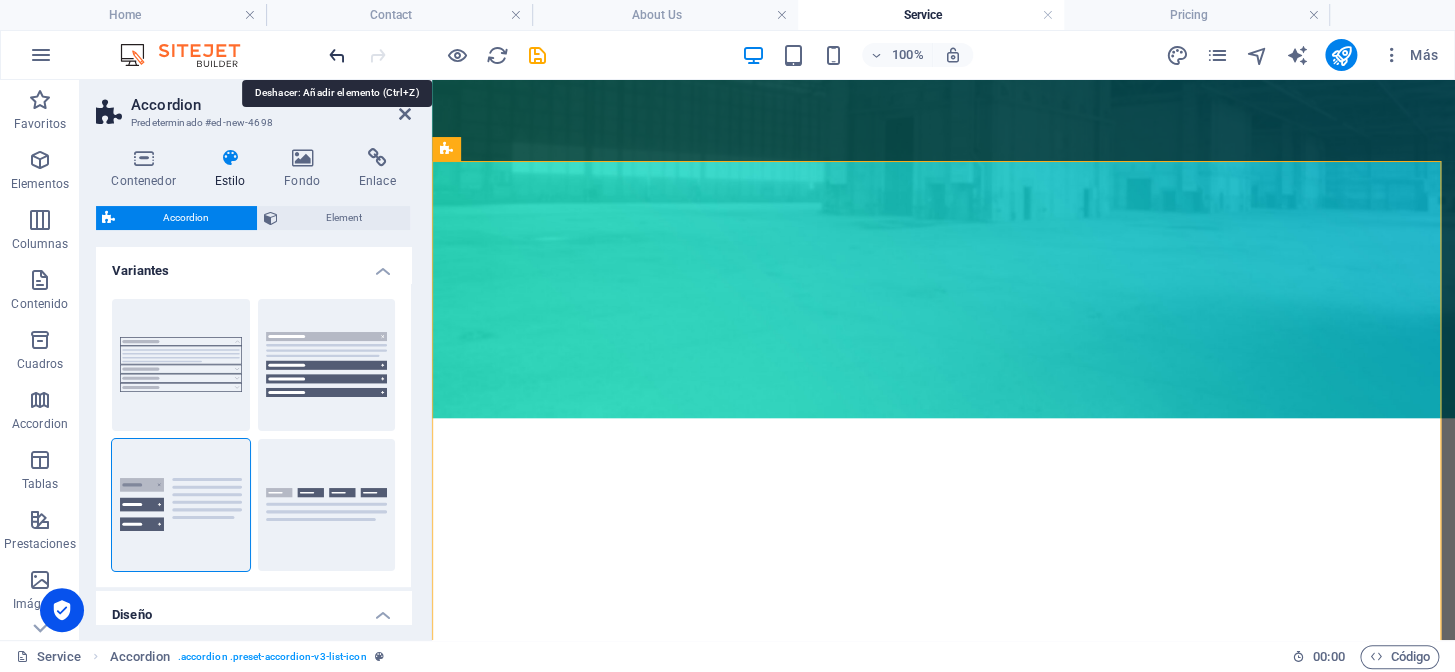 click at bounding box center (337, 55) 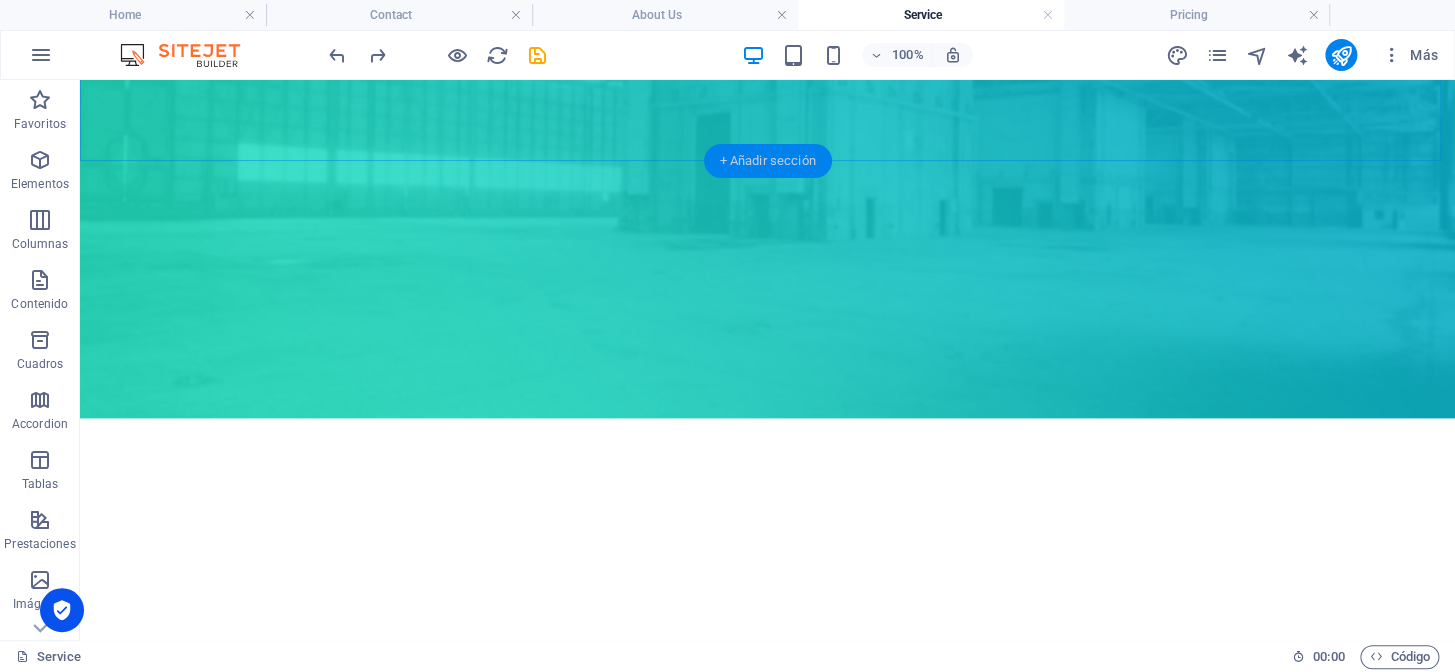 click on "+ Añadir sección" at bounding box center (767, 161) 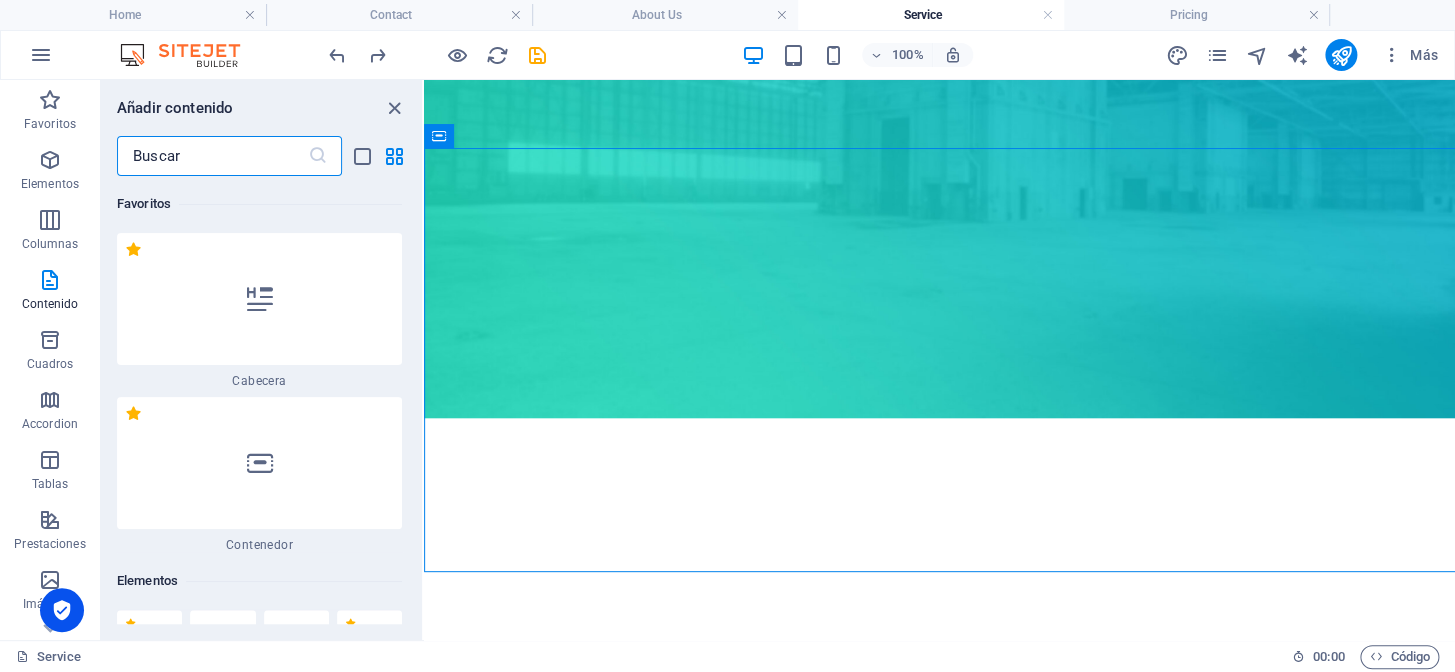 scroll, scrollTop: 498, scrollLeft: 0, axis: vertical 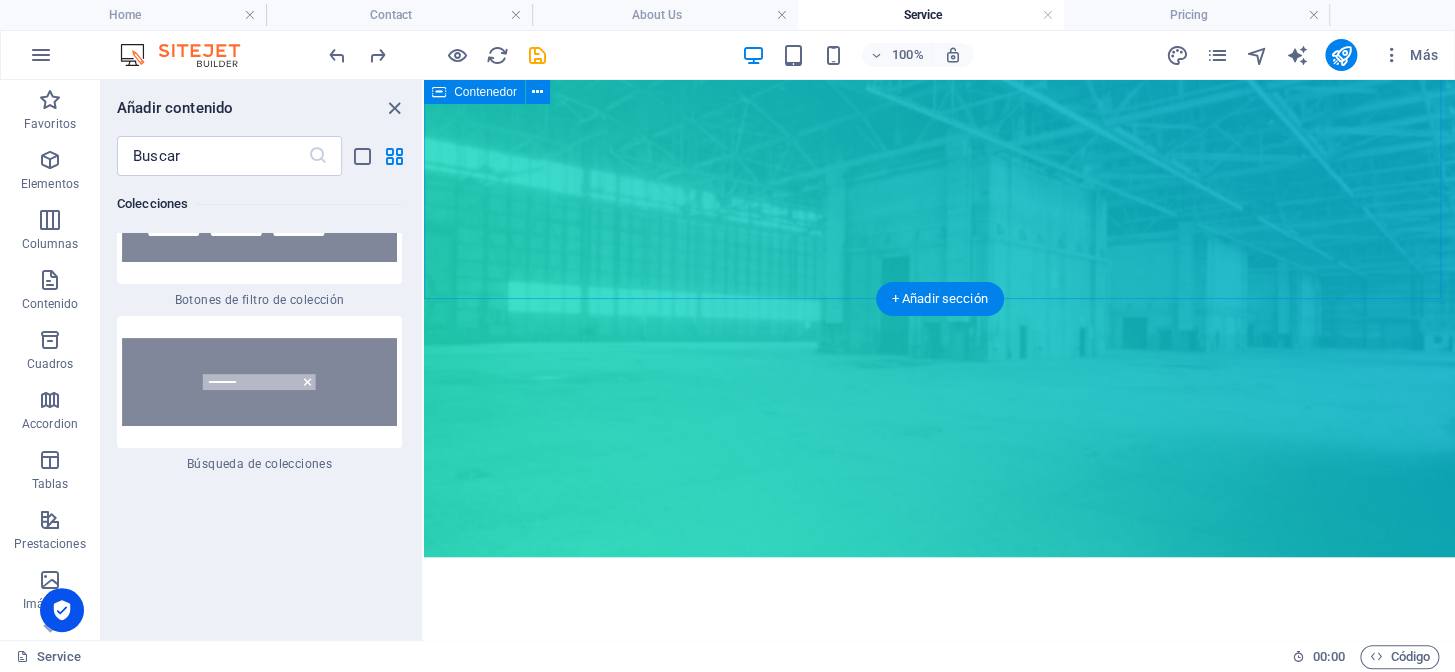 click on "Built with Purpose. Backed by Experience. At Lift Aerospace, every decision is intentional from day one to [DATE]. These four pillars define who we are, what we value, and how we continue delivering for the aviation industry." at bounding box center (939, 1041) 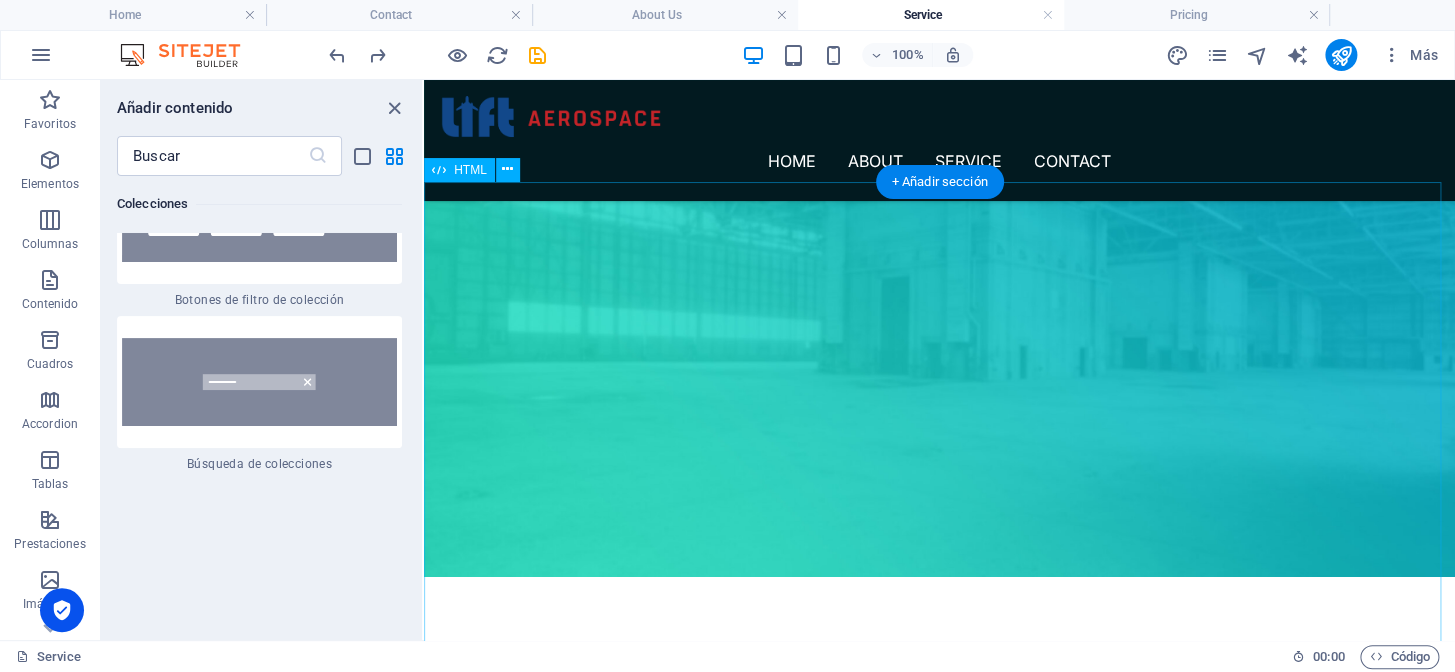 scroll, scrollTop: 680, scrollLeft: 0, axis: vertical 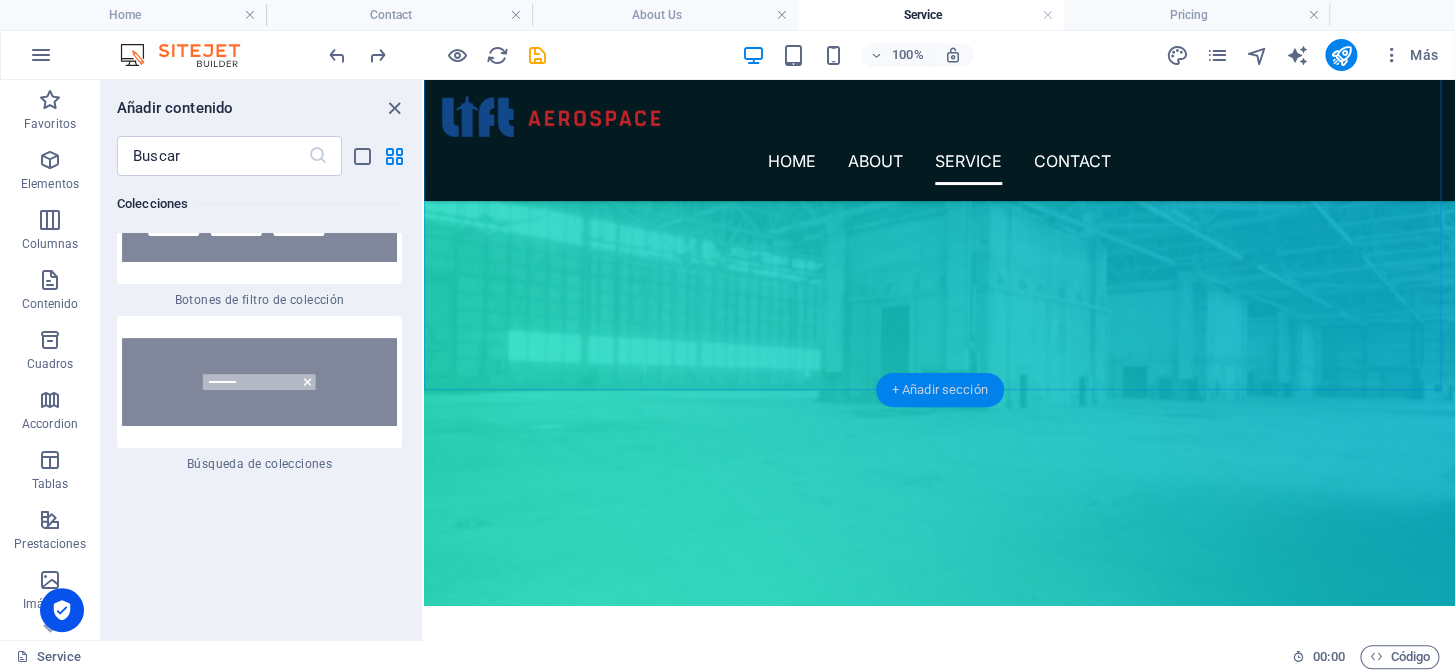 click on "+ Añadir sección" at bounding box center (939, 390) 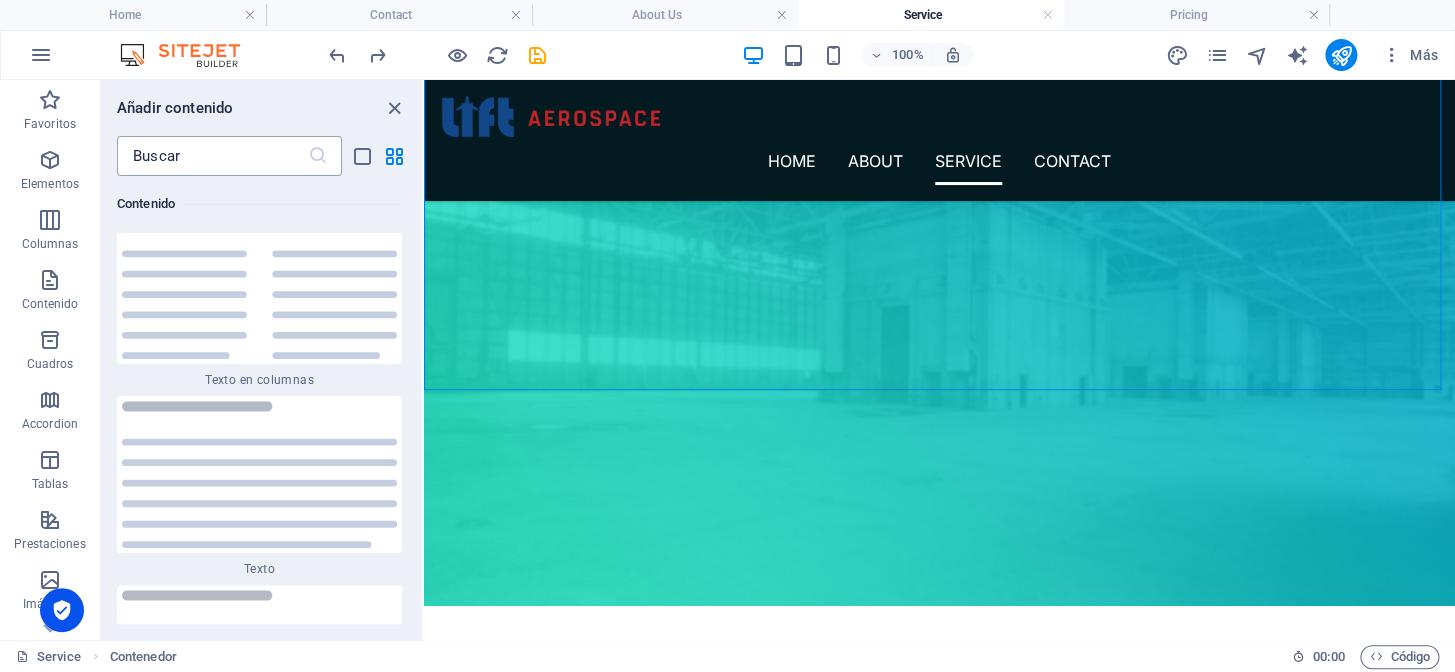 scroll, scrollTop: 6810, scrollLeft: 0, axis: vertical 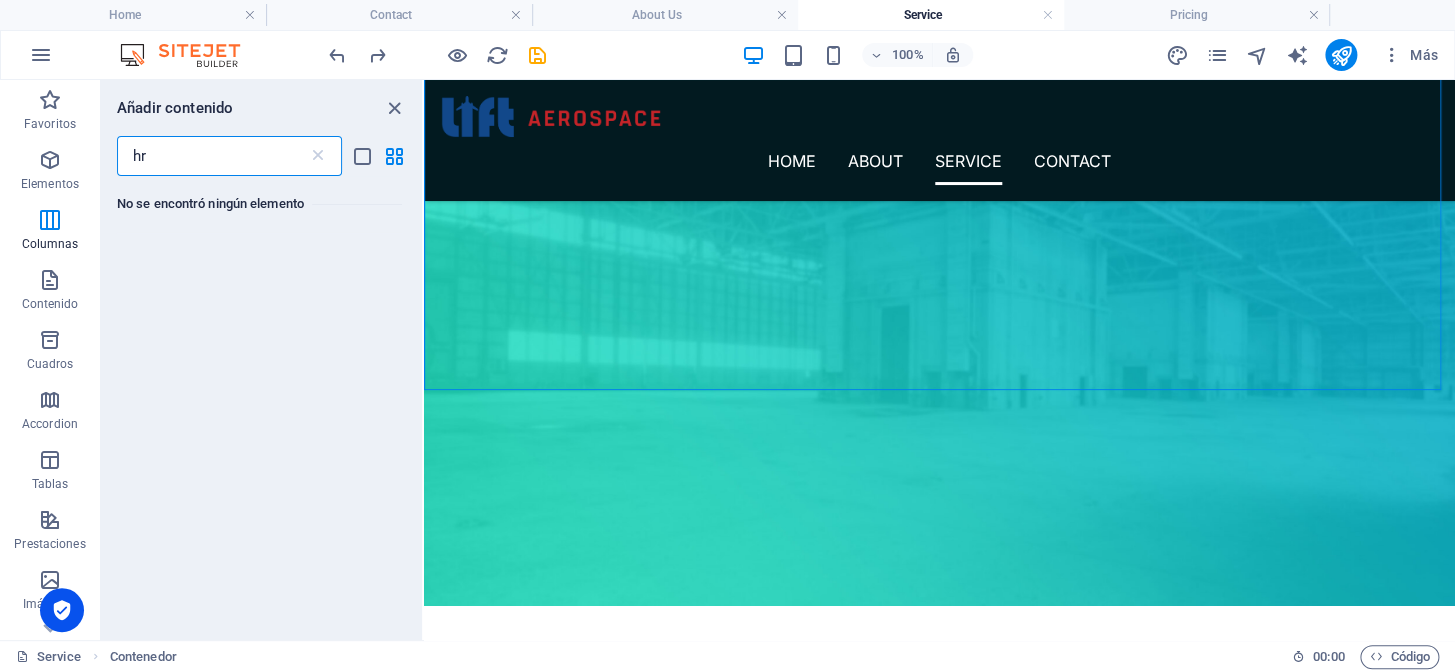 type on "h" 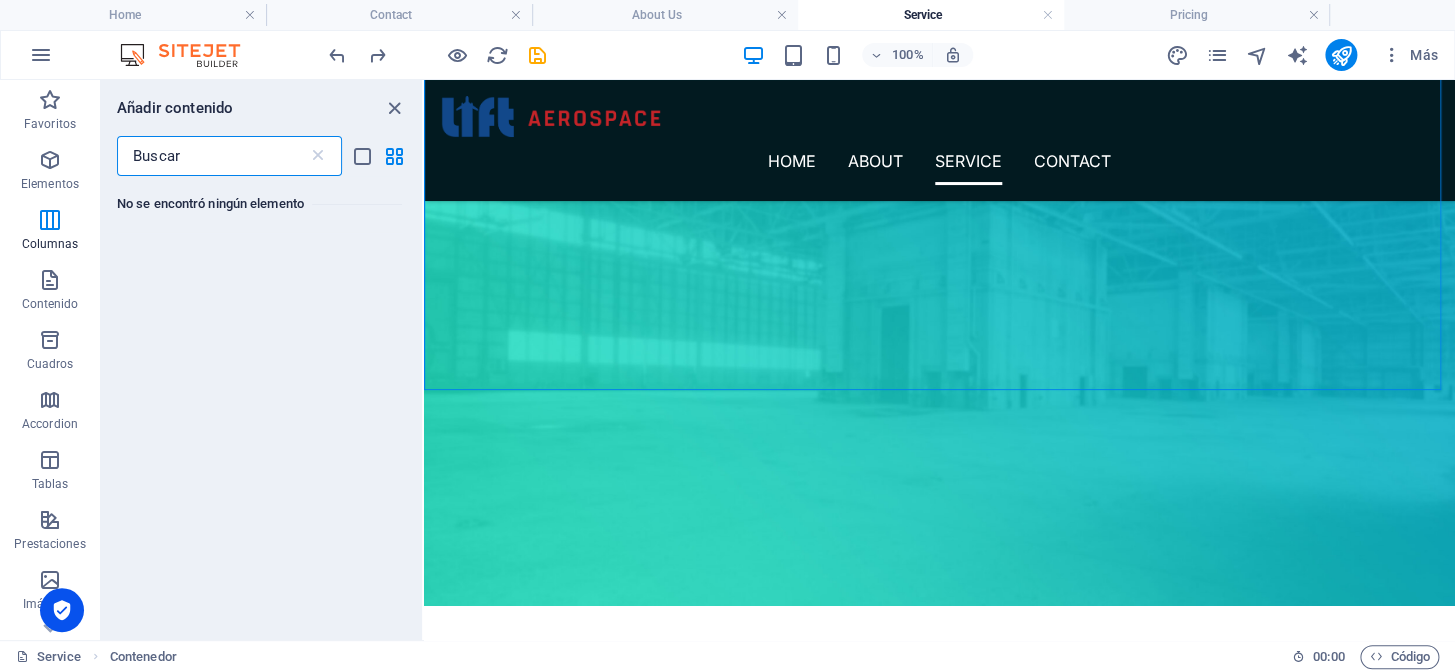 type on "t" 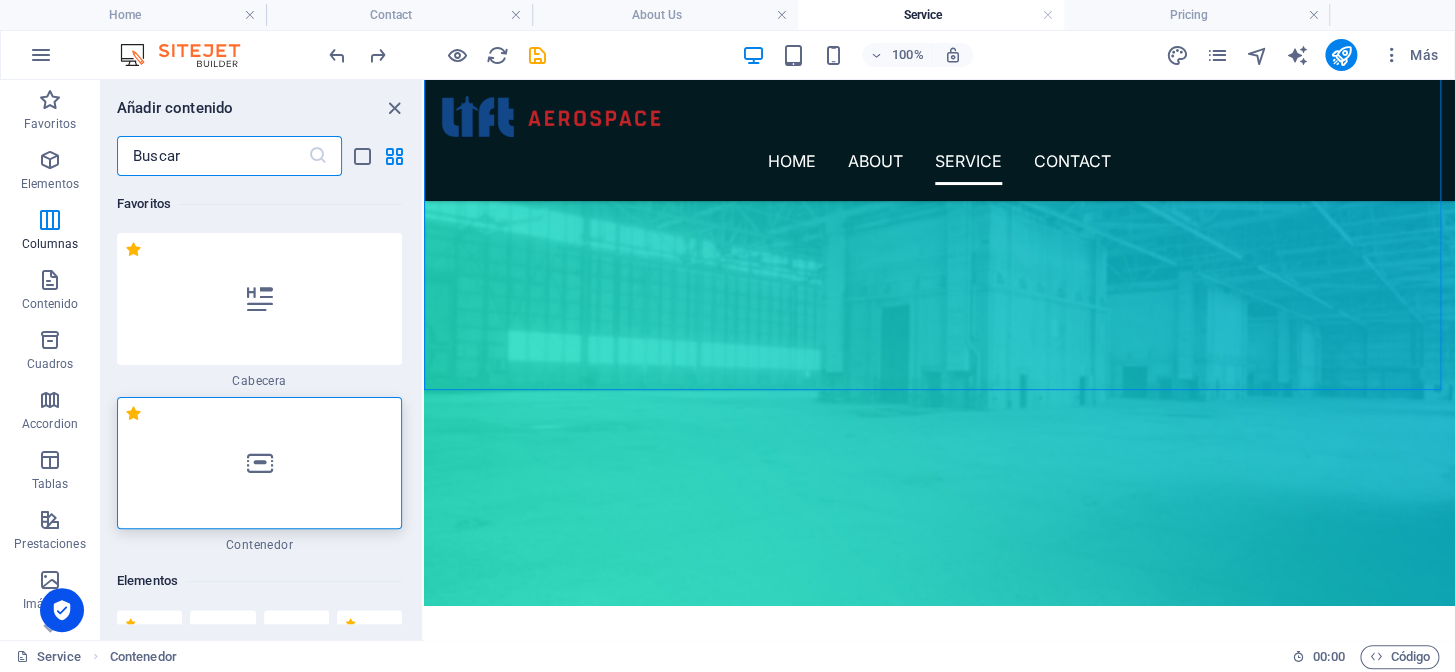 type on "g" 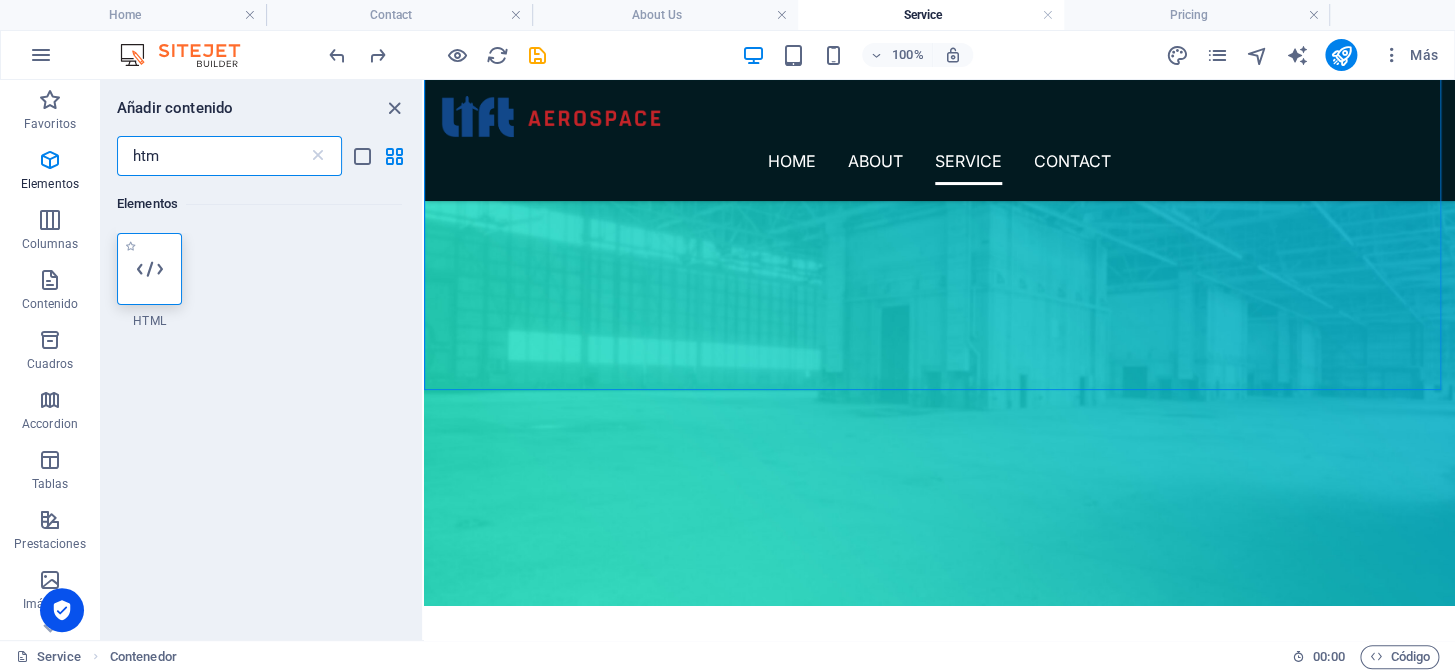 type on "htm" 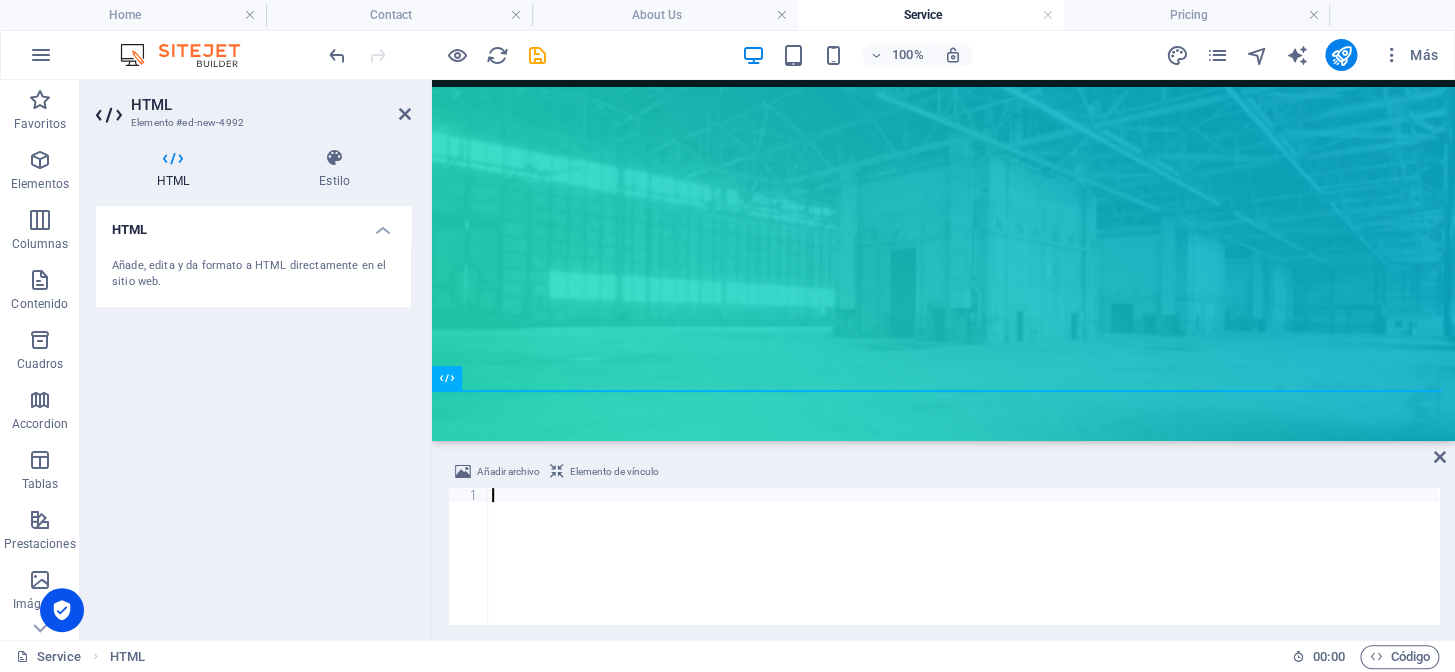 click at bounding box center [963, 570] 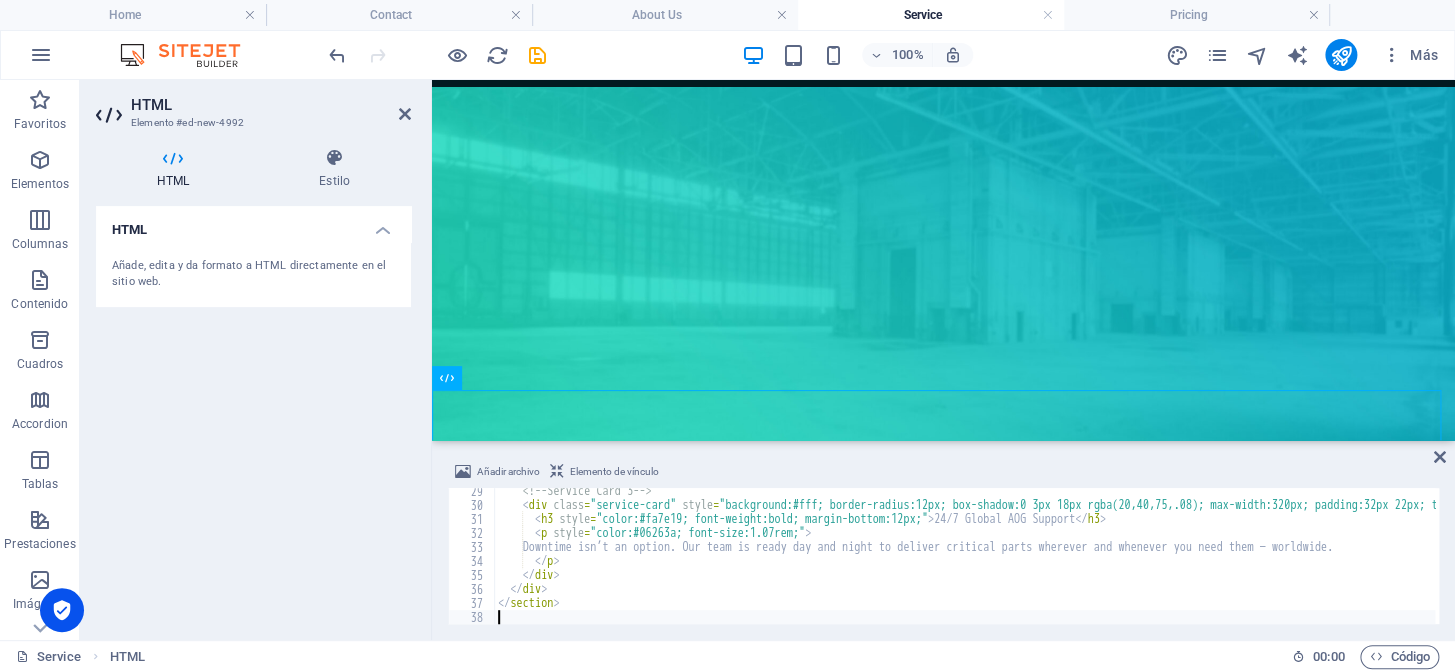 type on "</section>" 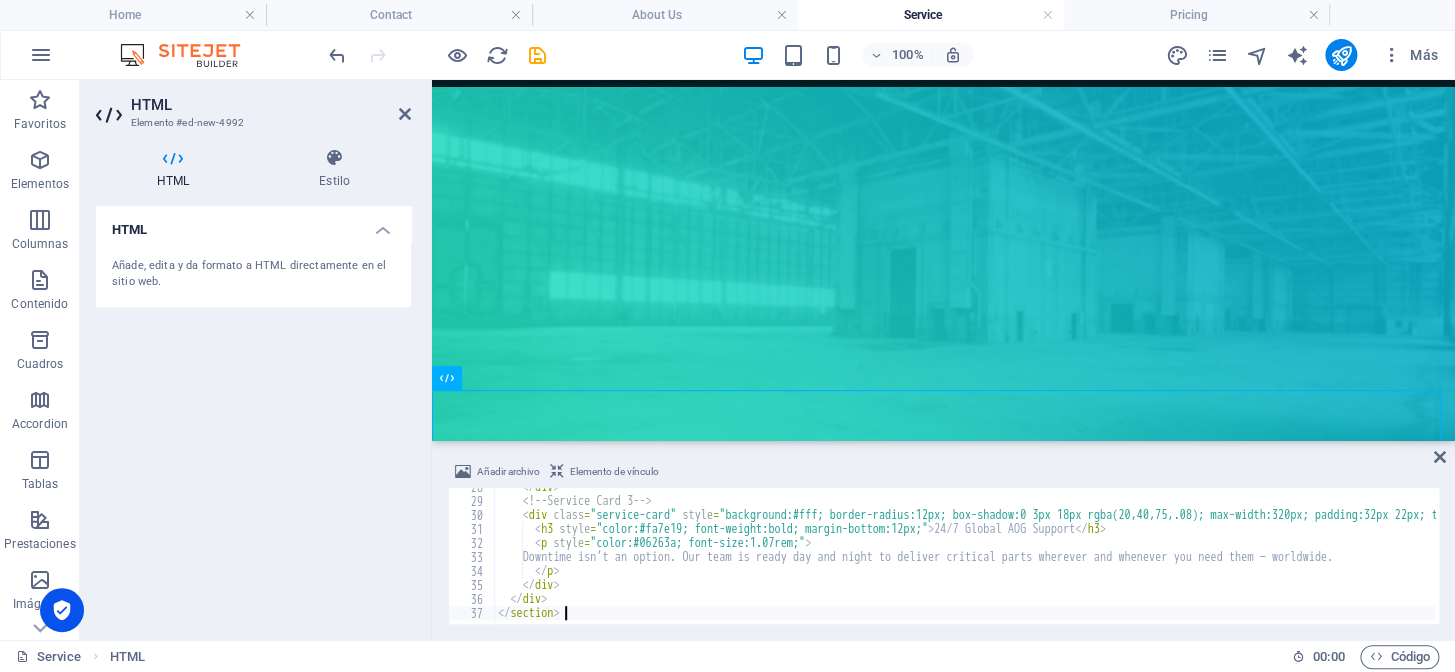 scroll, scrollTop: 386, scrollLeft: 0, axis: vertical 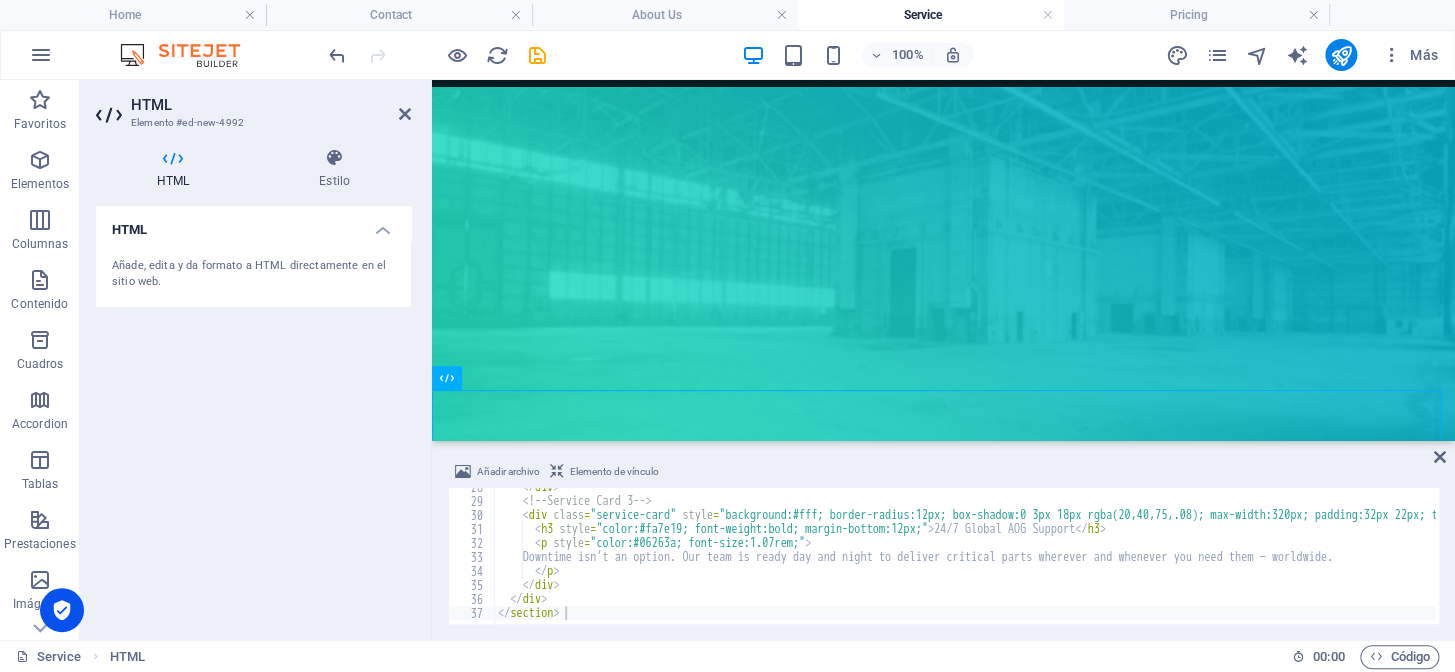 click on "Añadir archivo Elemento de vínculo </section> 28 29 30 31 32 33 34 35 36 37      </ div >      <!--  Service Card 3  -->      < div   class = "service-card"   style = "background:#fff; border-radius:12px; box-shadow:0 3px 18px rgba(20,40,75,.08); max-width:320px; padding:32px 22px; text-align:left;" >         < h3   style = "color:#fa7e19; font-weight:bold; margin-bottom:12px;" > 24/7 Global AOG Support </ h3 >         < p   style = "color:#06263a; font-size:1.07rem;" >          Downtime isn’t an option. Our team is ready day and night to deliver critical parts wherever and whenever you need them — worldwide.         </ p >      </ div >    </ div > </ section >     XXXXXXXXXXXXXXXXXXXXXXXXXXXXXXXXXXXXXXXXXXXXXXXXXXXXXXXXXXXXXXXXXXXXXXXXXXXXXXXXXXXXXXXXXXXXXXXXXXXXXXXXXXXXXXXXXXXXXXXXXXXXXXXXXXXXXXXXXXXXXXXXXXXXXXXXXXXXXXXXXXXXXXXXXXXXXXXXXXXXXXXXXXXXXXXXXXXXXXXXXXXXXXXXXXXXXXXXXXXXXXXXXXXXXXXXXXXXXXXXXXXXXXXXXXXXXXXX" at bounding box center [943, 542] 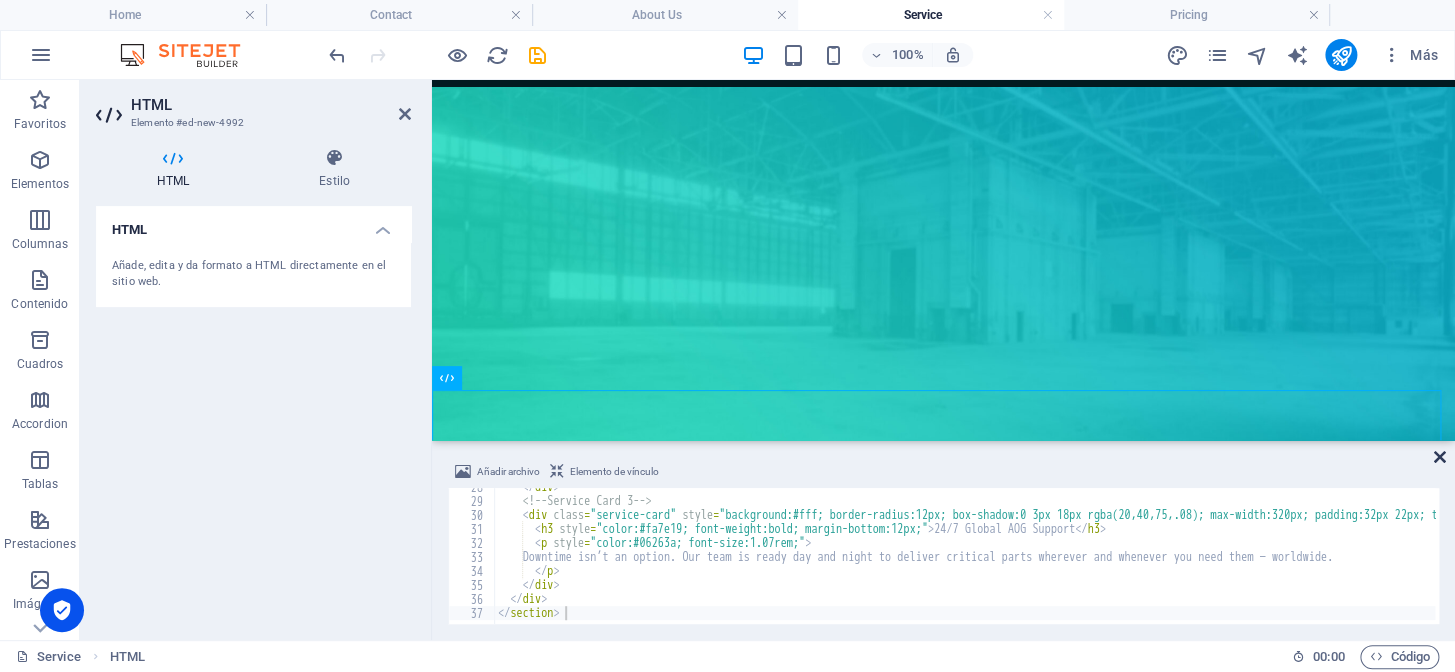 drag, startPoint x: 1433, startPoint y: 457, endPoint x: 1345, endPoint y: 376, distance: 119.60351 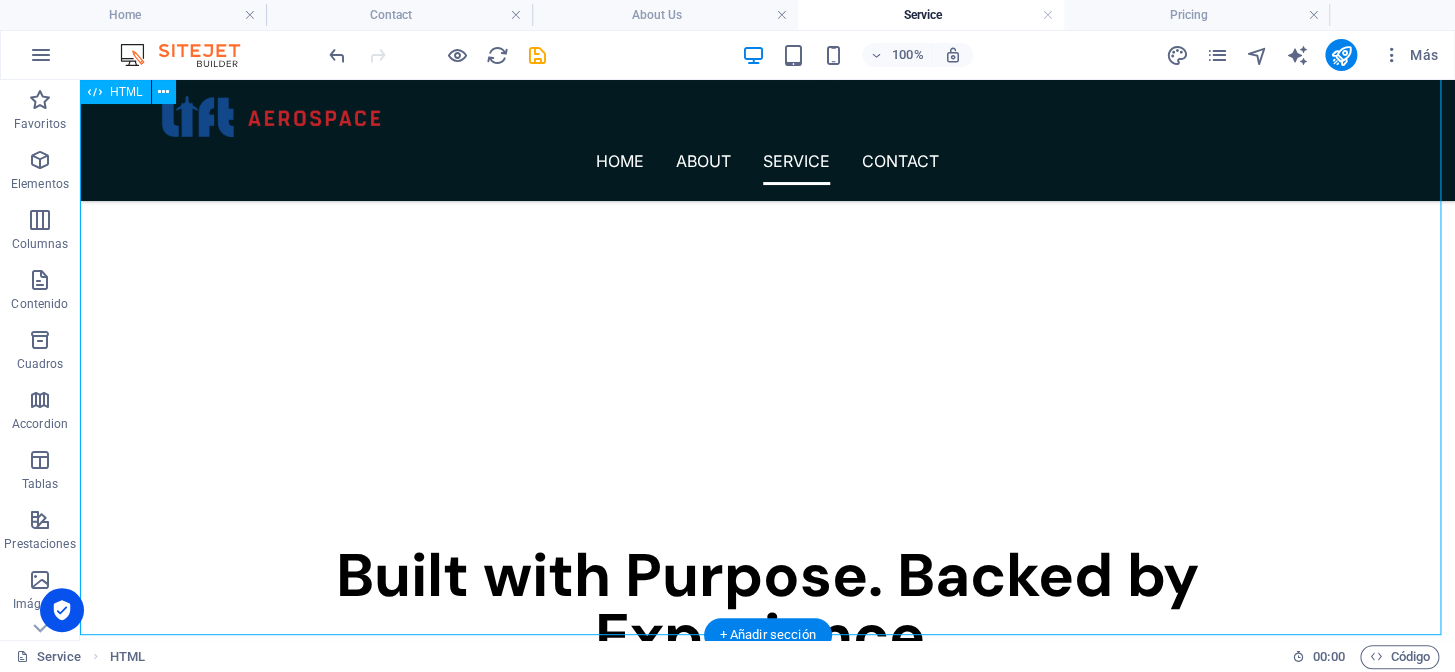 scroll, scrollTop: 1043, scrollLeft: 0, axis: vertical 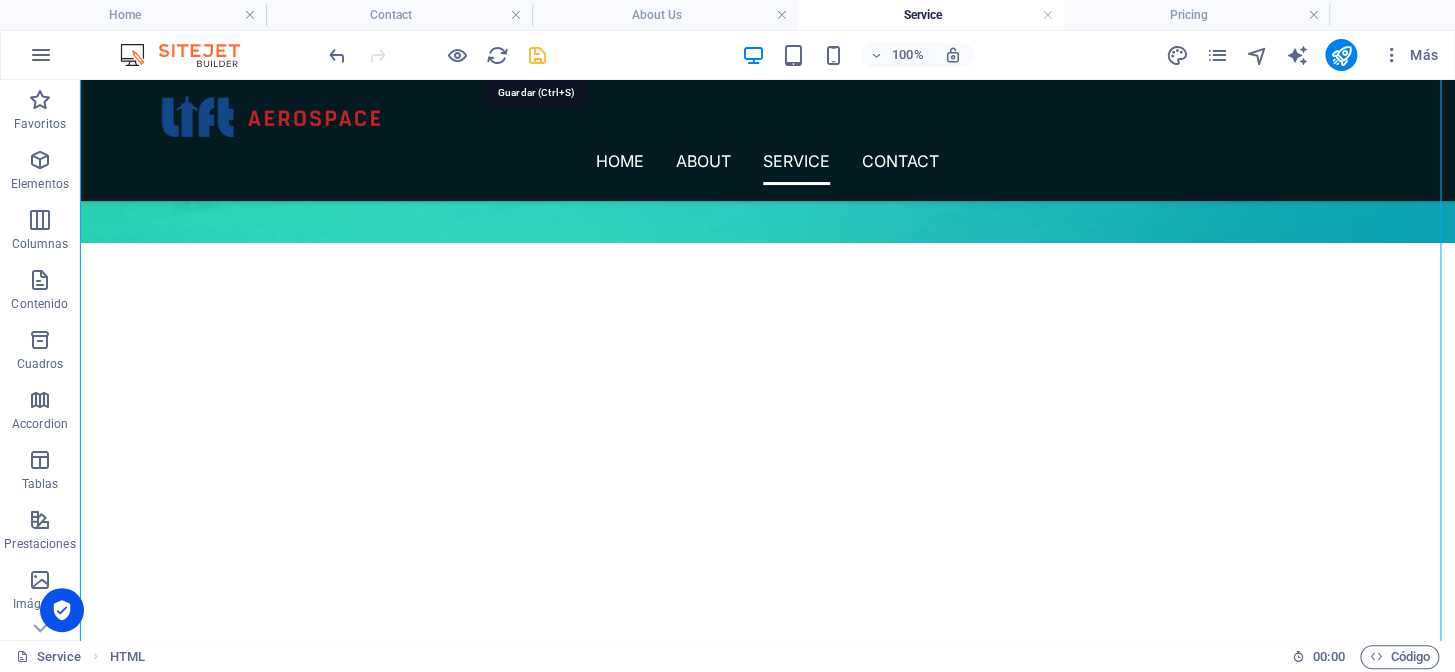 click at bounding box center (537, 55) 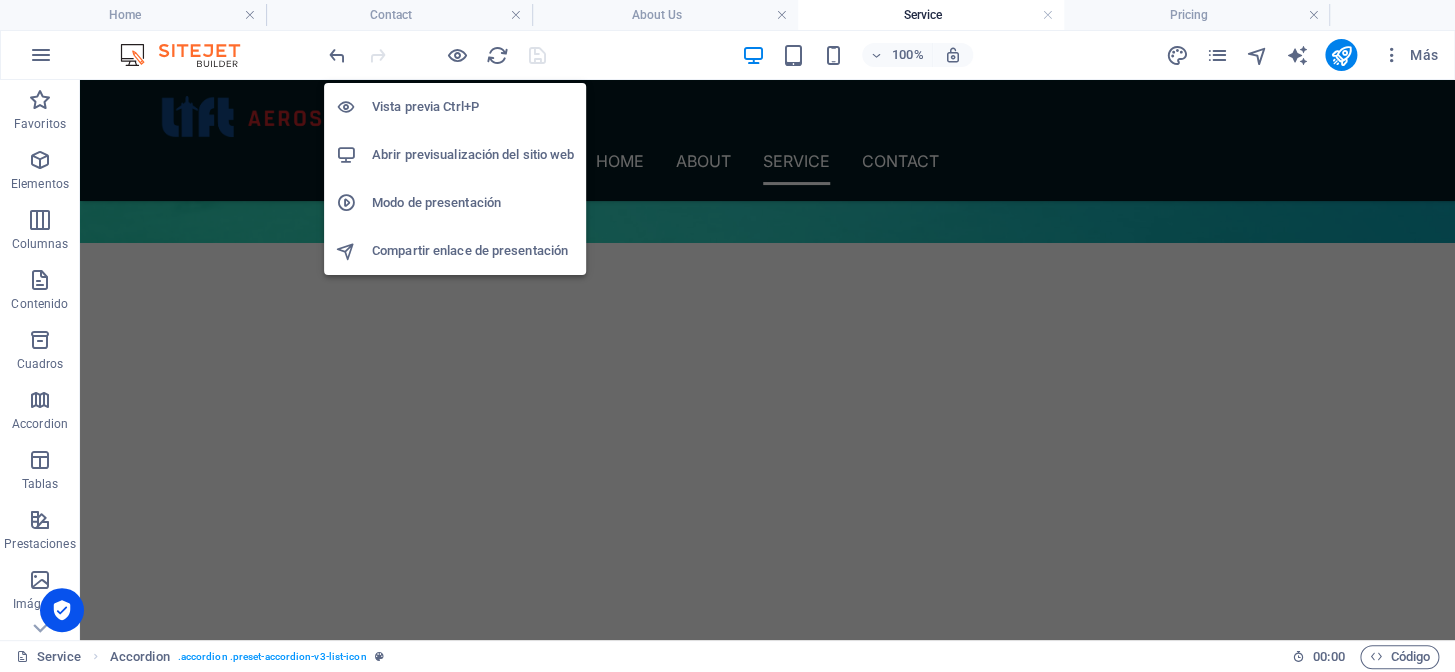 click on "Abrir previsualización del sitio web" at bounding box center [473, 155] 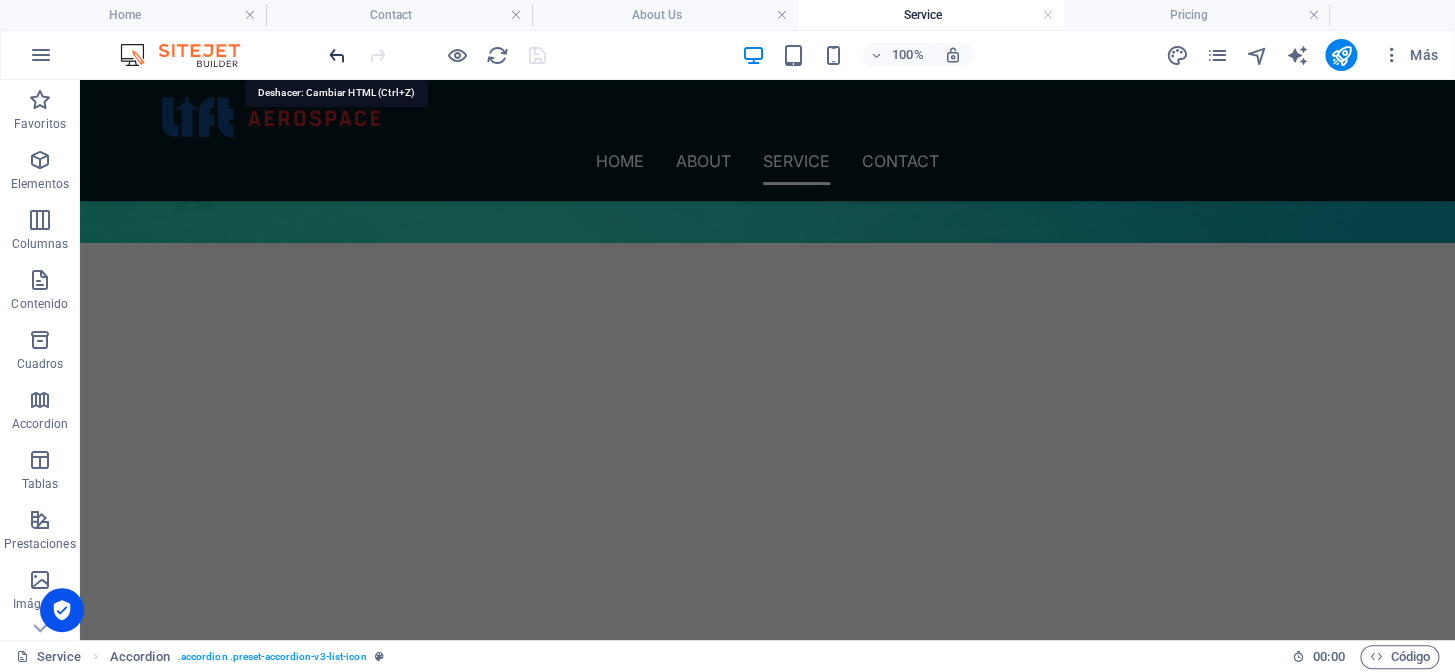 click at bounding box center [337, 55] 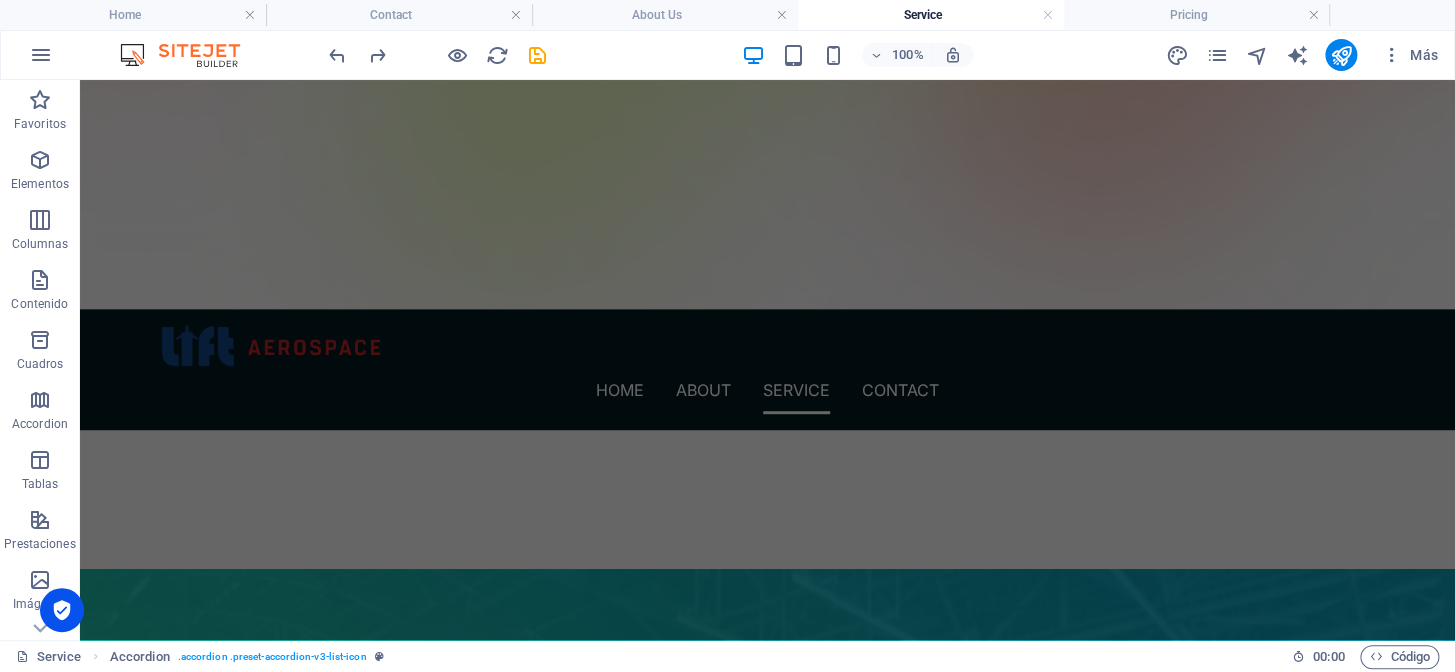 scroll, scrollTop: 346, scrollLeft: 0, axis: vertical 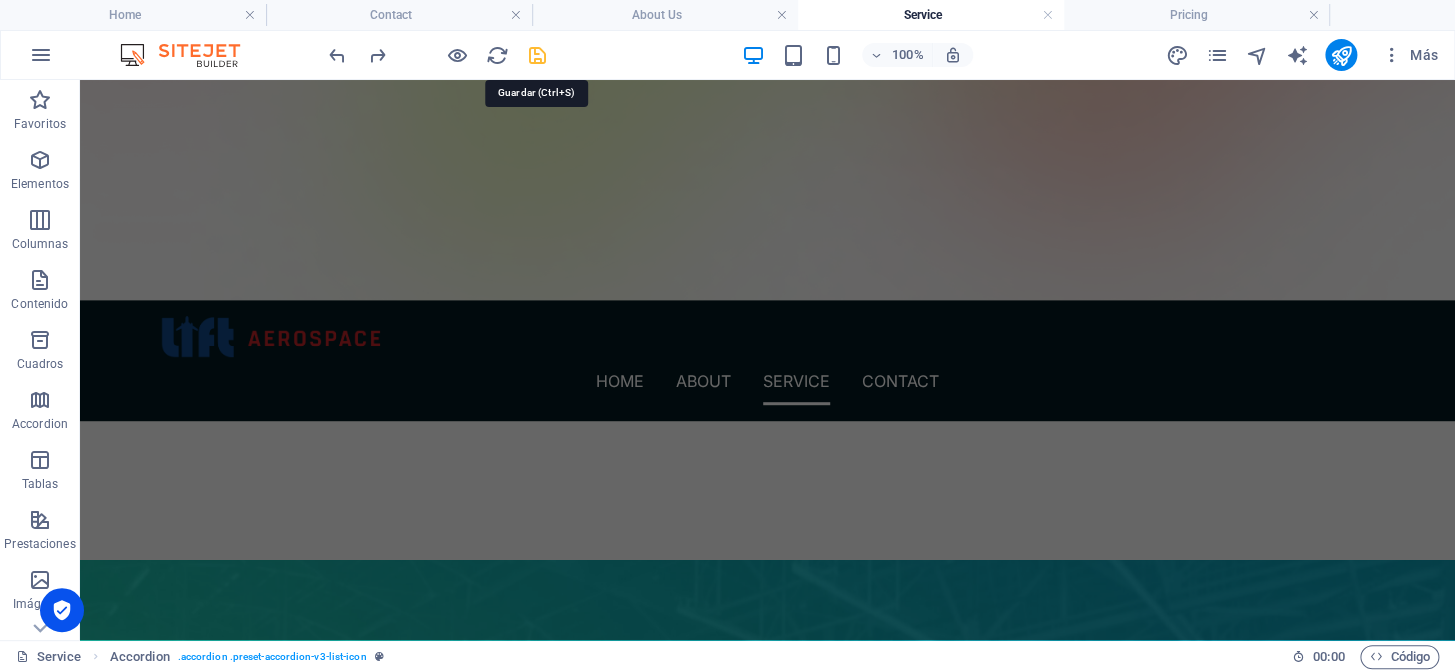 click at bounding box center [537, 55] 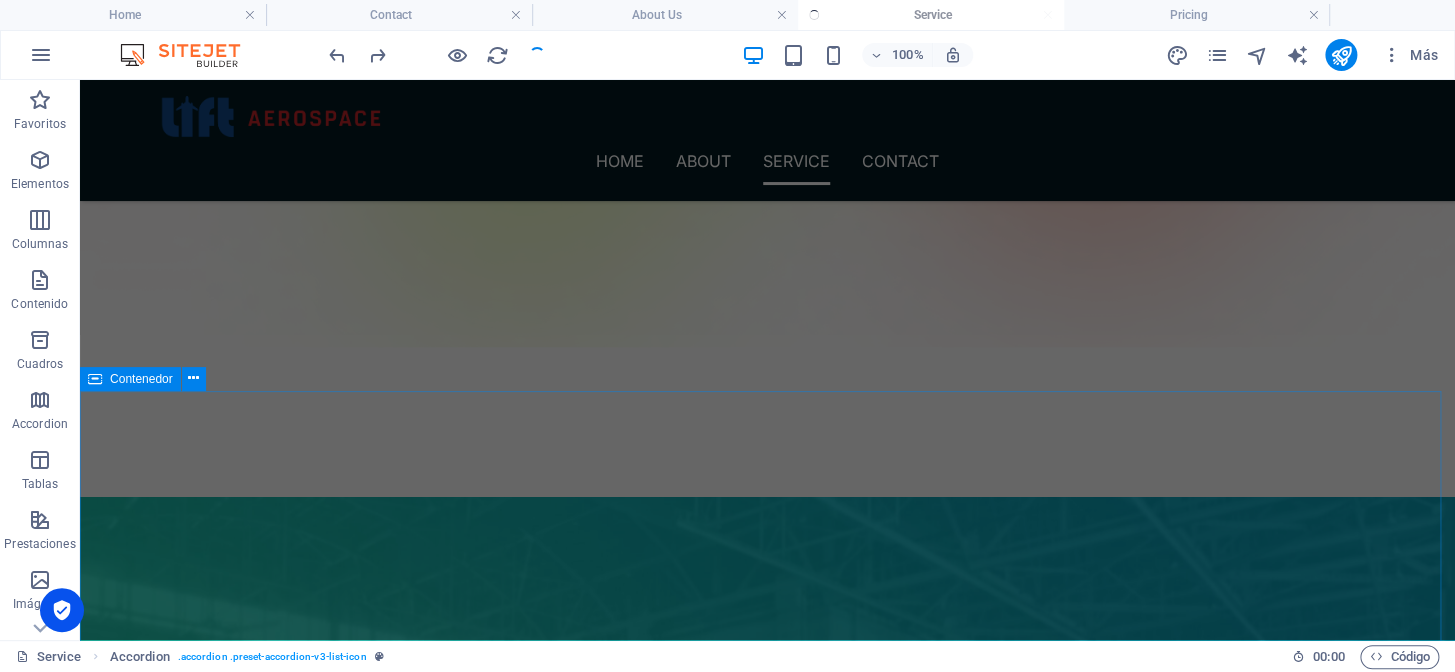 scroll, scrollTop: 255, scrollLeft: 0, axis: vertical 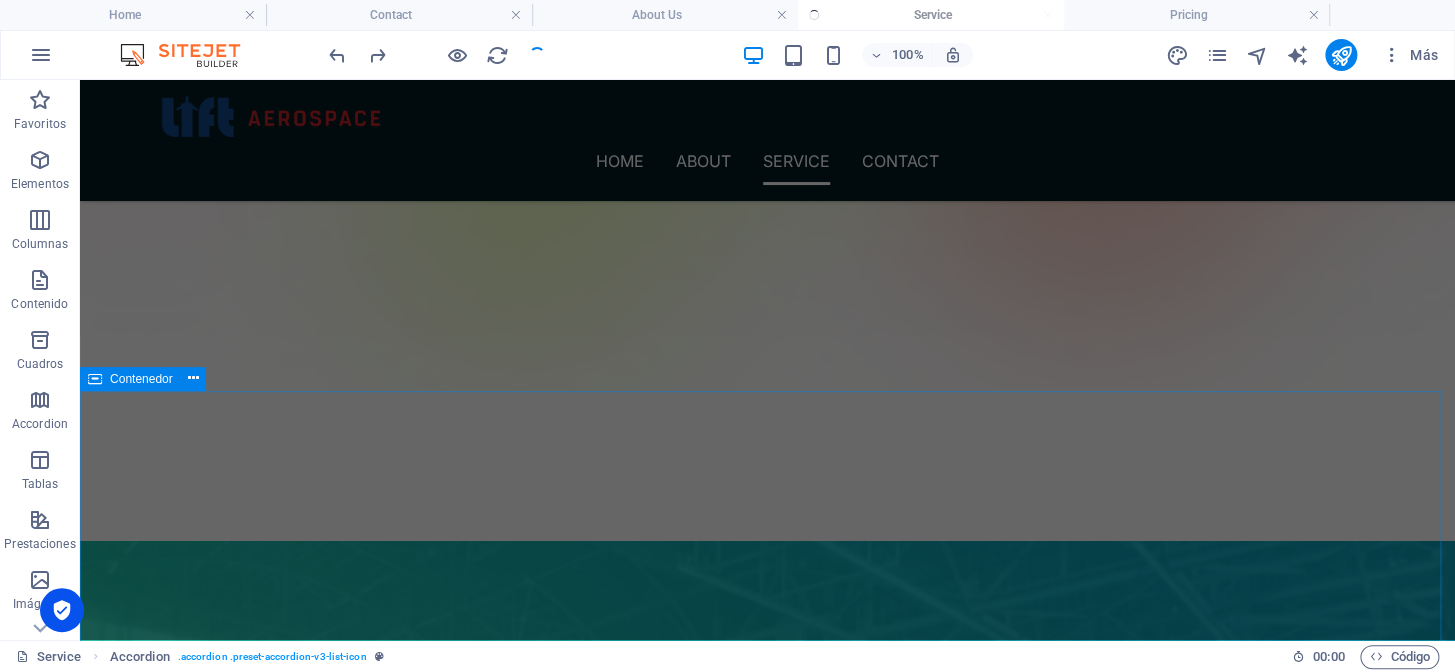 click on "Built with Purpose. Backed by Experience. At Lift Aerospace, every decision is intentional from day one to [DATE]. These four pillars define who we are, what we value, and how we continue delivering for the aviation industry." at bounding box center [767, 1488] 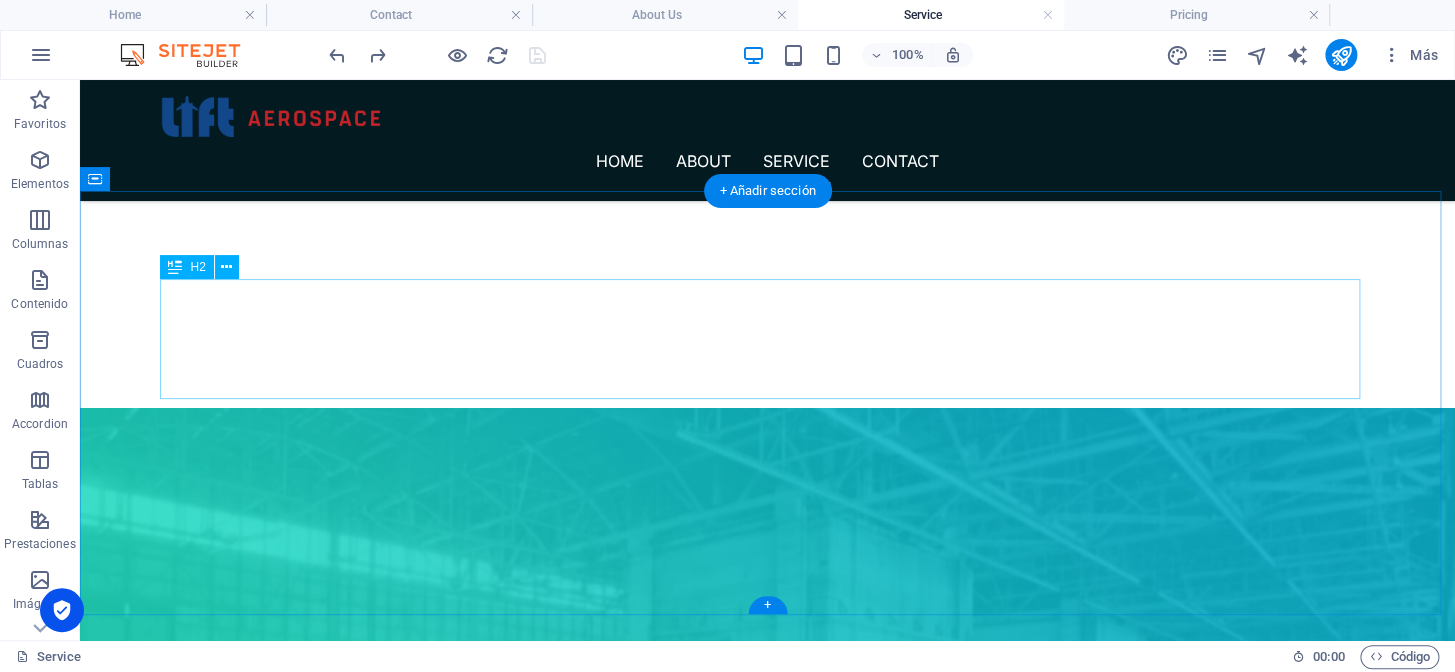 scroll, scrollTop: 454, scrollLeft: 0, axis: vertical 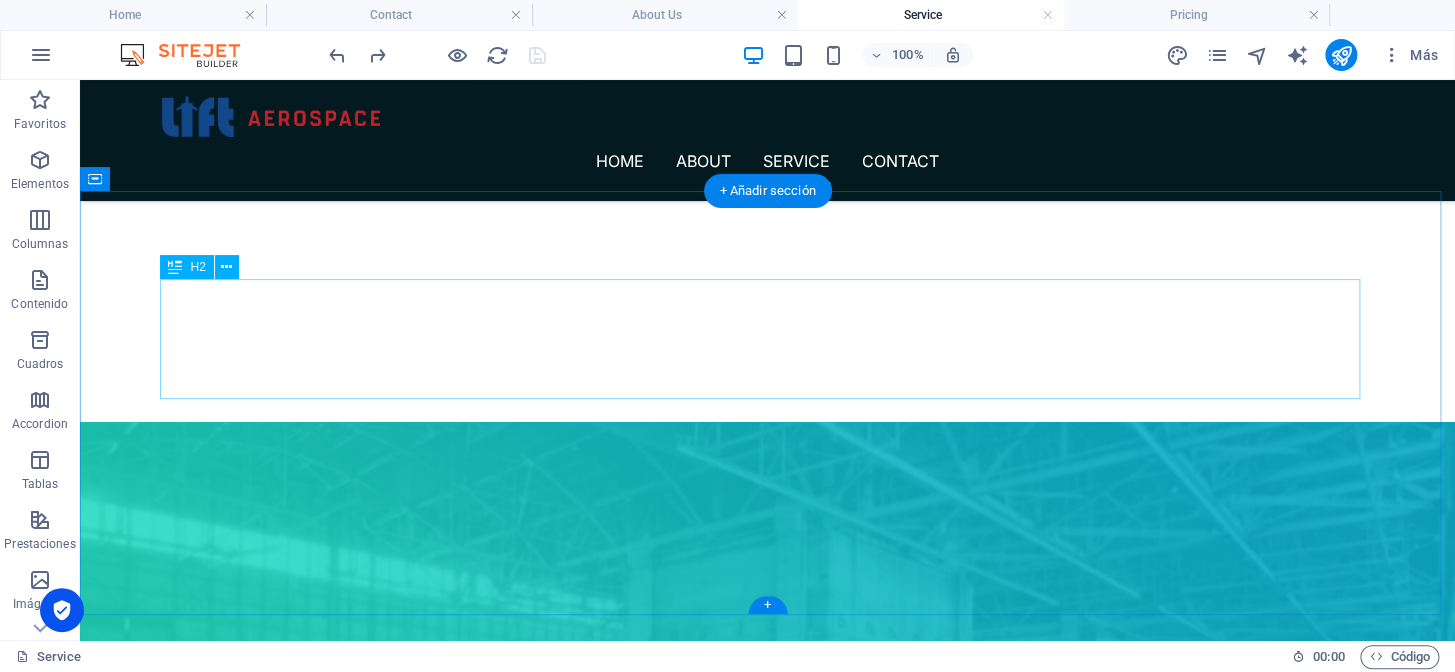 click on "Built with Purpose. Backed by Experience." at bounding box center [768, 1237] 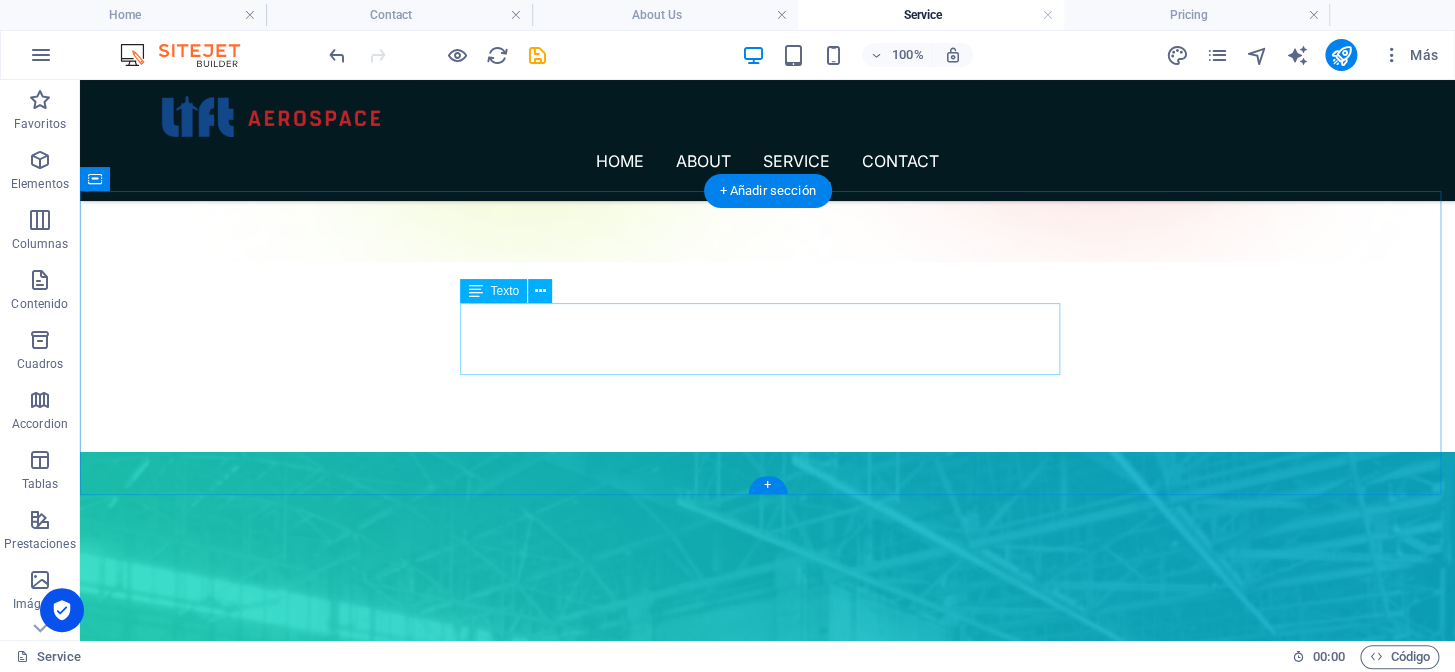 scroll, scrollTop: 272, scrollLeft: 0, axis: vertical 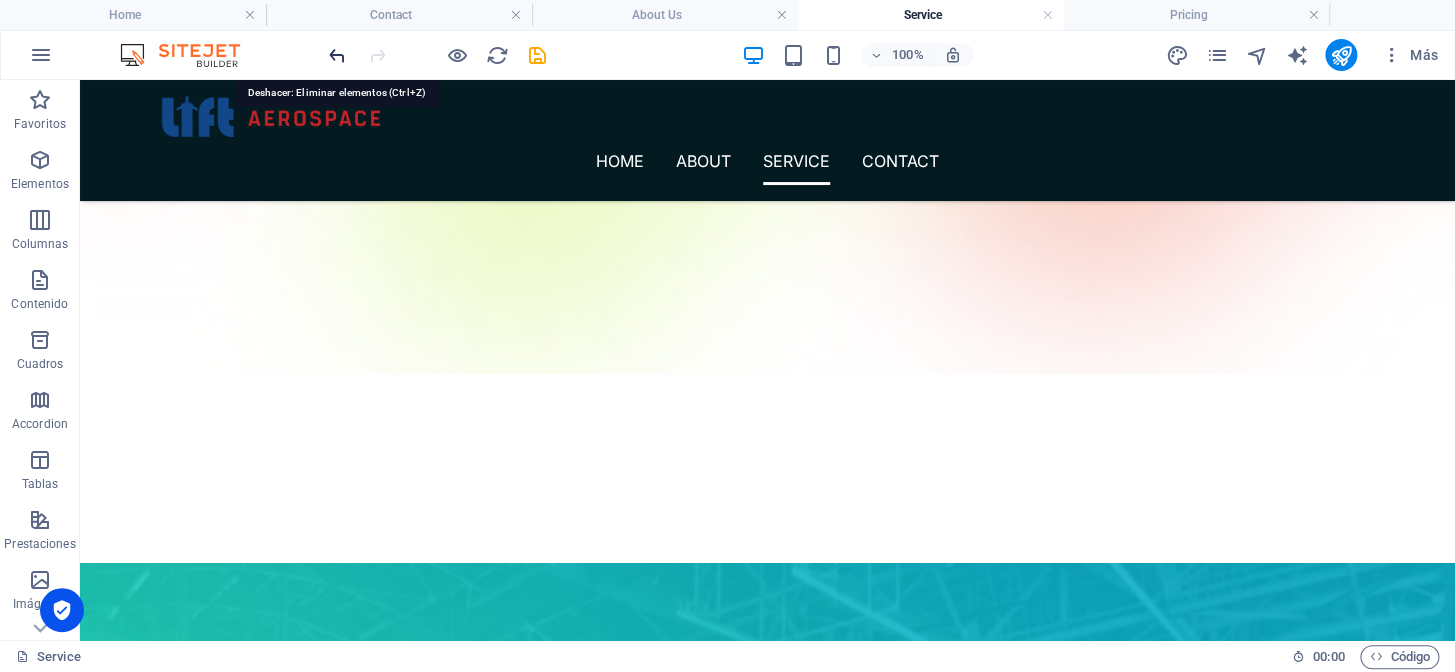 click at bounding box center (337, 55) 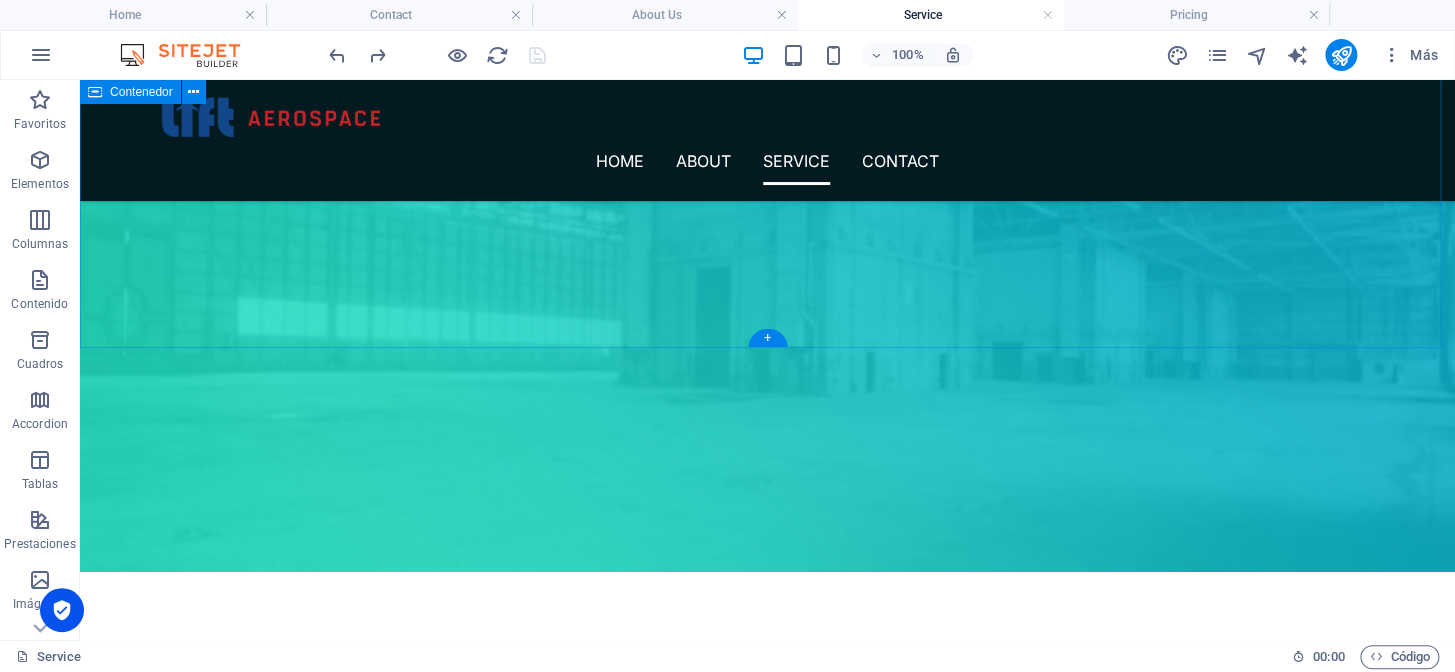 scroll, scrollTop: 545, scrollLeft: 0, axis: vertical 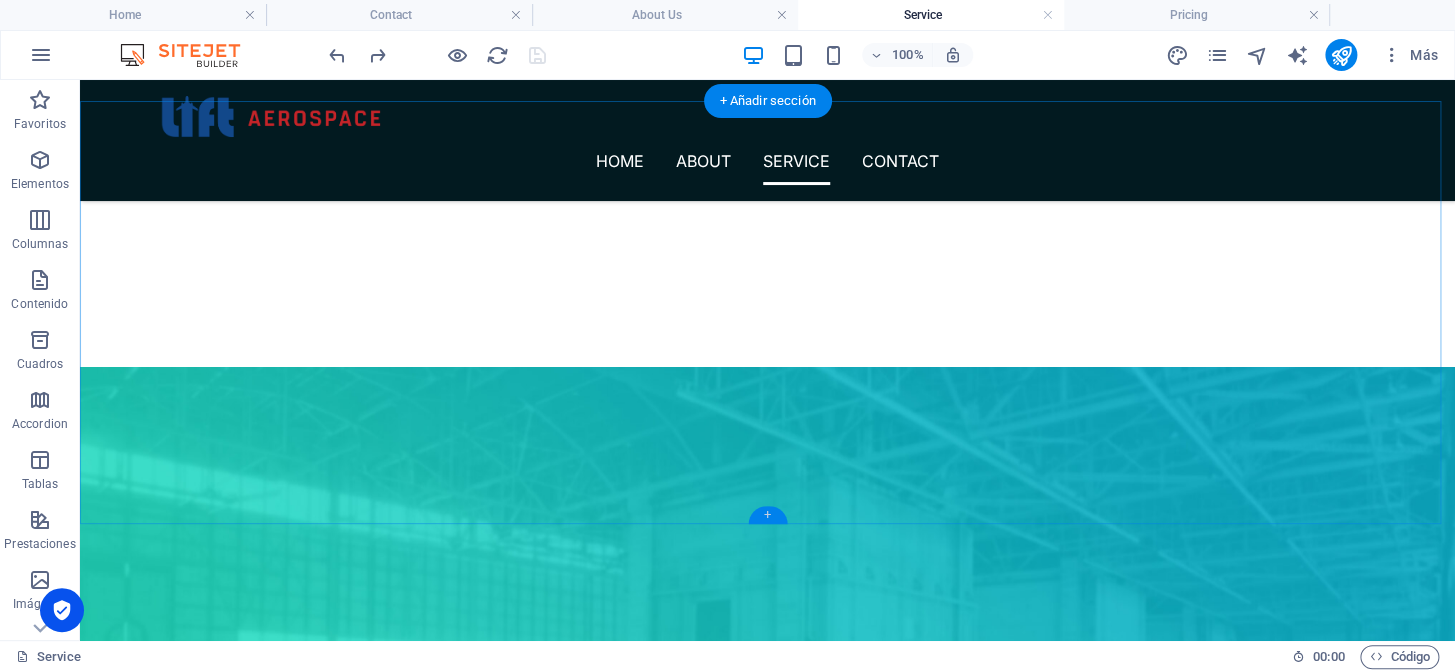 click on "+" at bounding box center [767, 515] 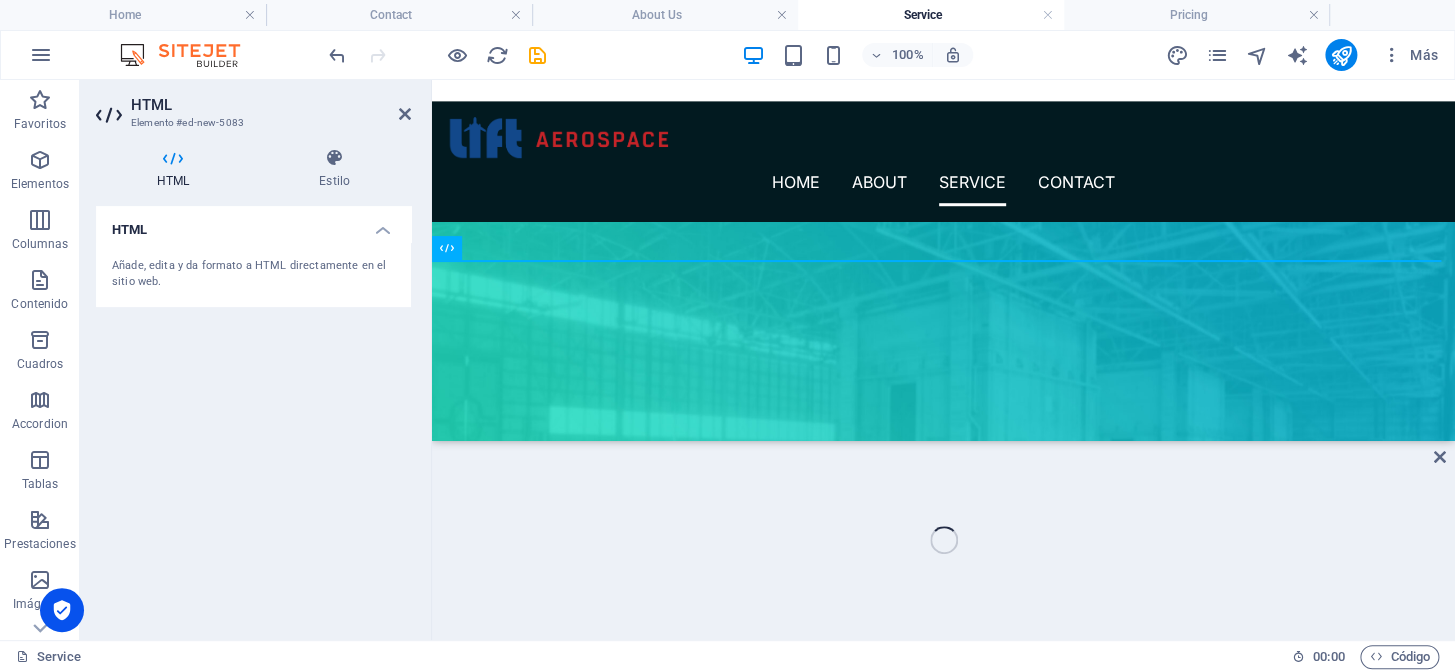 scroll, scrollTop: 810, scrollLeft: 0, axis: vertical 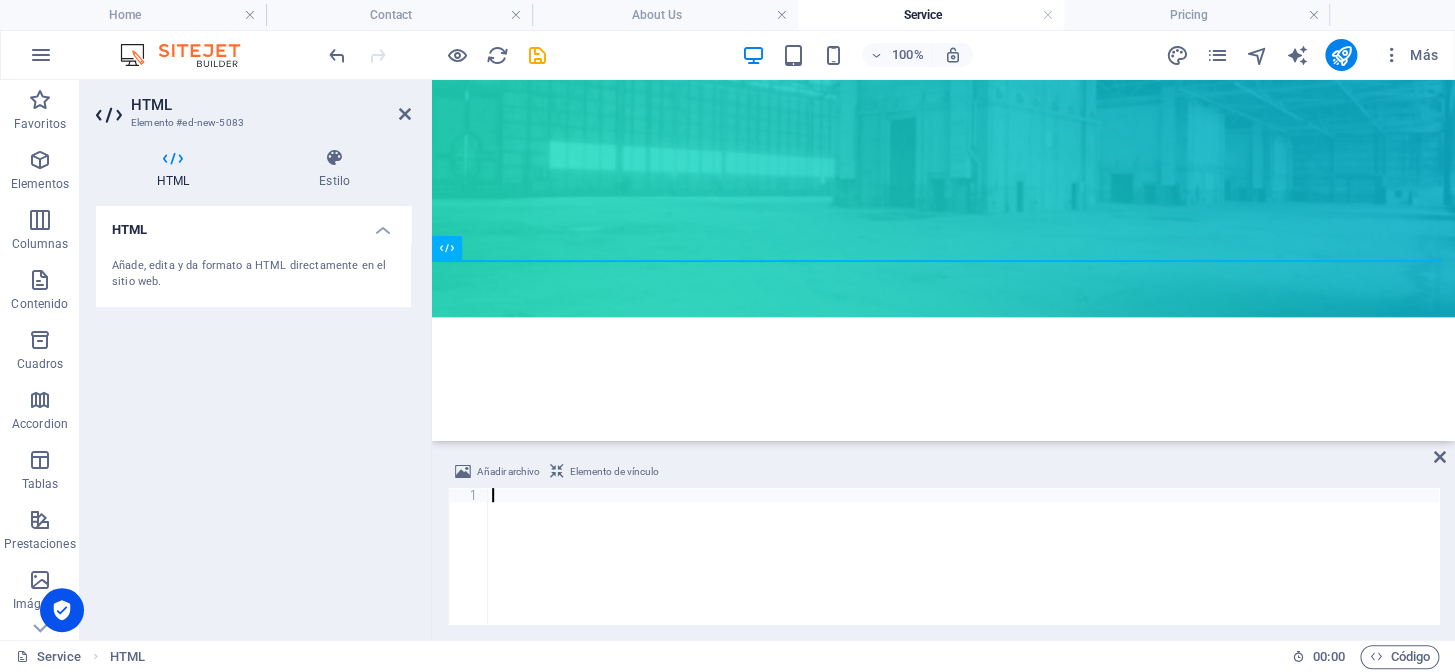 click at bounding box center [963, 570] 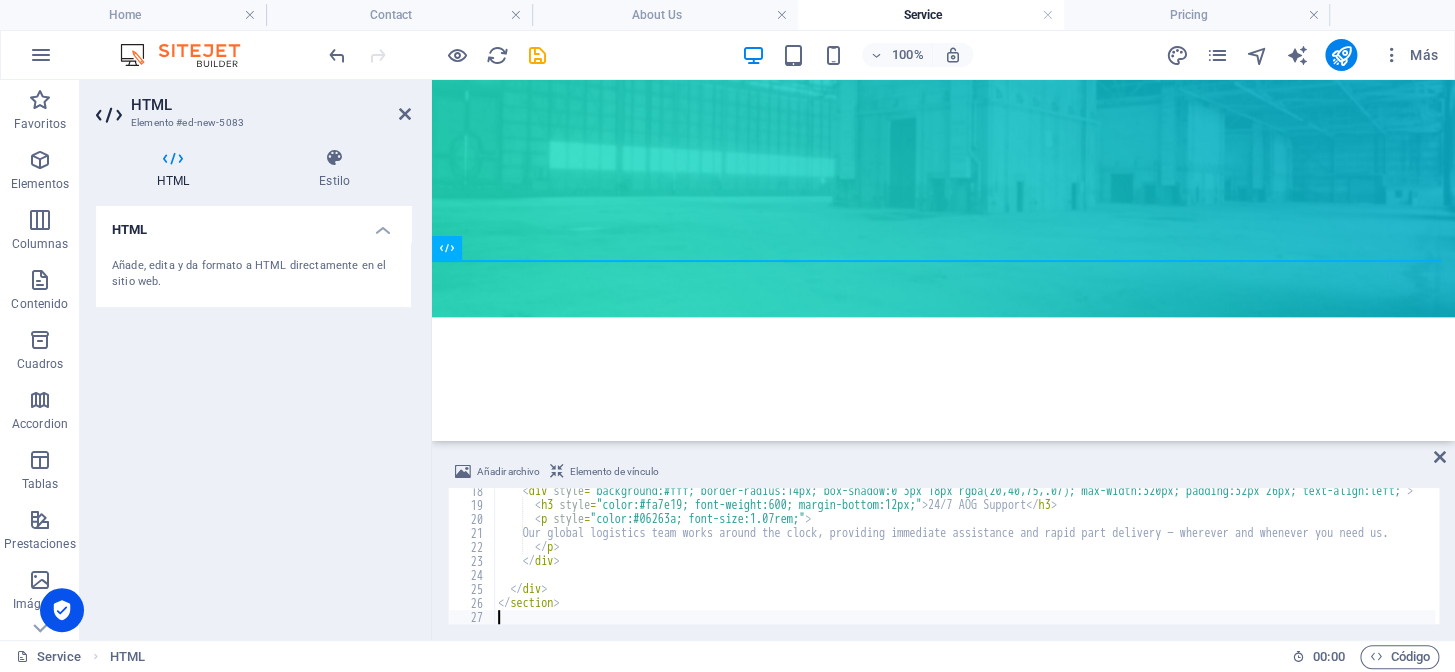scroll, scrollTop: 241, scrollLeft: 0, axis: vertical 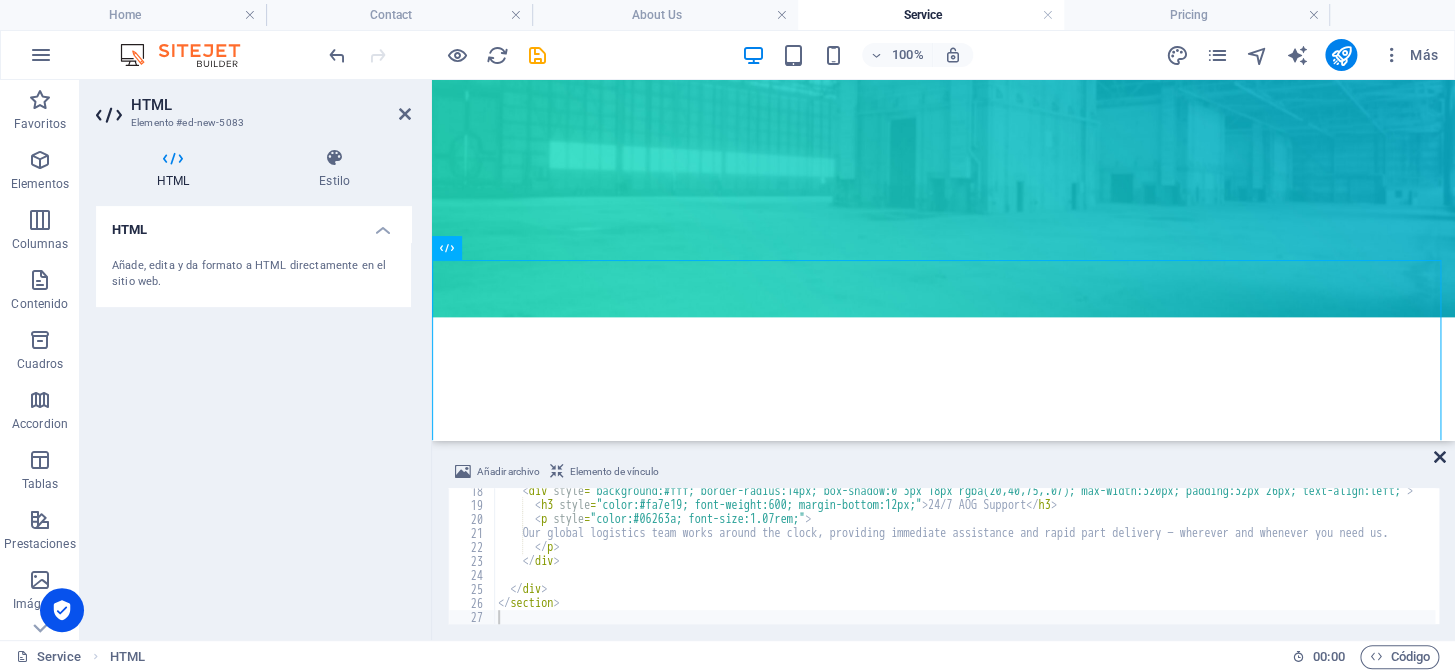 click at bounding box center (1440, 457) 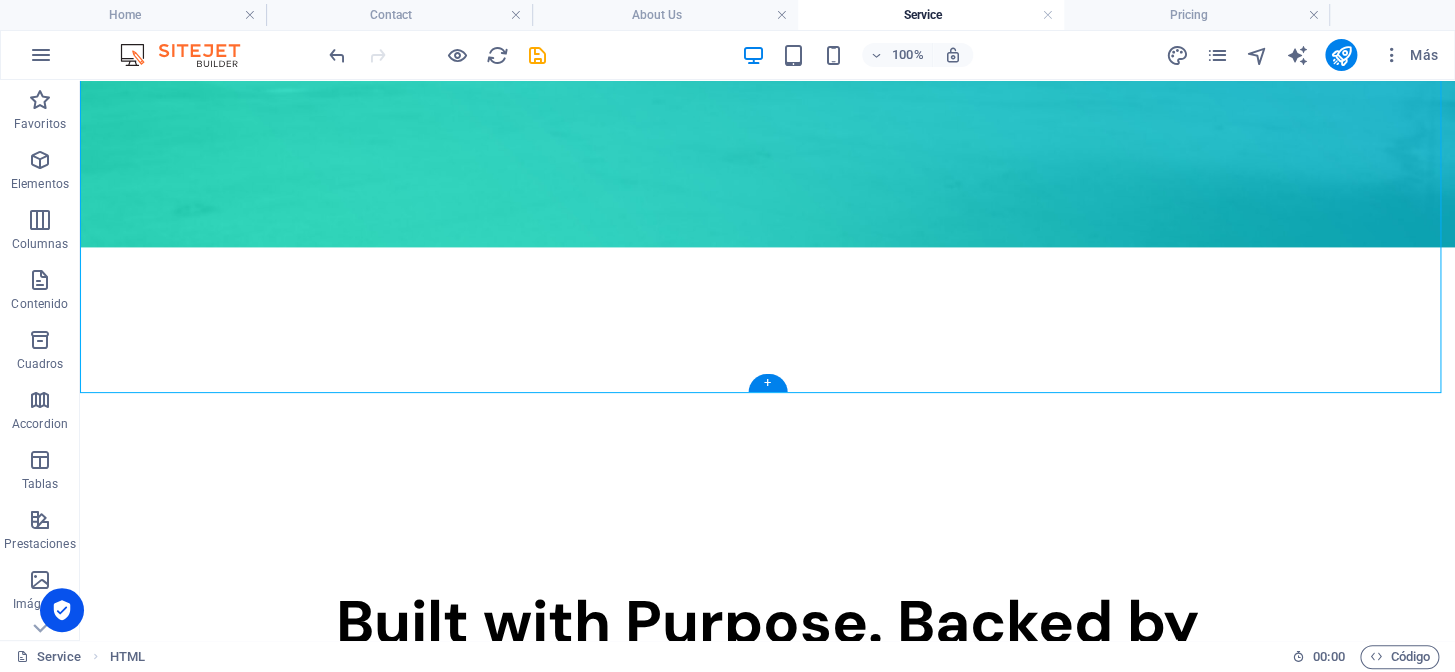 scroll, scrollTop: 1082, scrollLeft: 0, axis: vertical 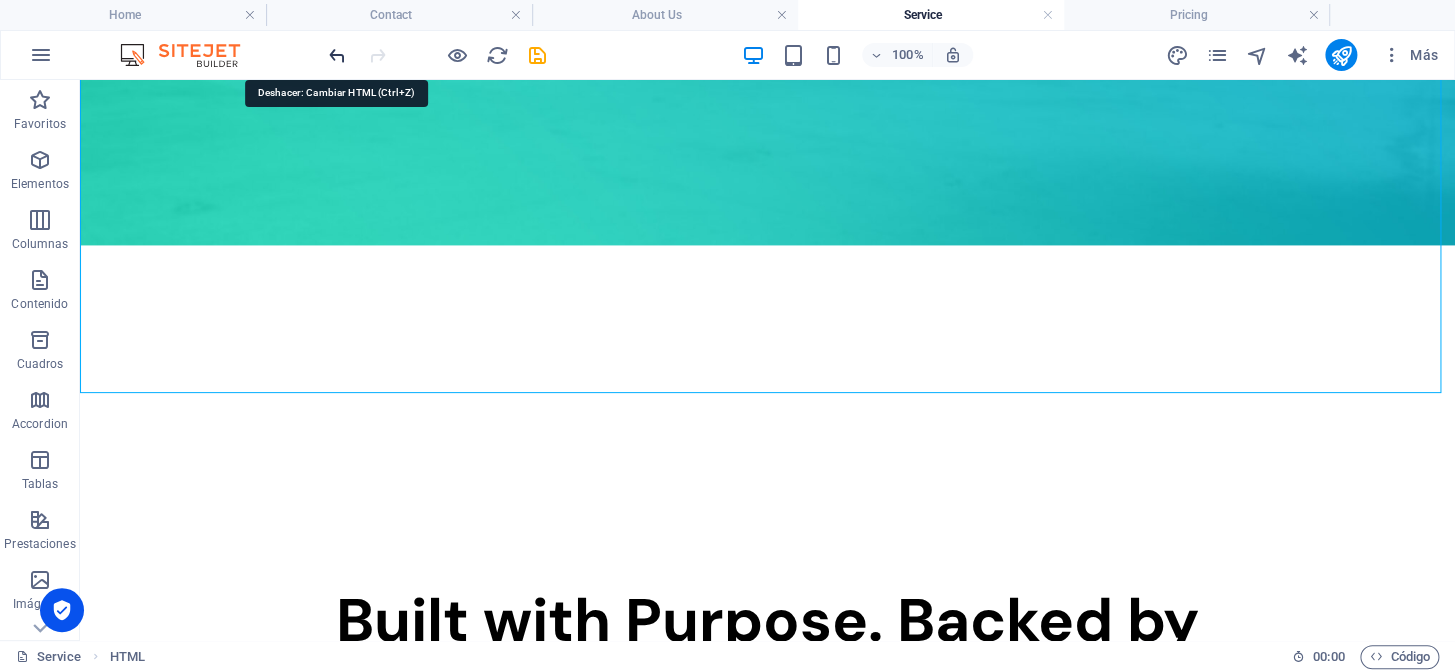 click at bounding box center [337, 55] 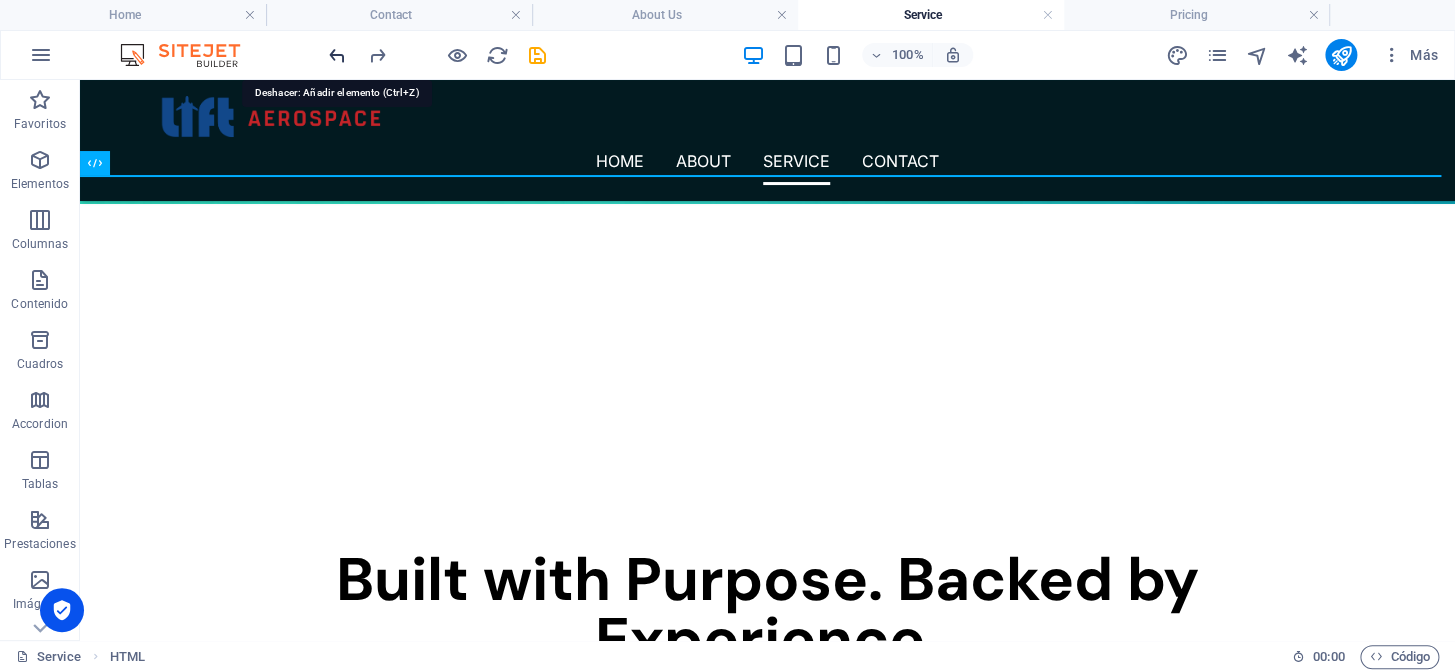 scroll, scrollTop: 710, scrollLeft: 0, axis: vertical 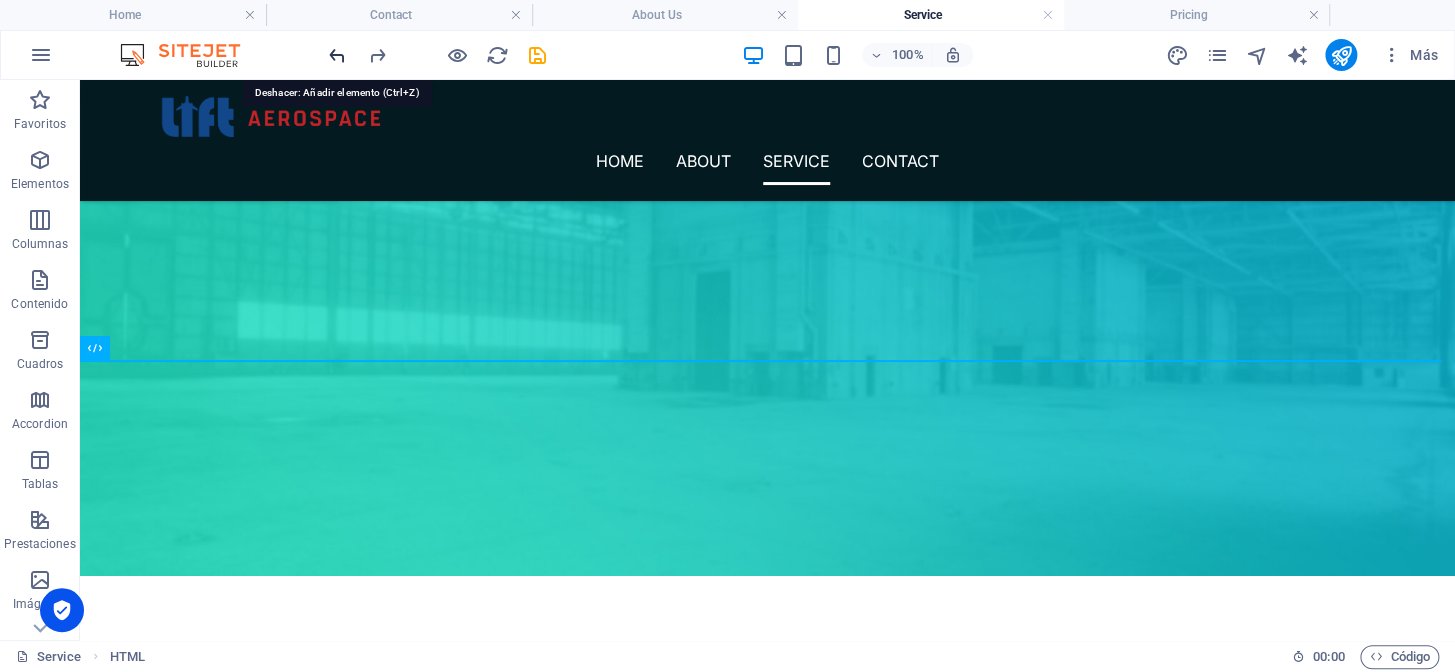 click at bounding box center (337, 55) 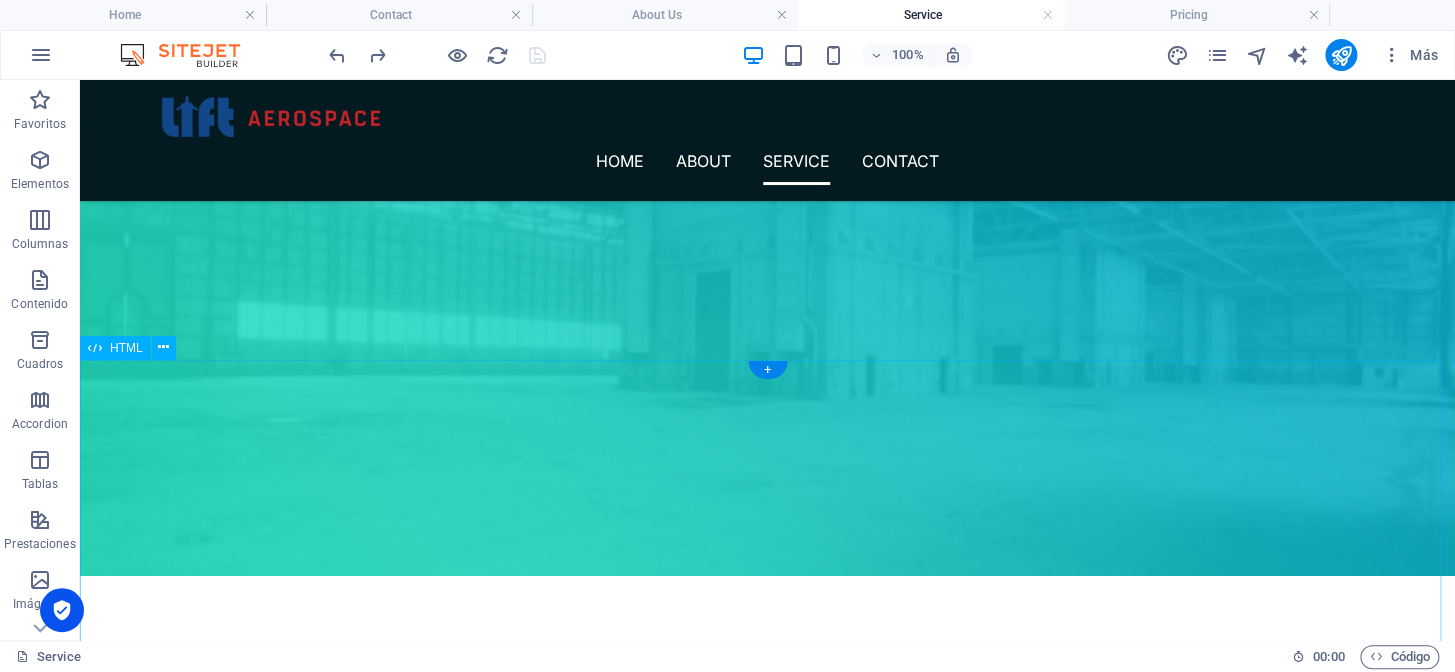 click on "Why Choose Lift?
Social Presence
Social Presence
Connect with us on
LinkedIn
and
X (Twitter)
for industry updates, news, and direct support.
Transparent Tracking
Transparent Tracking
Follow every order in real time with clear, proactive updates—so you’re never left guessing about your parts’ status.
Technical Support
Technical Support
Rely on our expert team for guidance, troubleshooting, and advice before, during, and after every sale." at bounding box center (767, 1494) 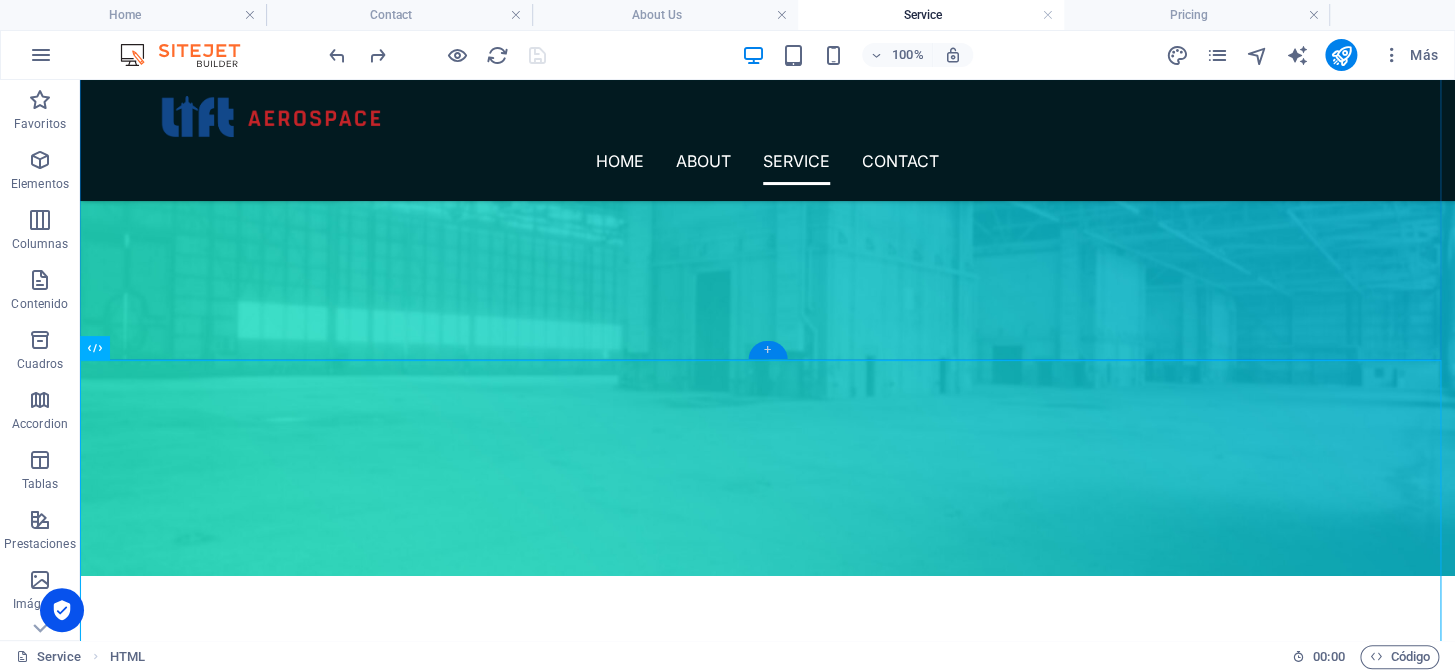 click on "+" at bounding box center (767, 350) 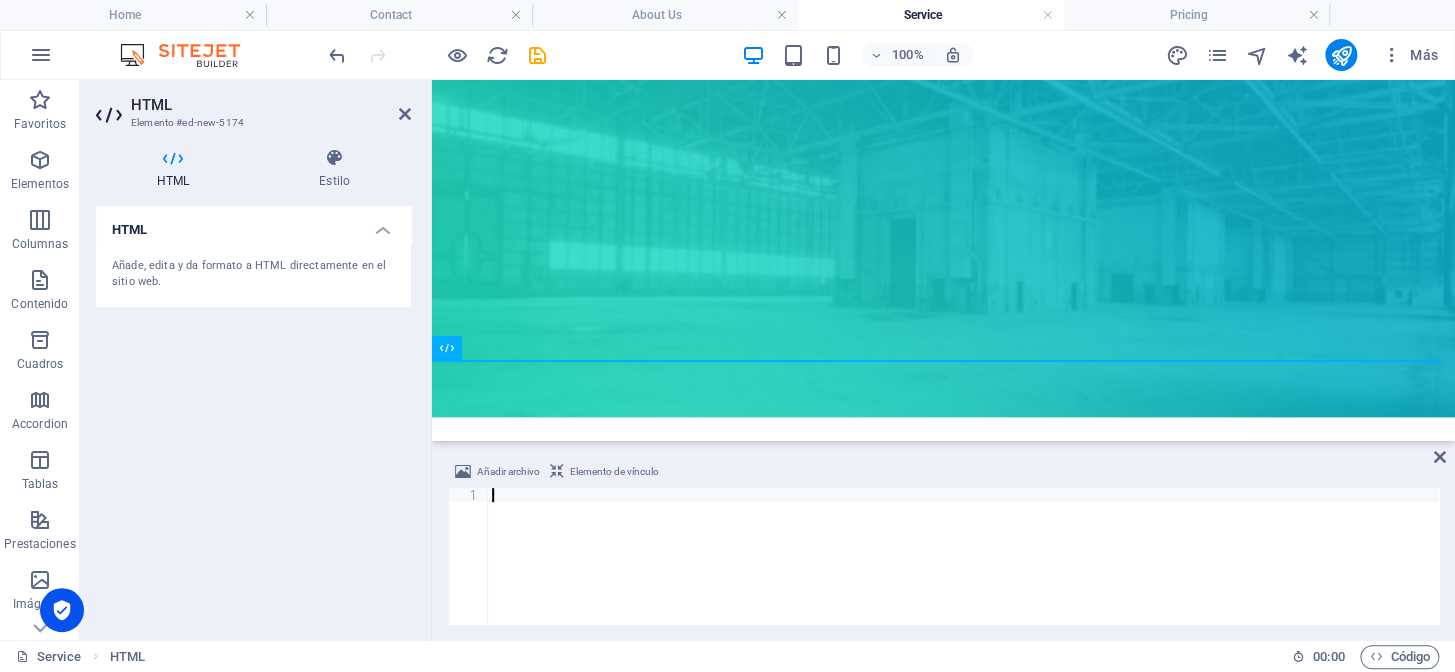 scroll, scrollTop: 200, scrollLeft: 0, axis: vertical 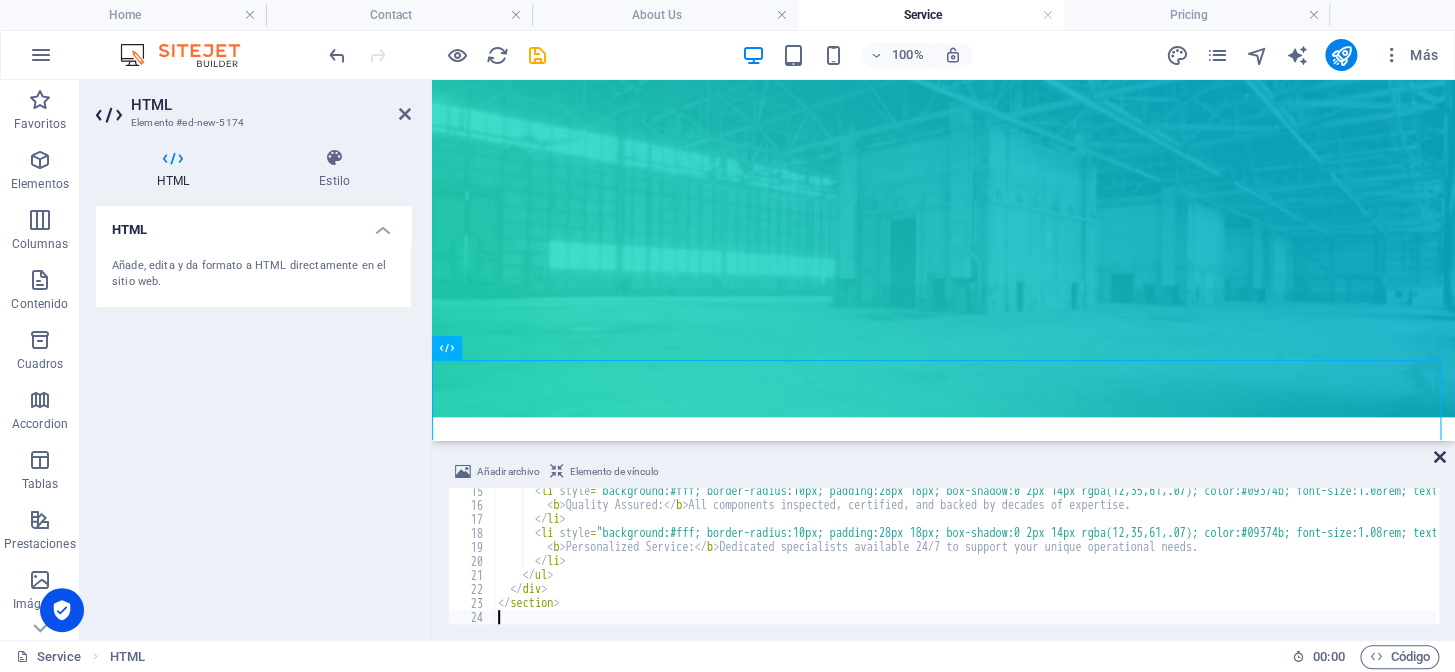 click at bounding box center (1440, 457) 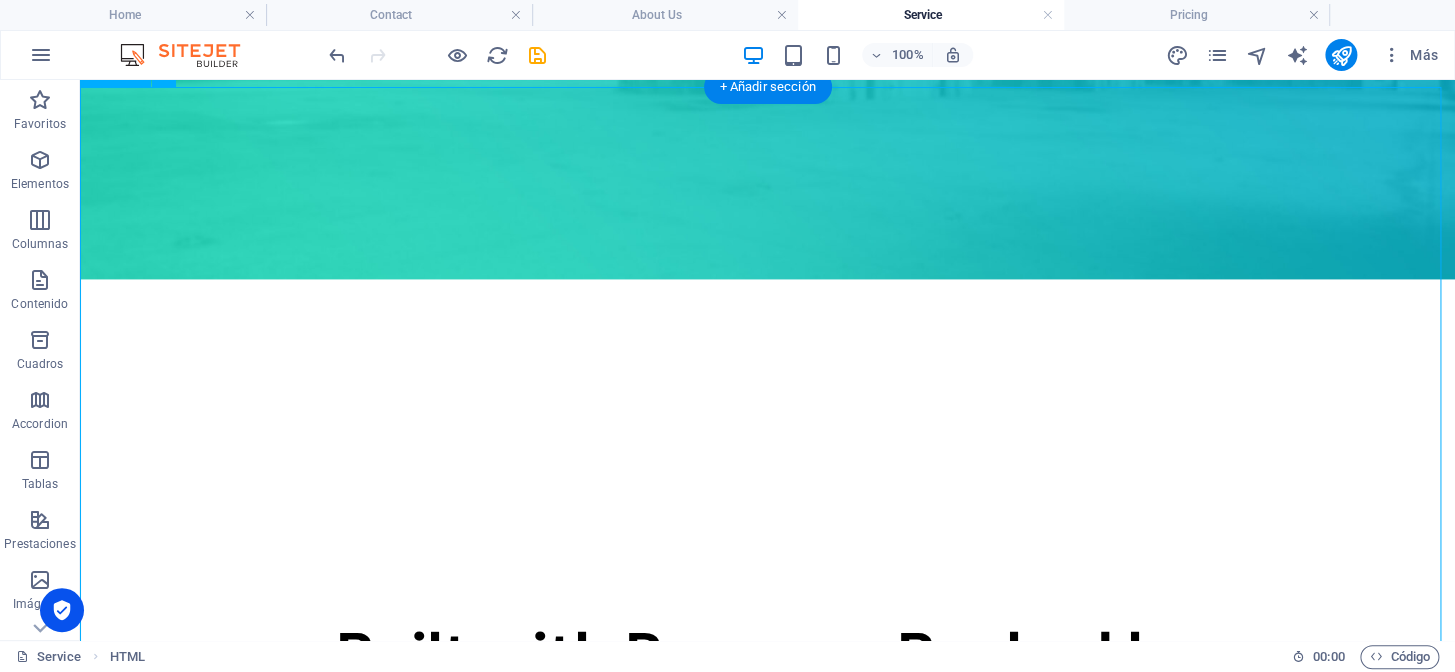 scroll, scrollTop: 1073, scrollLeft: 0, axis: vertical 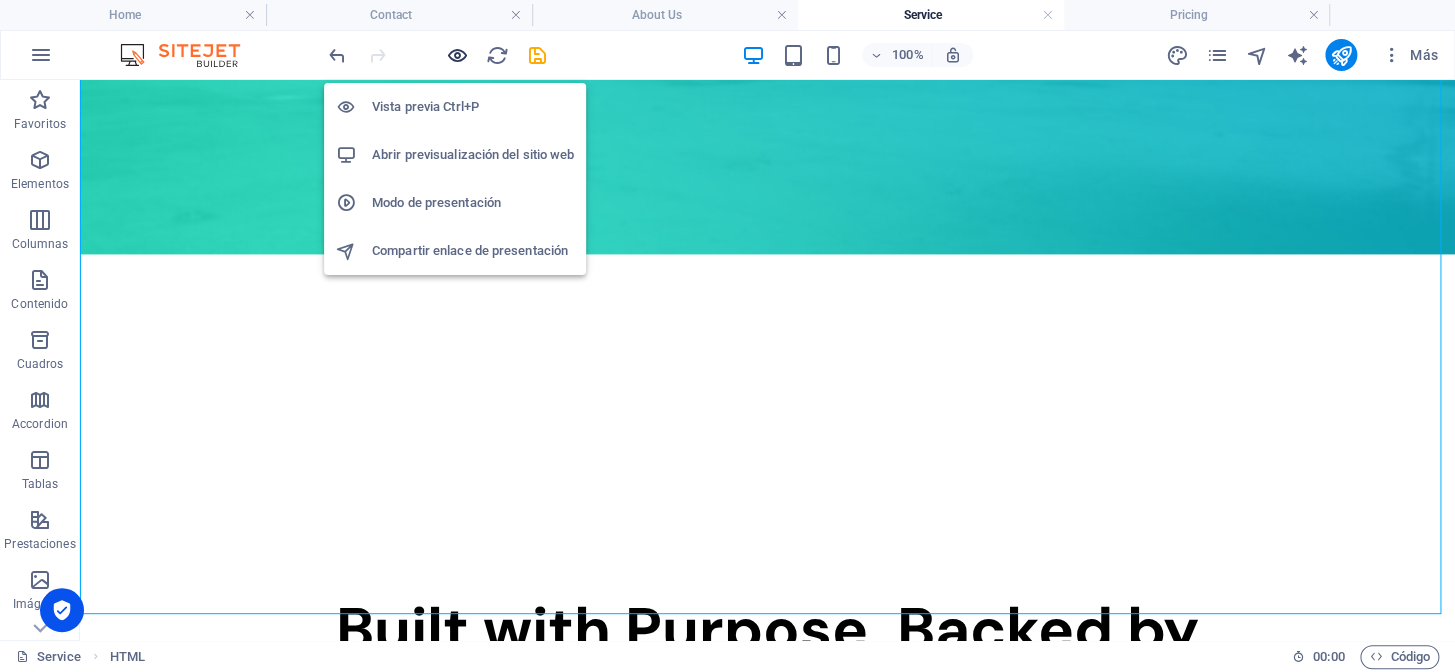 click at bounding box center [457, 55] 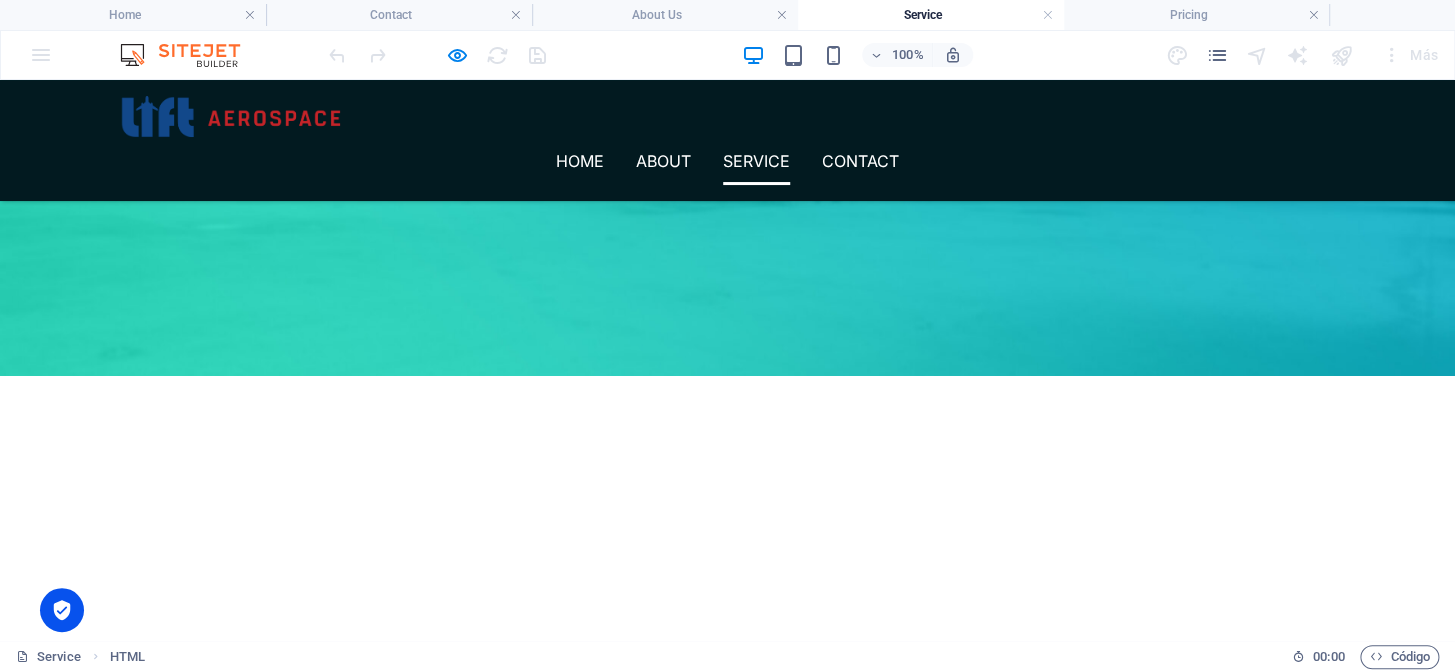 scroll, scrollTop: 891, scrollLeft: 0, axis: vertical 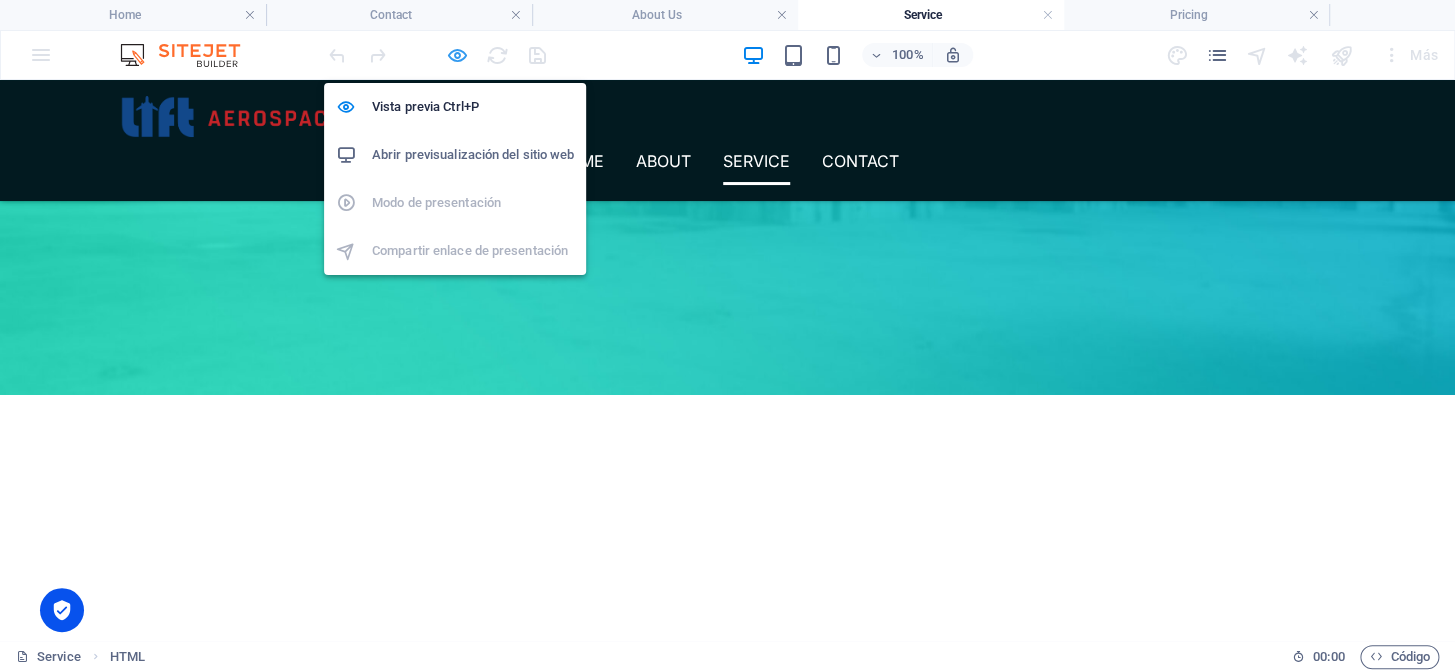 click at bounding box center [457, 55] 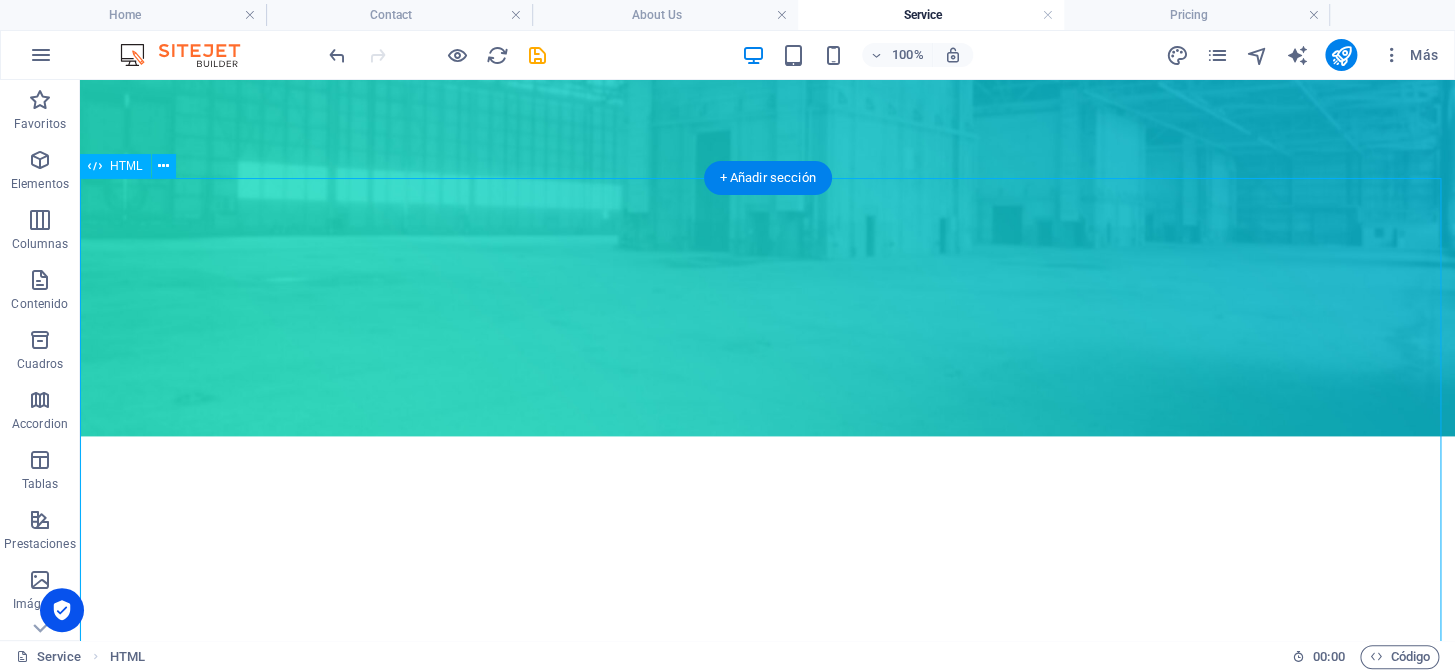 click on "What We Deliver
Keeping your fleet moving with reliability, speed, and trust.
Our expert team combines global reach and technical know-how to ensure every part you need is just a call away — any time, anywhere.
150,000+ Parts Available:  Rotables, expendables, and hard-to-find components in ready-to-ship inventory.
Fast Sourcing & Delivery:  Immediate AOG support and quick turnaround times from order to arrival.
Quality Assured:  All components inspected, certified, and backed by decades of expertise.
Personalized Service:  Dedicated specialists available 24/7 to support your unique operational needs." at bounding box center (767, 1462) 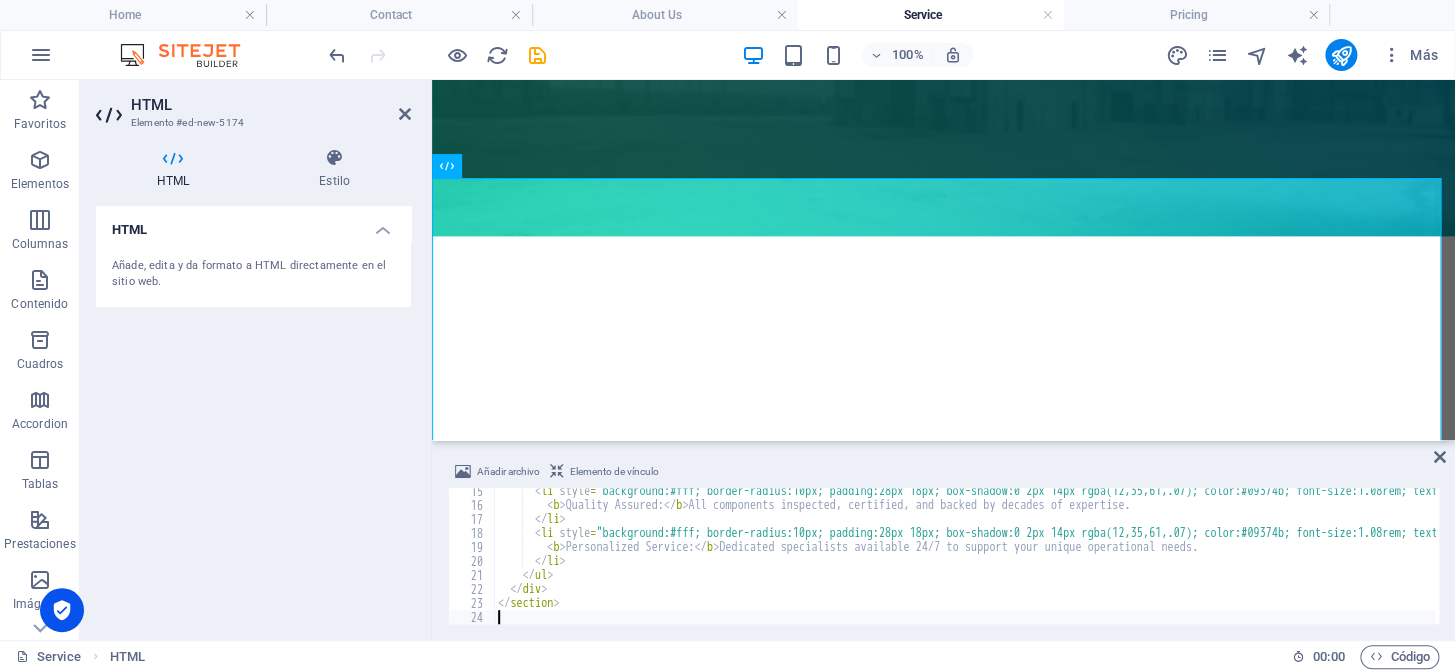 scroll, scrollTop: 203, scrollLeft: 0, axis: vertical 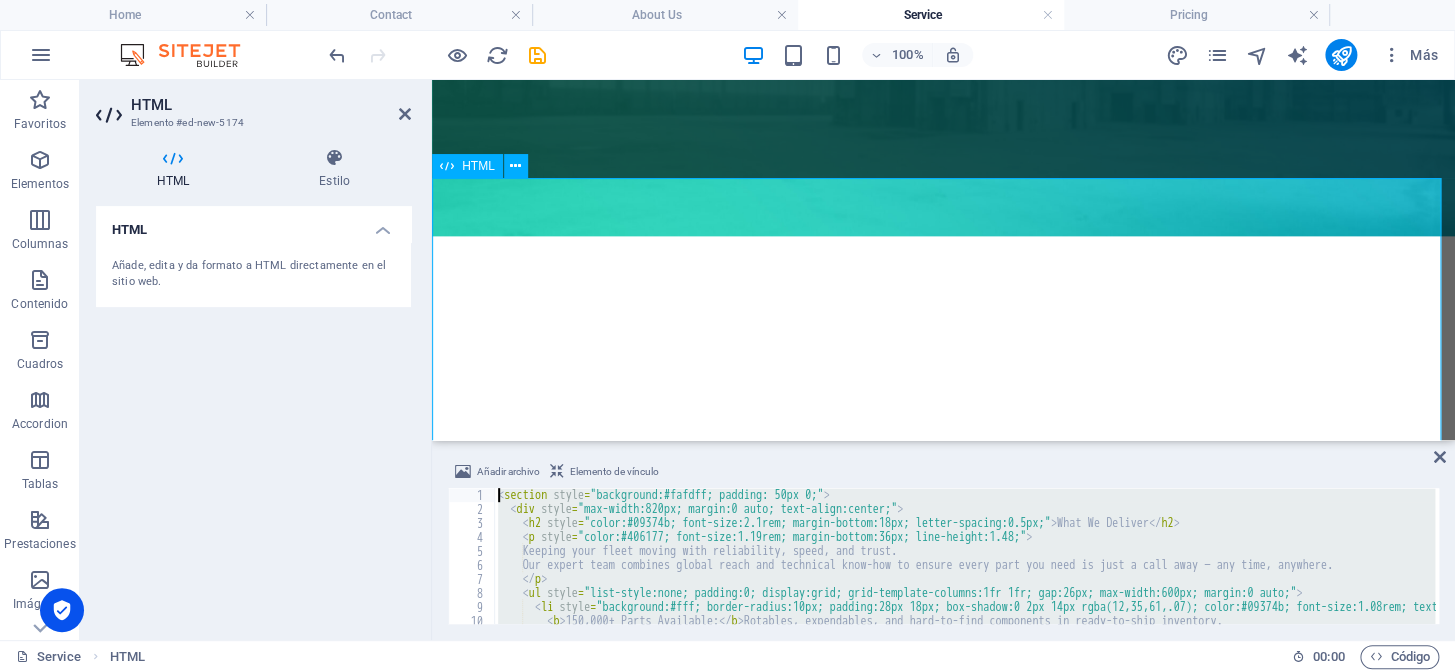 drag, startPoint x: 1002, startPoint y: 681, endPoint x: 480, endPoint y: 419, distance: 584.06165 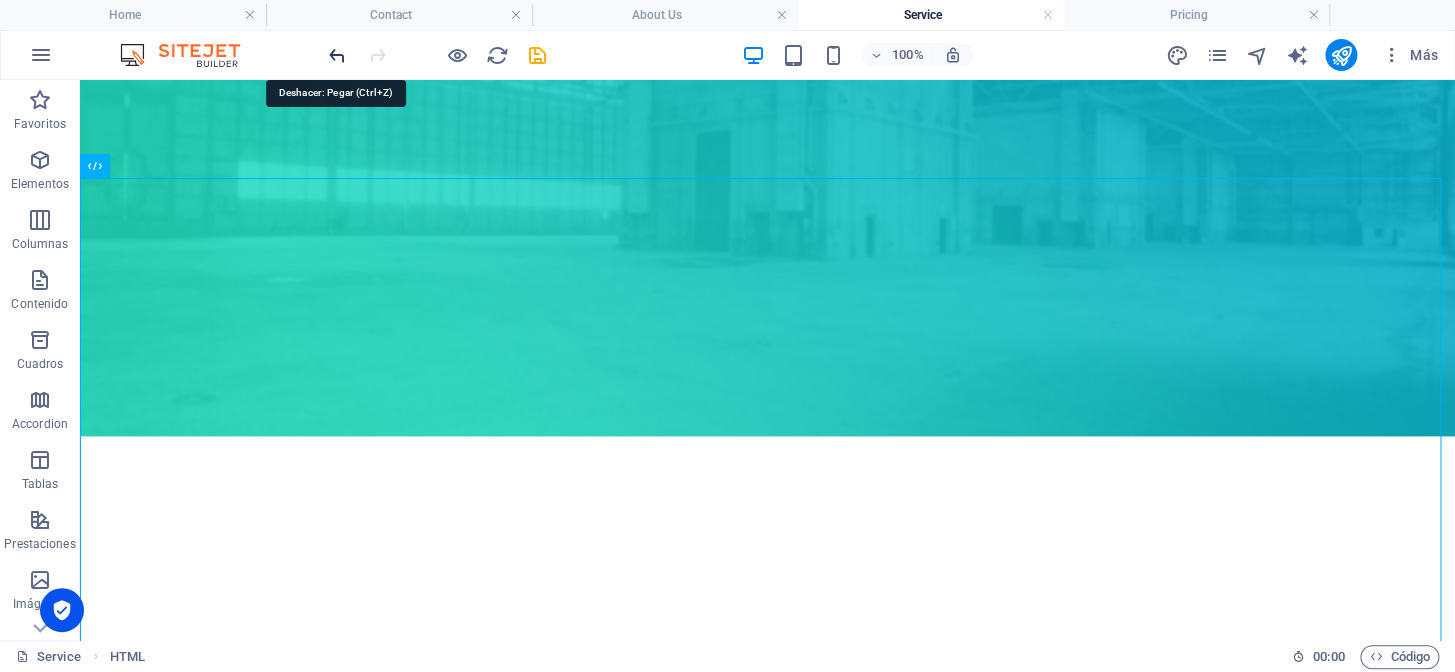 click at bounding box center (337, 55) 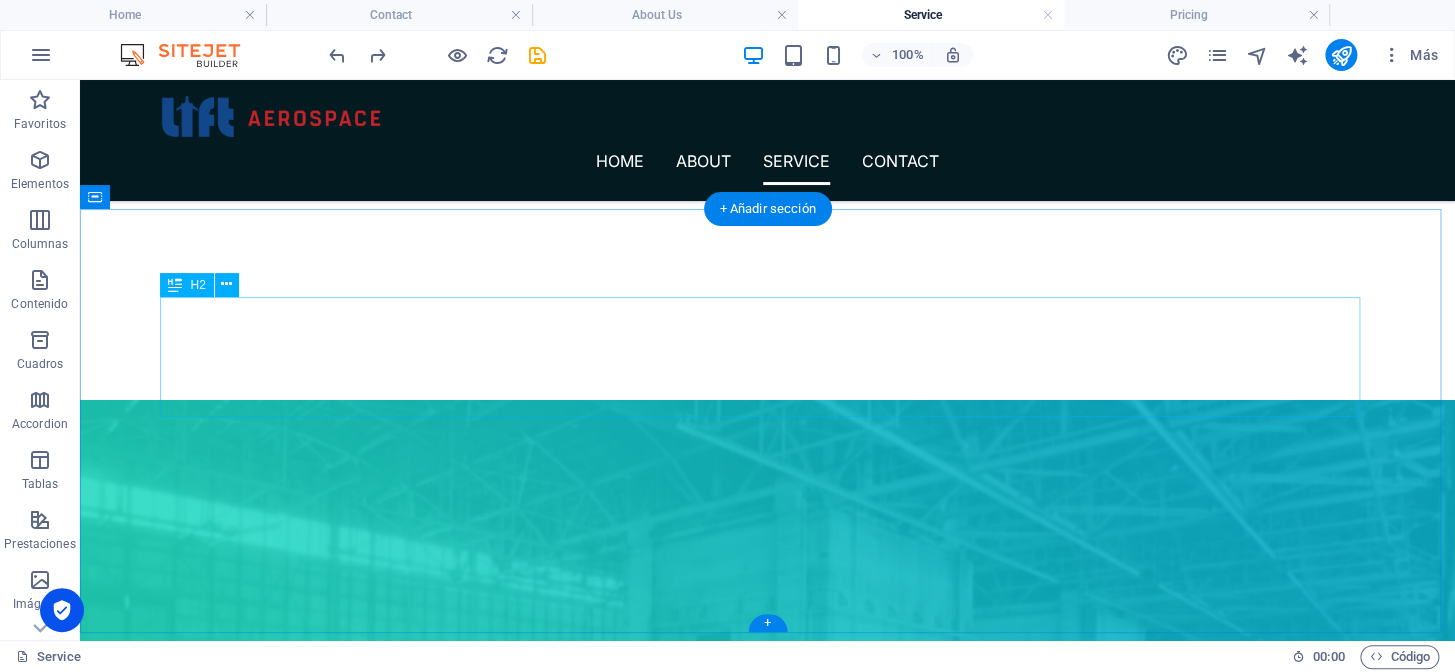 scroll, scrollTop: 437, scrollLeft: 0, axis: vertical 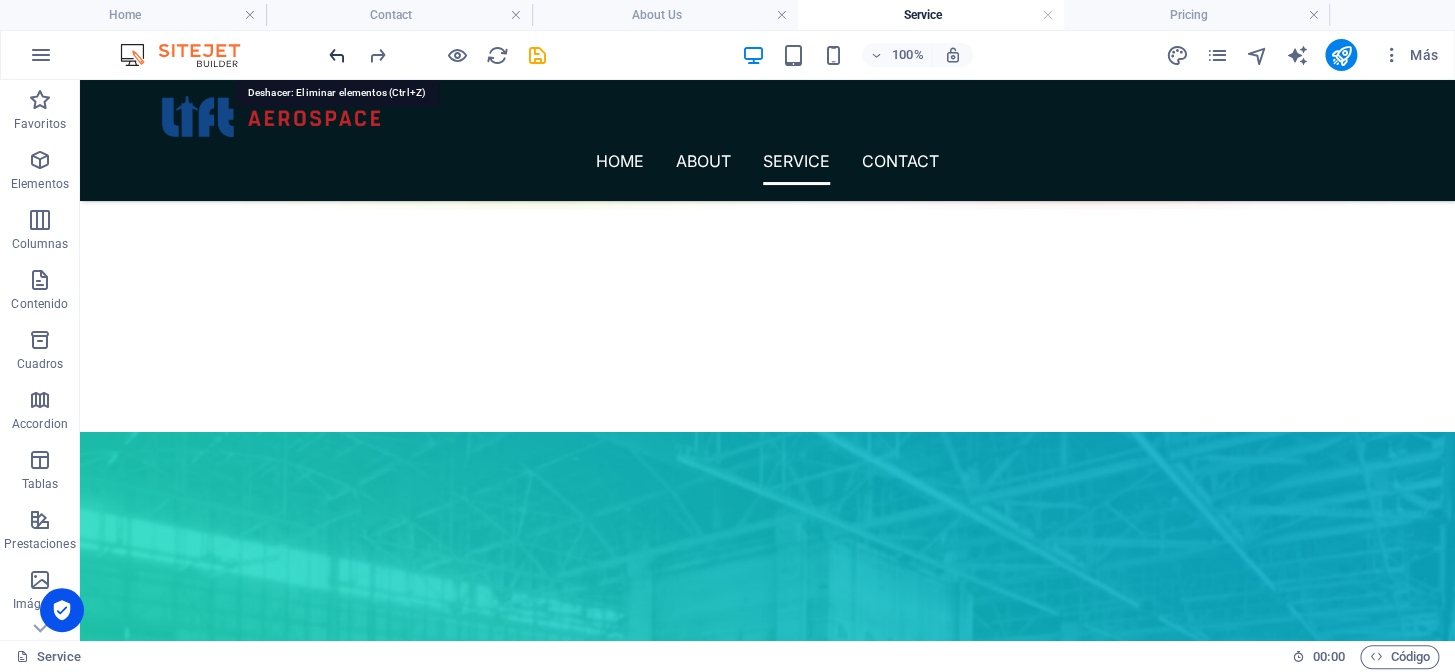 click at bounding box center (337, 55) 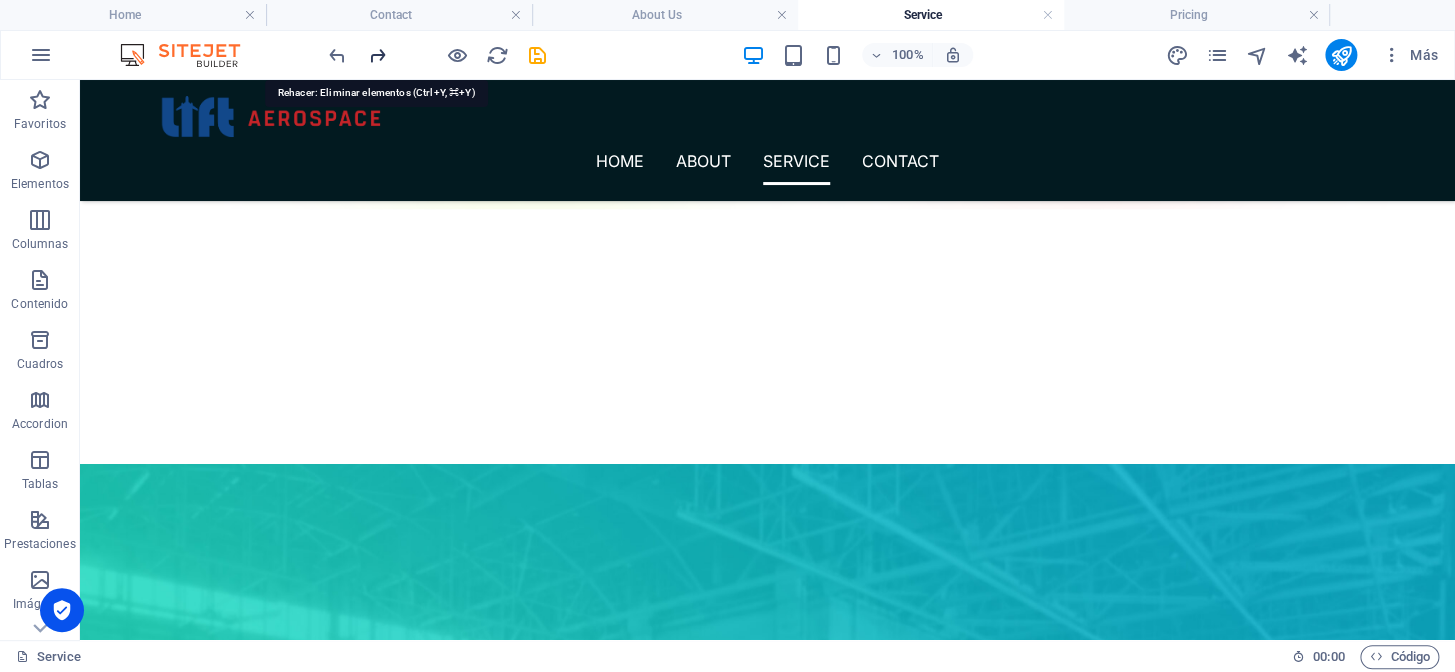click at bounding box center (377, 55) 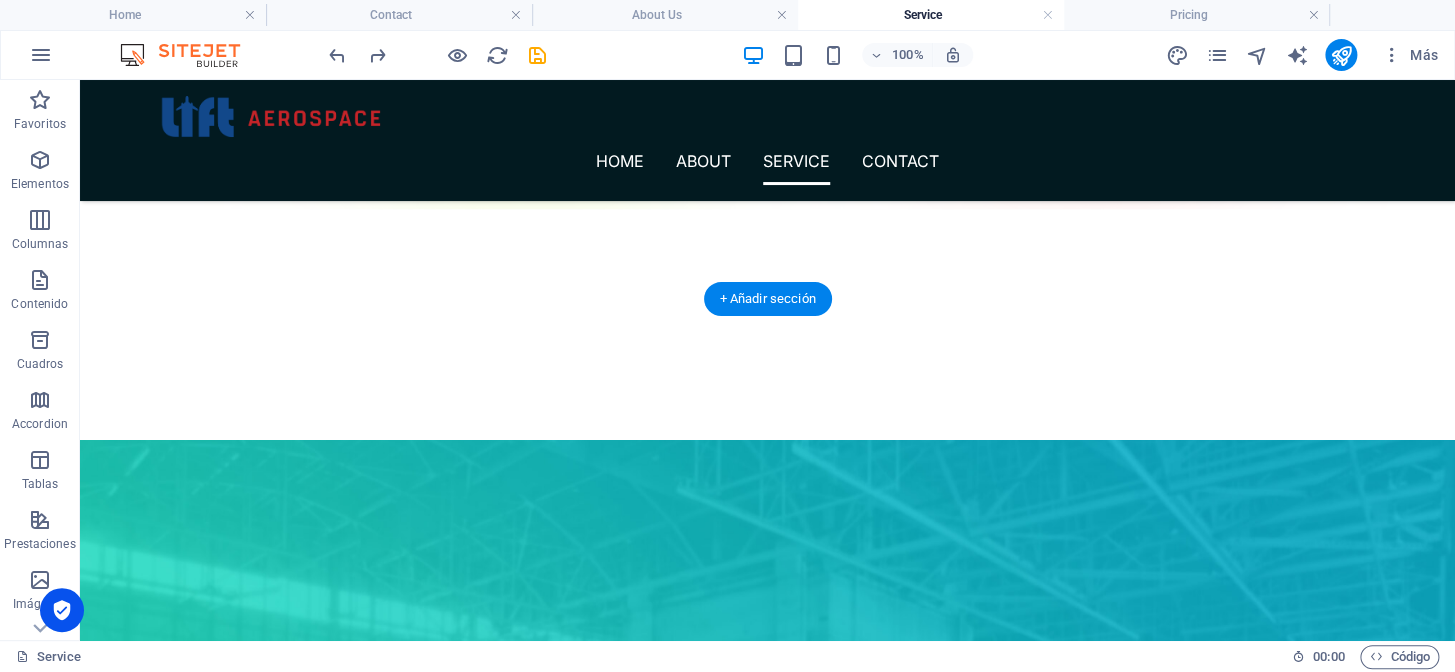 scroll, scrollTop: 0, scrollLeft: 0, axis: both 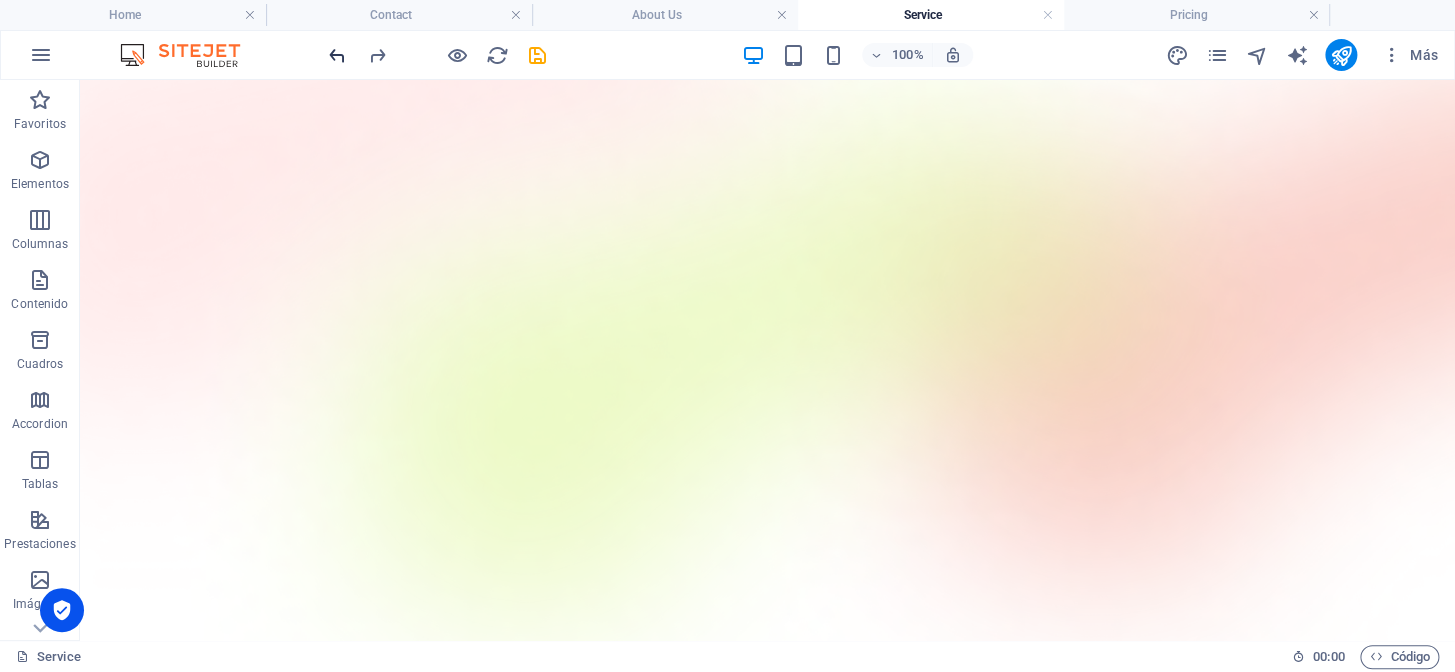 click at bounding box center (337, 55) 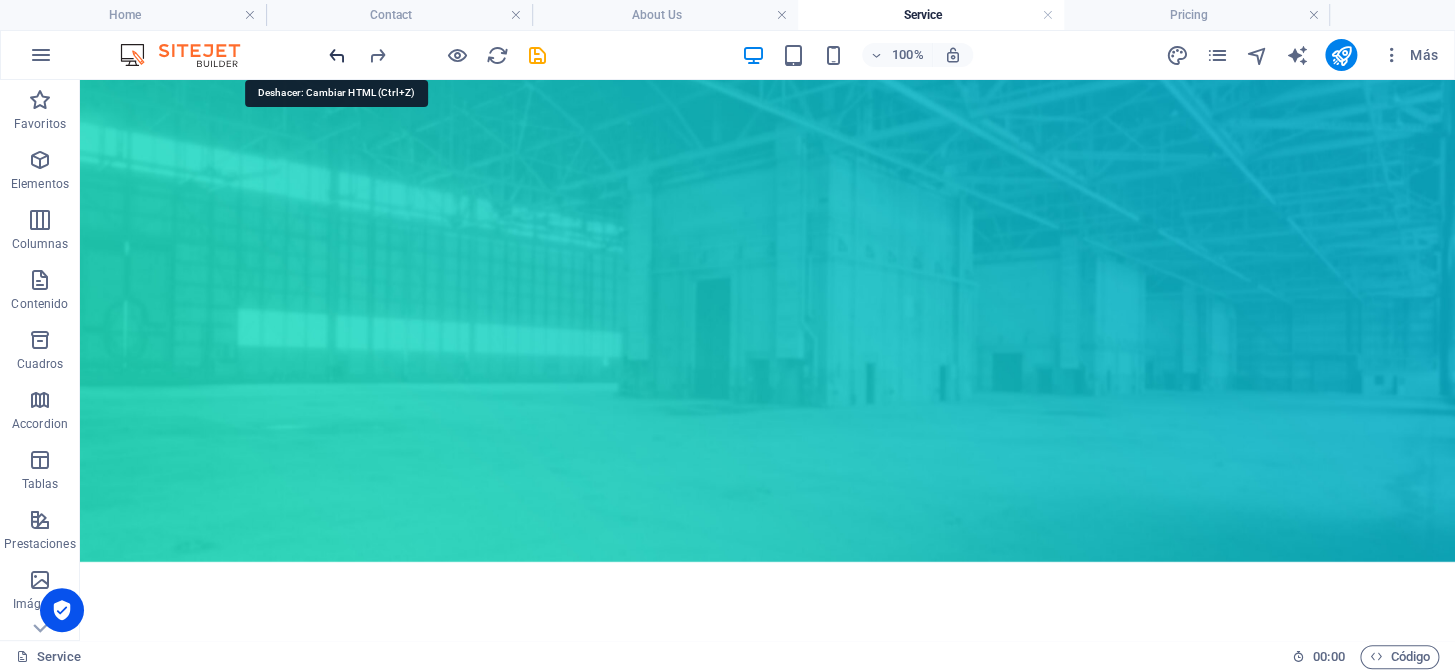scroll, scrollTop: 1018, scrollLeft: 0, axis: vertical 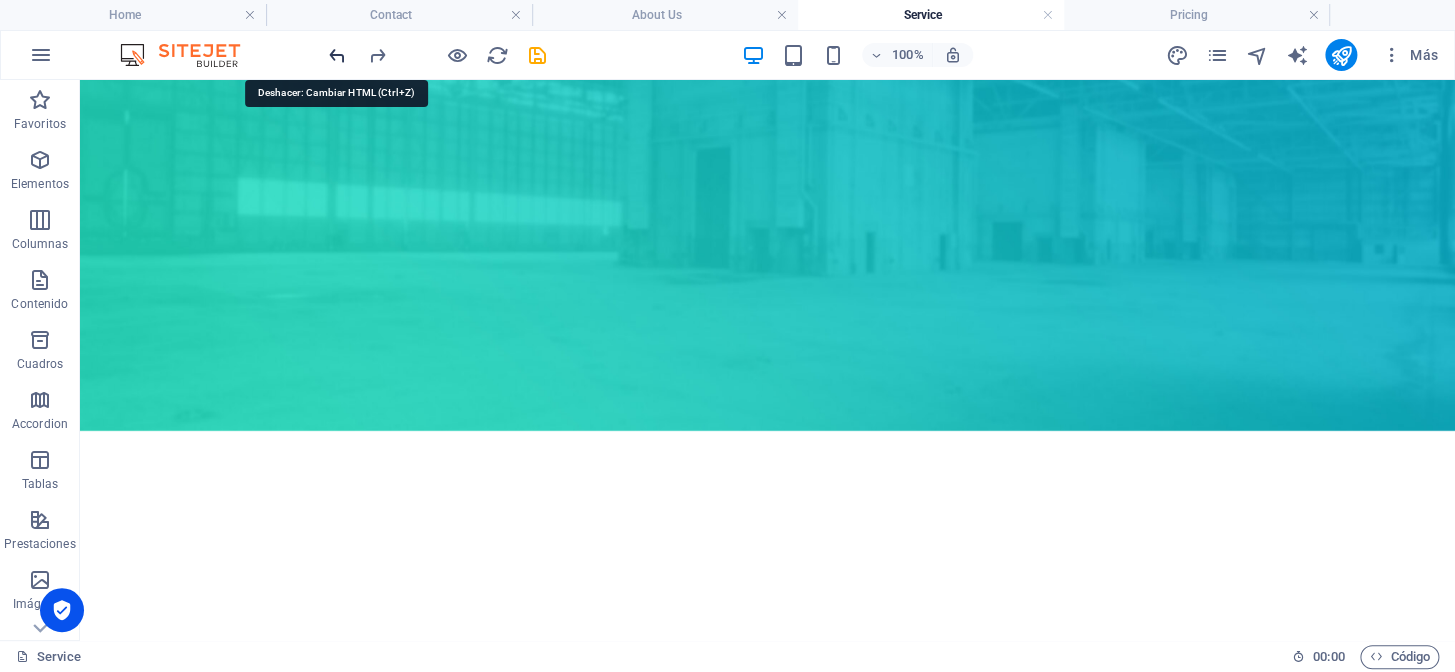 click at bounding box center [337, 55] 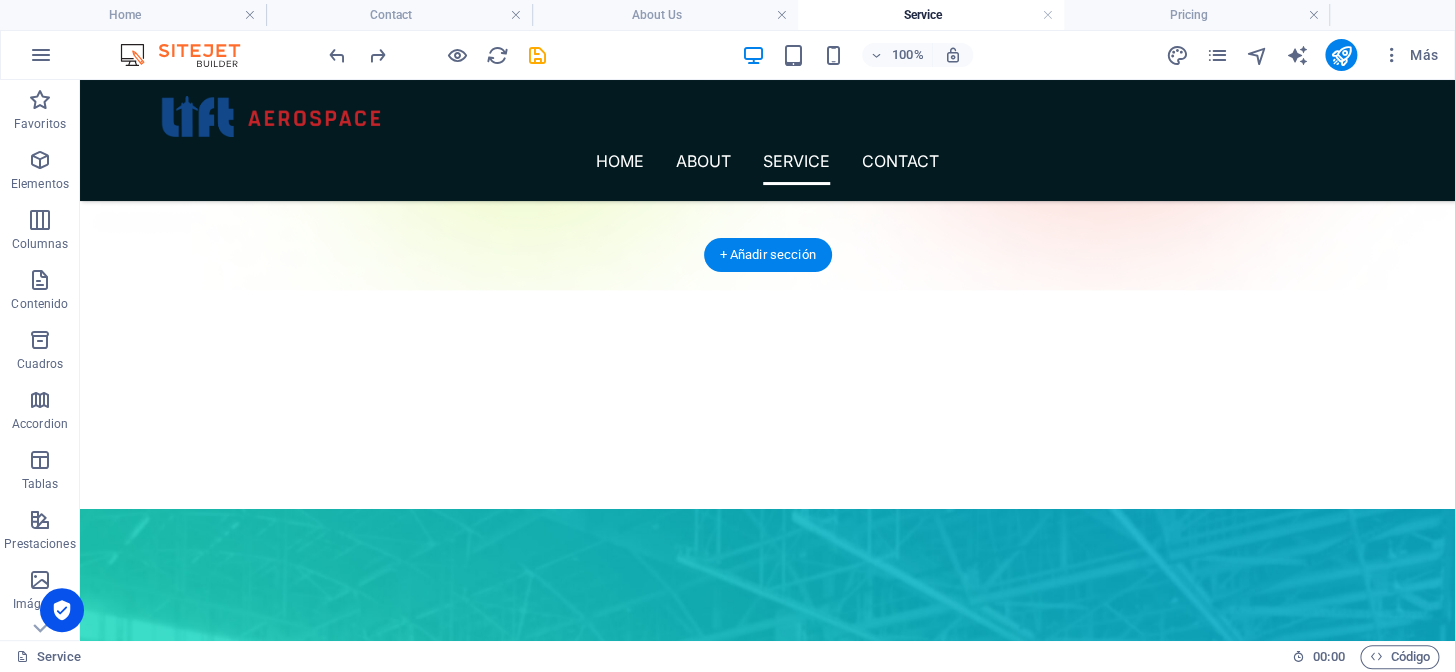 scroll, scrollTop: 346, scrollLeft: 0, axis: vertical 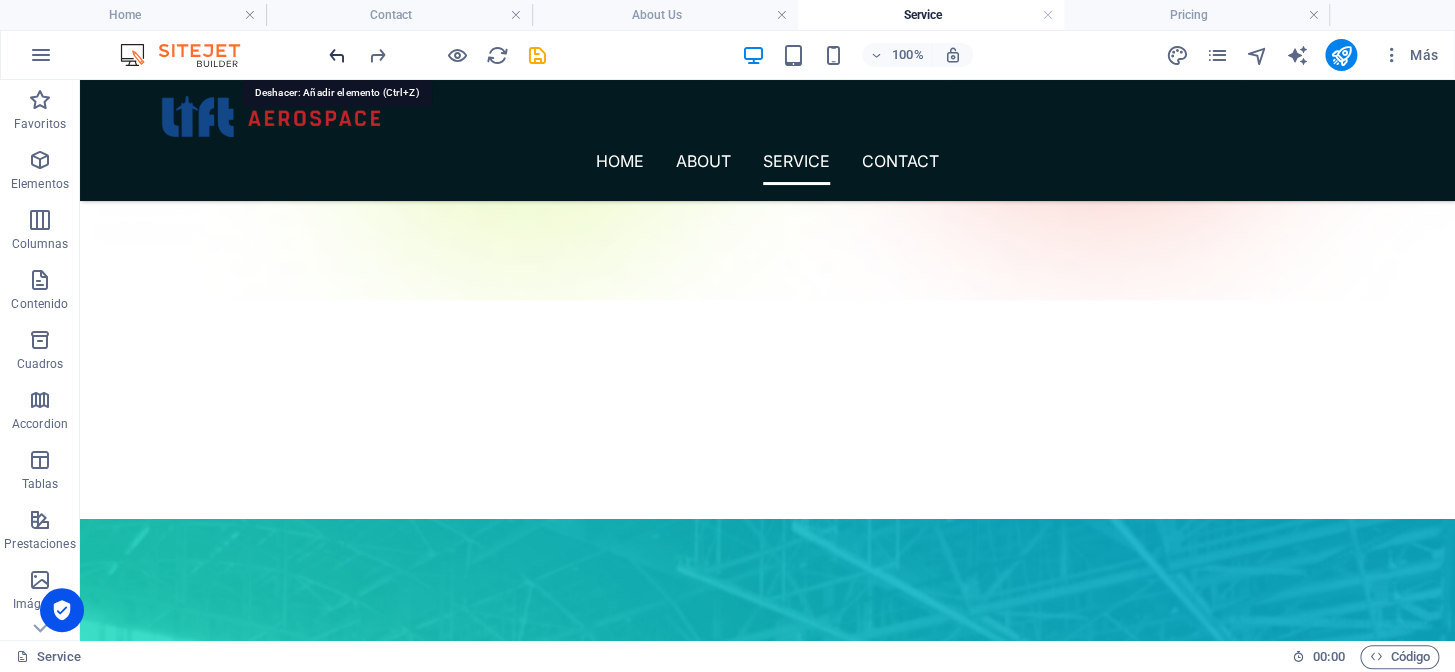 click at bounding box center [337, 55] 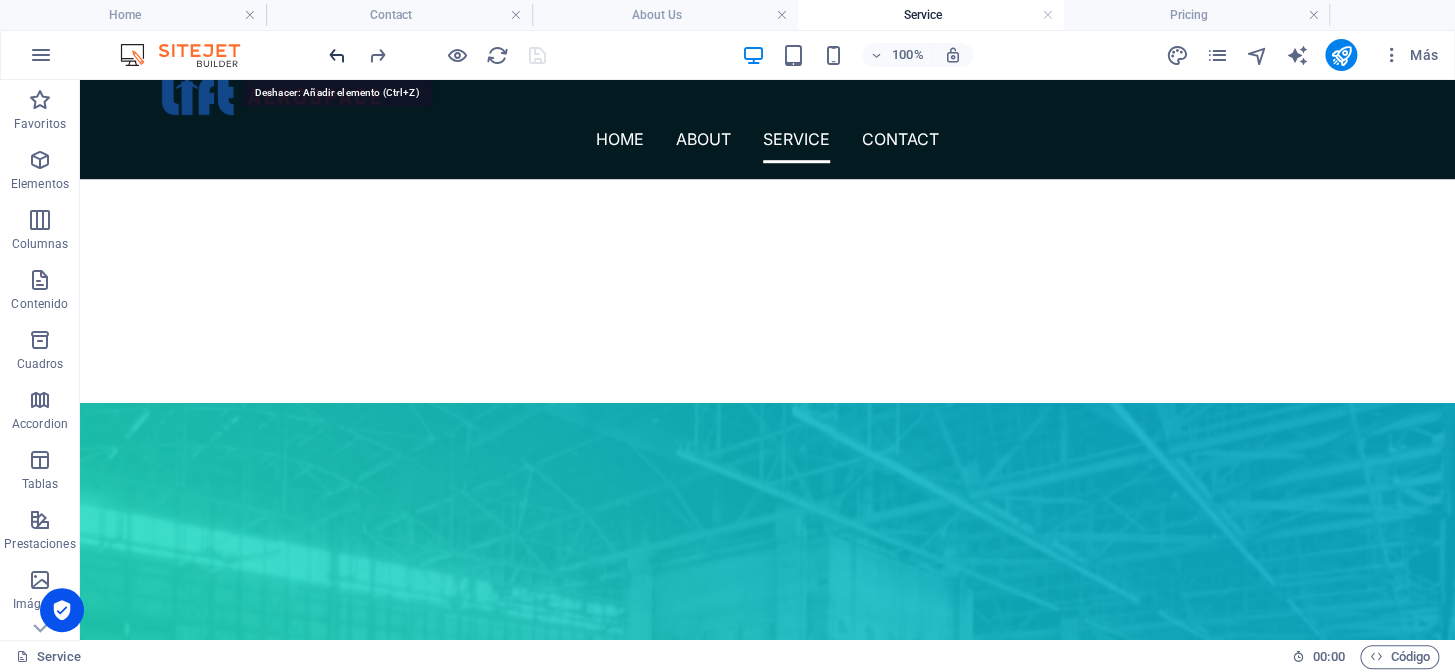 scroll, scrollTop: 710, scrollLeft: 0, axis: vertical 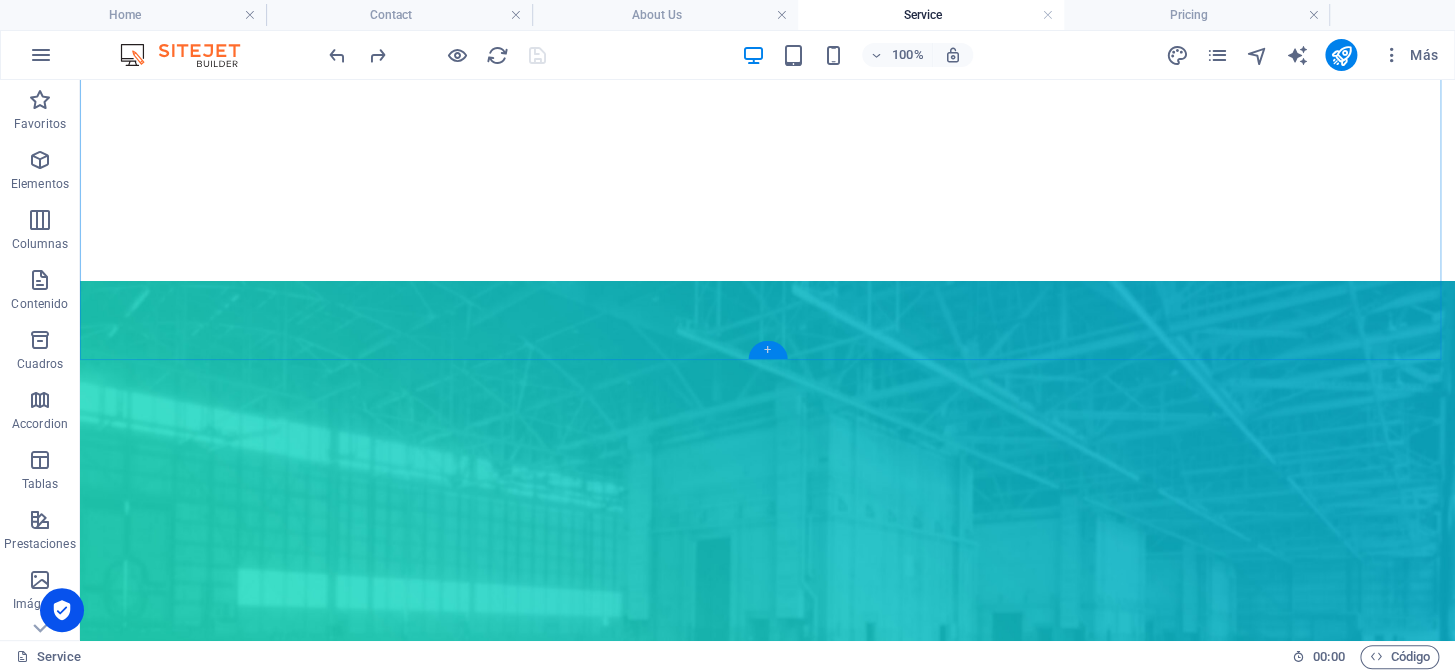 drag, startPoint x: 770, startPoint y: 349, endPoint x: 321, endPoint y: 270, distance: 455.8969 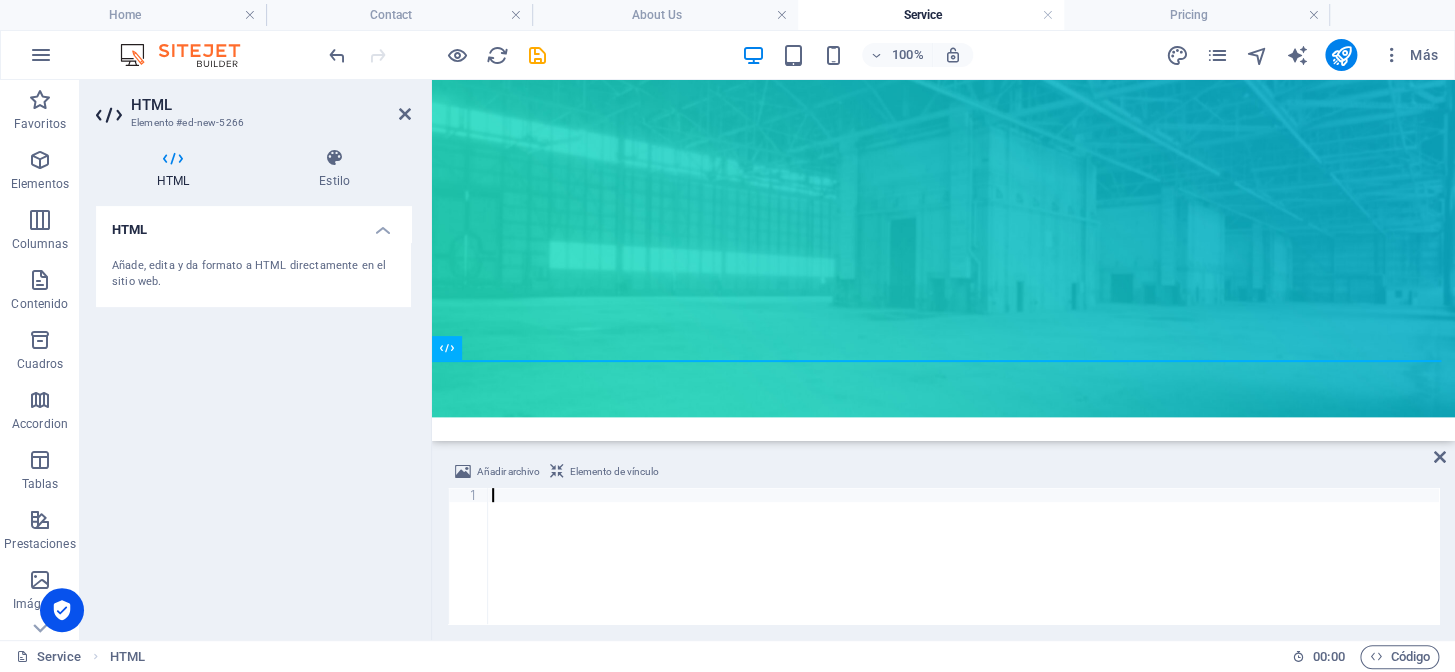 click at bounding box center [963, 570] 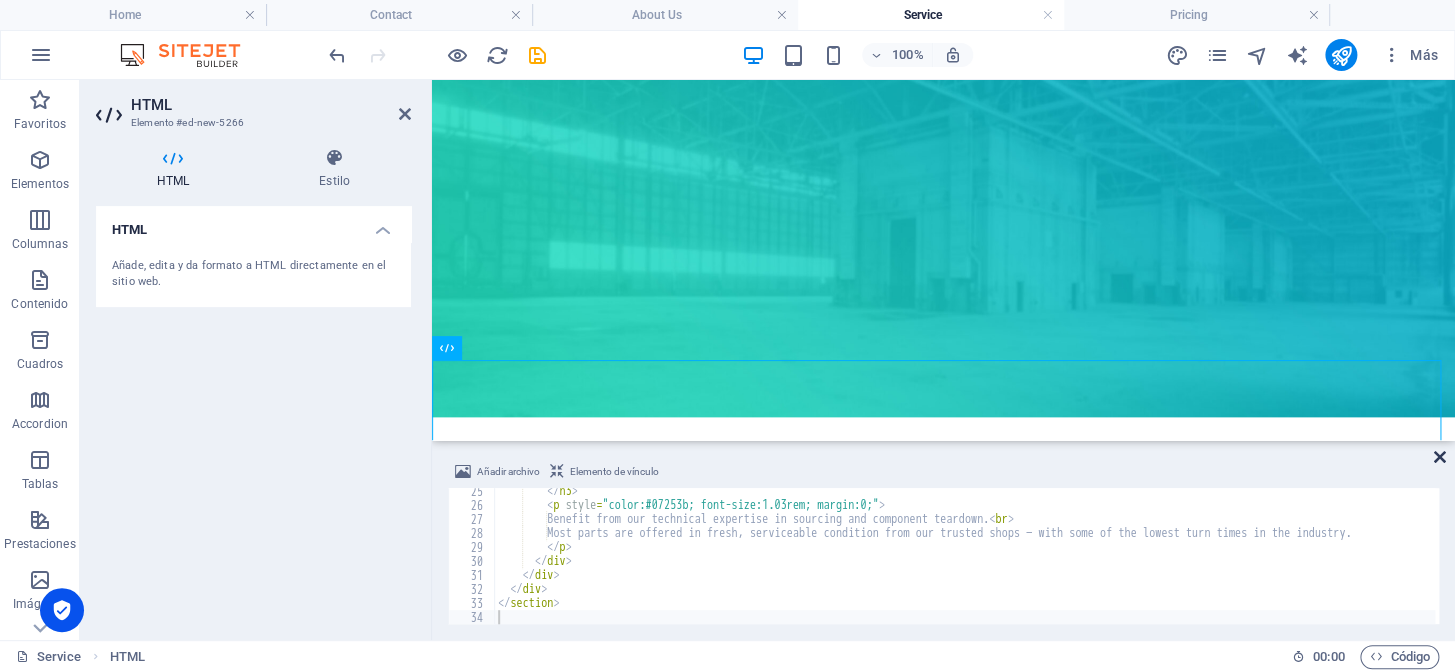 drag, startPoint x: 1440, startPoint y: 451, endPoint x: 843, endPoint y: 265, distance: 625.30396 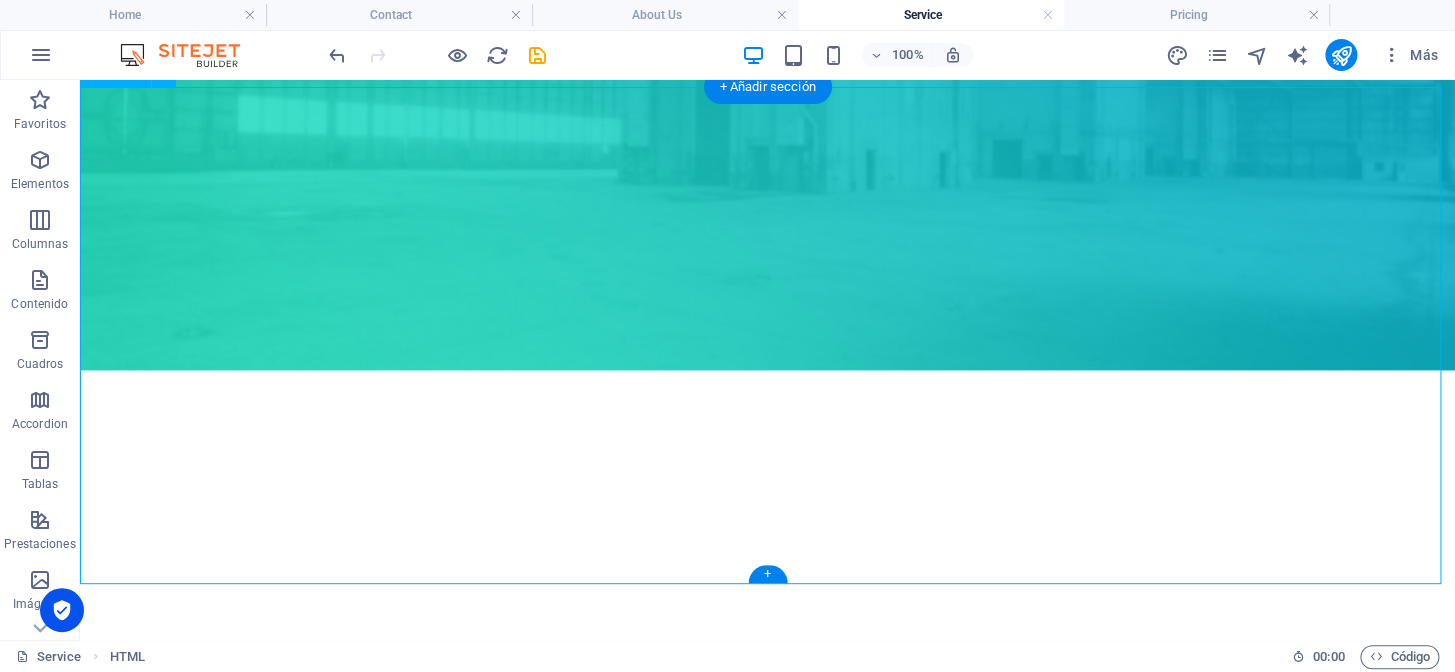 scroll, scrollTop: 982, scrollLeft: 0, axis: vertical 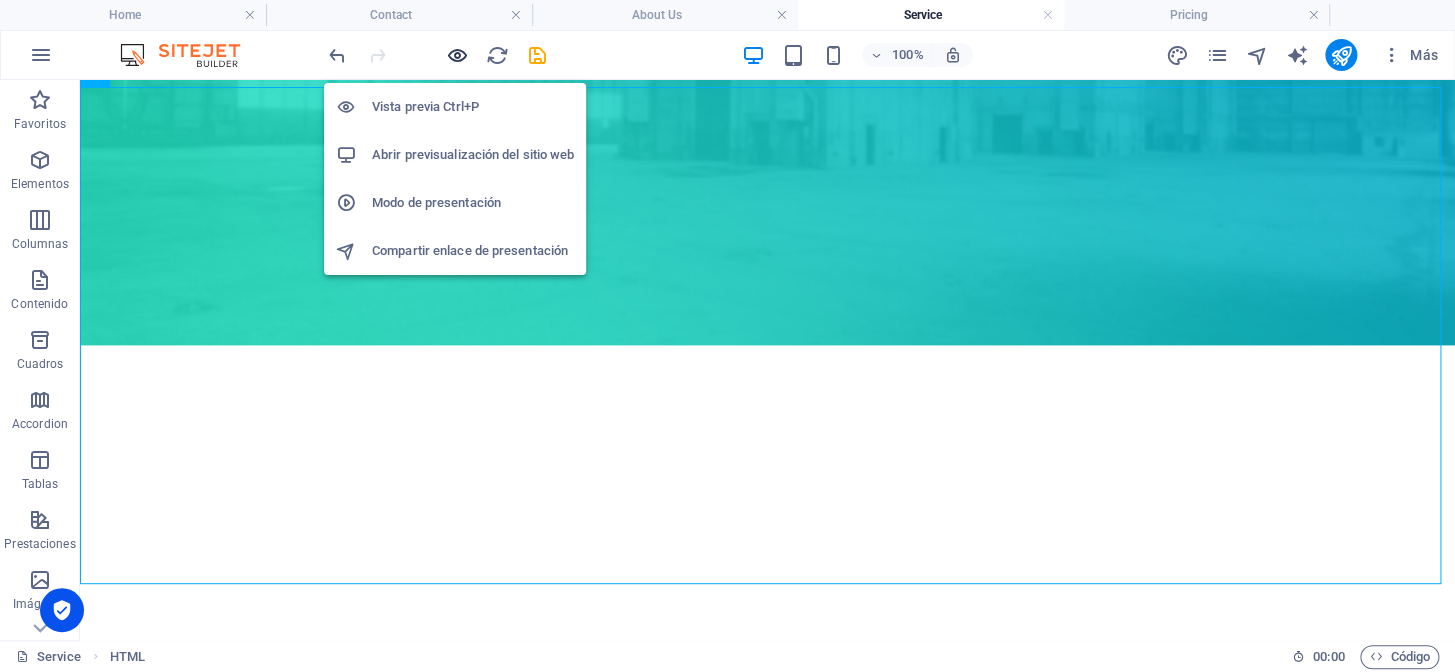 click at bounding box center (457, 55) 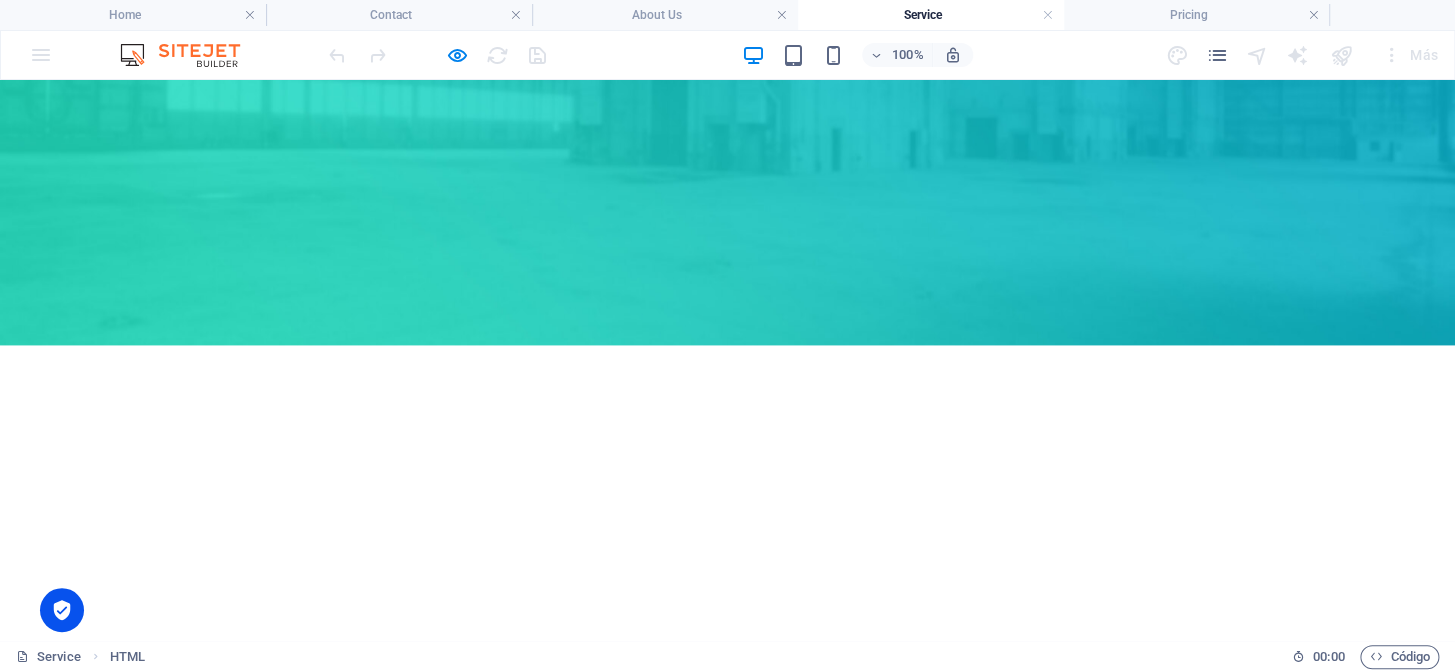 drag, startPoint x: 619, startPoint y: 470, endPoint x: 357, endPoint y: 363, distance: 283.00708 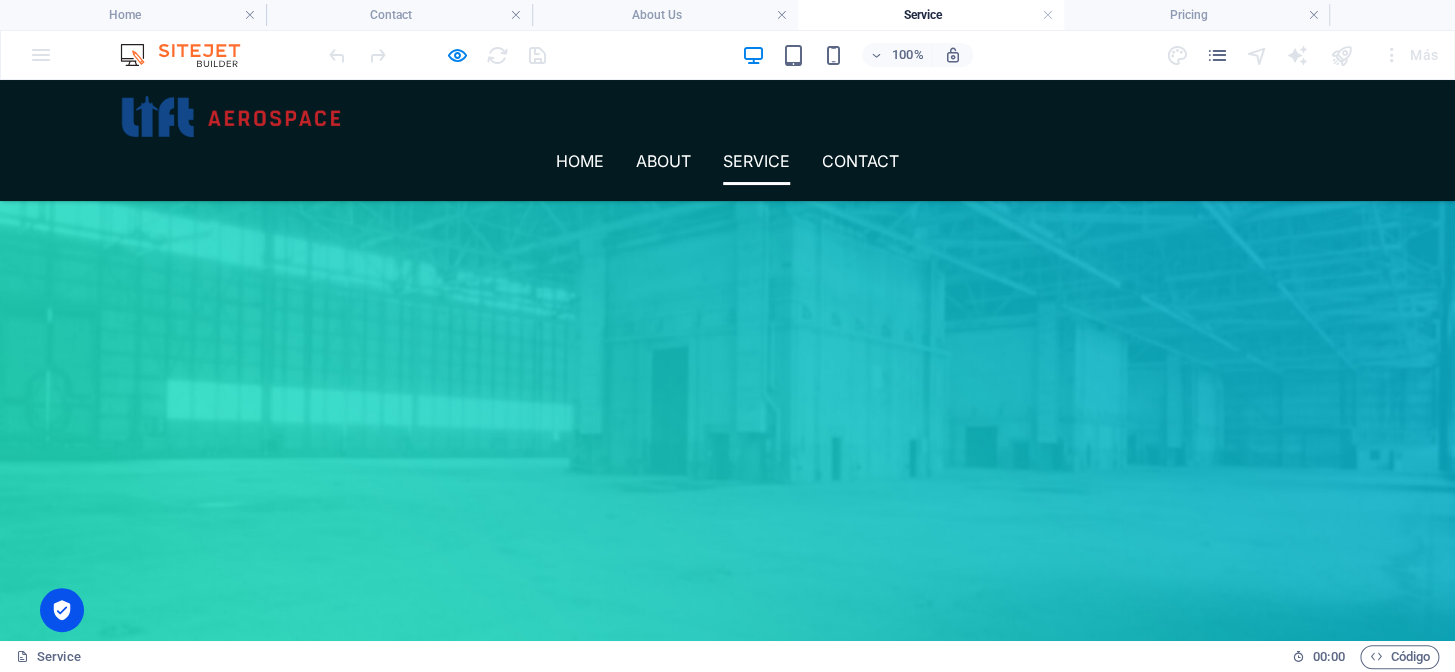 scroll, scrollTop: 619, scrollLeft: 0, axis: vertical 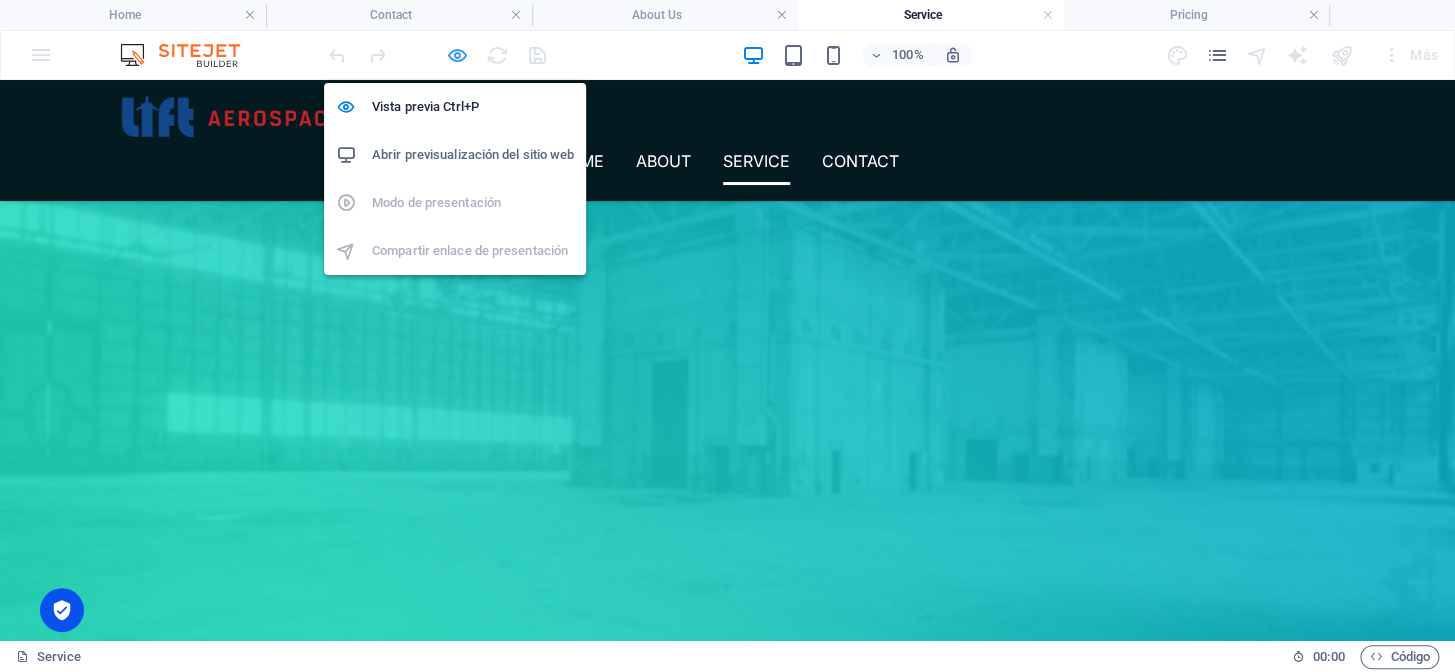 click at bounding box center [457, 55] 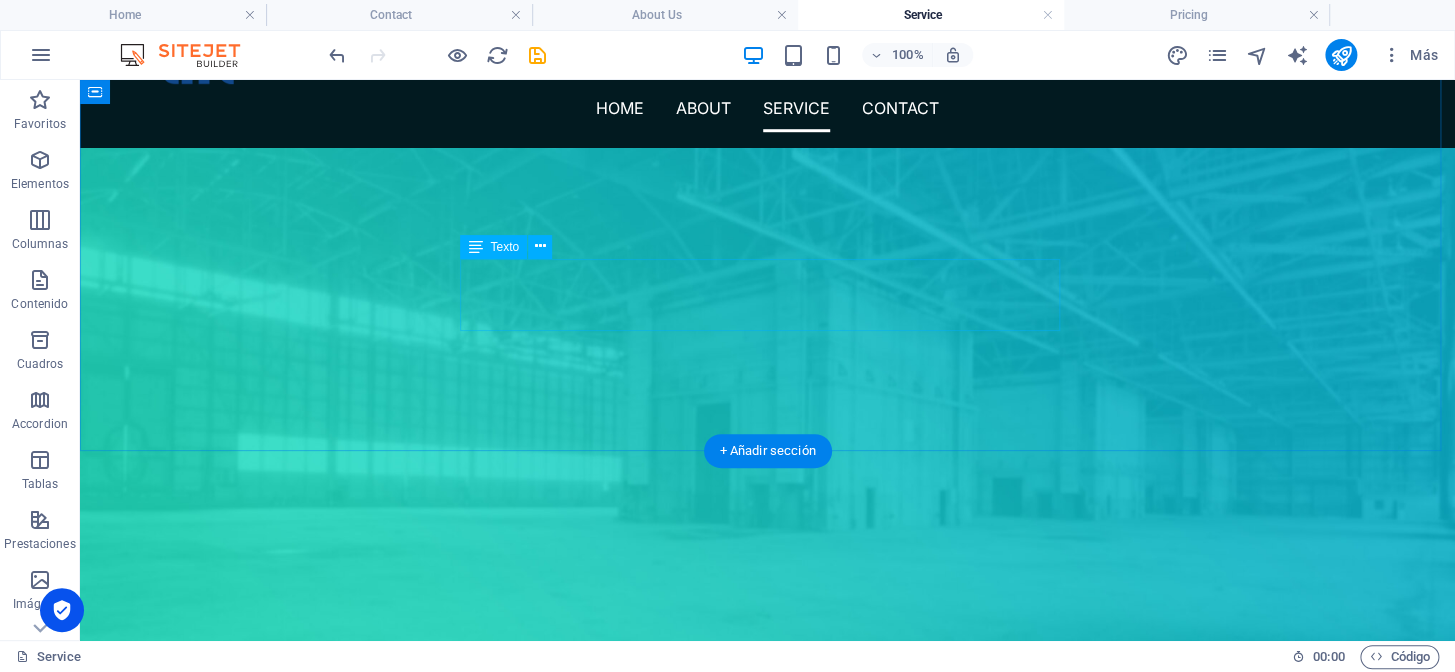 click on "At Lift Aerospace, every decision is intentional from day one to [DATE]. These four pillars define who we are, what we value, and how we continue delivering for the aviation industry." at bounding box center [768, 1269] 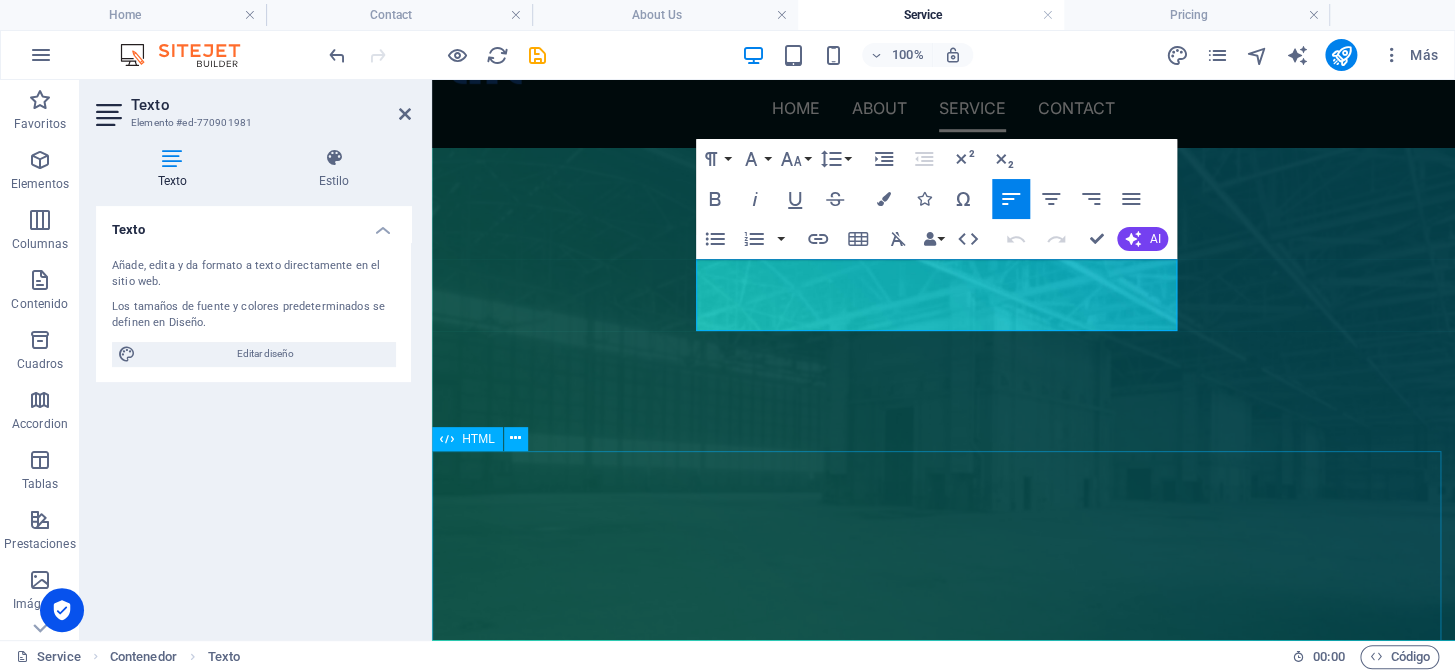 click on "Our Services
At Lift Aerospace, we are committed to delivering outstanding customer service and top-quality parts, while maintaining competitive pricing.
We continuously evolve to meet and exceed our customers’ needs in a changing industry.
Rotable & Expendable Sales
150,000+ rotables and expendables available — on the shelf or at trusted repair shops.
Our inventory grows and diversifies continuously to serve your needs.
Component Piece Part Sales
Benefit from our technical expertise in sourcing and component teardown.
Most parts are offered in fresh, serviceable condition from our trusted shops — with some of the lowest turn times in the industry." at bounding box center [943, 1688] 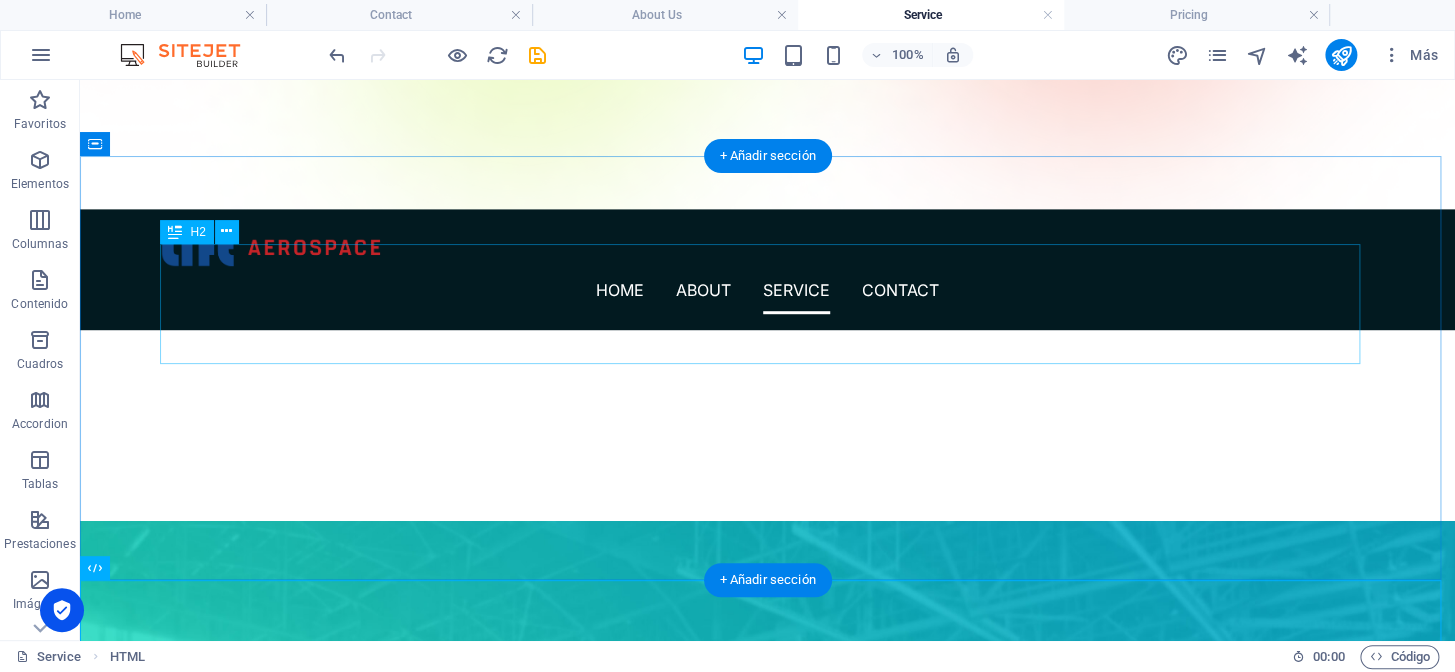 scroll, scrollTop: 528, scrollLeft: 0, axis: vertical 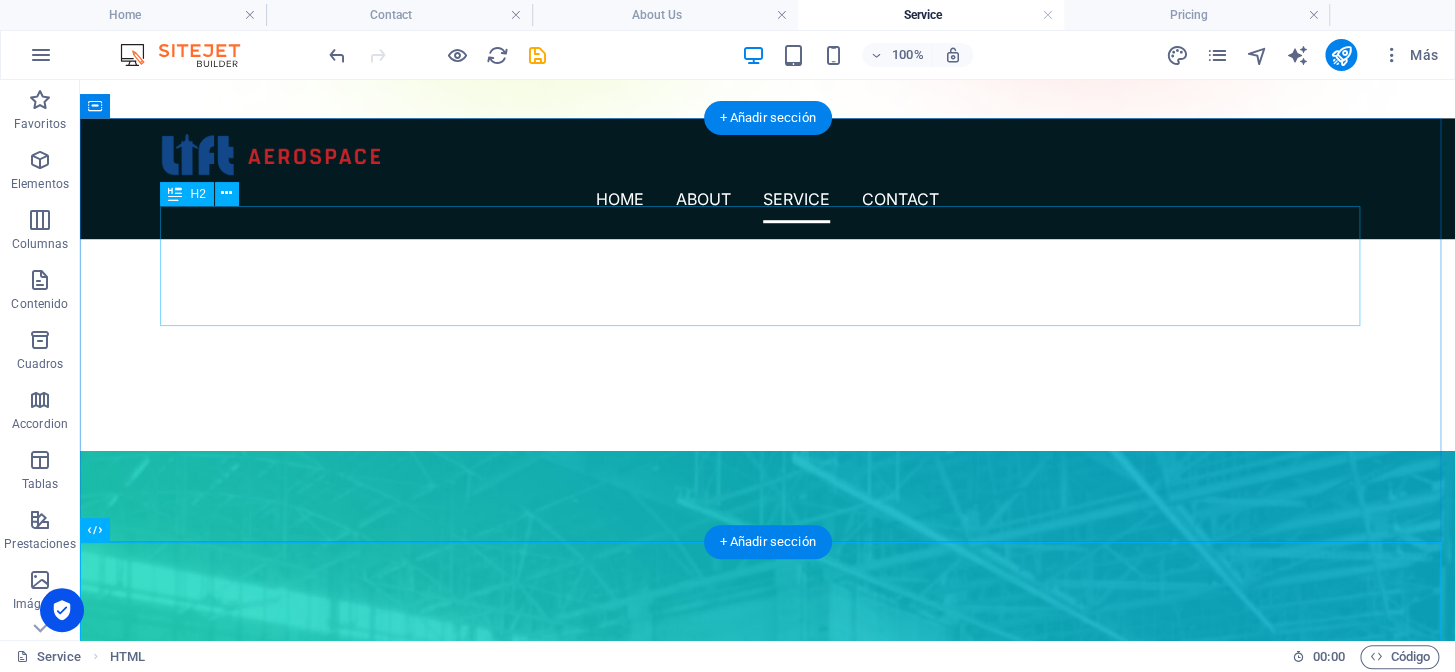 click on "Built with Purpose. Backed by Experience." at bounding box center (768, 1252) 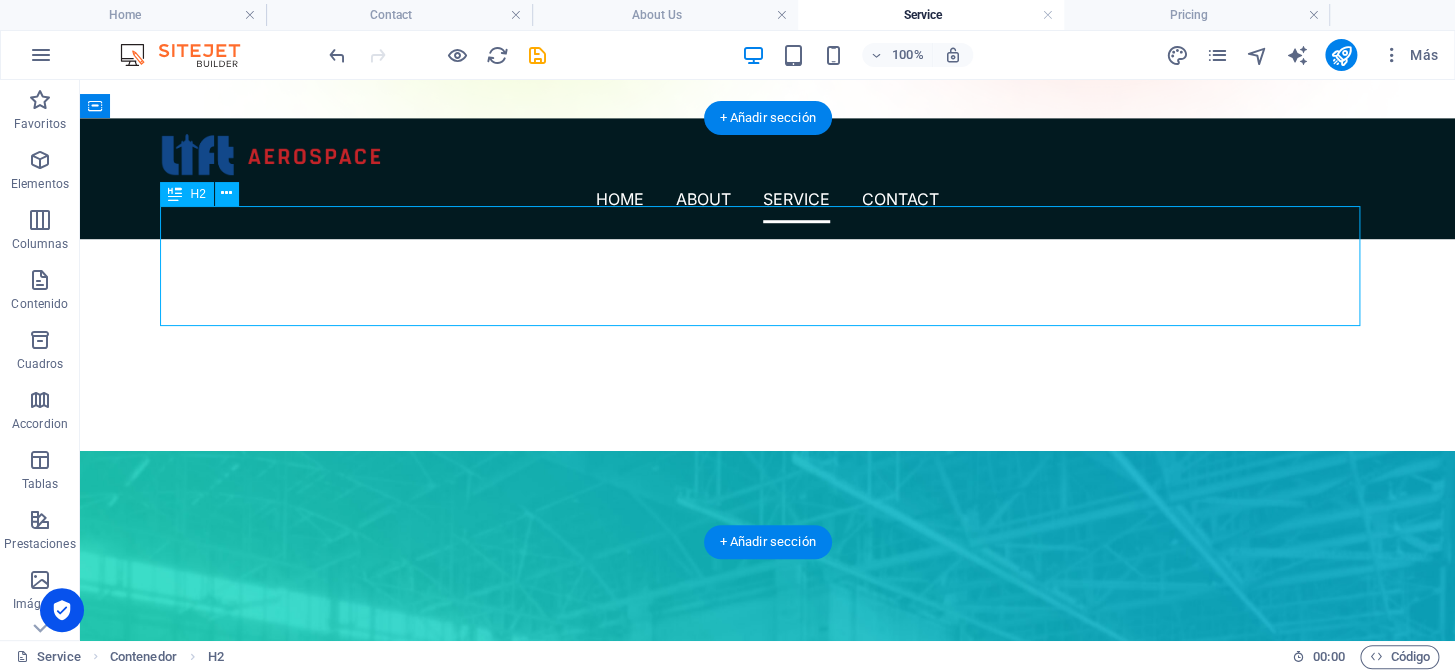 click on "Built with Purpose. Backed by Experience." at bounding box center [768, 1252] 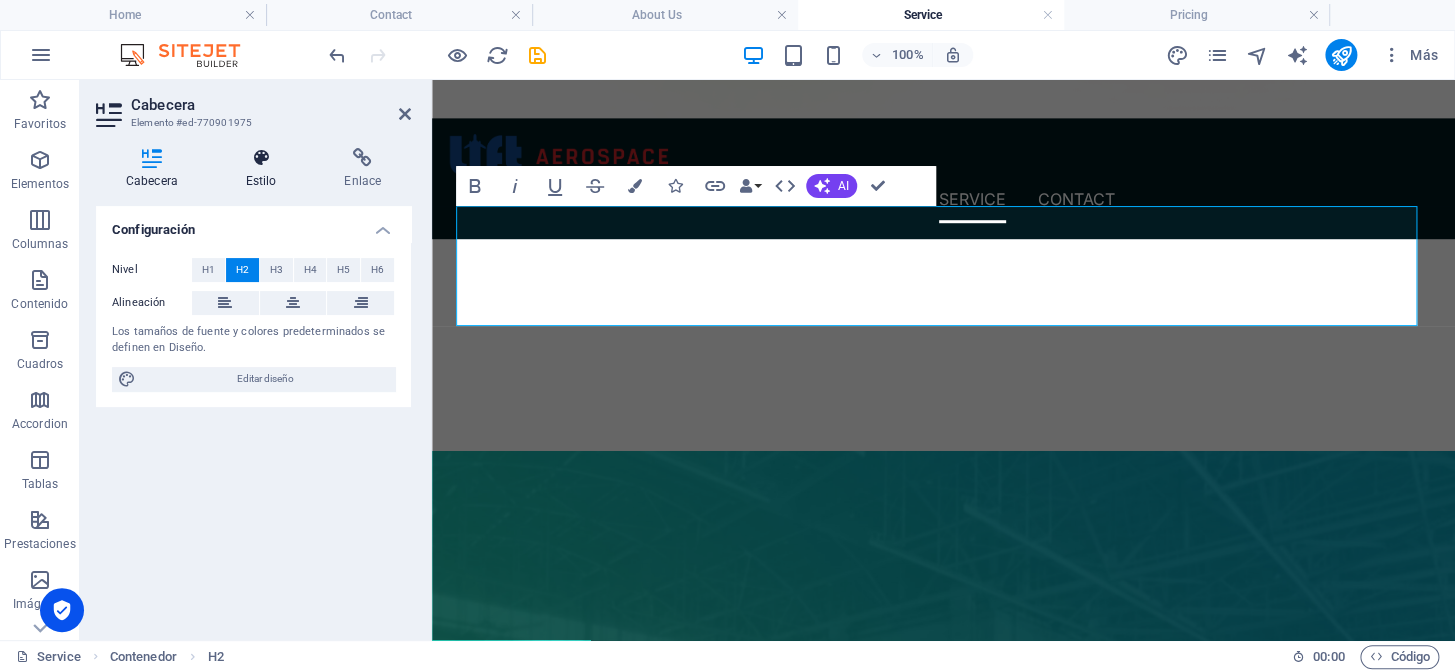 click on "Estilo" at bounding box center [265, 169] 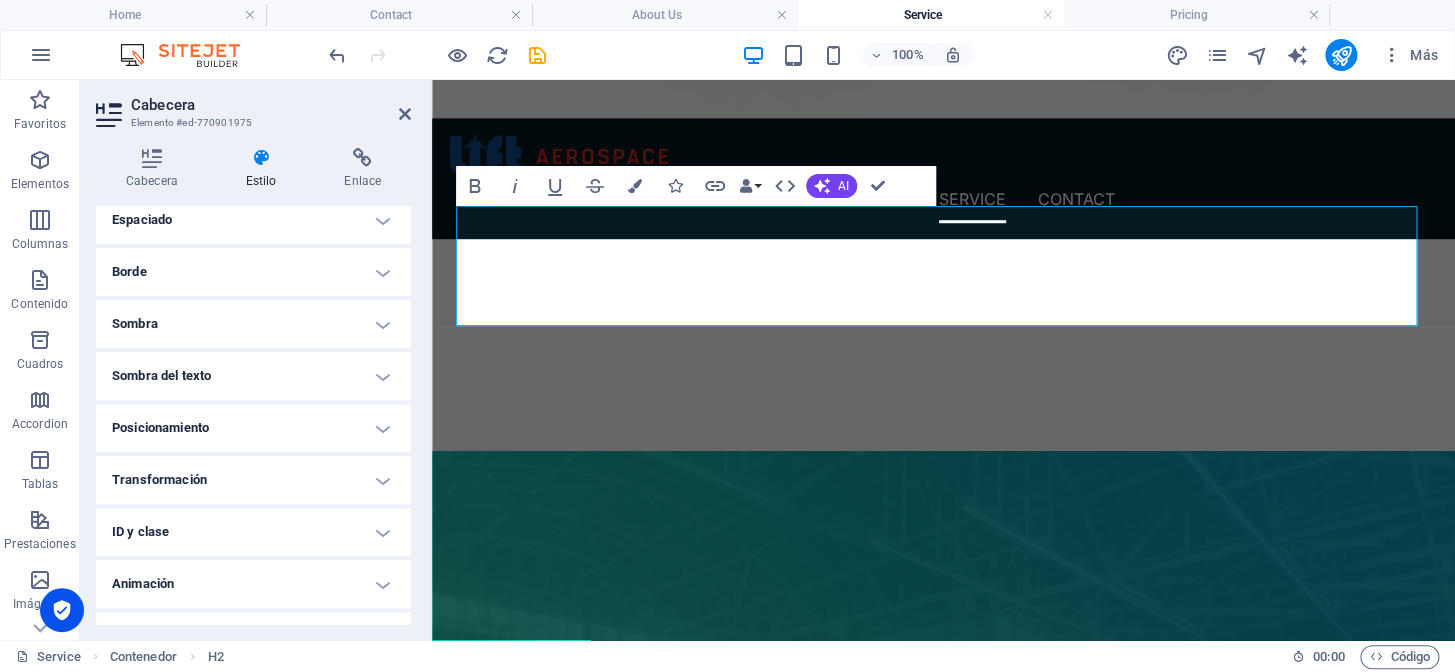 scroll, scrollTop: 443, scrollLeft: 0, axis: vertical 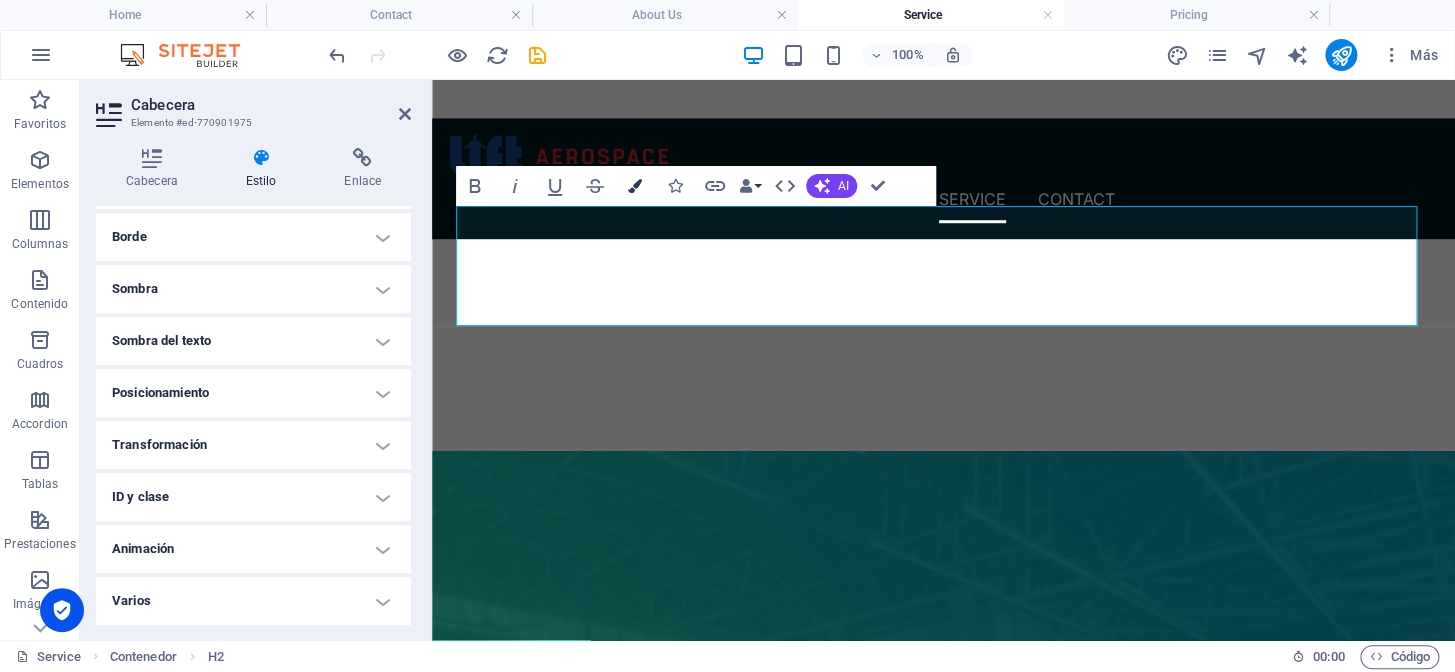 click at bounding box center (635, 186) 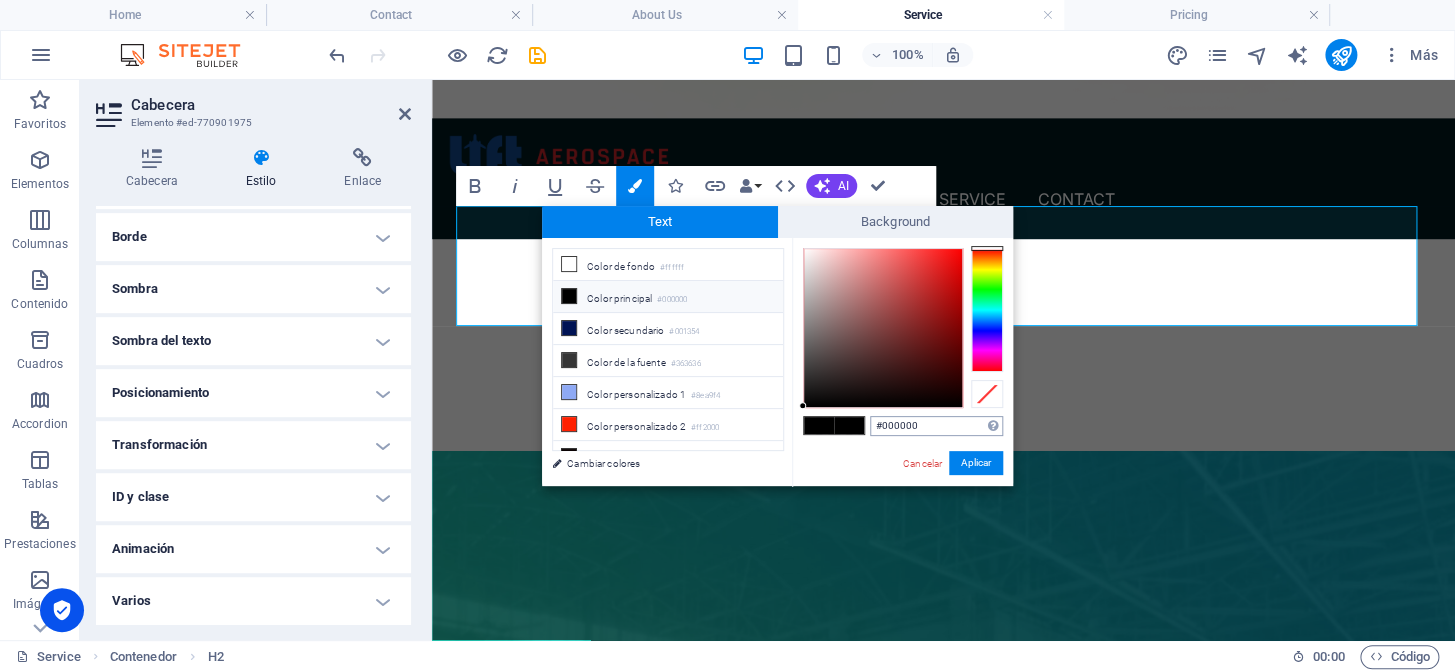 click on "#000000" at bounding box center (936, 426) 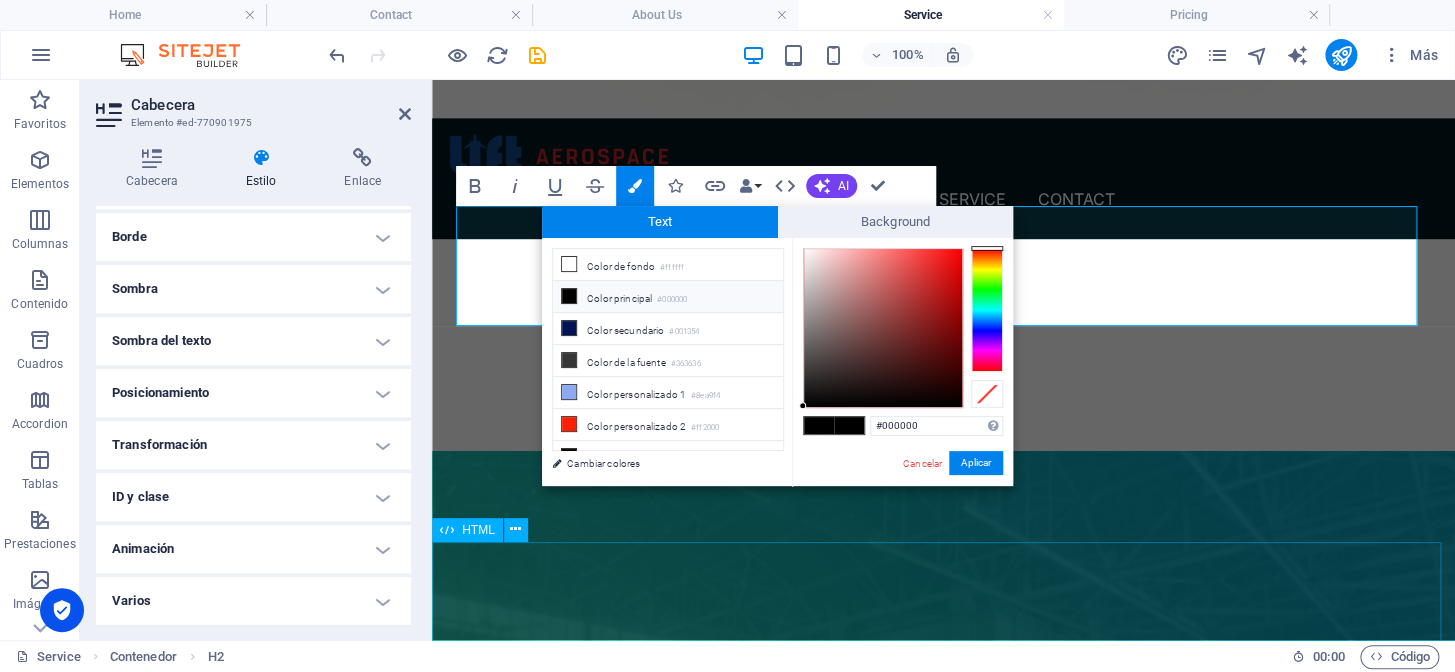 click on "Built with Purpose. Backed by Experience. At Lift Aerospace, every decision is intentional from day one to [DATE]. These four pillars define who we are, what we value, and how we continue delivering for the aviation industry." at bounding box center [943, 1331] 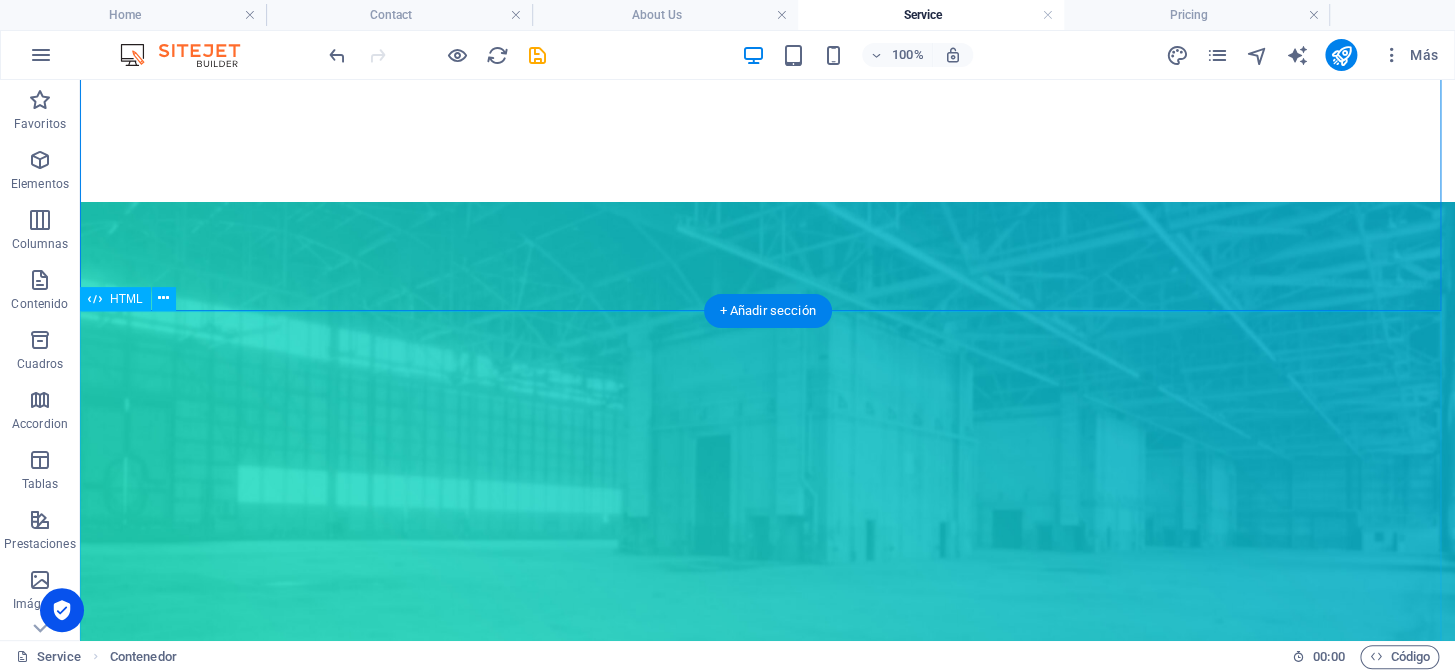 scroll, scrollTop: 891, scrollLeft: 0, axis: vertical 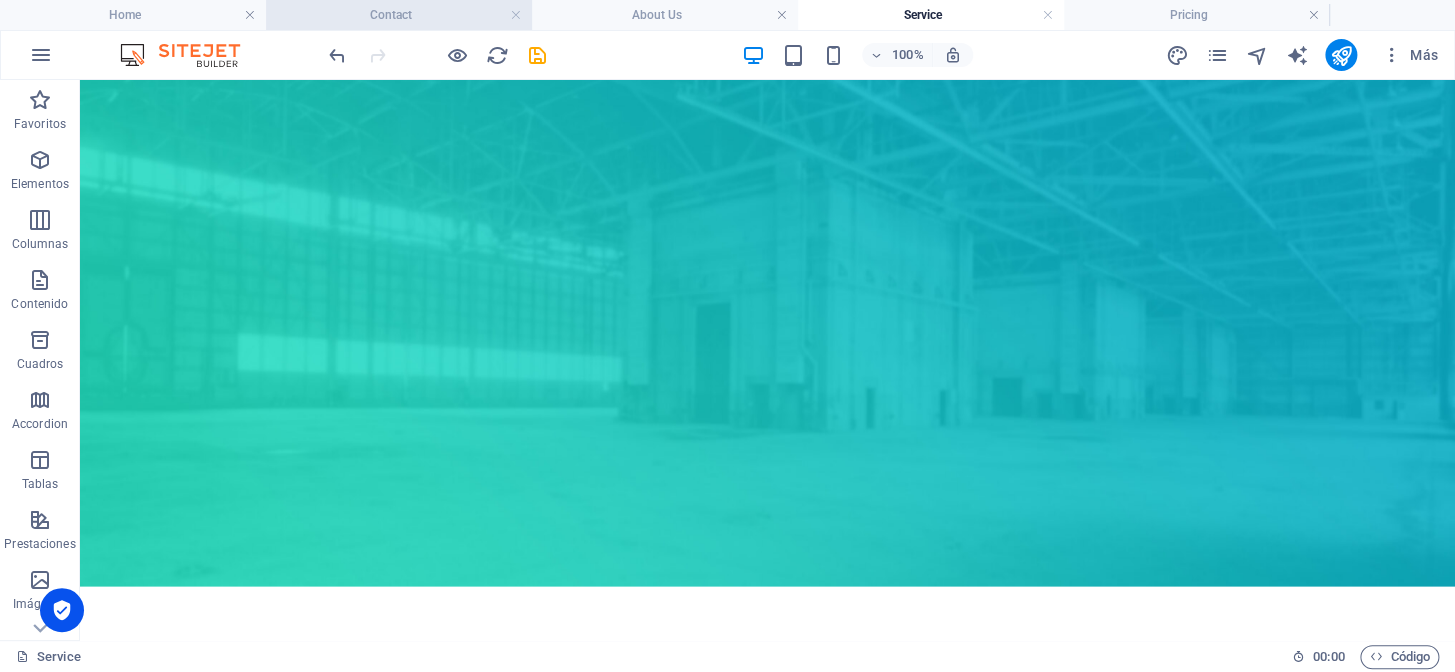 click on "Contact" at bounding box center (399, 15) 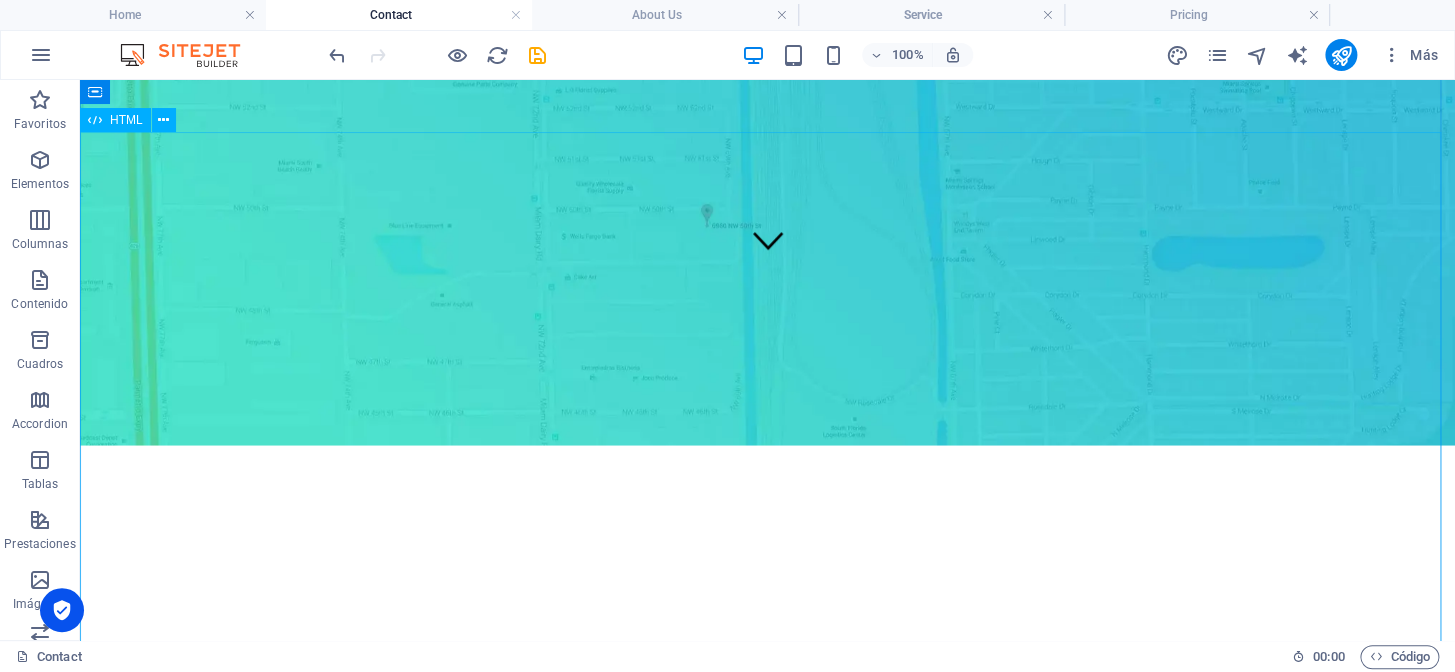 scroll, scrollTop: 454, scrollLeft: 0, axis: vertical 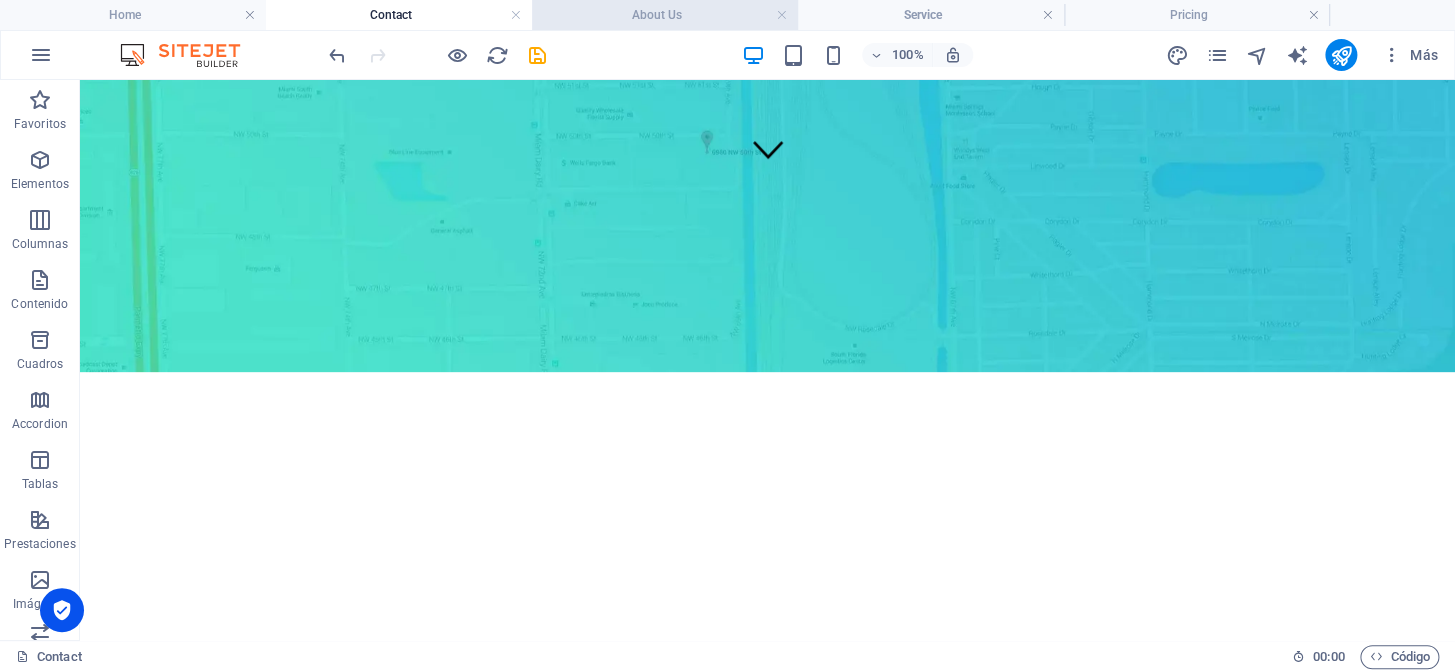 click on "About Us" at bounding box center [665, 15] 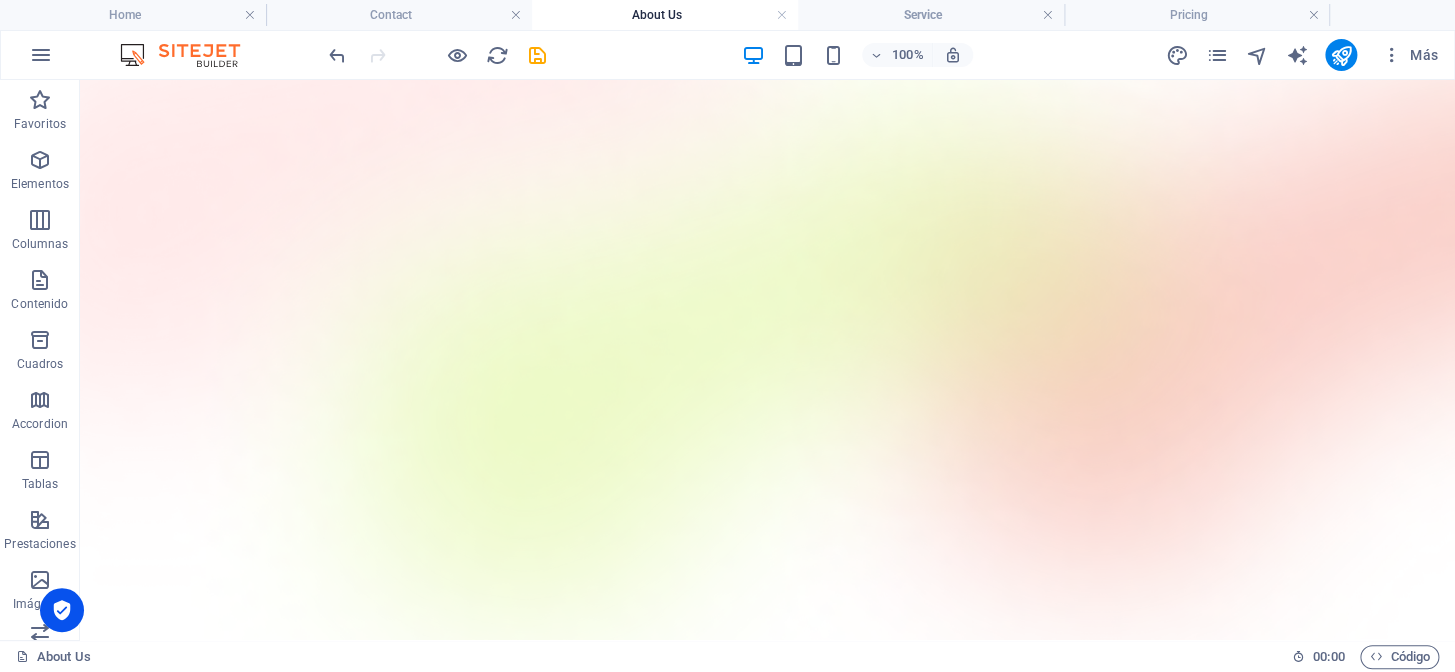 click on "About Us" at bounding box center (665, 15) 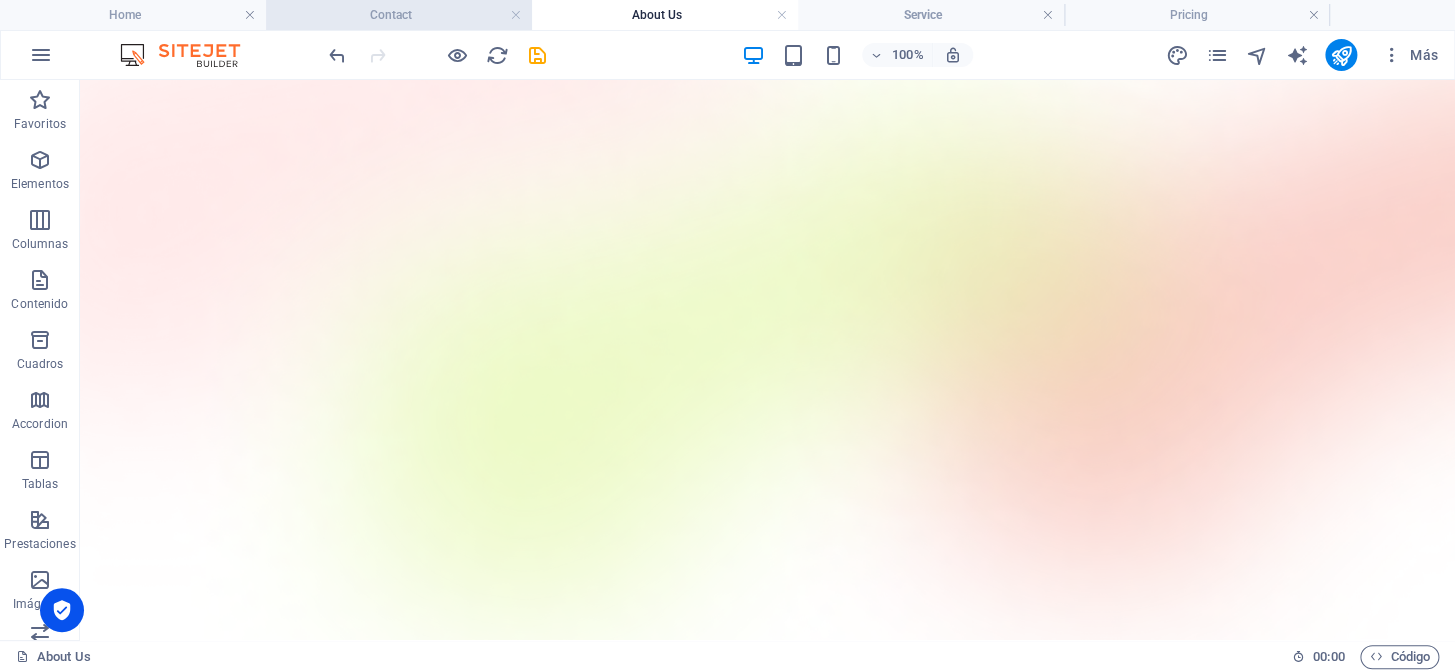 click on "Contact" at bounding box center [399, 15] 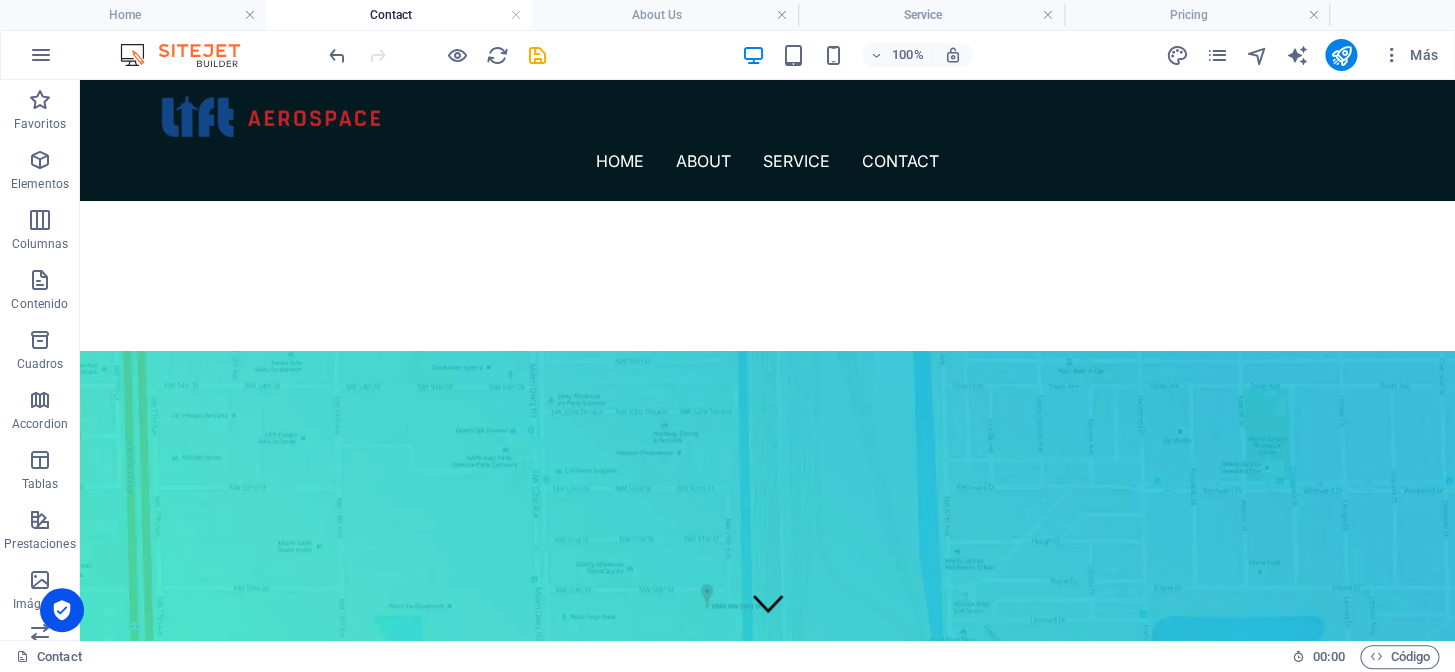 scroll, scrollTop: 454, scrollLeft: 0, axis: vertical 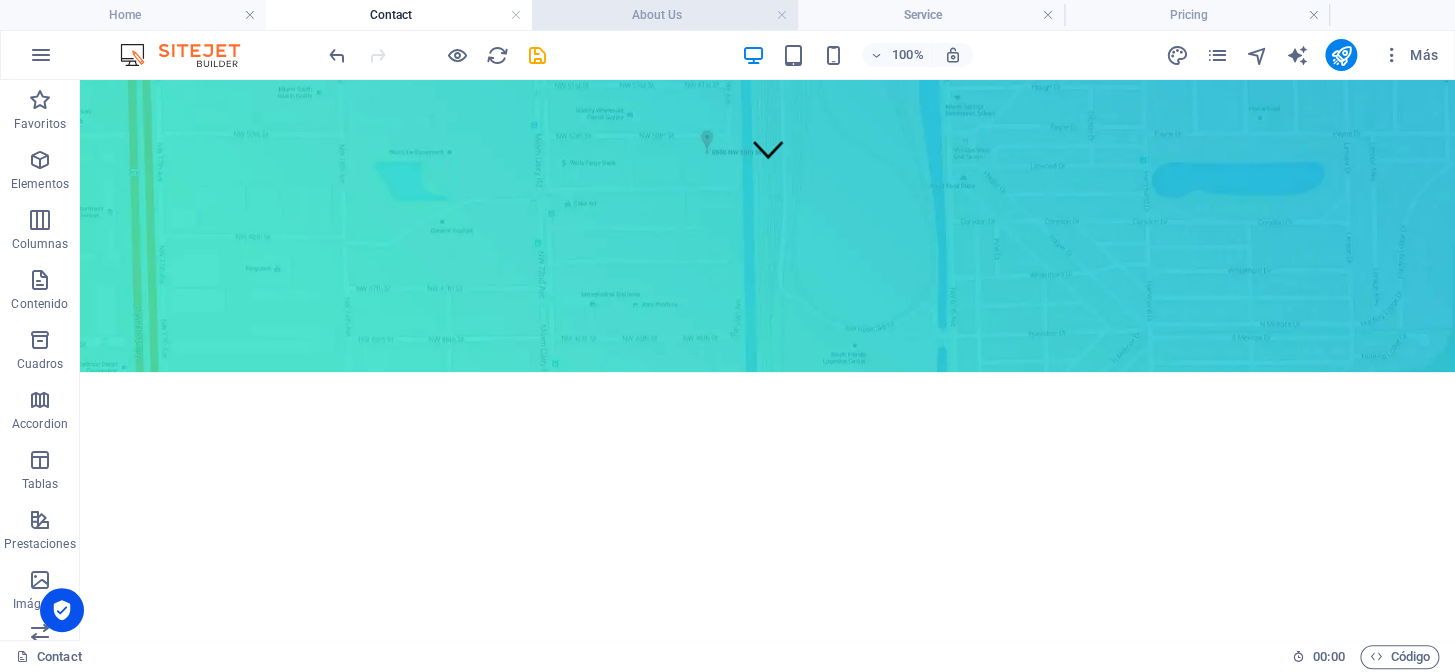 click on "About Us" at bounding box center (665, 15) 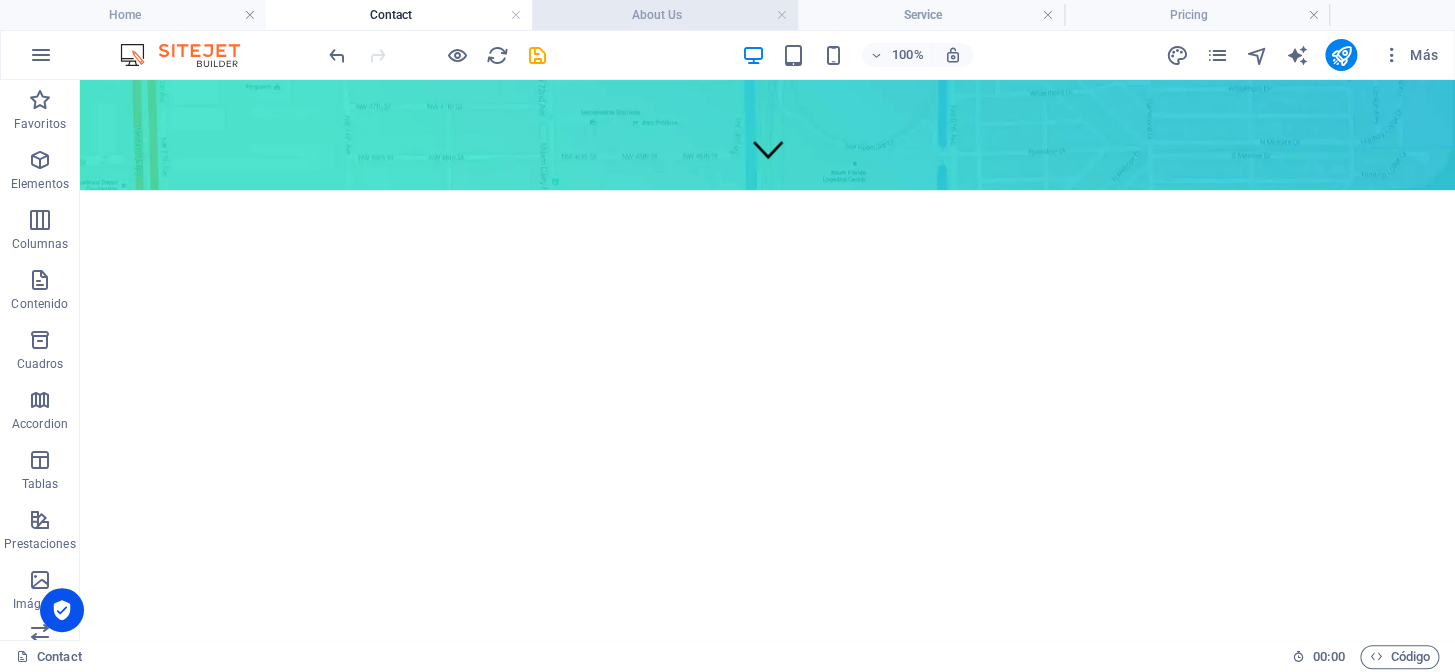scroll, scrollTop: 0, scrollLeft: 0, axis: both 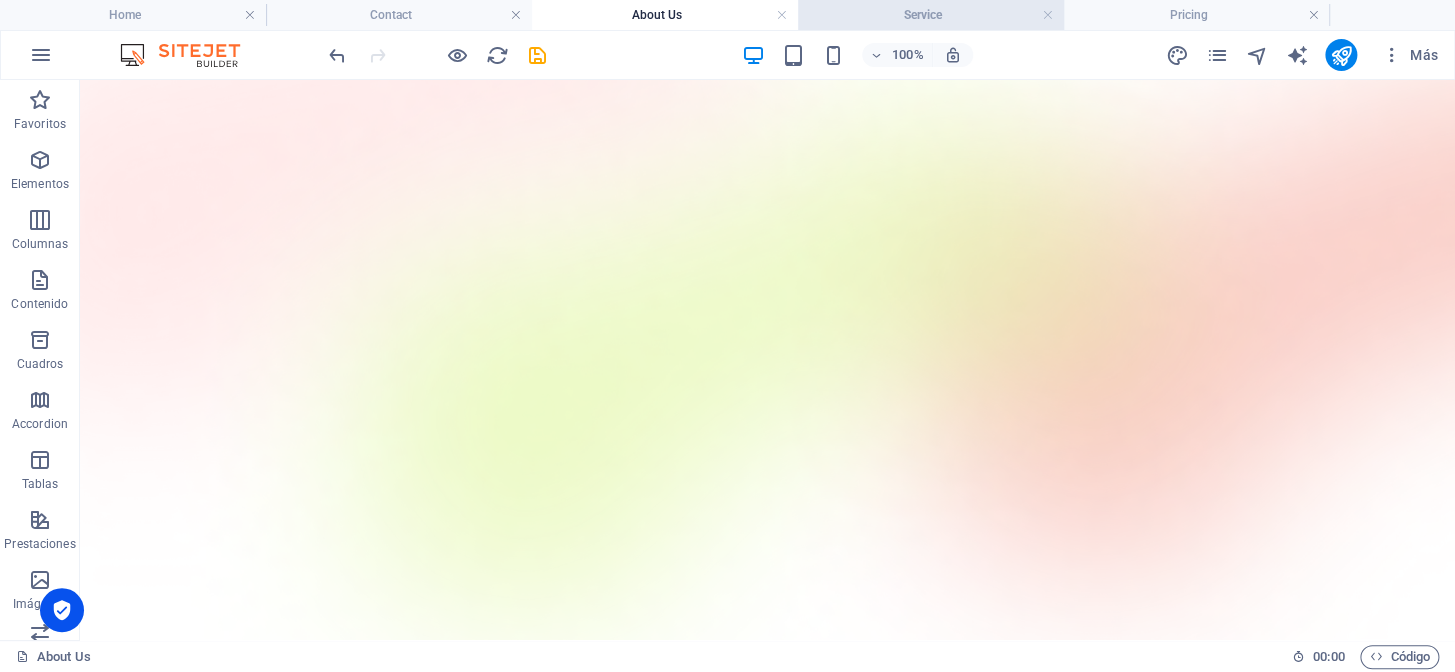 click on "Service" at bounding box center (931, 15) 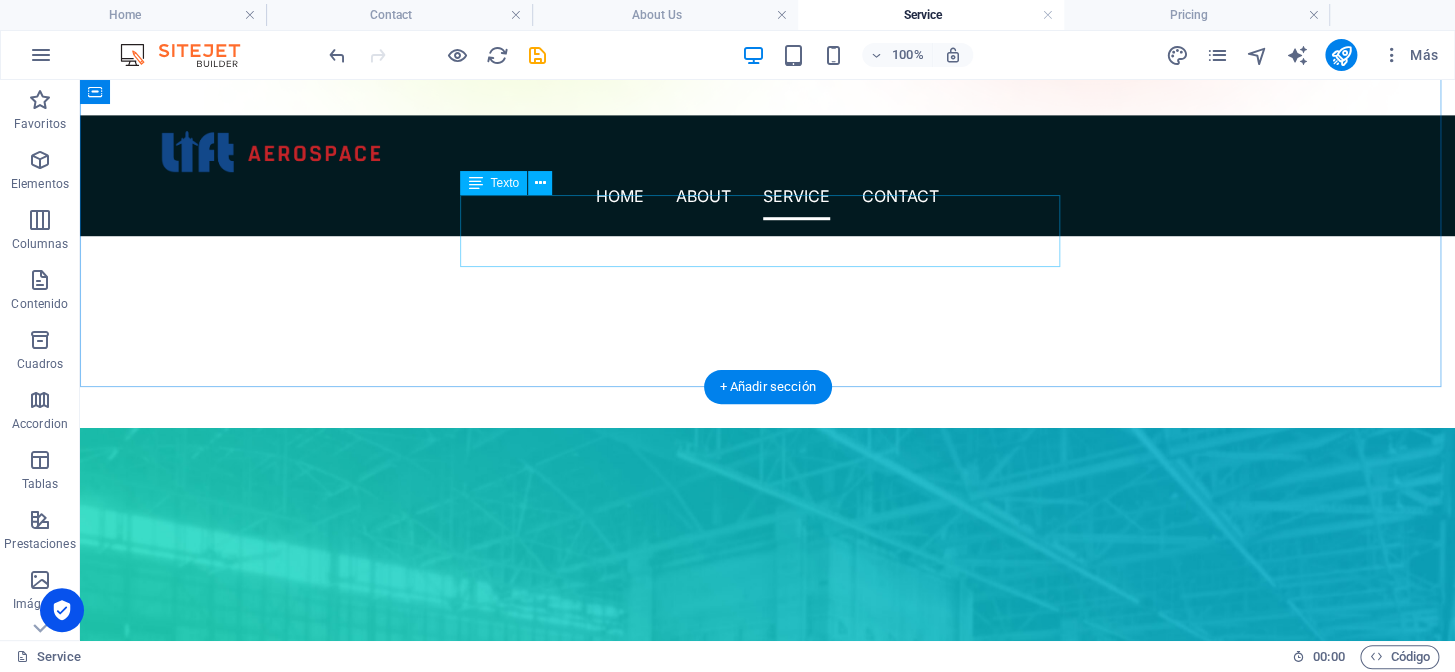 scroll, scrollTop: 710, scrollLeft: 0, axis: vertical 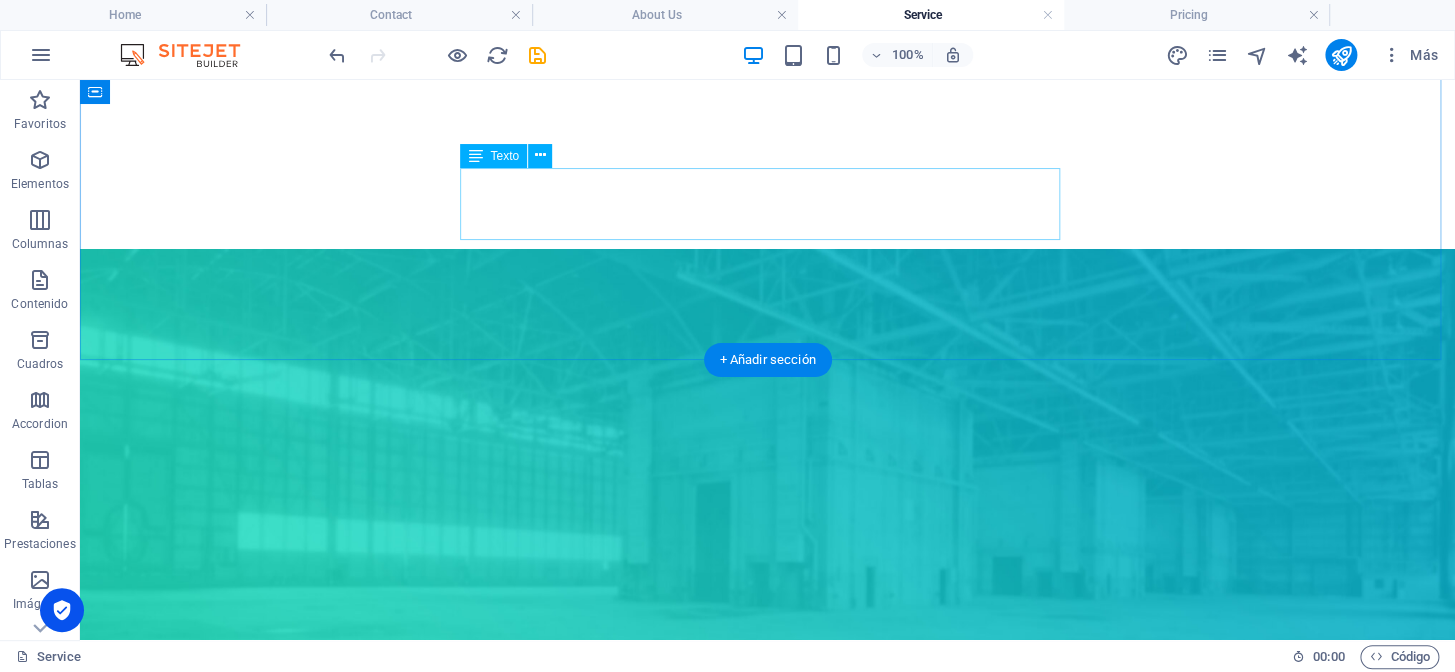 click on "At Lift Aerospace, every decision is intentional from day one to [DATE]. These four pillars define who we are, what we value, and how we continue delivering for the aviation industry." at bounding box center [768, 1130] 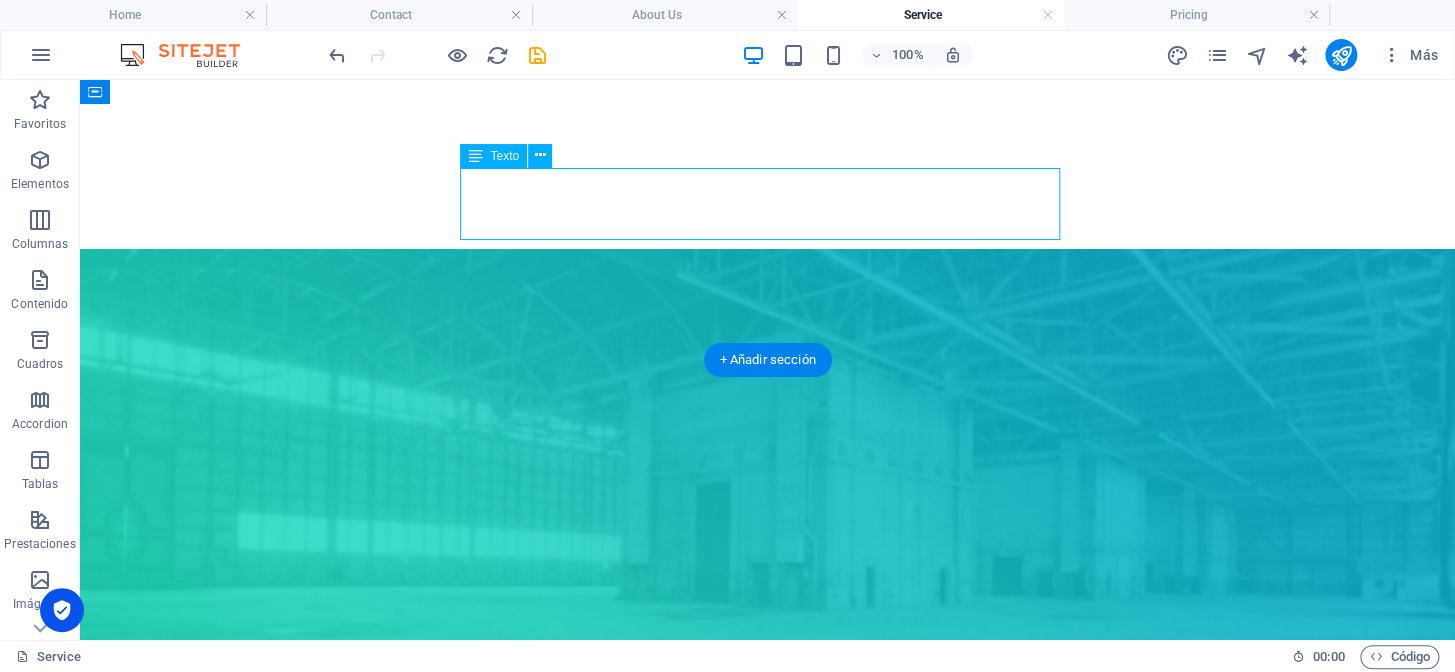 click on "At Lift Aerospace, every decision is intentional from day one to [DATE]. These four pillars define who we are, what we value, and how we continue delivering for the aviation industry." at bounding box center [768, 1130] 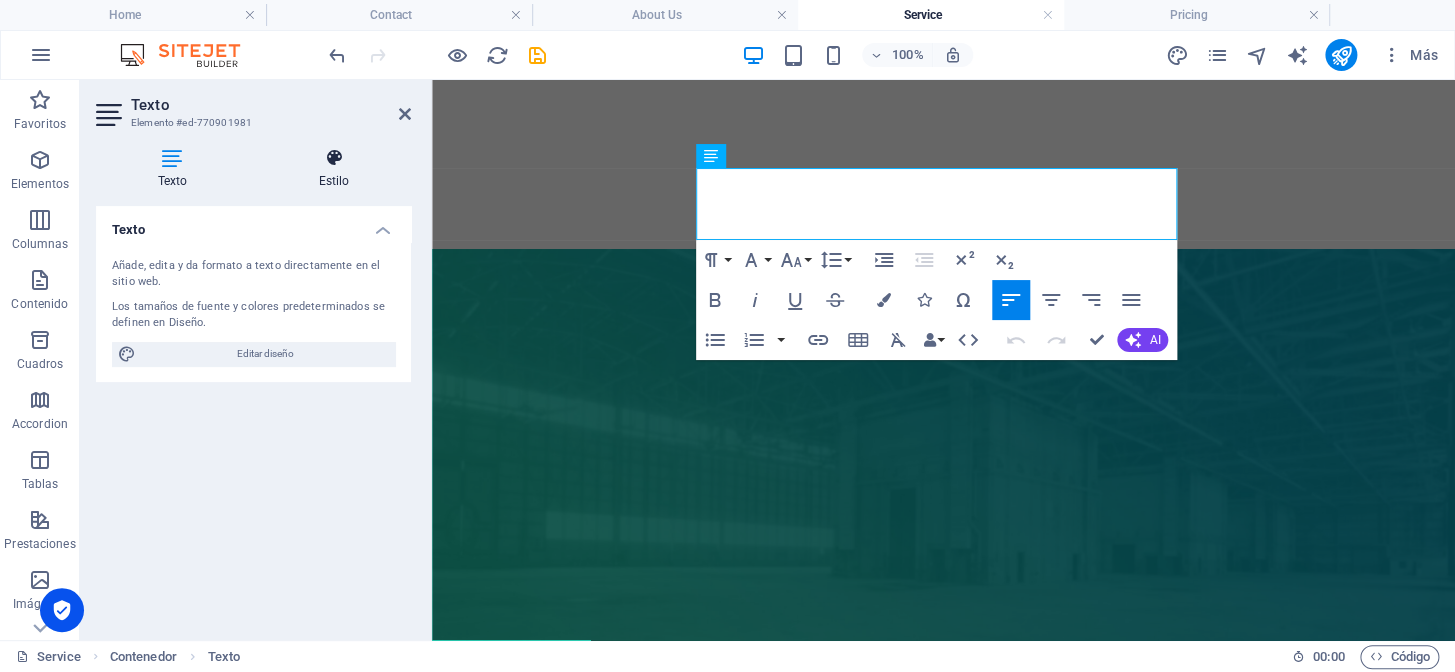 click on "Estilo" at bounding box center (334, 169) 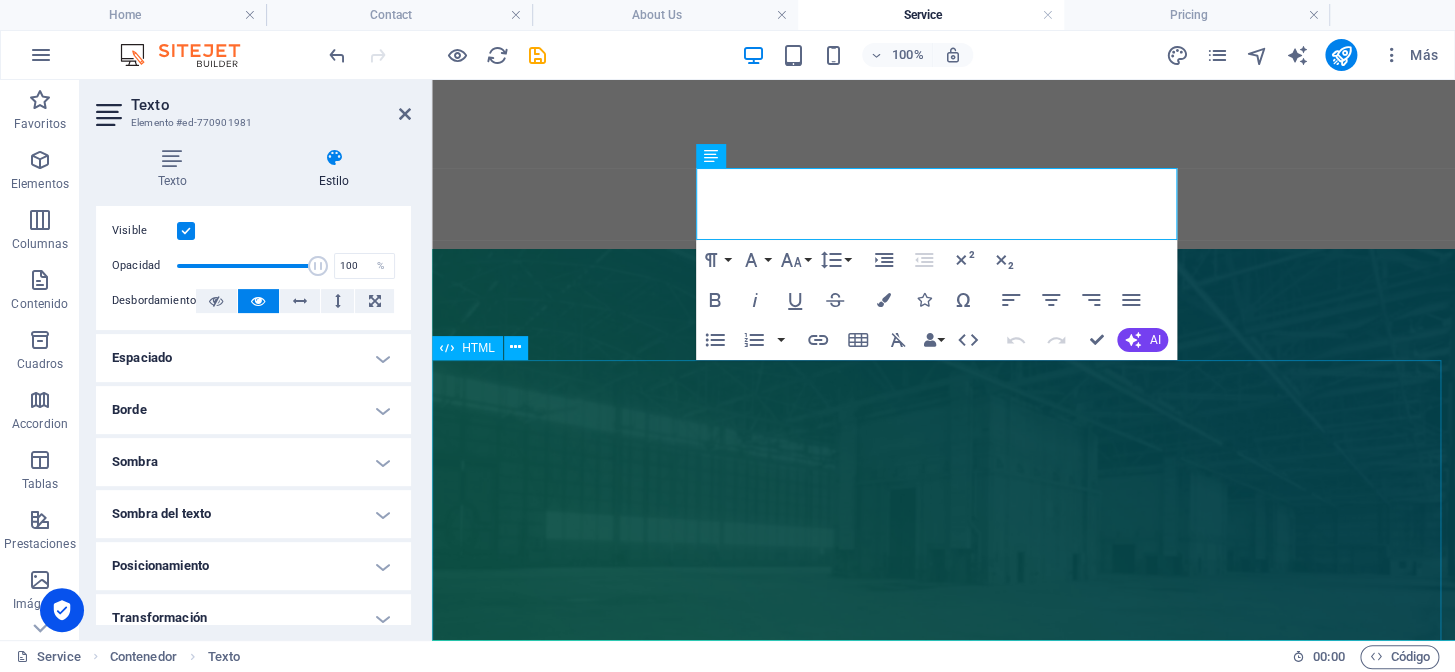 scroll, scrollTop: 261, scrollLeft: 0, axis: vertical 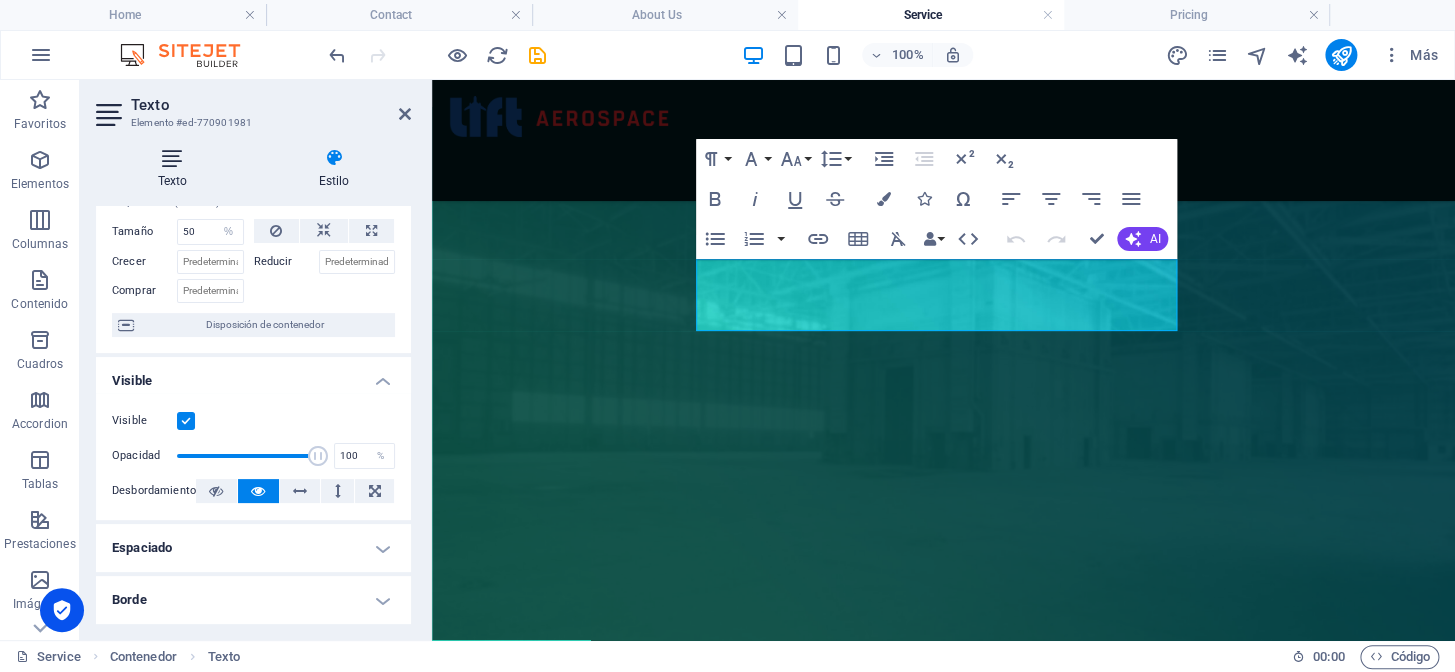 click on "Texto" at bounding box center [176, 169] 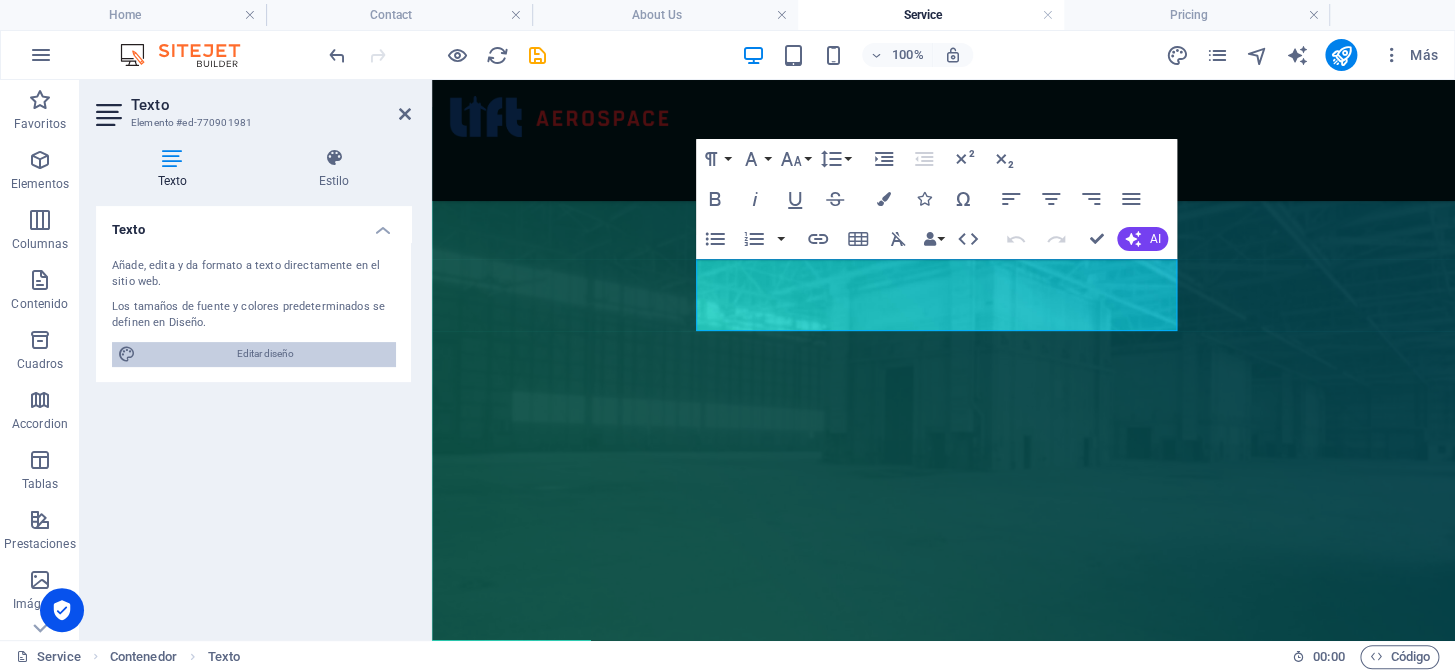 click on "Editar diseño" at bounding box center (265, 354) 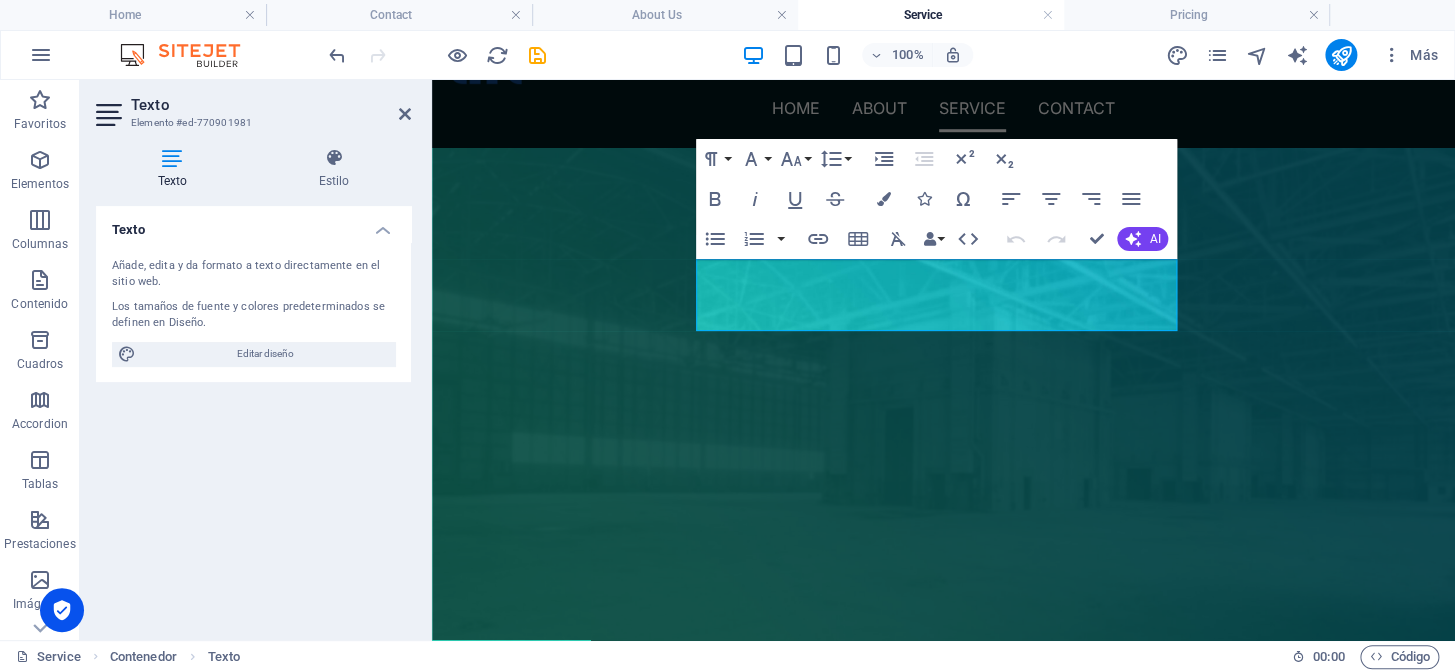 select on "600" 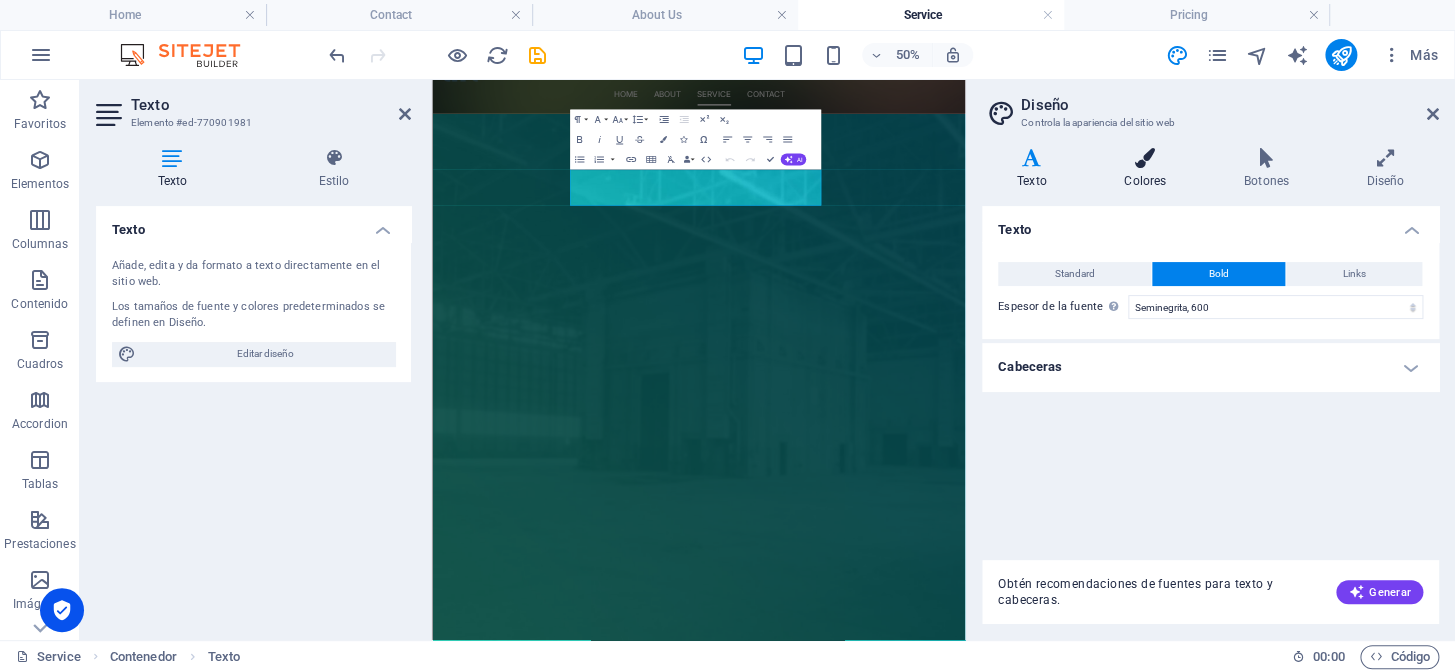 click at bounding box center (1145, 158) 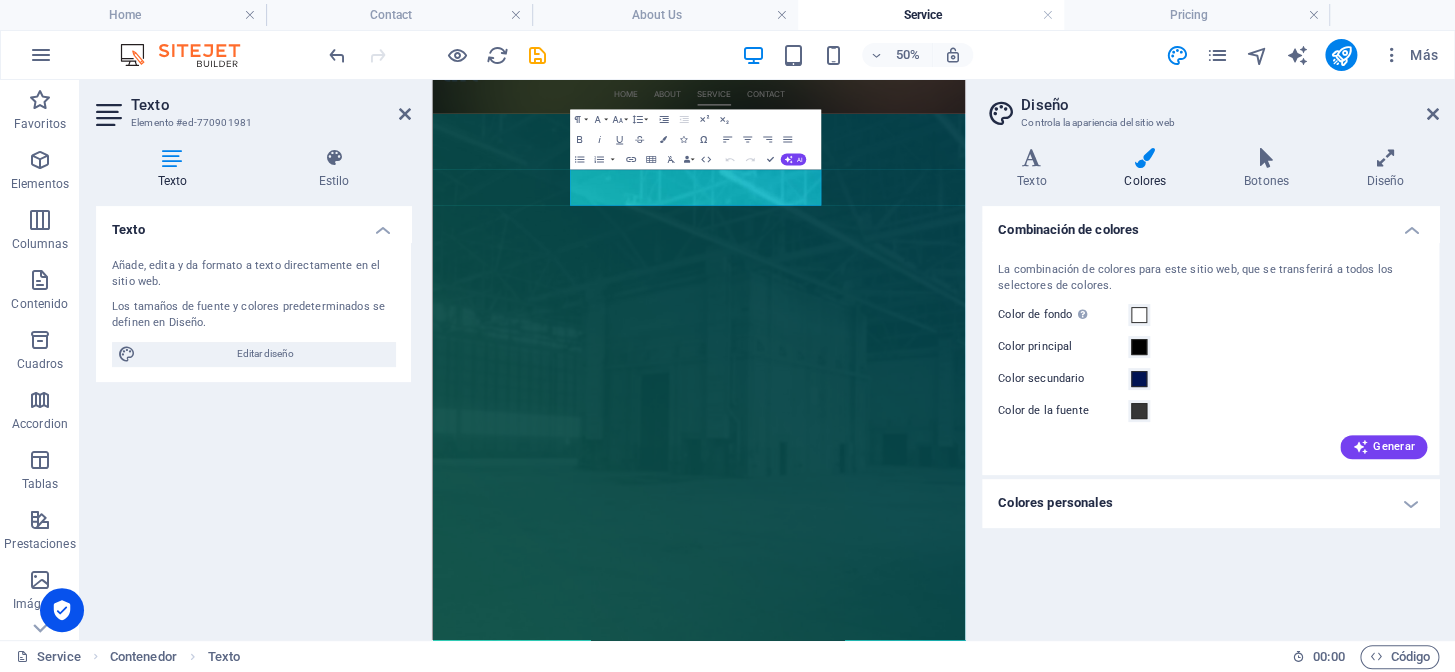 click on "Diseño" at bounding box center [1230, 105] 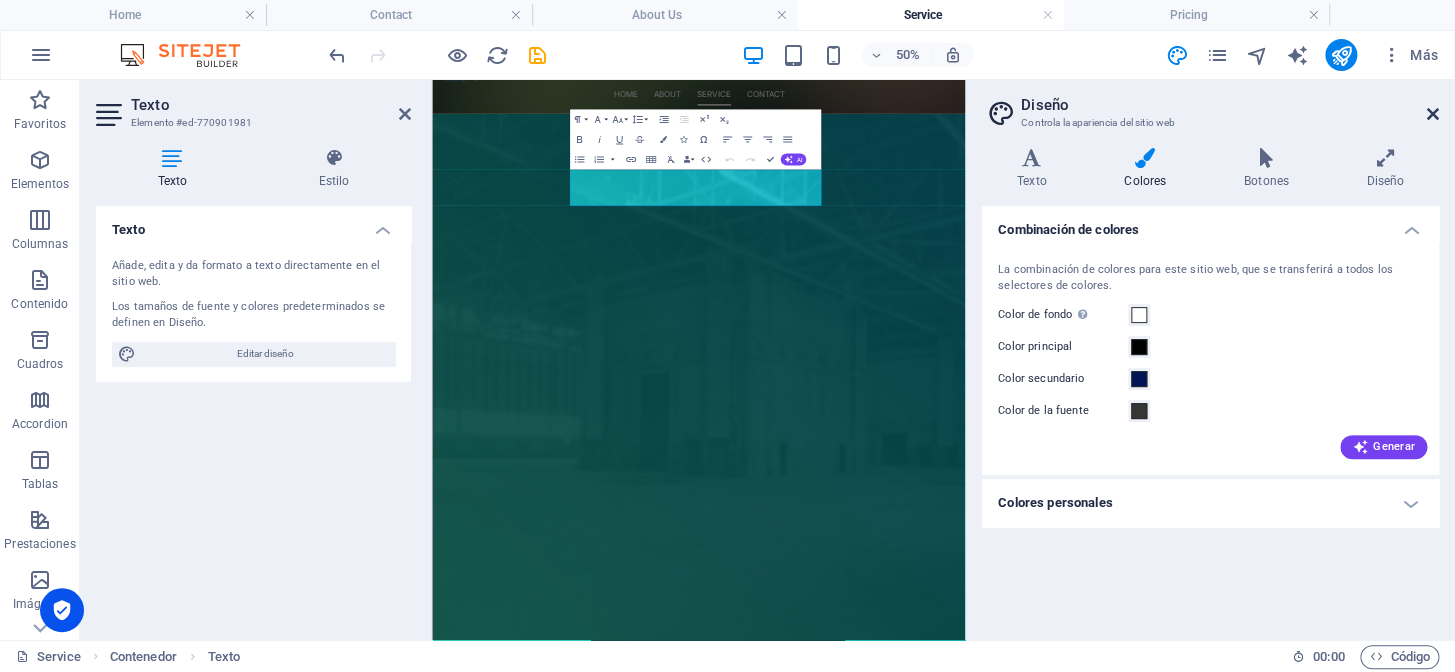 click at bounding box center [1433, 114] 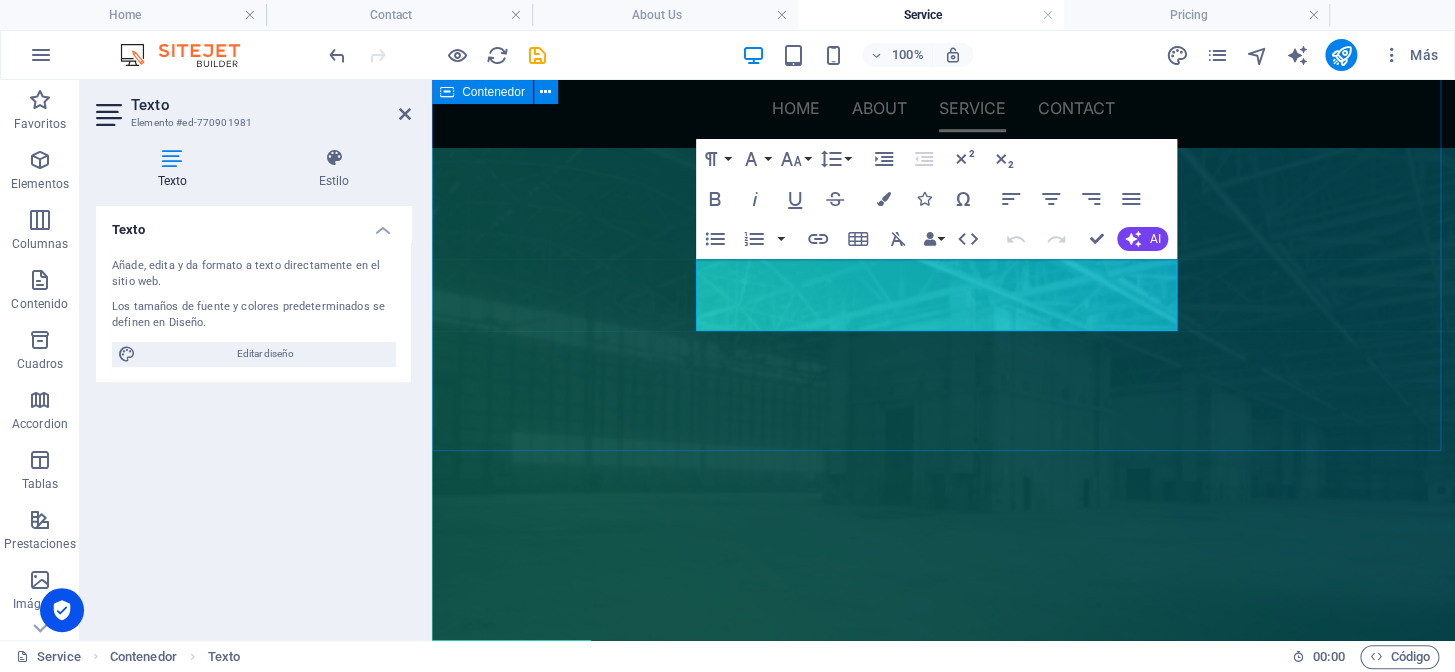 click on "Built with Purpose. Backed by Experience. At Lift Aerospace, every decision is intentional from day one to [DATE]. These four pillars define who we are, what we value, and how we continue delivering for the aviation industry." at bounding box center (943, 1192) 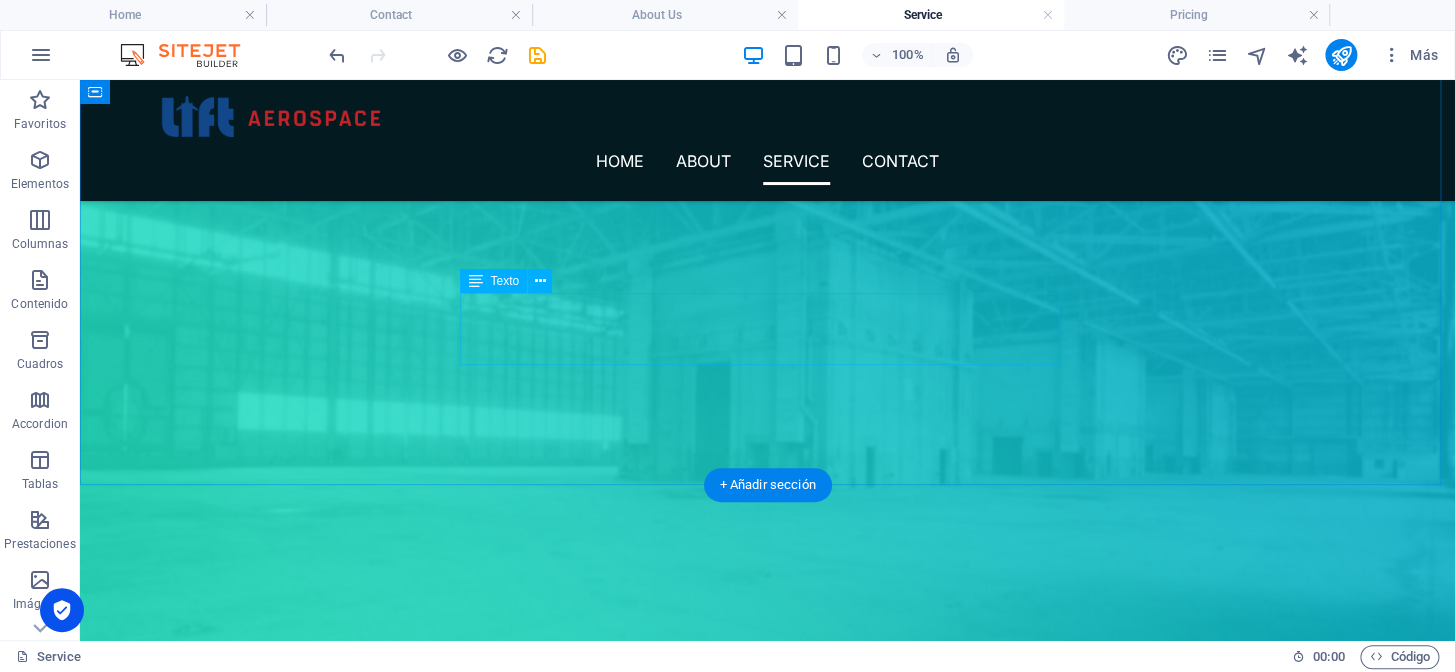 scroll, scrollTop: 437, scrollLeft: 0, axis: vertical 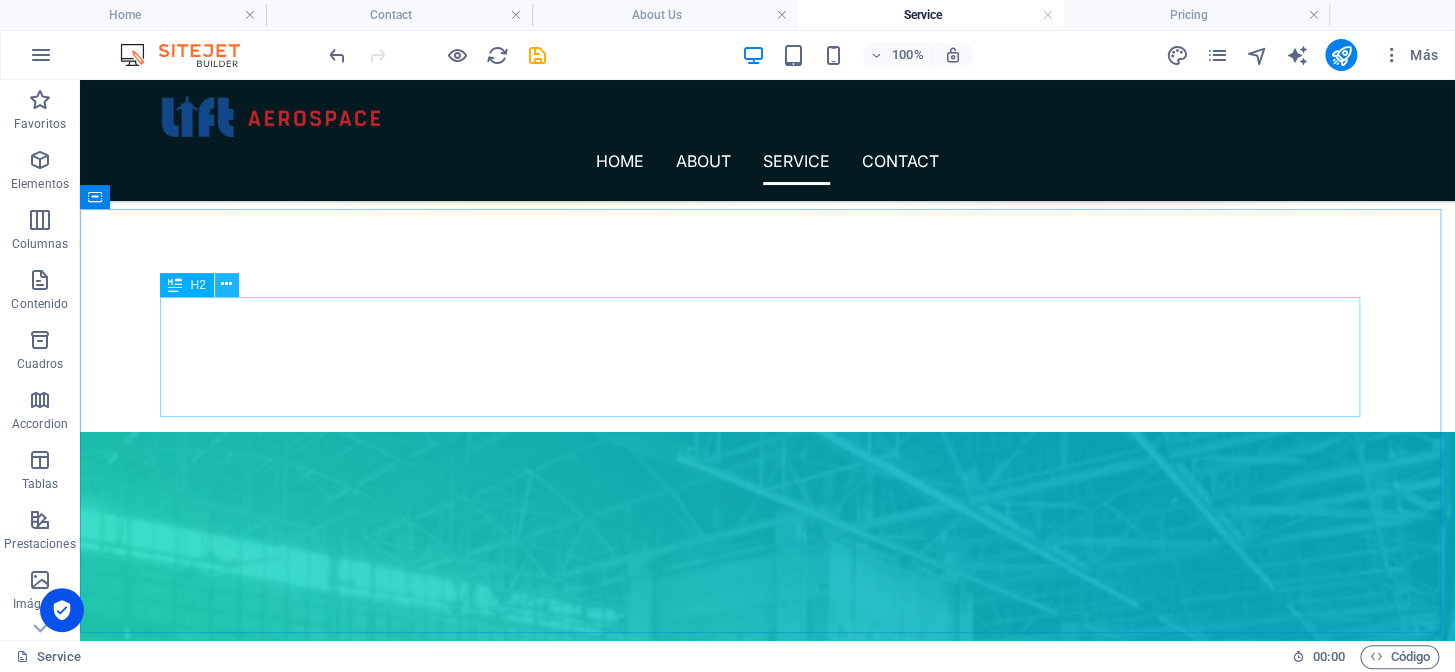 click at bounding box center [226, 284] 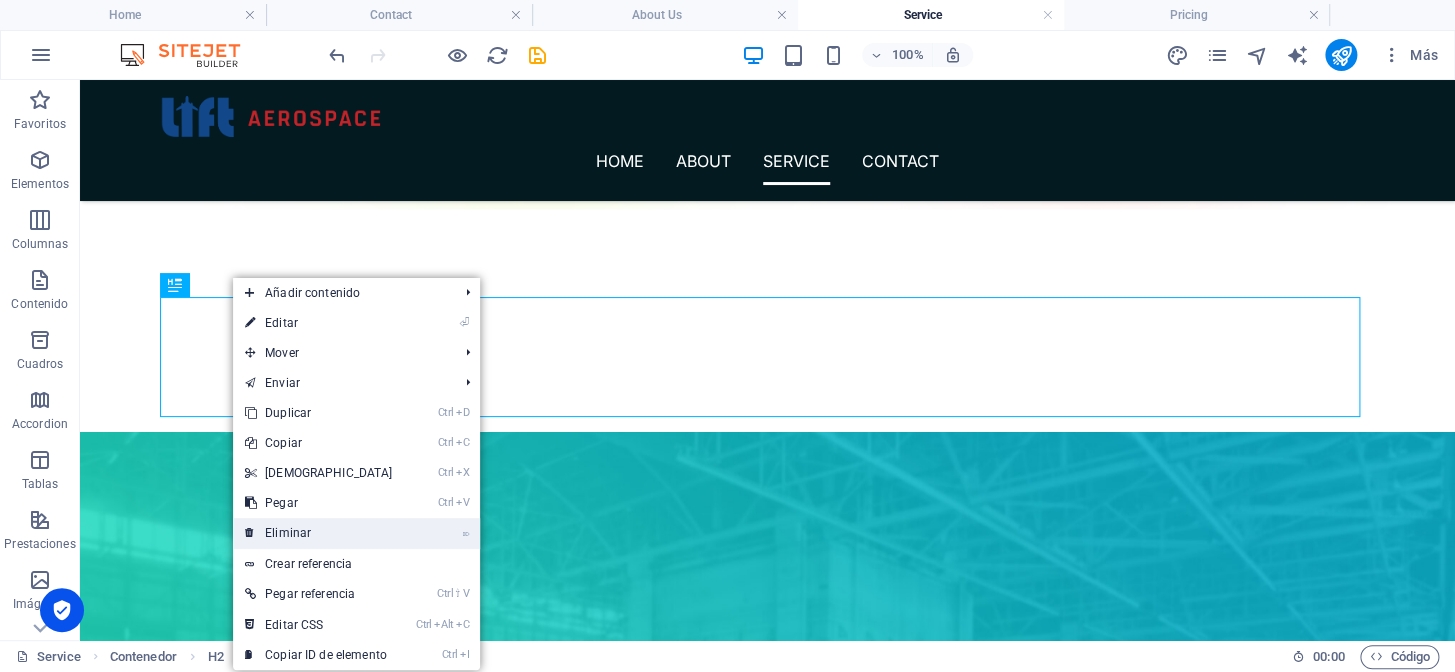 click on "⌦  Eliminar" at bounding box center (319, 533) 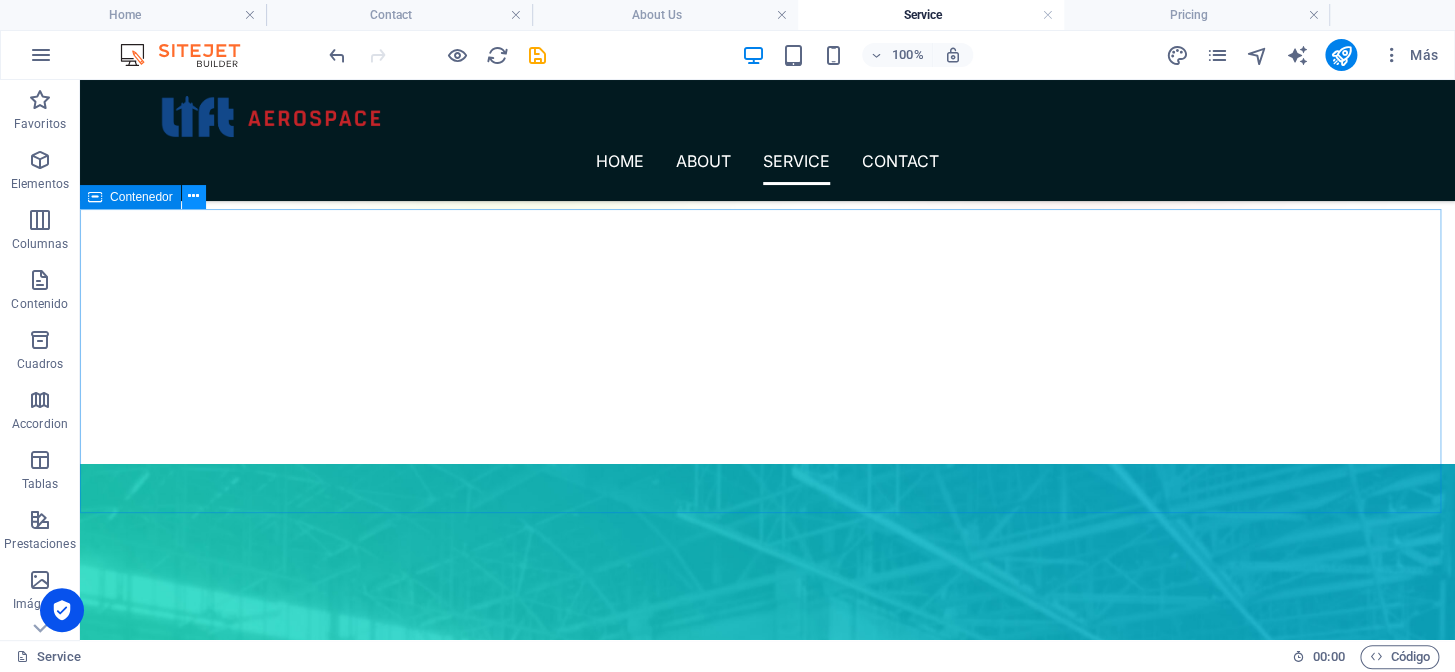 click at bounding box center (193, 196) 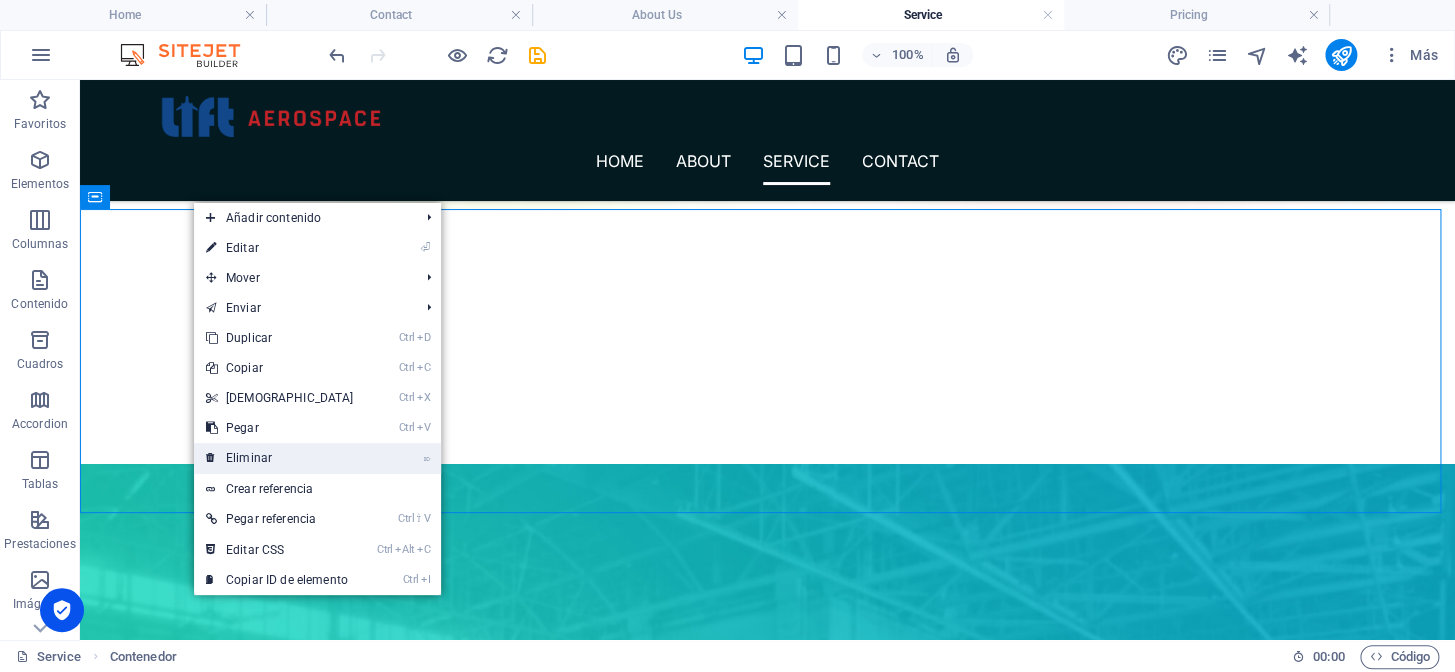 click on "⌦  Eliminar" at bounding box center [280, 458] 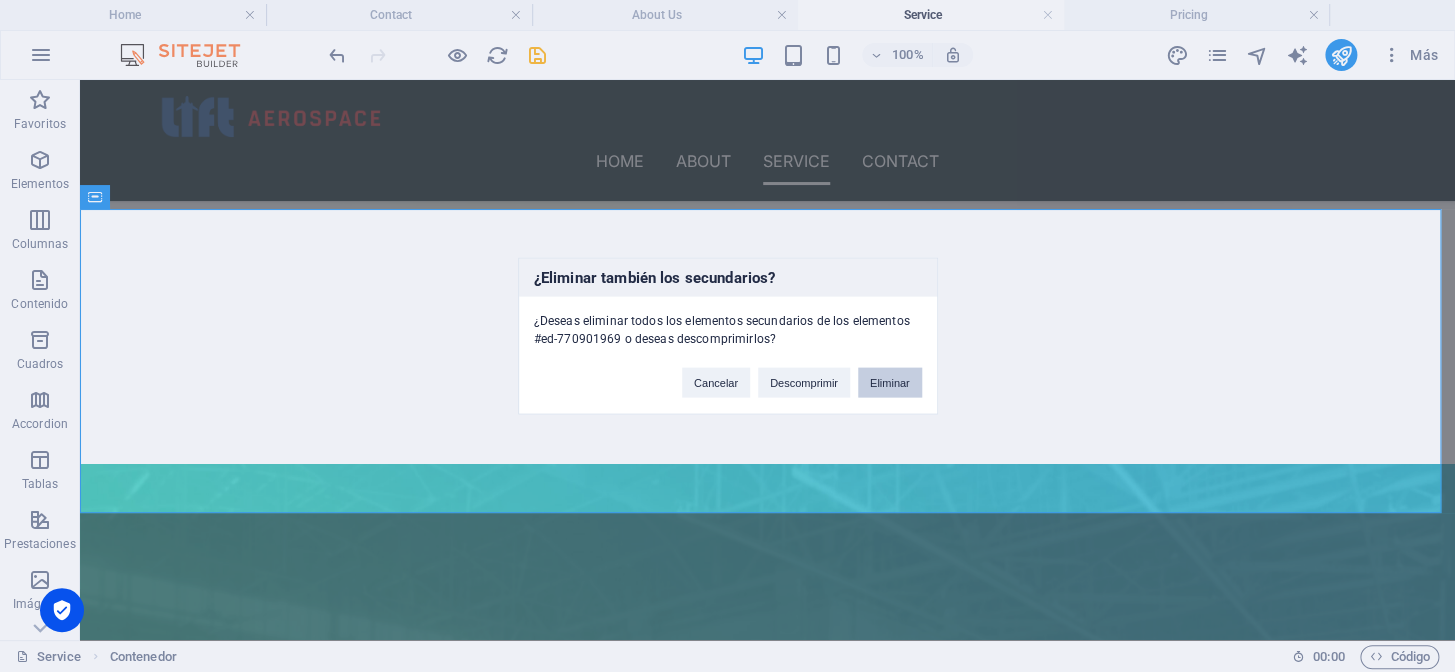 click on "Cancelar Descomprimir Eliminar" at bounding box center (802, 373) 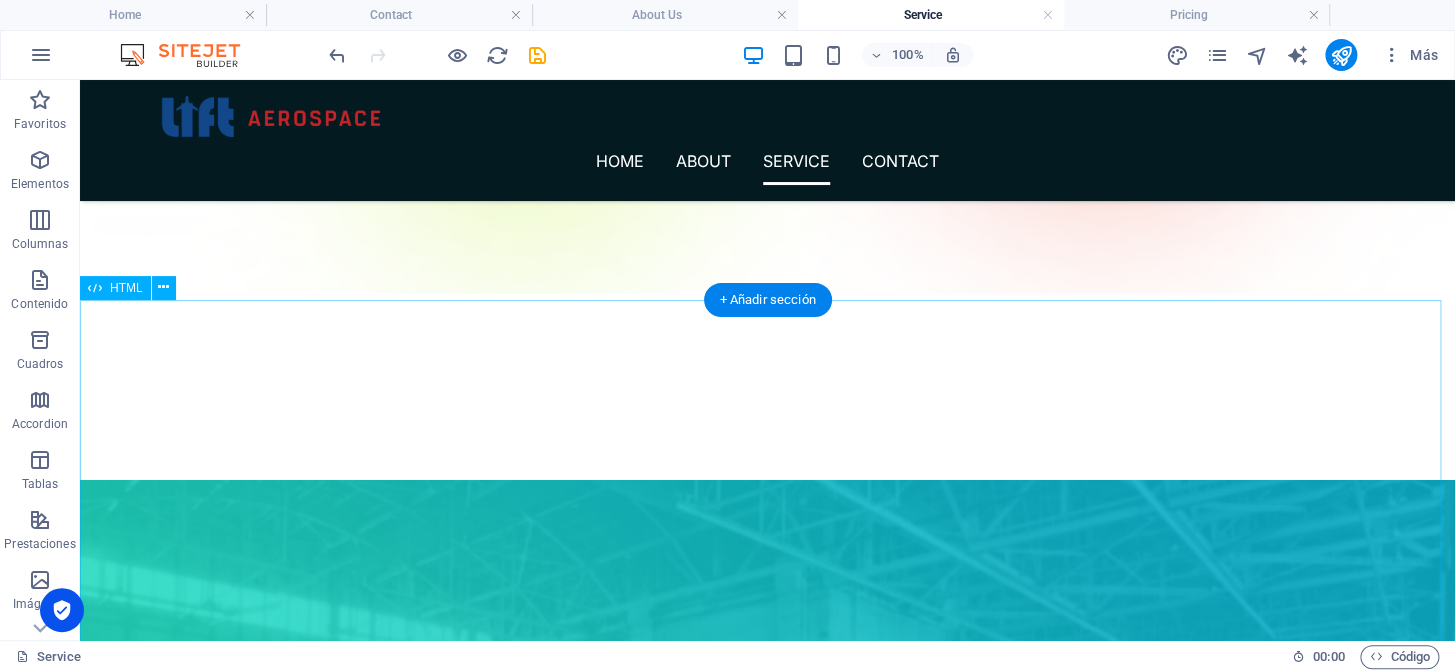 scroll, scrollTop: 346, scrollLeft: 0, axis: vertical 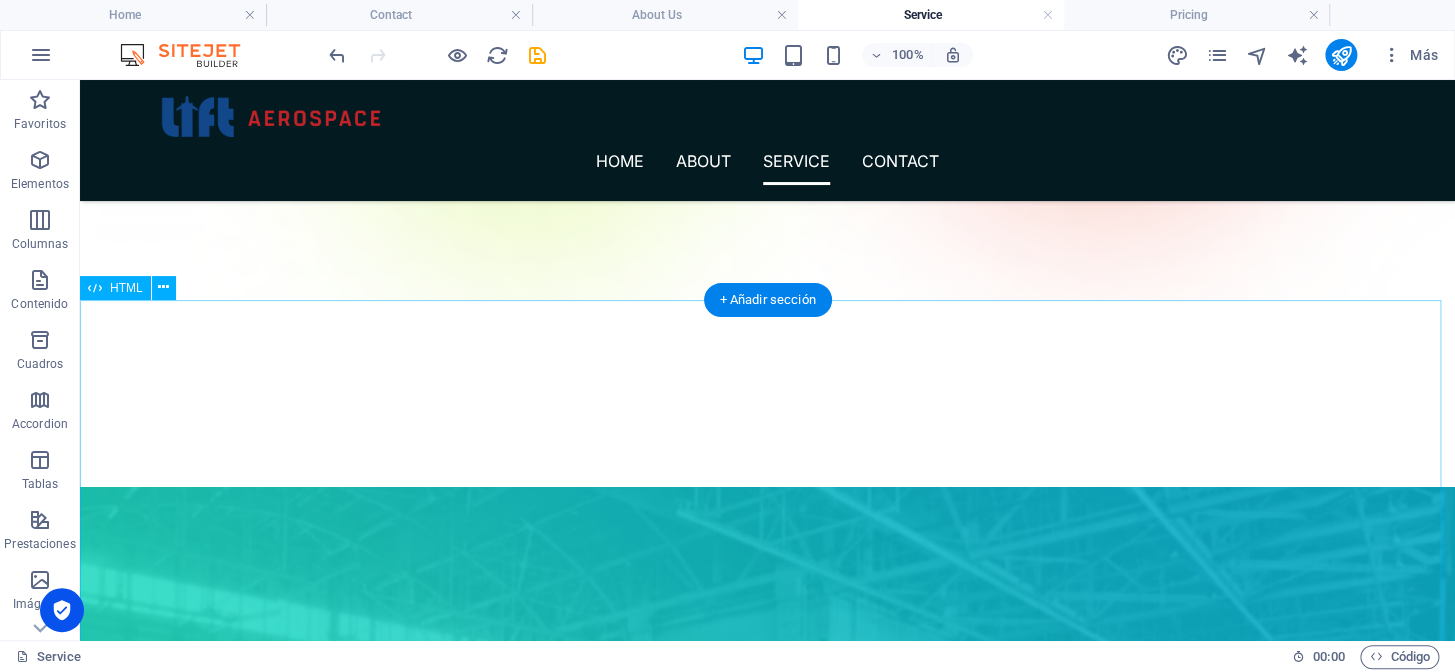 click on "Our Services
At Lift Aerospace, we are committed to delivering outstanding customer service and top-quality parts, while maintaining competitive pricing.
We continuously evolve to meet and exceed our customers’ needs in a changing industry.
Rotable & Expendable Sales
150,000+ rotables and expendables available — on the shelf or at trusted repair shops.
Our inventory grows and diversifies continuously to serve your needs.
Component Piece Part Sales
Benefit from our technical expertise in sourcing and component teardown.
Most parts are offered in fresh, serviceable condition from our trusted shops — with some of the lowest turn times in the industry." at bounding box center [767, 1445] 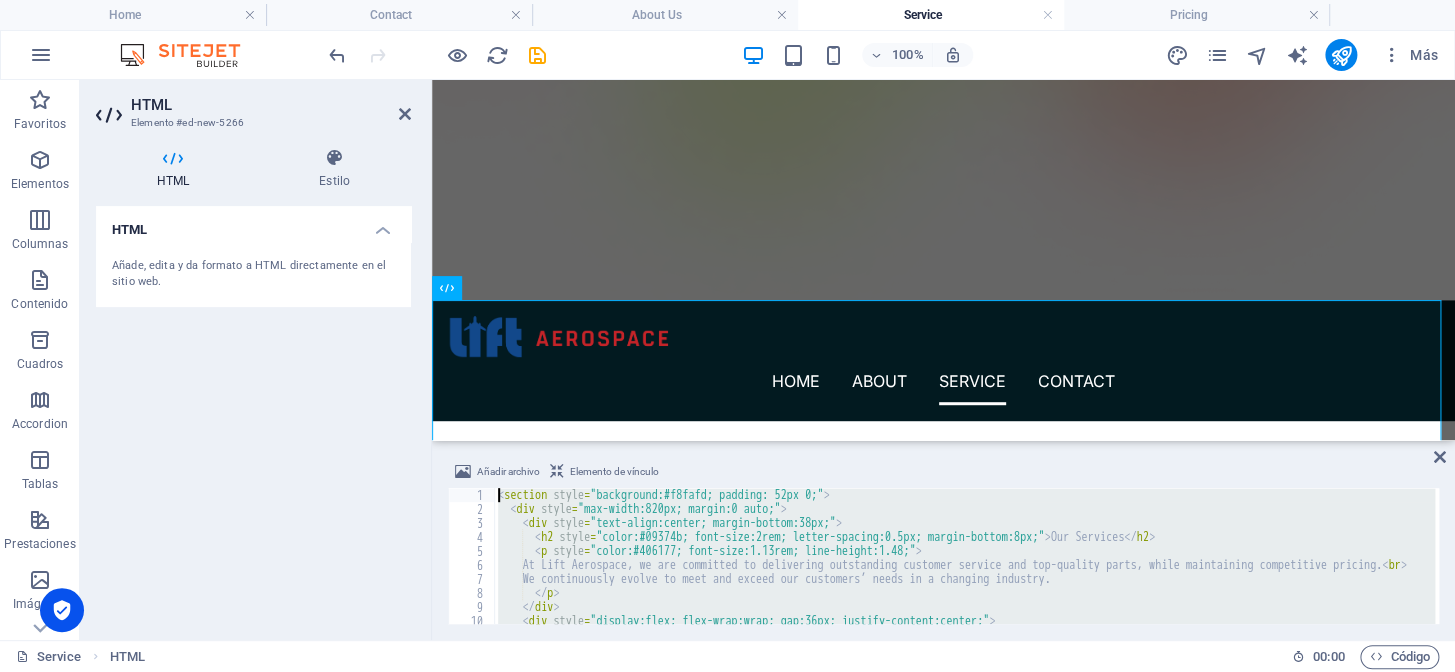 scroll, scrollTop: 0, scrollLeft: 0, axis: both 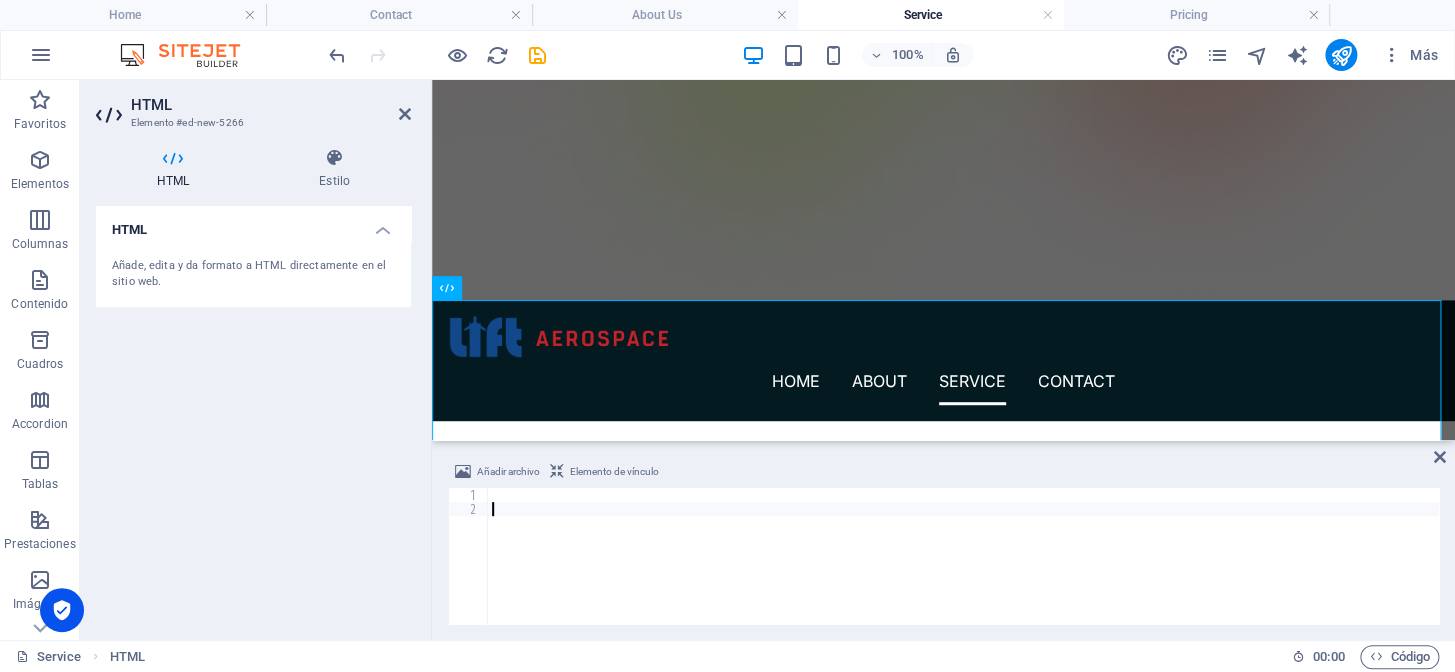 click at bounding box center [963, 570] 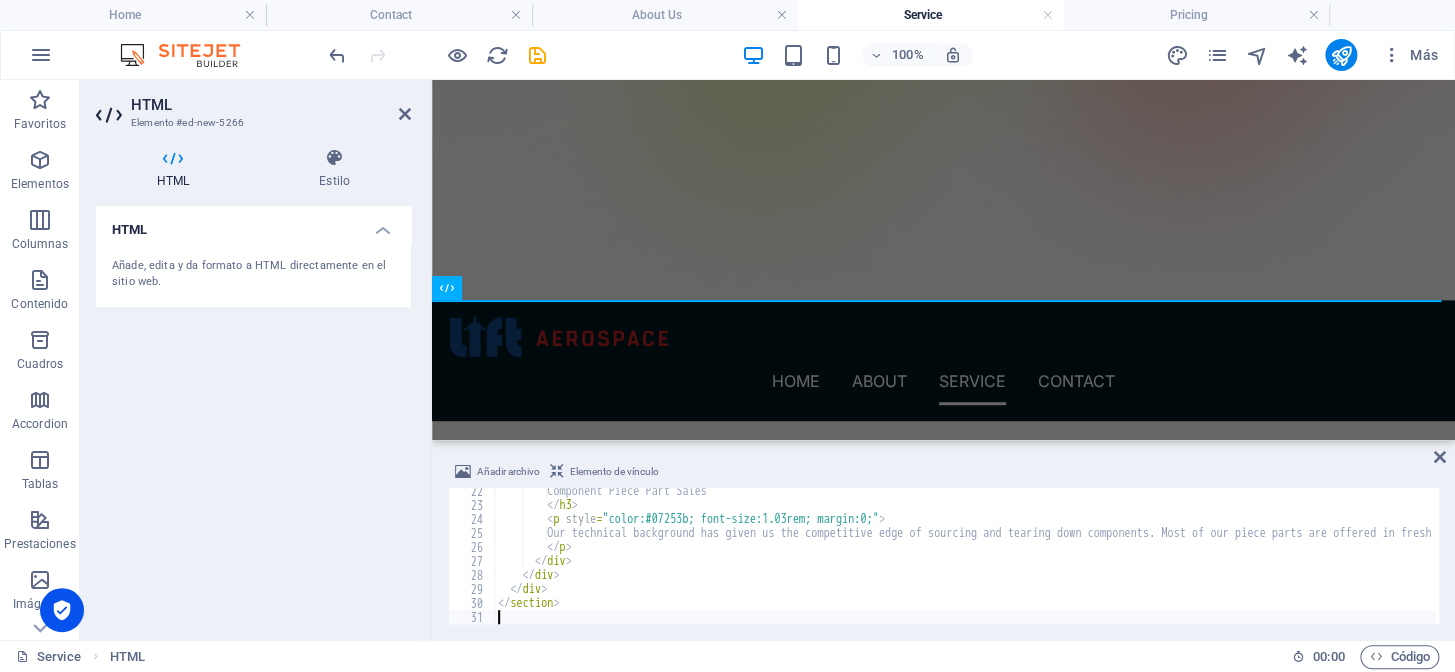 scroll, scrollTop: 298, scrollLeft: 0, axis: vertical 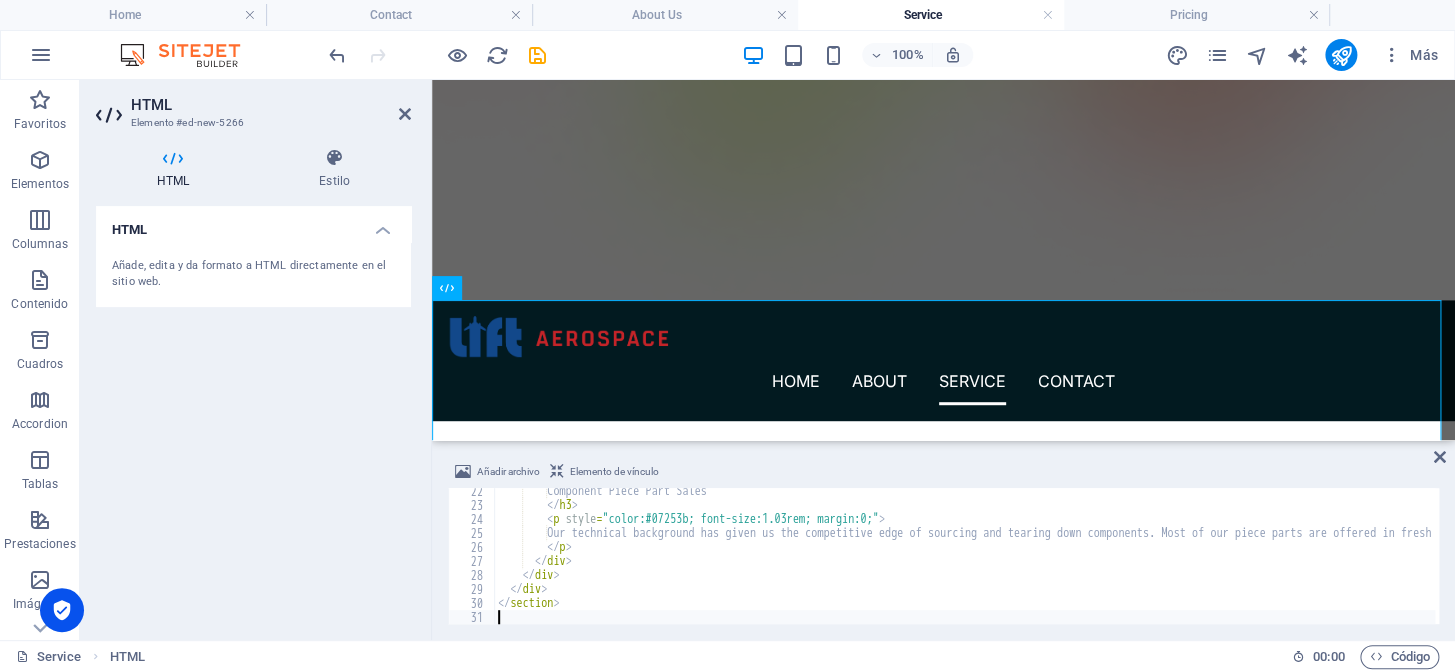 type on "</section>" 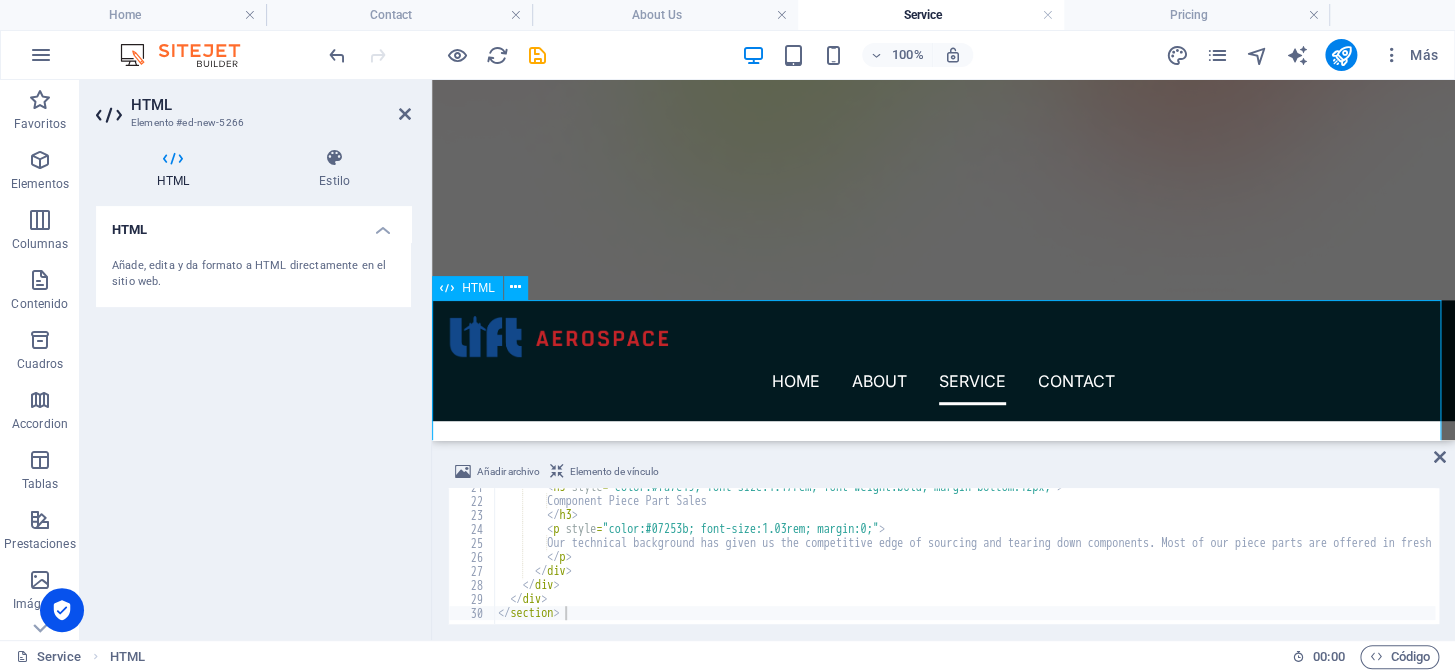 click on "Our Services
At Lift Aerospace we strive to provide our customers the best customer service and highest quality parts in the industry while maintaining competitive pricing. We are constantly evolving to adapt in the changing market to meet and exceed our customers’ requirements.
Rotable & Expendable Sales
We have over 150,000 rotables and expendables available on the shelf or at one of our trusted shops on repair and hold programs. Our inventory is constantly growing and diversifying in order to serve our customer’s needs.
Component Piece Part Sales
Our technical background has given us the competitive edge of sourcing and tearing down components. Most of our piece parts are offered in fresh serviceable condition from one of our trusted shops with some of the lowest turn times in the industry." at bounding box center (943, 1446) 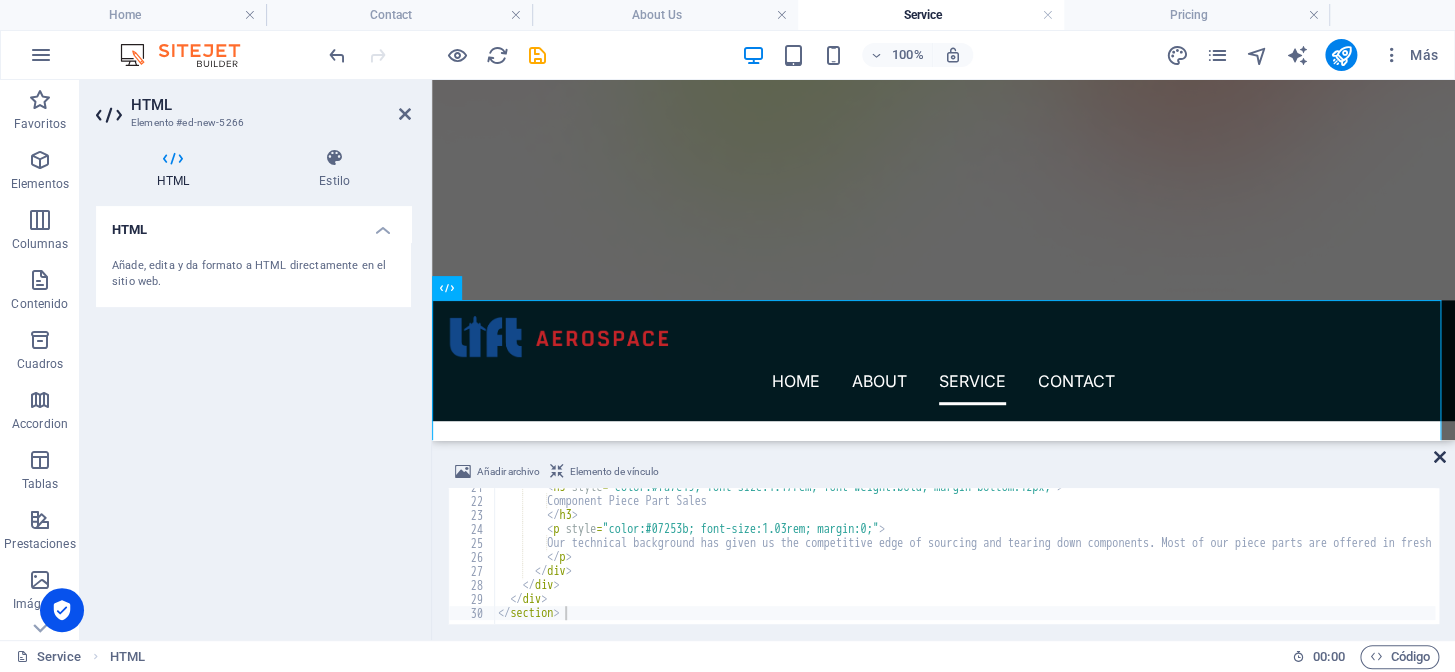 drag, startPoint x: 1437, startPoint y: 453, endPoint x: 1355, endPoint y: 373, distance: 114.56003 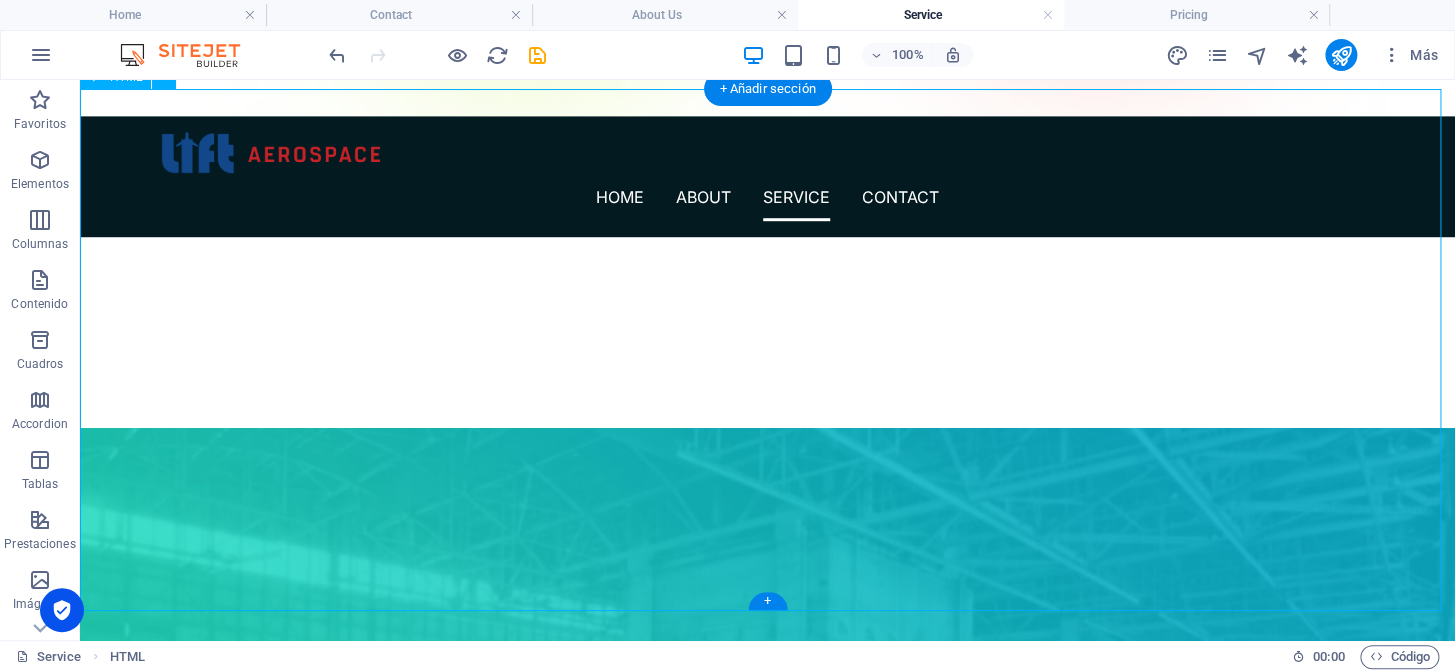 scroll, scrollTop: 619, scrollLeft: 0, axis: vertical 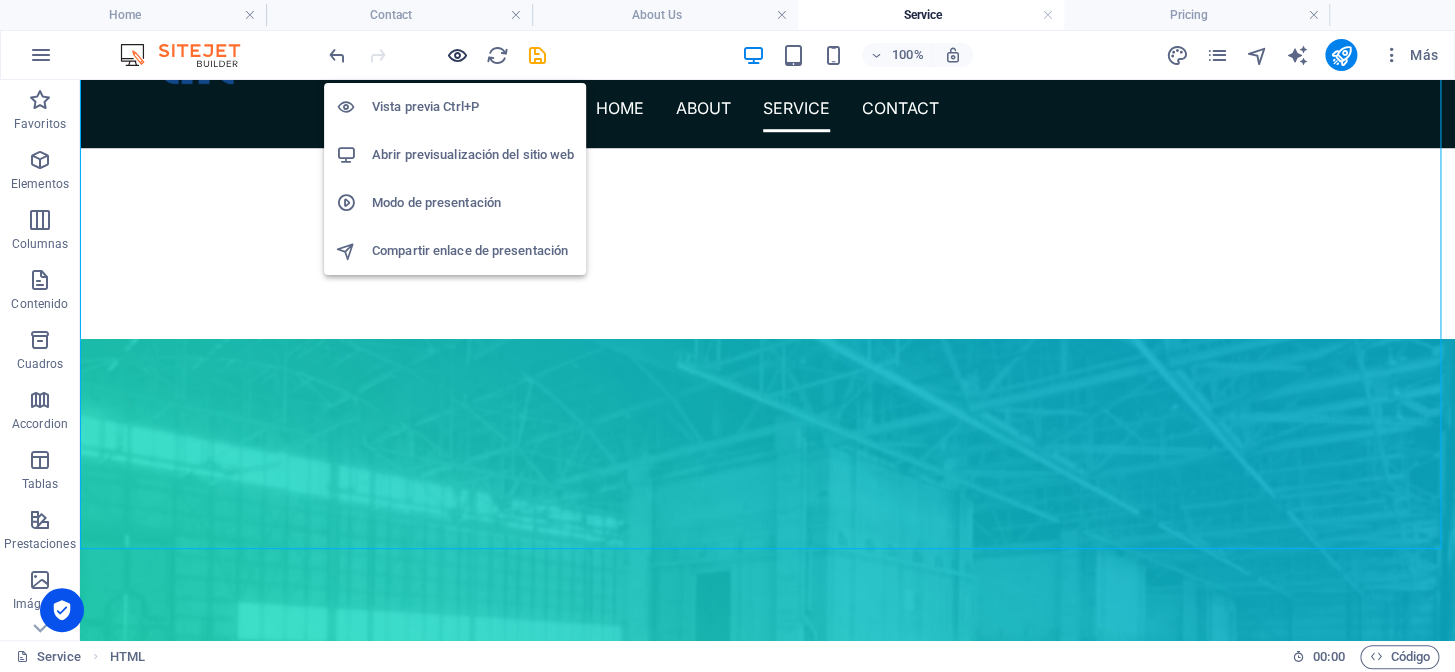 click at bounding box center [457, 55] 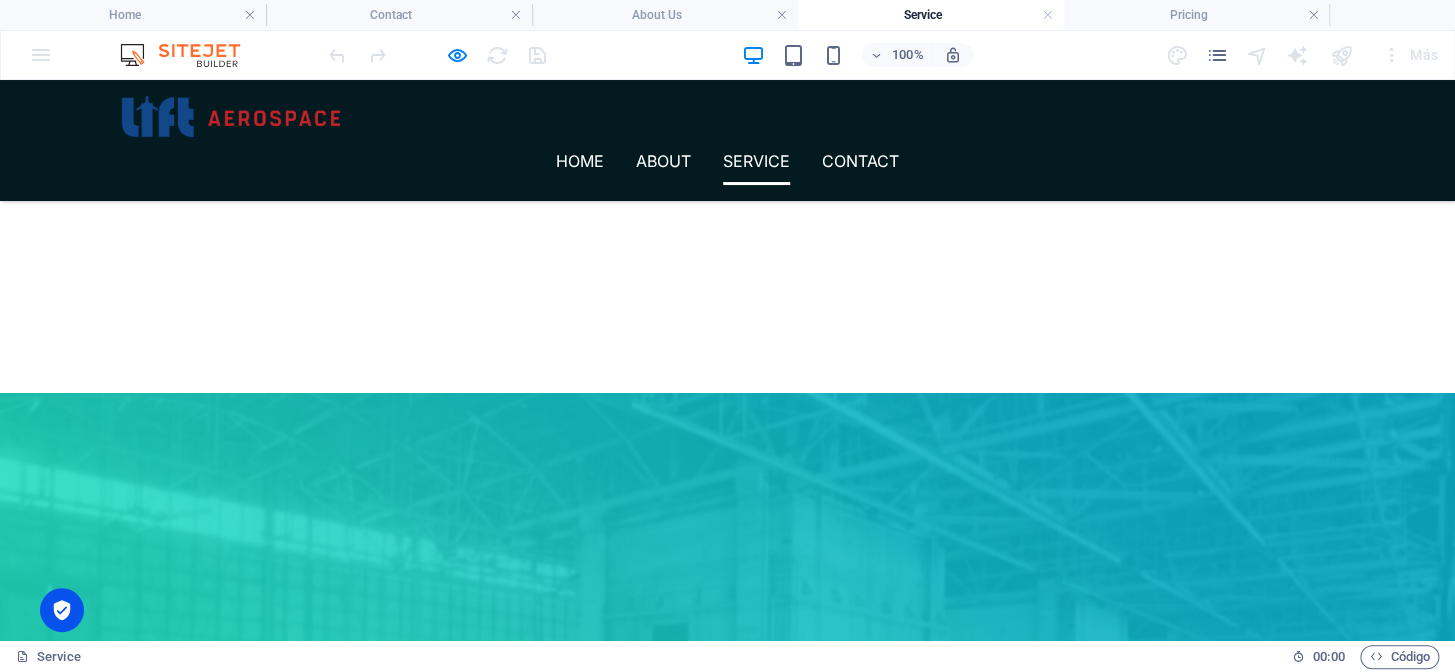 scroll, scrollTop: 454, scrollLeft: 0, axis: vertical 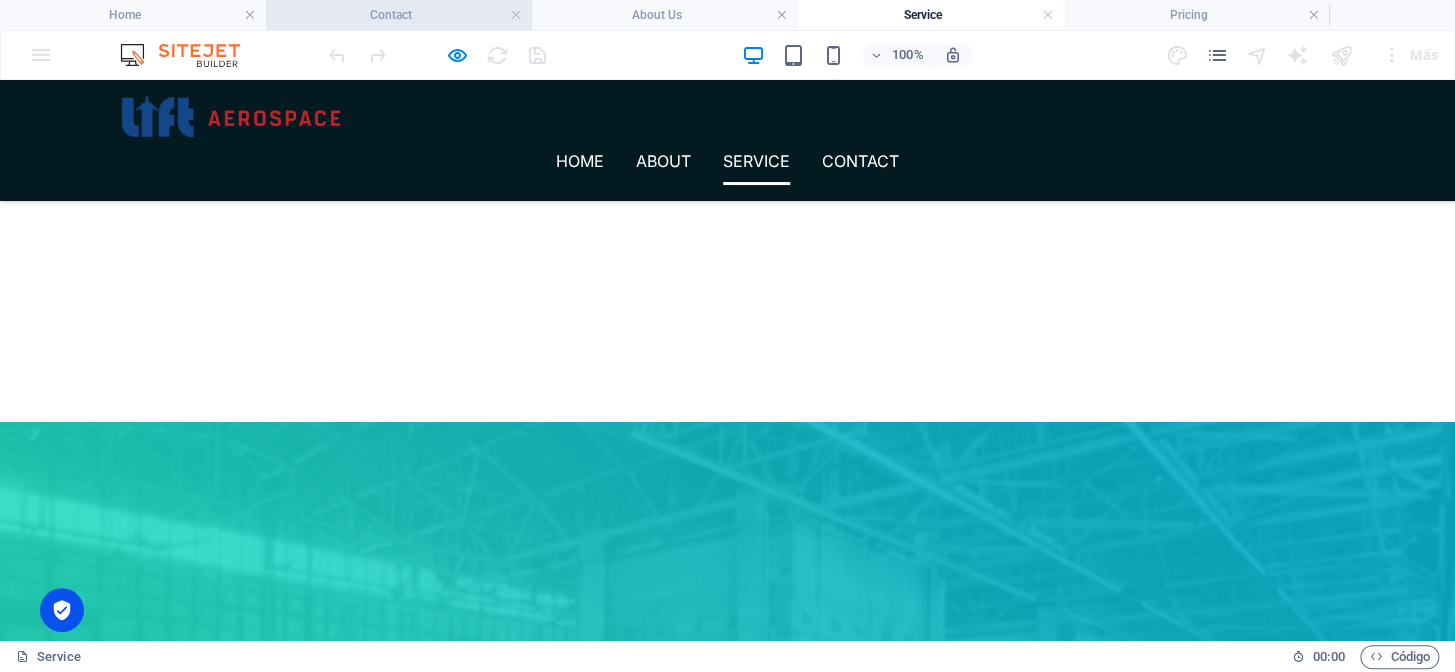 click on "Contact" at bounding box center [399, 15] 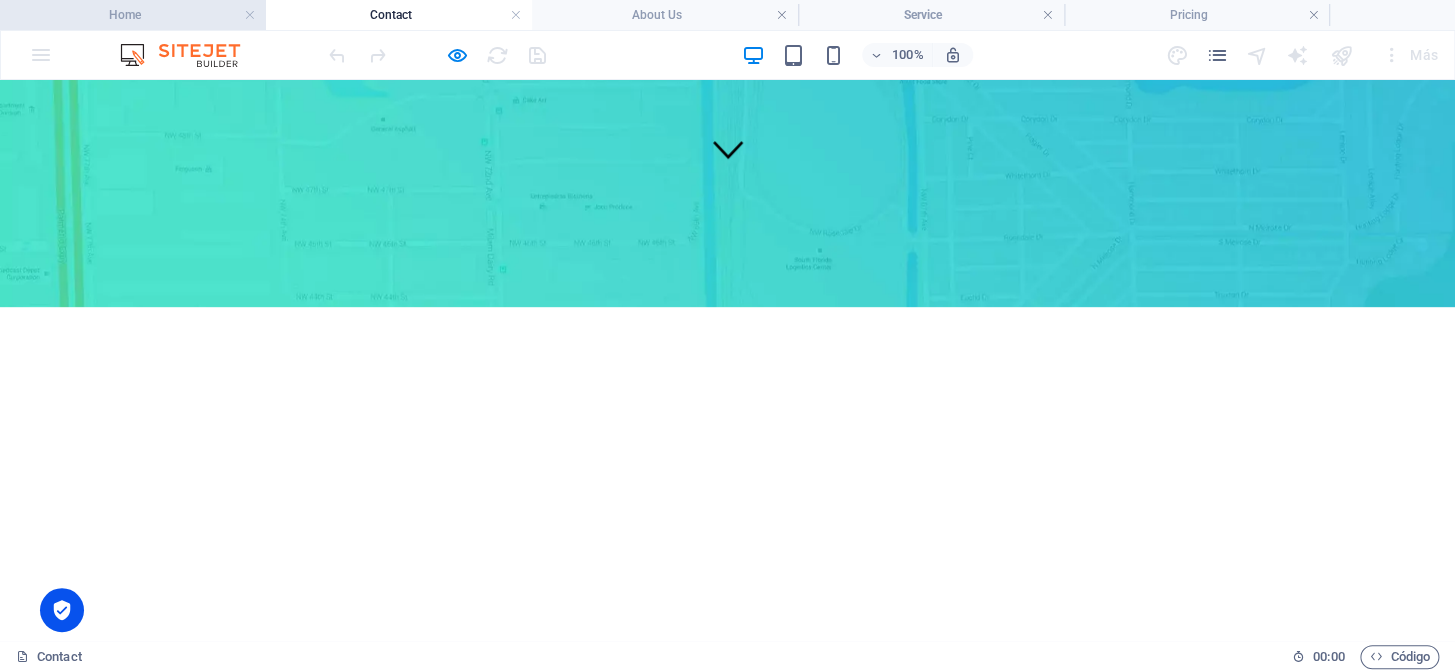 drag, startPoint x: 180, startPoint y: 17, endPoint x: 621, endPoint y: 103, distance: 449.30725 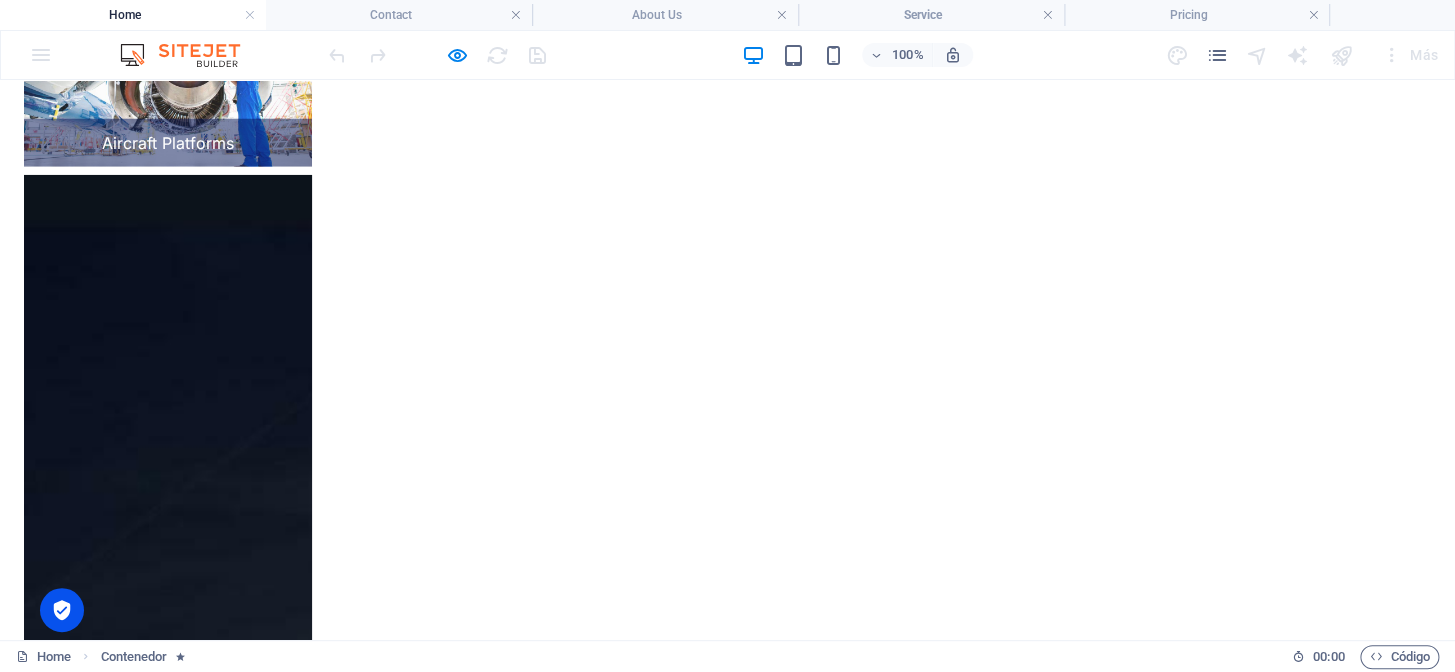 scroll, scrollTop: 2303, scrollLeft: 0, axis: vertical 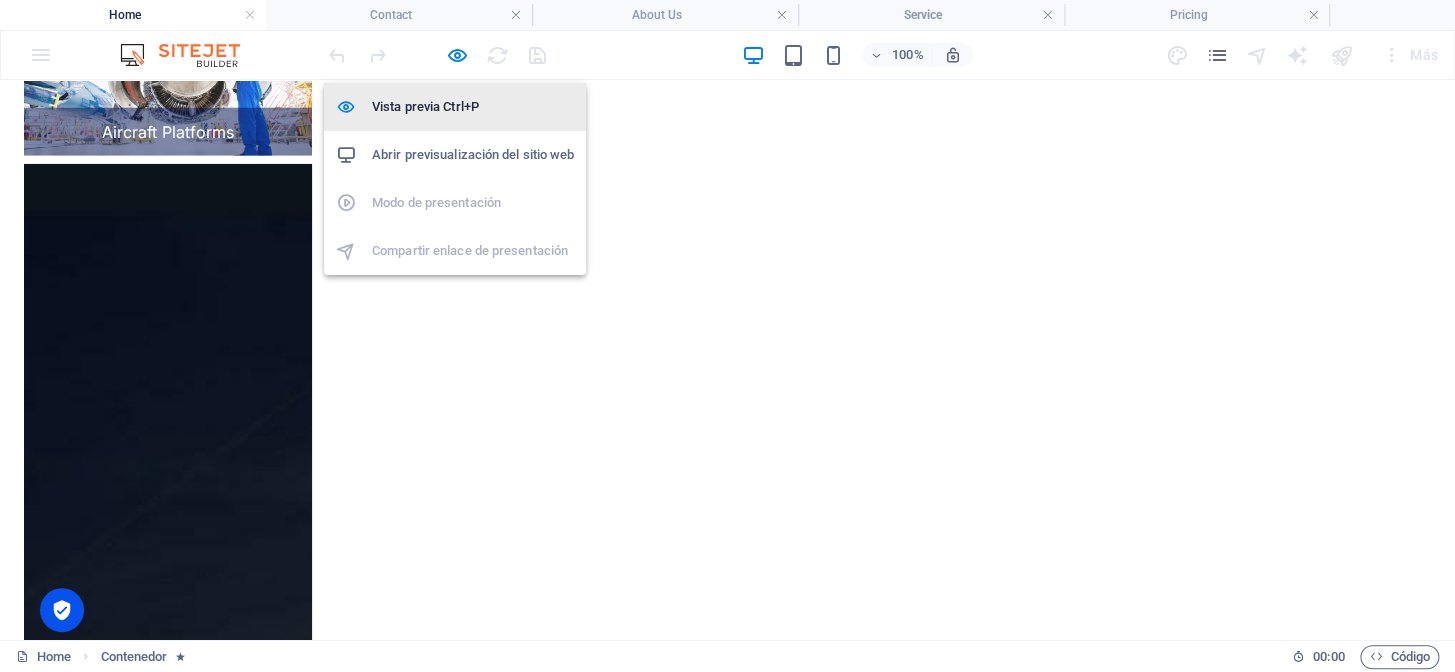 click at bounding box center (457, 55) 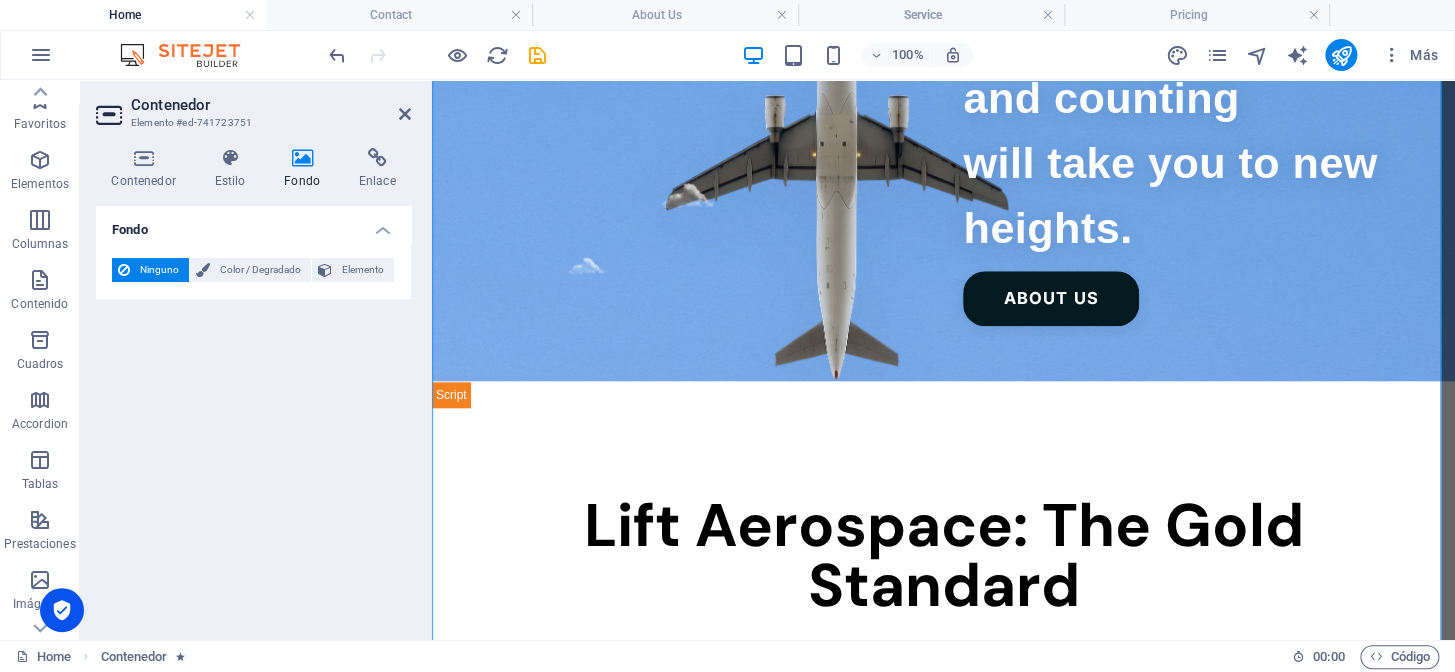 click on "At Lift Aerospace, excellence isn't just our promise it's our standard. With decades of industry expertise, innovative solutions, and a commitment to exceptional quality, we provide unmatched value and reliability. Discover why we're the trusted partner for aviation support worldwide, and elevate your operations to the gold standard." at bounding box center [943, 676] 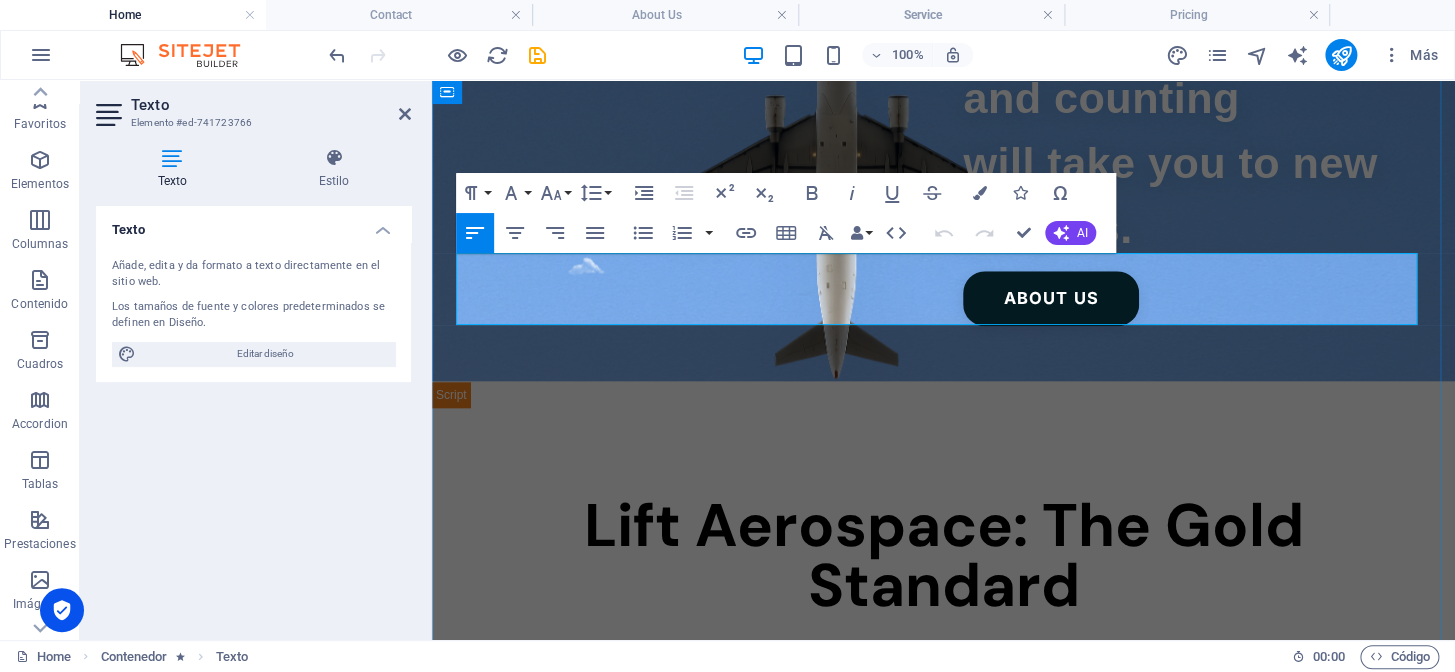 click on "At Lift Aerospace, excellence isn't just our promise it's our standard. With decades of industry expertise, innovative solutions, and a commitment to exceptional quality, we provide unmatched value and reliability. Discover why we're the trusted partner for aviation support worldwide, and elevate your operations to the gold standard." at bounding box center (943, 676) 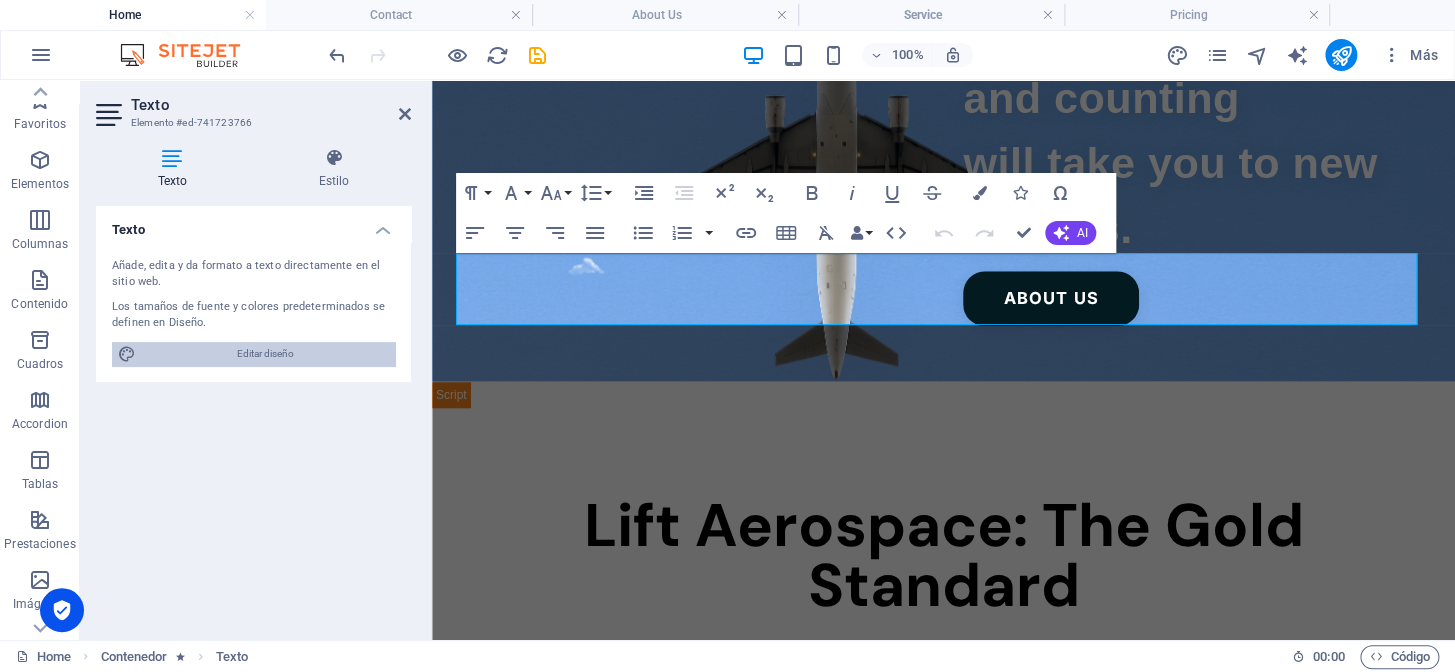 click on "Editar diseño" at bounding box center [265, 354] 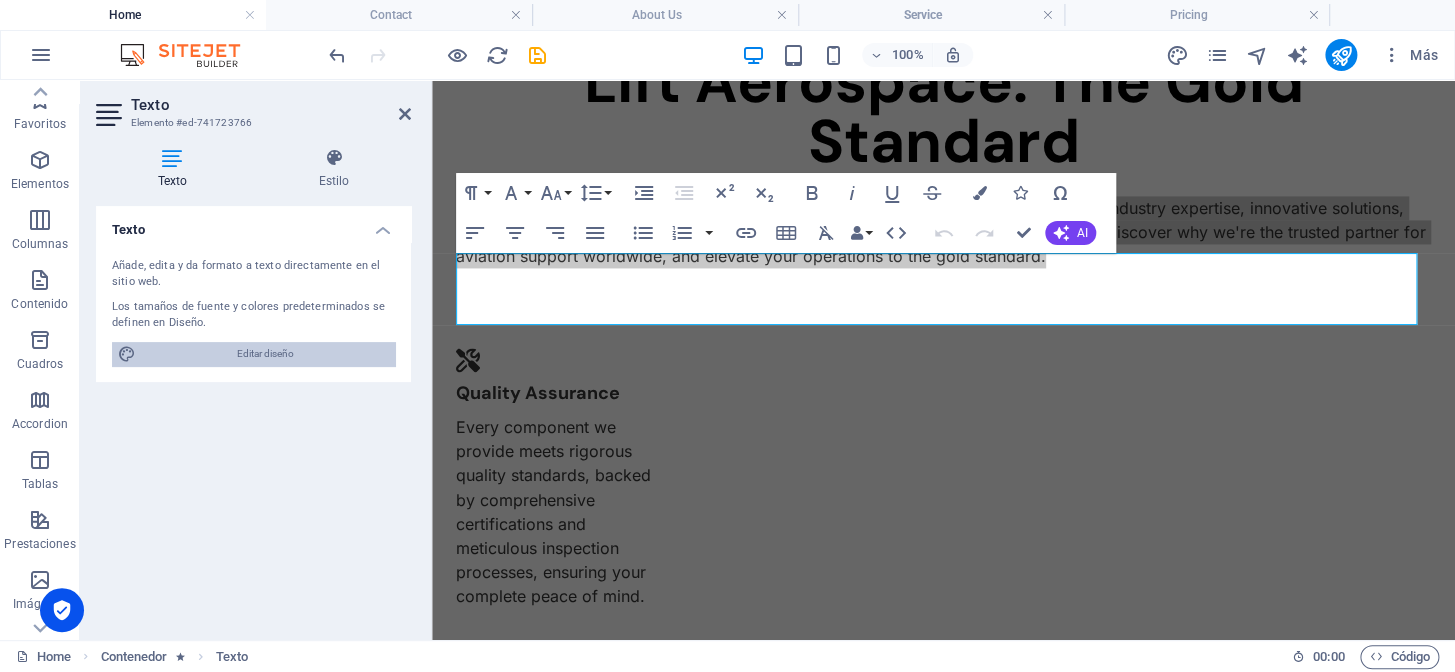 select on "600" 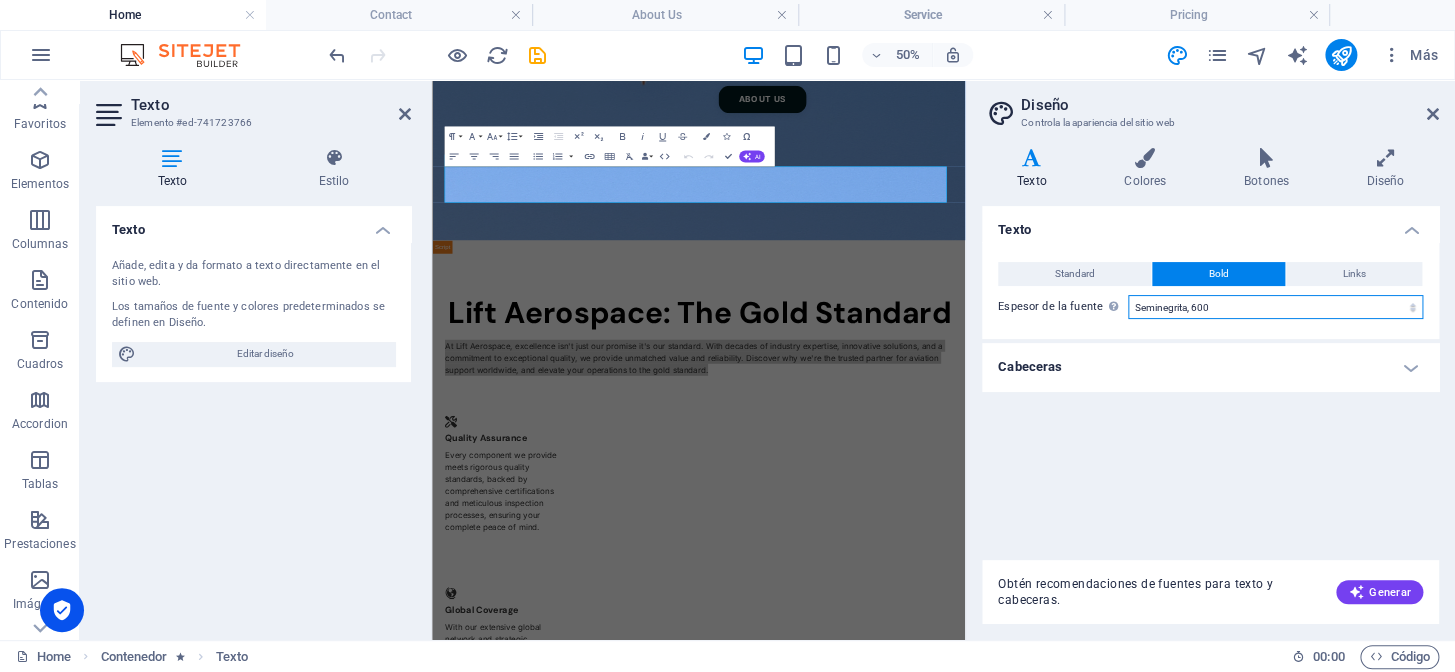 click on "Fino, 100 Extra [PERSON_NAME], 200 [PERSON_NAME], 300 Normal, 400 Medio, 500 [DEMOGRAPHIC_DATA], 600 Negrita, 700 Extra negrita, 800 [DEMOGRAPHIC_DATA], 900" at bounding box center [1275, 307] 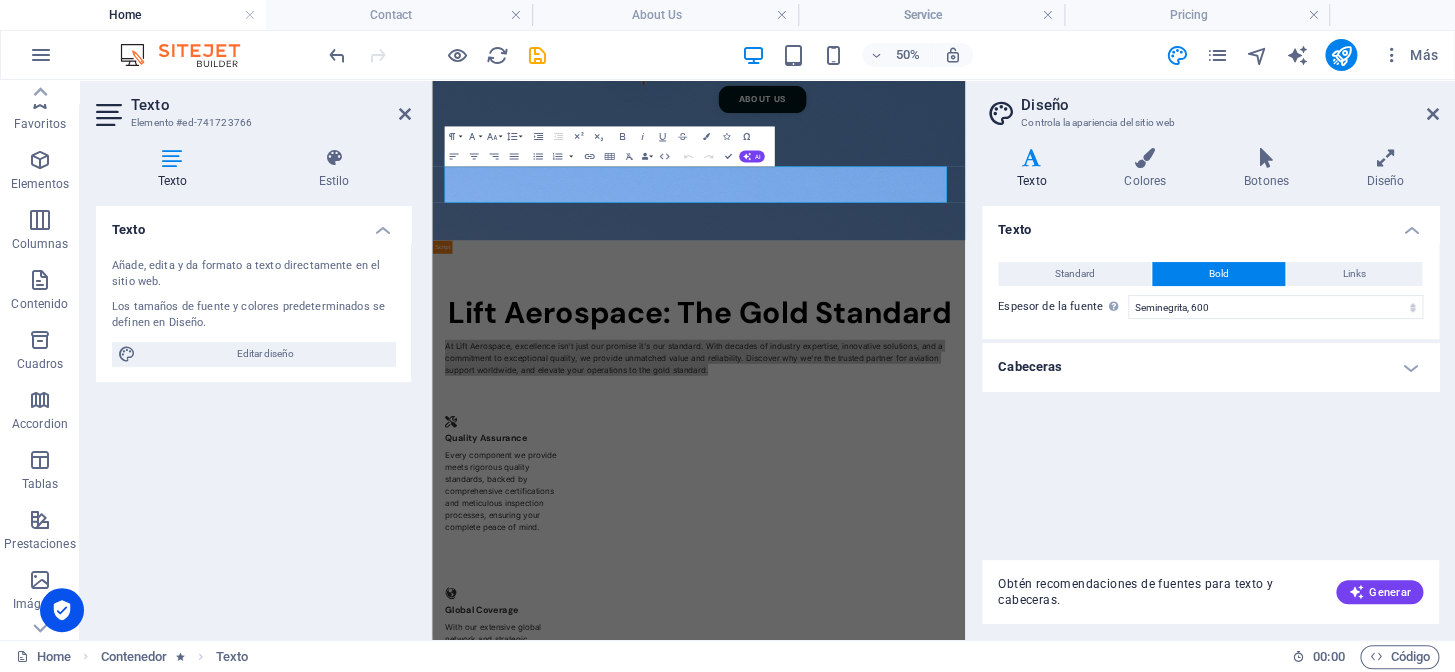 click on "Texto" at bounding box center [1210, 224] 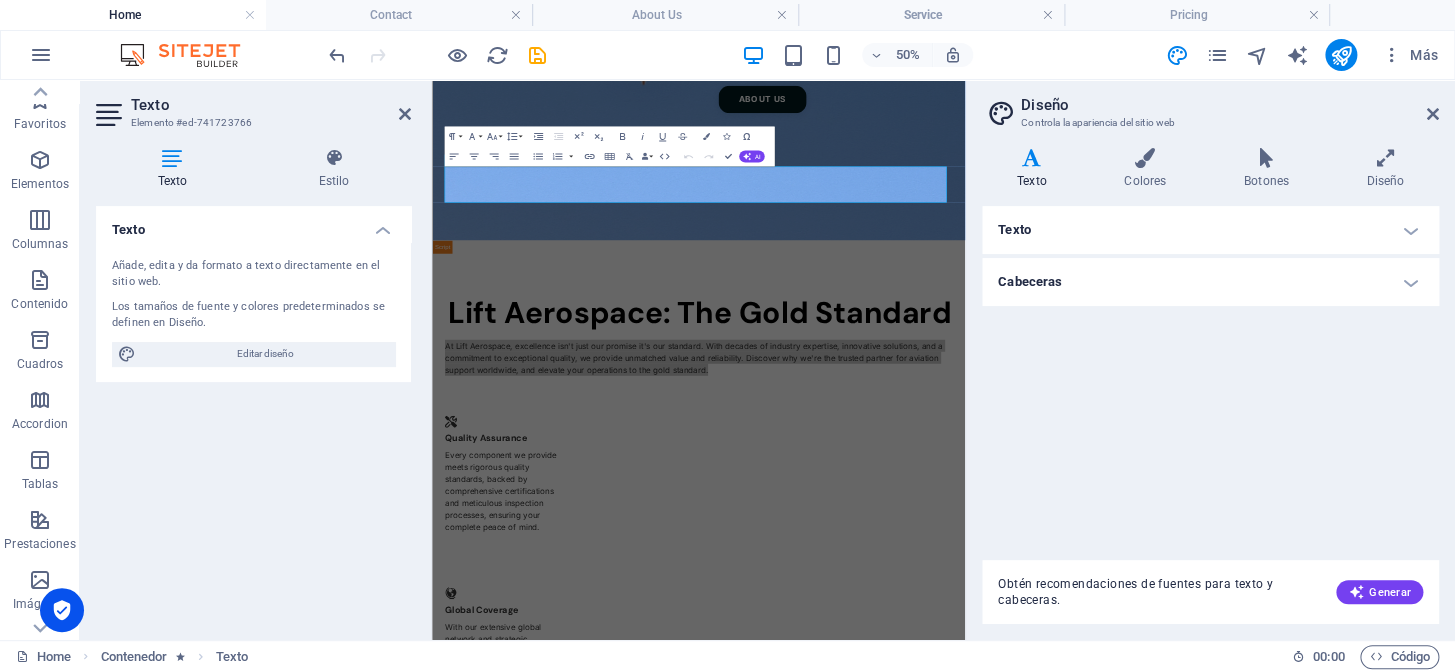 click on "Texto" at bounding box center (1210, 230) 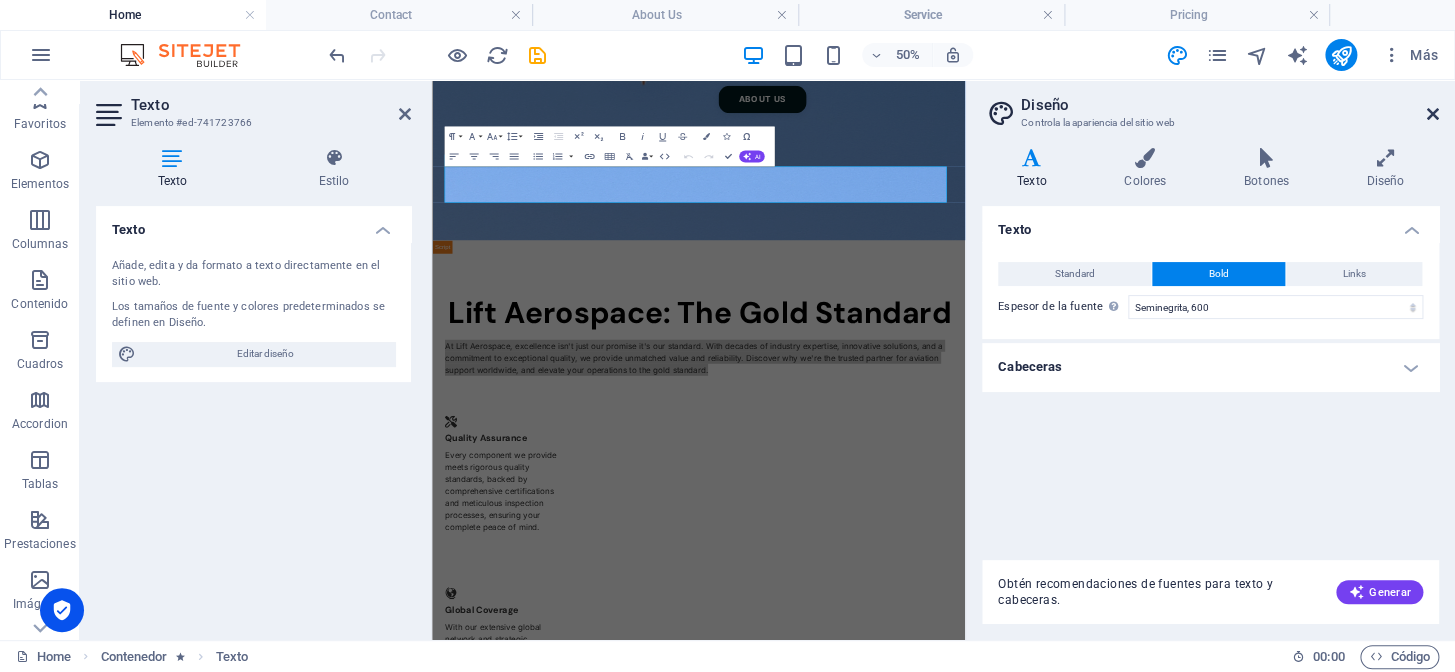 drag, startPoint x: 1430, startPoint y: 109, endPoint x: 582, endPoint y: 32, distance: 851.4887 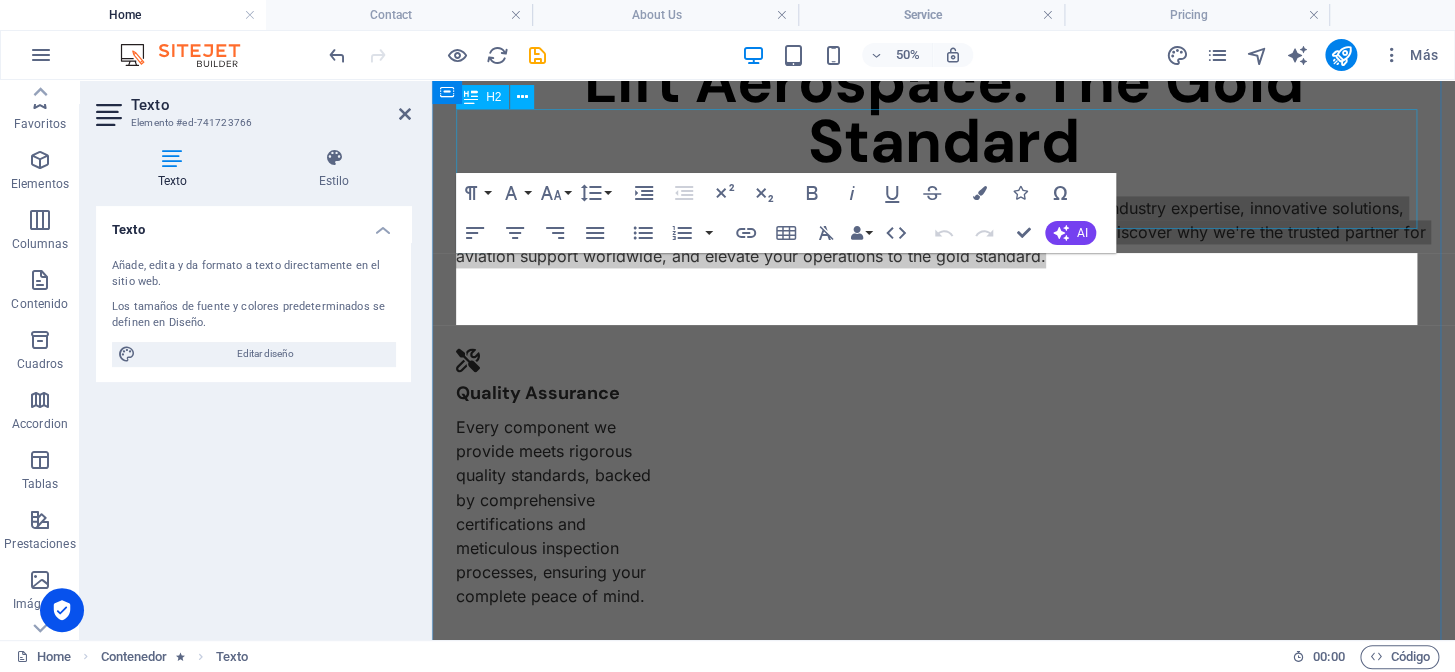 scroll, scrollTop: 3937, scrollLeft: 0, axis: vertical 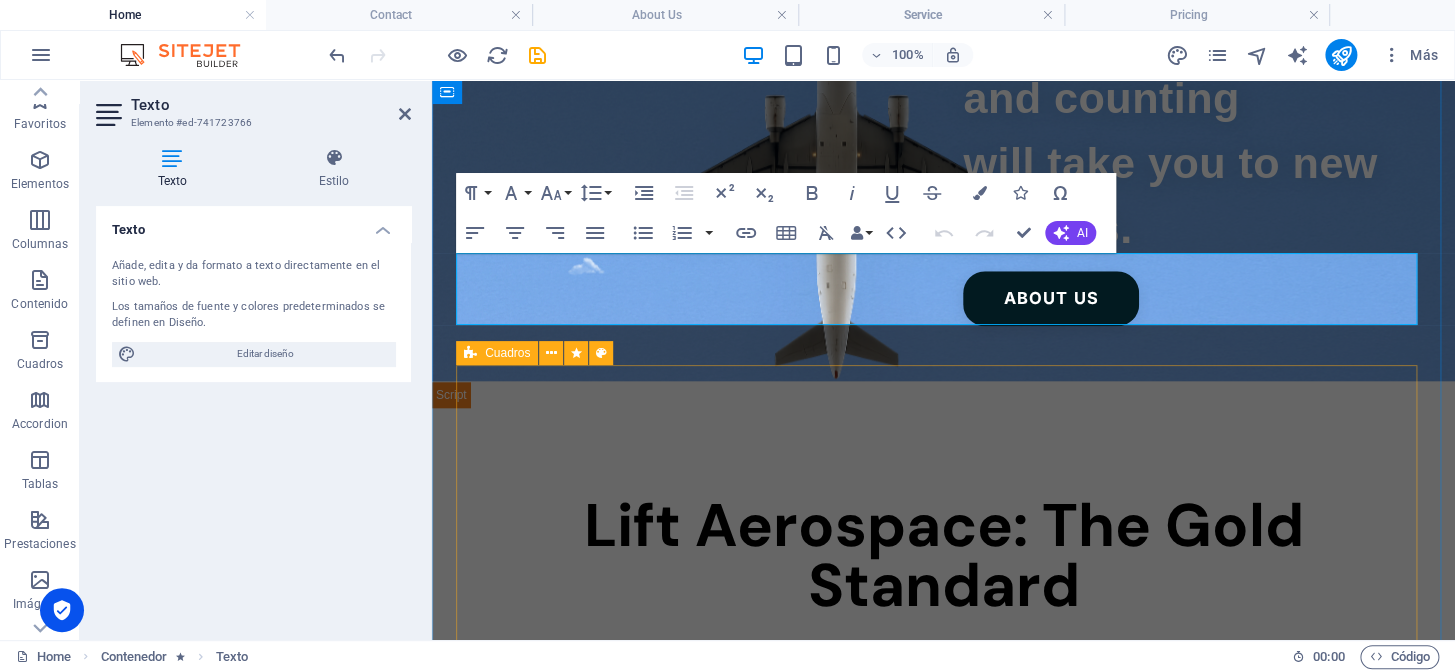 click on "With our extensive global network and strategic inventory locations, we swiftly meet your aviation needs anytime, anywhere, 24/7" at bounding box center [563, 1298] 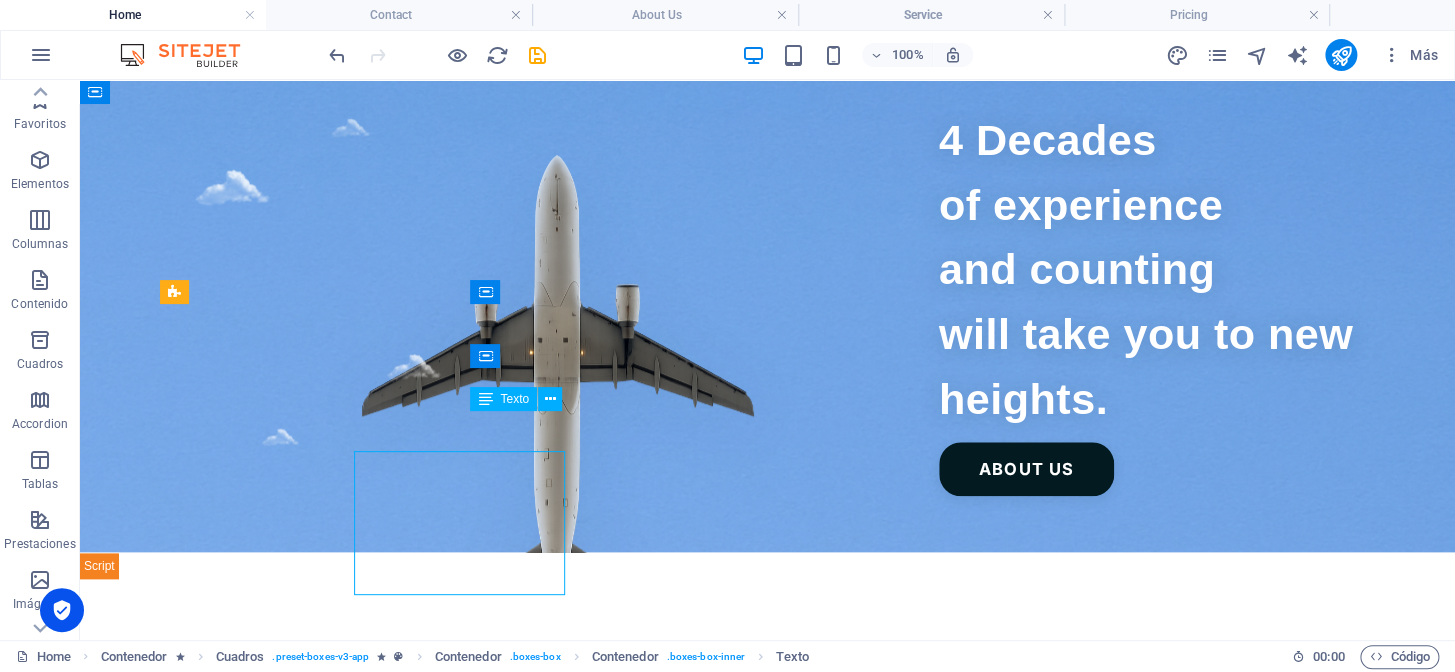 scroll, scrollTop: 3958, scrollLeft: 0, axis: vertical 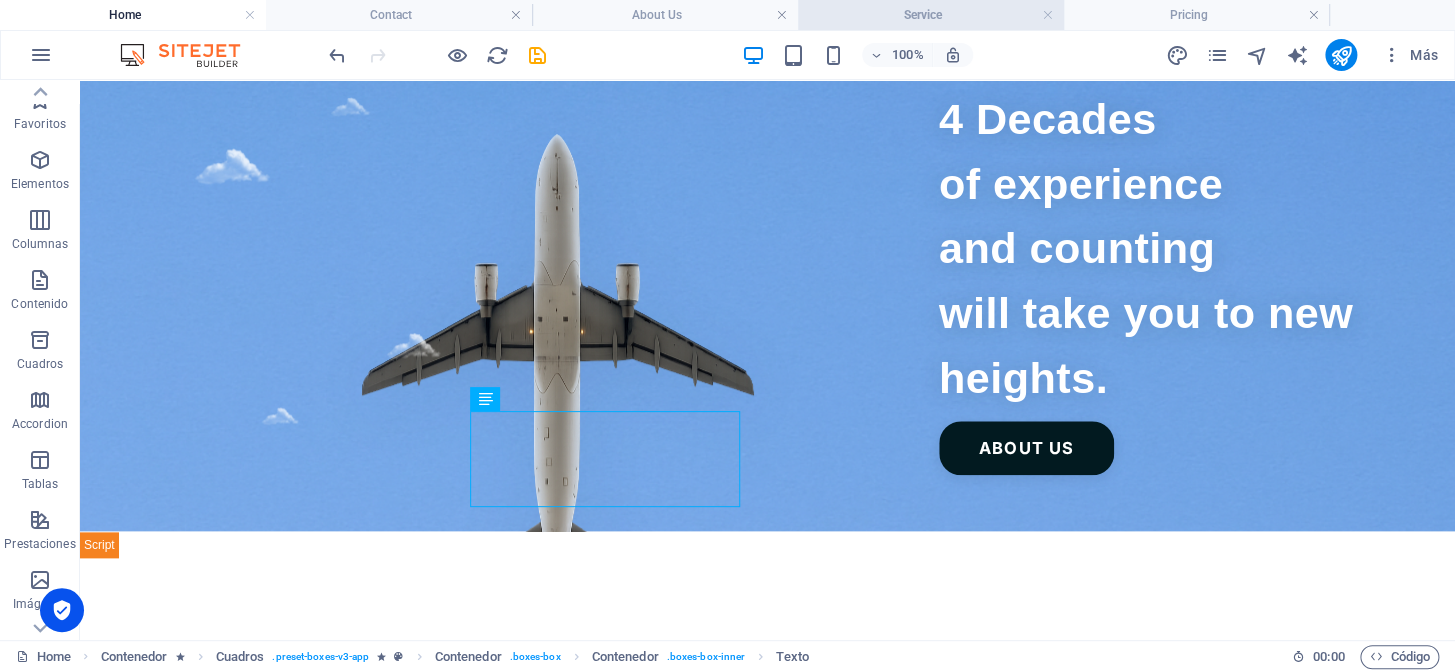 click on "Service" at bounding box center (931, 15) 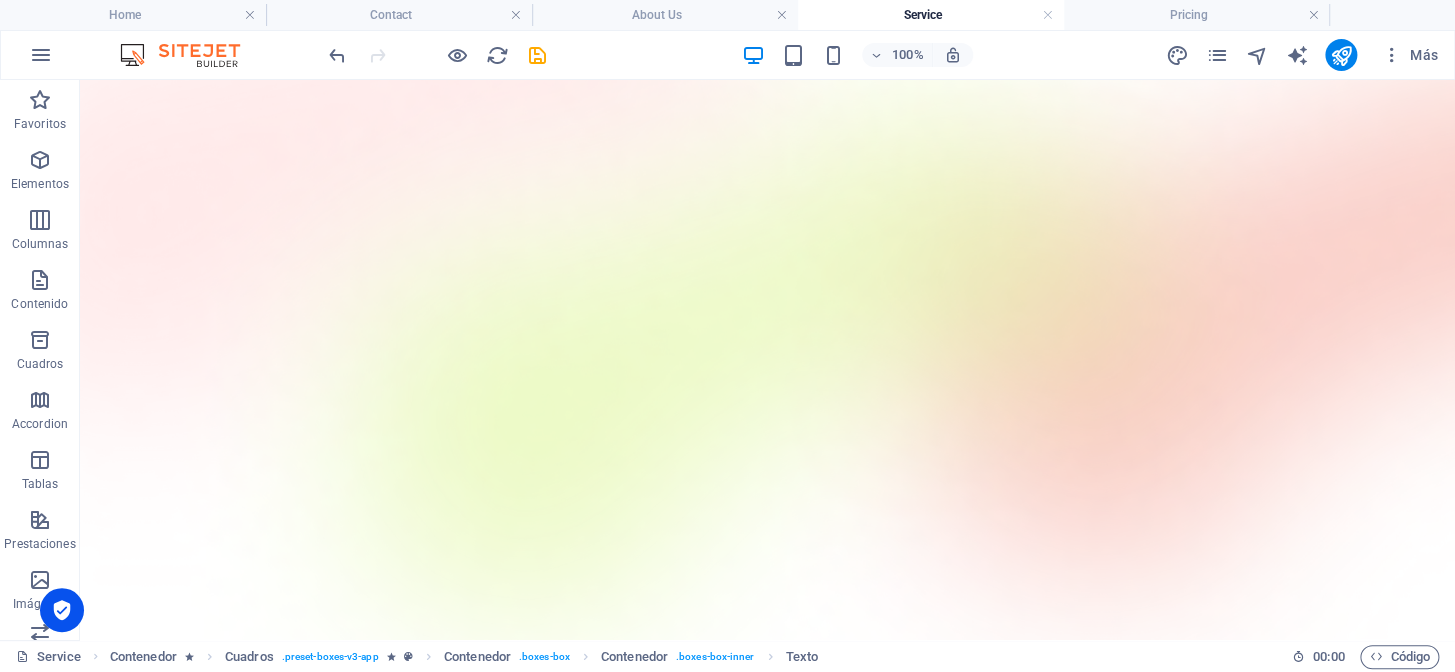 scroll, scrollTop: 454, scrollLeft: 0, axis: vertical 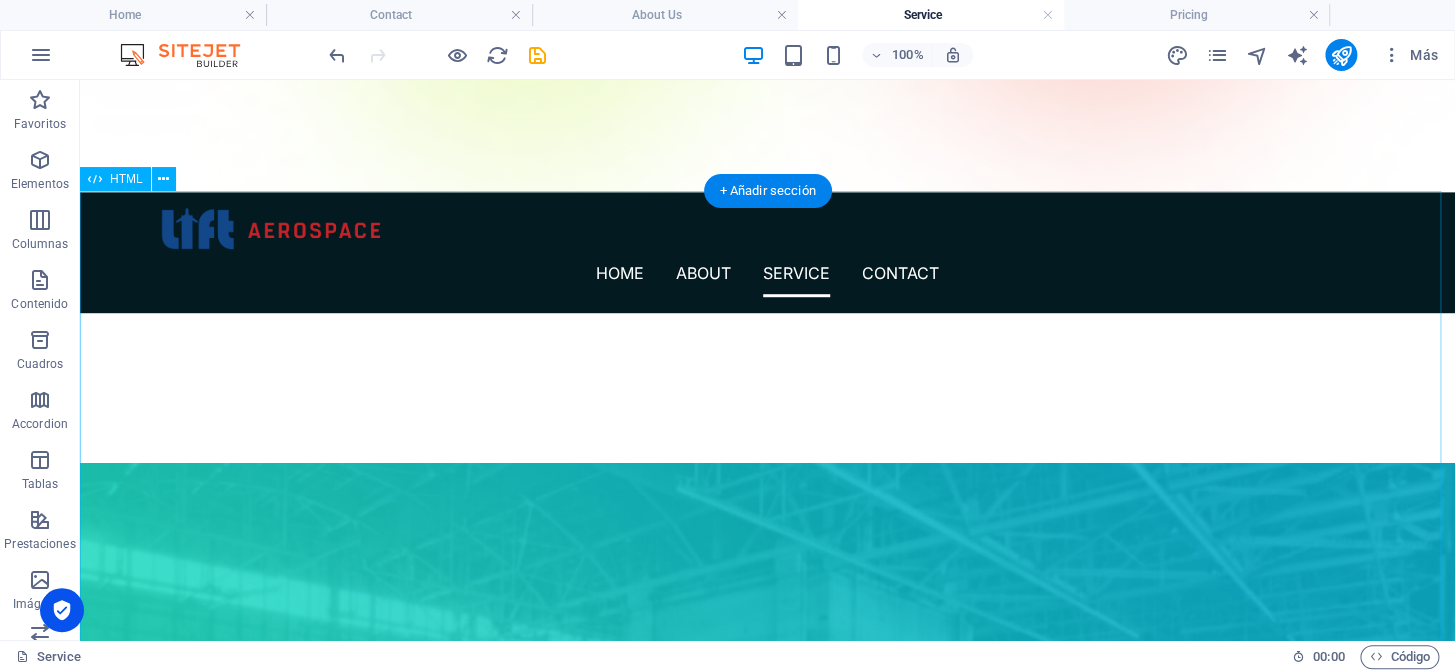 click on "Our Services
At Lift Aerospace we strive to provide our customers the best customer service and highest quality parts in the industry while maintaining competitive pricing. We are constantly evolving to adapt in the changing market to meet and exceed our customers’ requirements.
Rotable & Expendable Sales
We have over 150,000 rotables and expendables available on the shelf or at one of our trusted shops on repair and hold programs. Our inventory is constantly growing and diversifying in order to serve our customer’s needs.
Component Piece Part Sales
Our technical background has given us the competitive edge of sourcing and tearing down components. Most of our piece parts are offered in fresh serviceable condition from one of our trusted shops with some of the lowest turn times in the industry." at bounding box center [767, 1391] 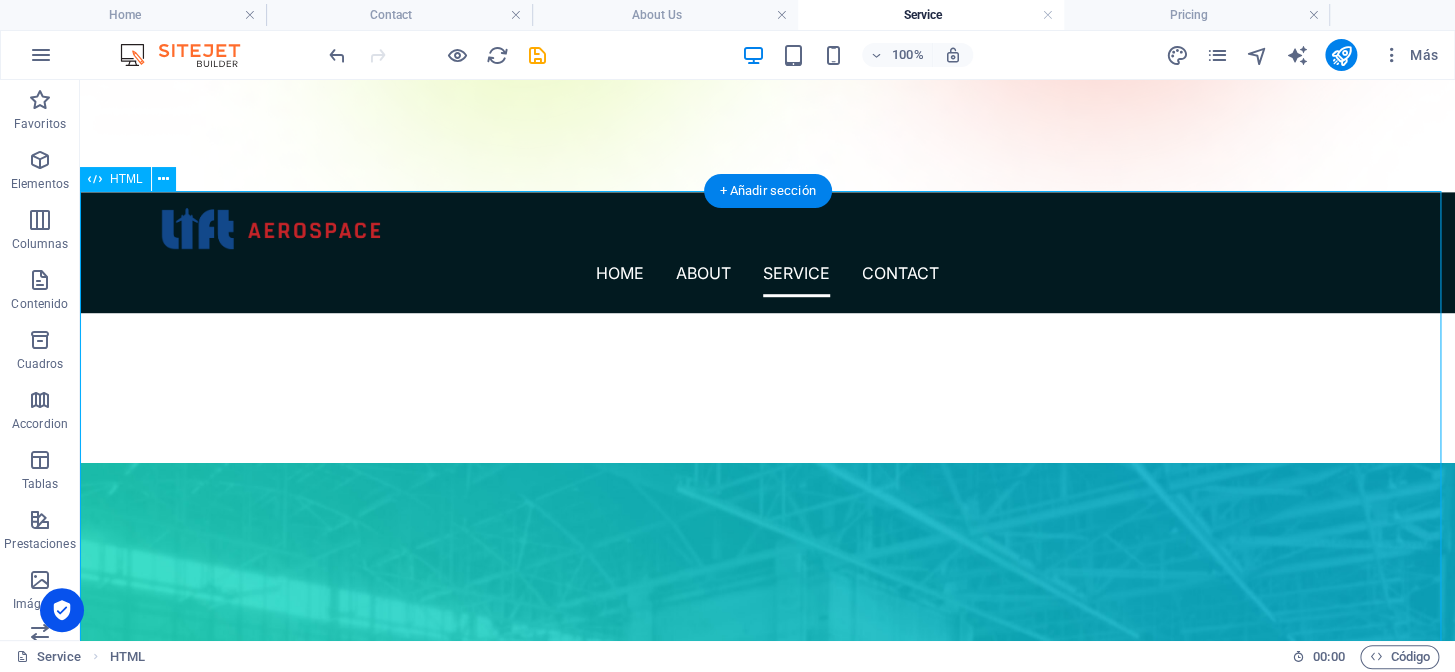 click on "Our Services
At Lift Aerospace we strive to provide our customers the best customer service and highest quality parts in the industry while maintaining competitive pricing. We are constantly evolving to adapt in the changing market to meet and exceed our customers’ requirements.
Rotable & Expendable Sales
We have over 150,000 rotables and expendables available on the shelf or at one of our trusted shops on repair and hold programs. Our inventory is constantly growing and diversifying in order to serve our customer’s needs.
Component Piece Part Sales
Our technical background has given us the competitive edge of sourcing and tearing down components. Most of our piece parts are offered in fresh serviceable condition from one of our trusted shops with some of the lowest turn times in the industry." at bounding box center [767, 1391] 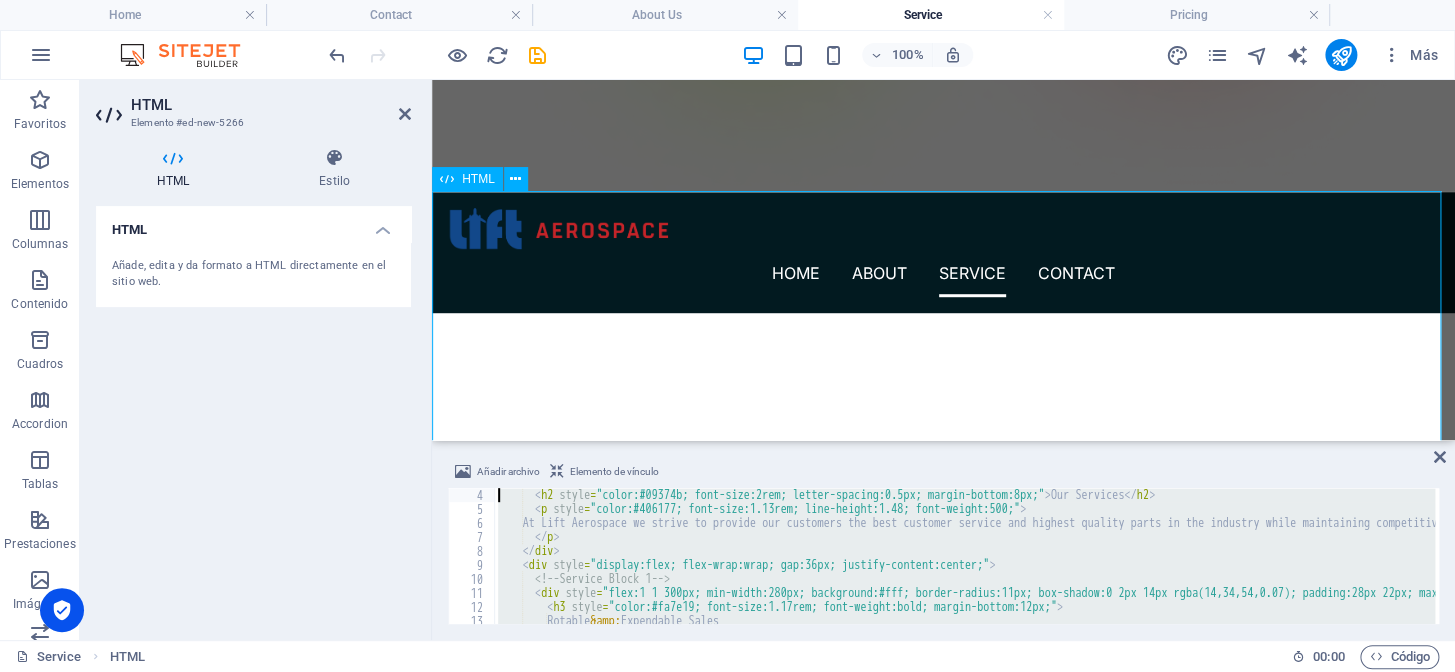 scroll, scrollTop: 0, scrollLeft: 0, axis: both 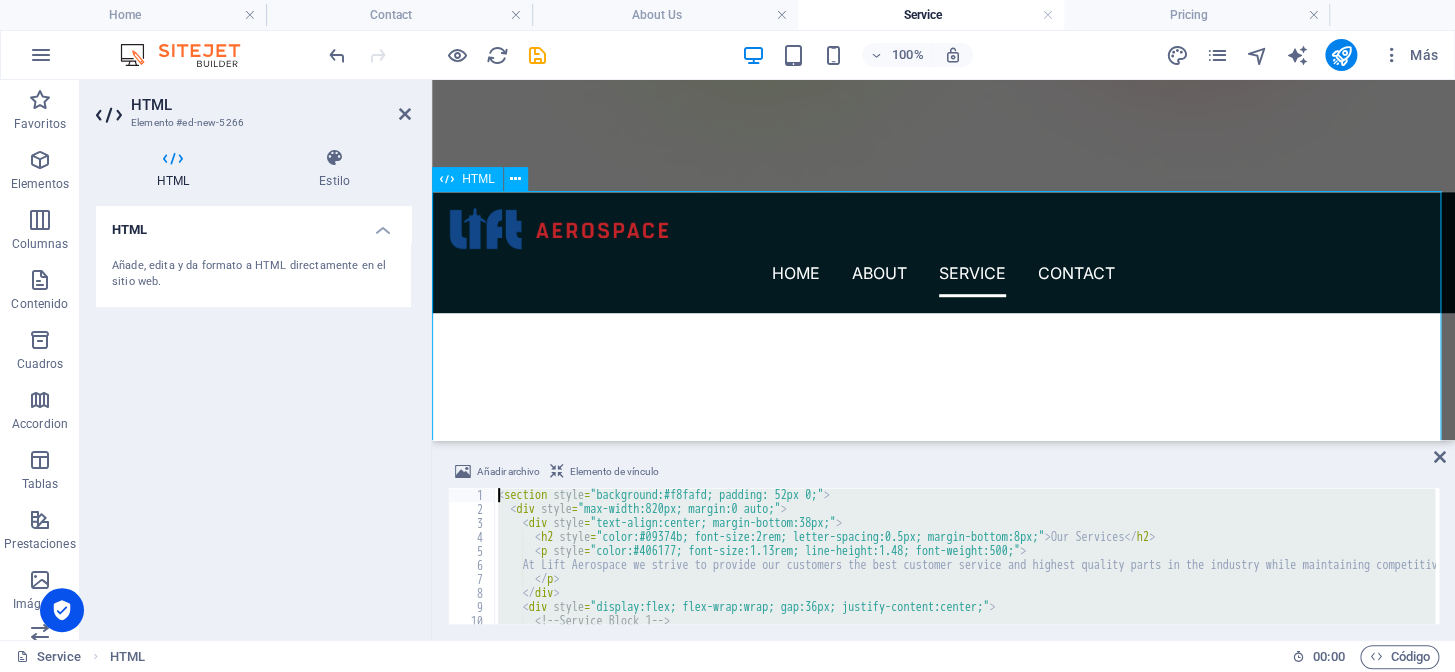 drag, startPoint x: 1032, startPoint y: 688, endPoint x: 469, endPoint y: 410, distance: 627.8957 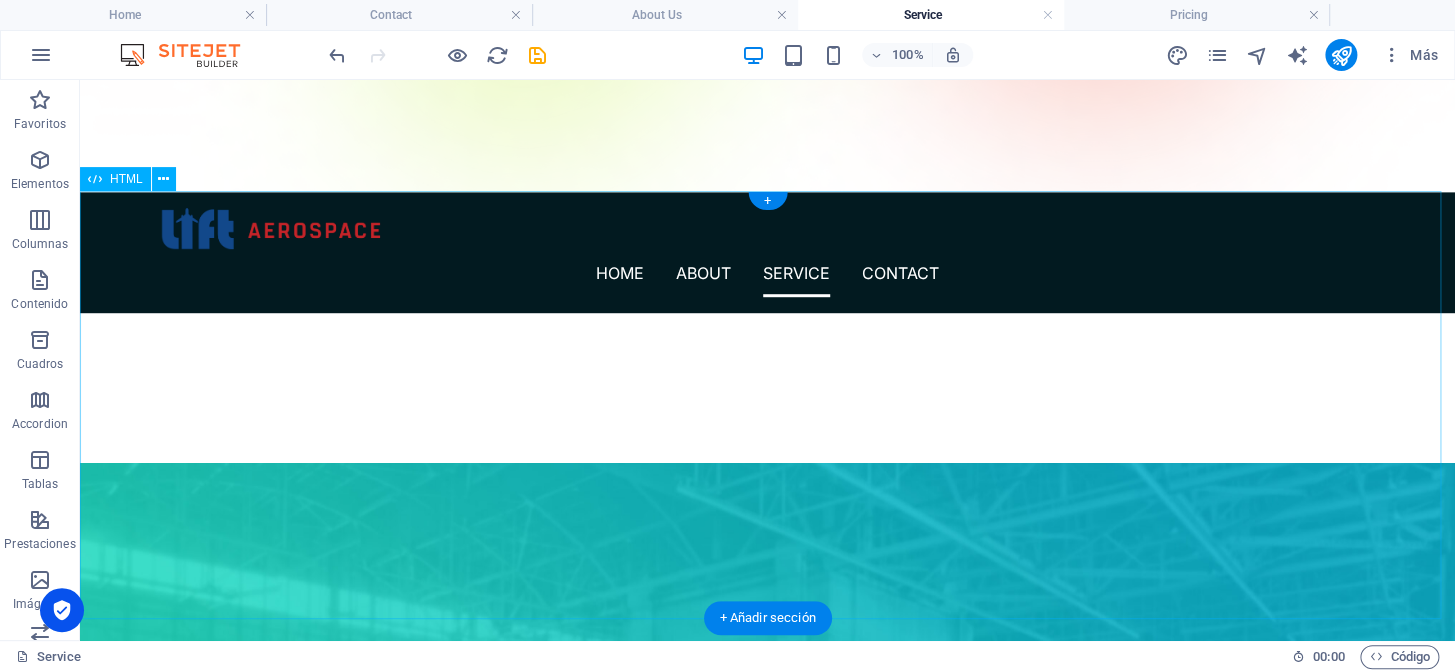 click on "Why Choose Lift?
Social Presence
Social Presence
Connect with us on
LinkedIn
and
X (Twitter)
for industry updates, news, and direct support.
Transparent Tracking
Transparent Tracking
Follow every order in real time with clear, proactive updates—so you’re never left guessing about your parts’ status.
Technical Support
Technical Support
Rely on our expert team for guidance, troubleshooting, and advice before, during, and after every sale." at bounding box center [767, 1343] 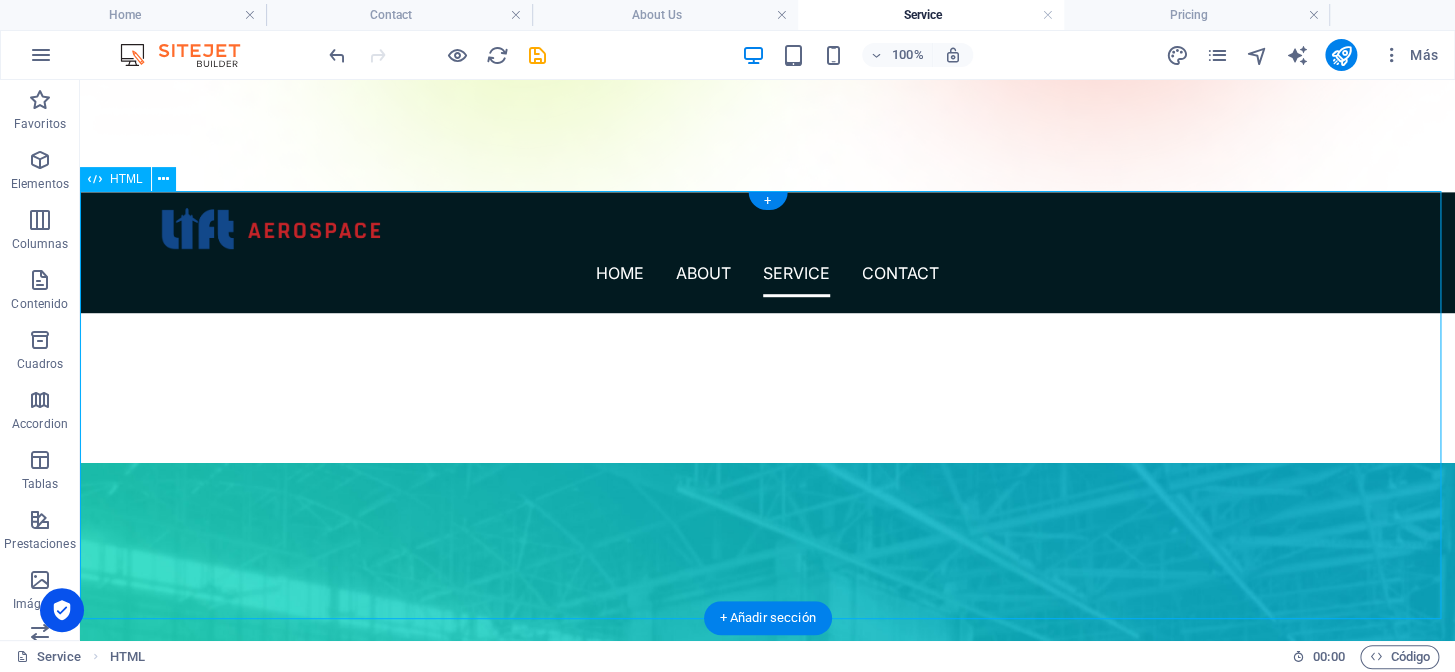 click on "Why Choose Lift?
Social Presence
Social Presence
Connect with us on
LinkedIn
and
X (Twitter)
for industry updates, news, and direct support.
Transparent Tracking
Transparent Tracking
Follow every order in real time with clear, proactive updates—so you’re never left guessing about your parts’ status.
Technical Support
Technical Support
Rely on our expert team for guidance, troubleshooting, and advice before, during, and after every sale." at bounding box center [767, 1343] 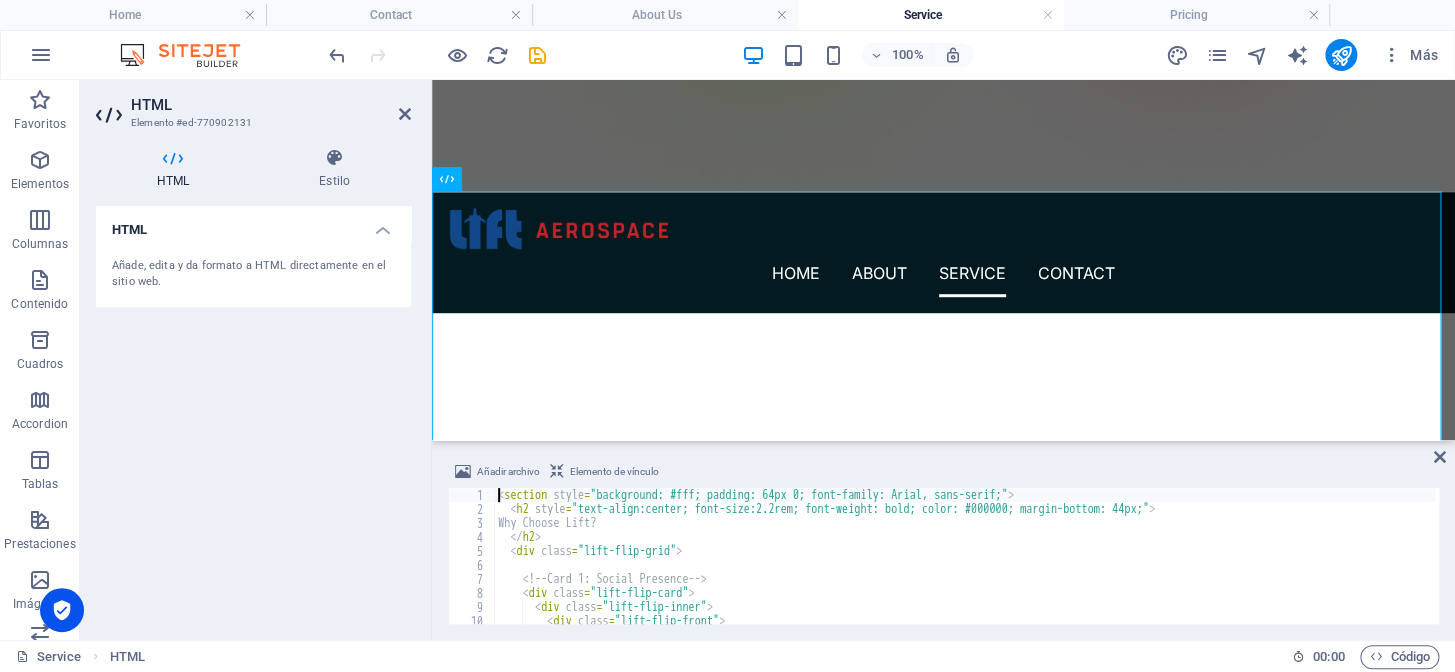 scroll, scrollTop: 109, scrollLeft: 0, axis: vertical 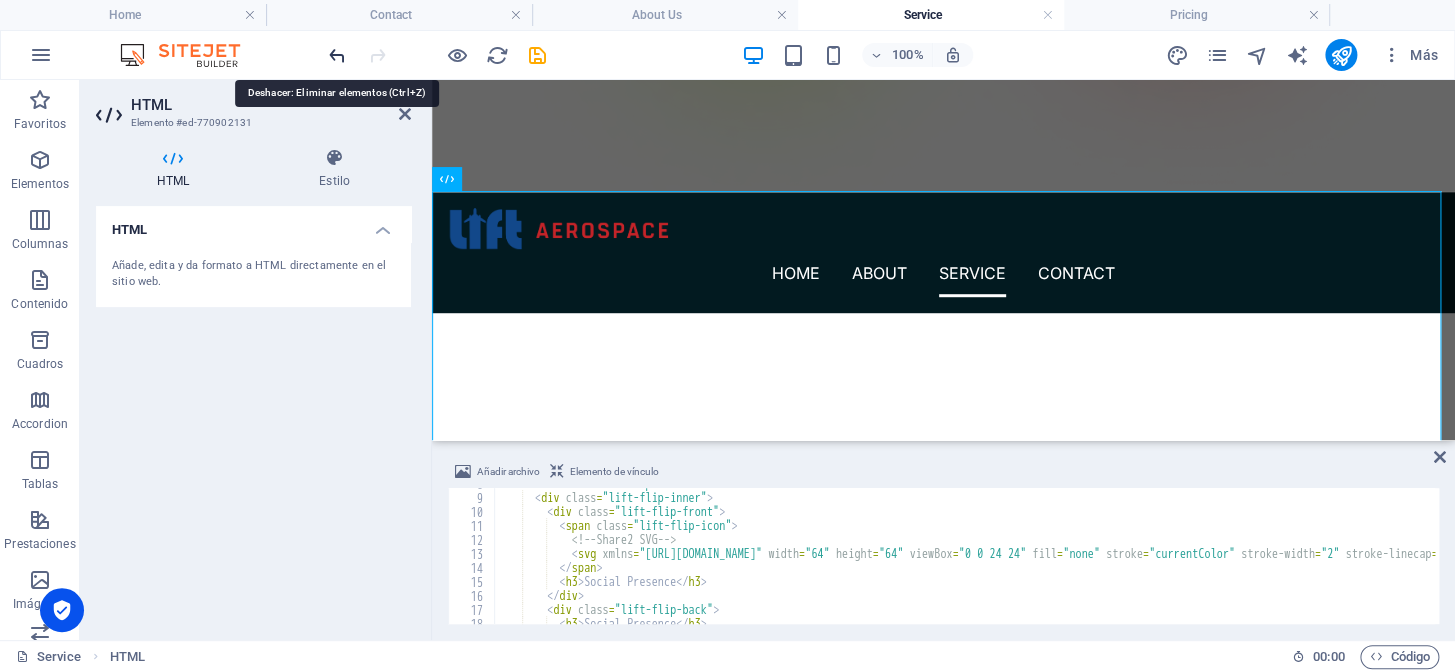 click at bounding box center (337, 55) 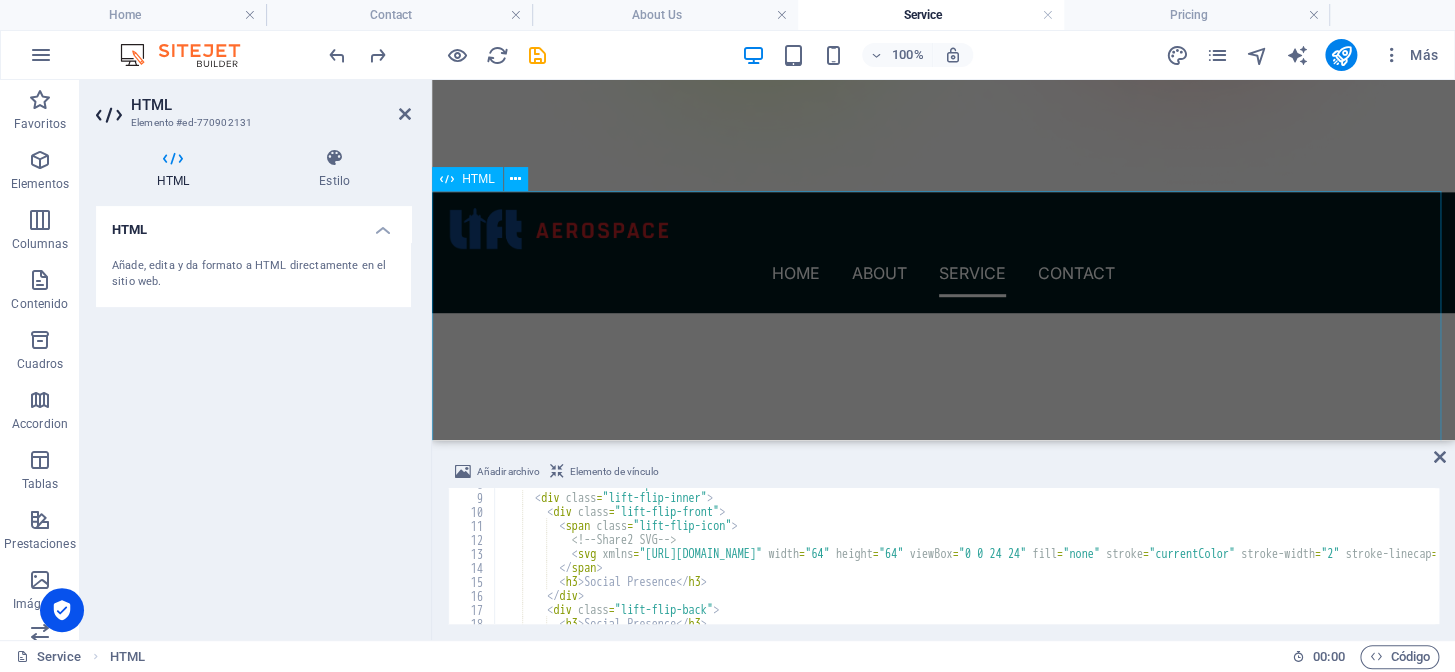click on "Our Services
At Lift Aerospace we strive to provide our customers the best customer service and highest quality parts in the industry while maintaining competitive pricing. We are constantly evolving to adapt in the changing market to meet and exceed our customers’ requirements.
Rotable & Expendable Sales
We have over 150,000 rotables and expendables available on the shelf or at one of our trusted shops on repair and hold programs. Our inventory is constantly growing and diversifying in order to serve our customer’s needs.
Component Piece Part Sales
Our technical background has given us the competitive edge of sourcing and tearing down components. Most of our piece parts are offered in fresh serviceable condition from one of our trusted shops with some of the lowest turn times in the industry." at bounding box center (943, 1338) 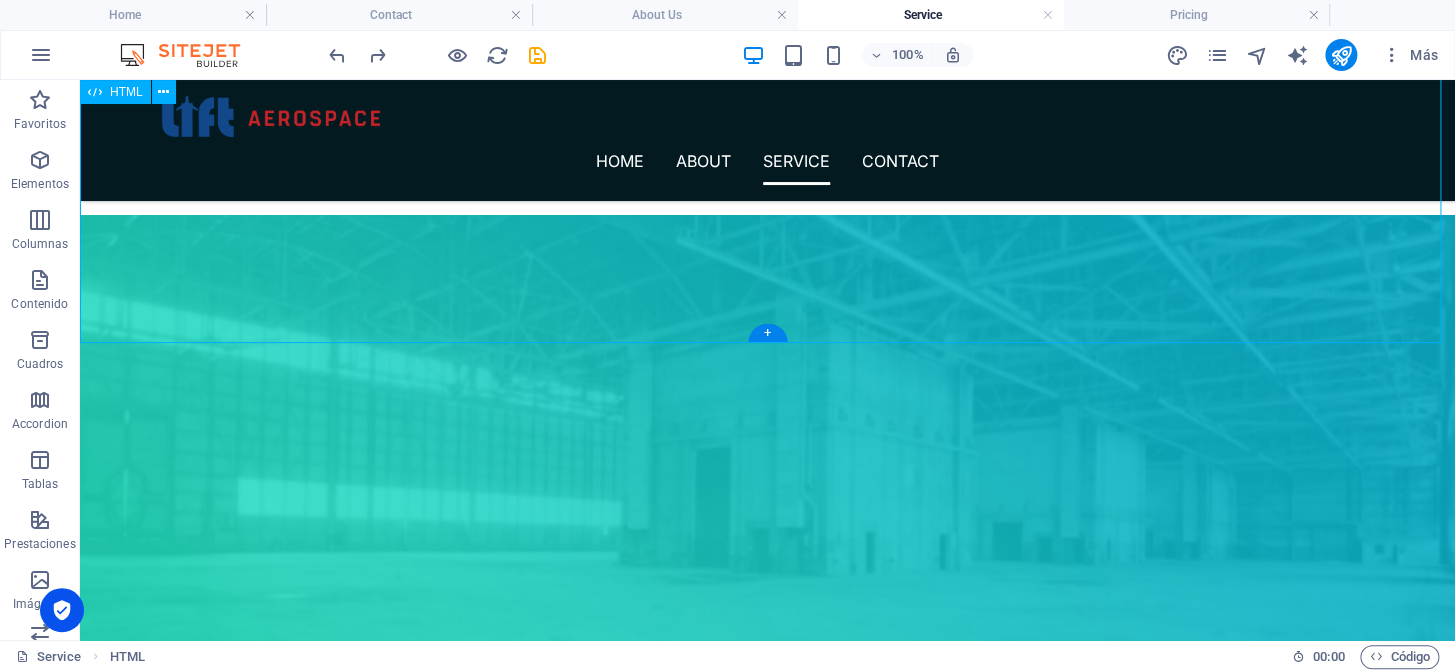 scroll, scrollTop: 636, scrollLeft: 0, axis: vertical 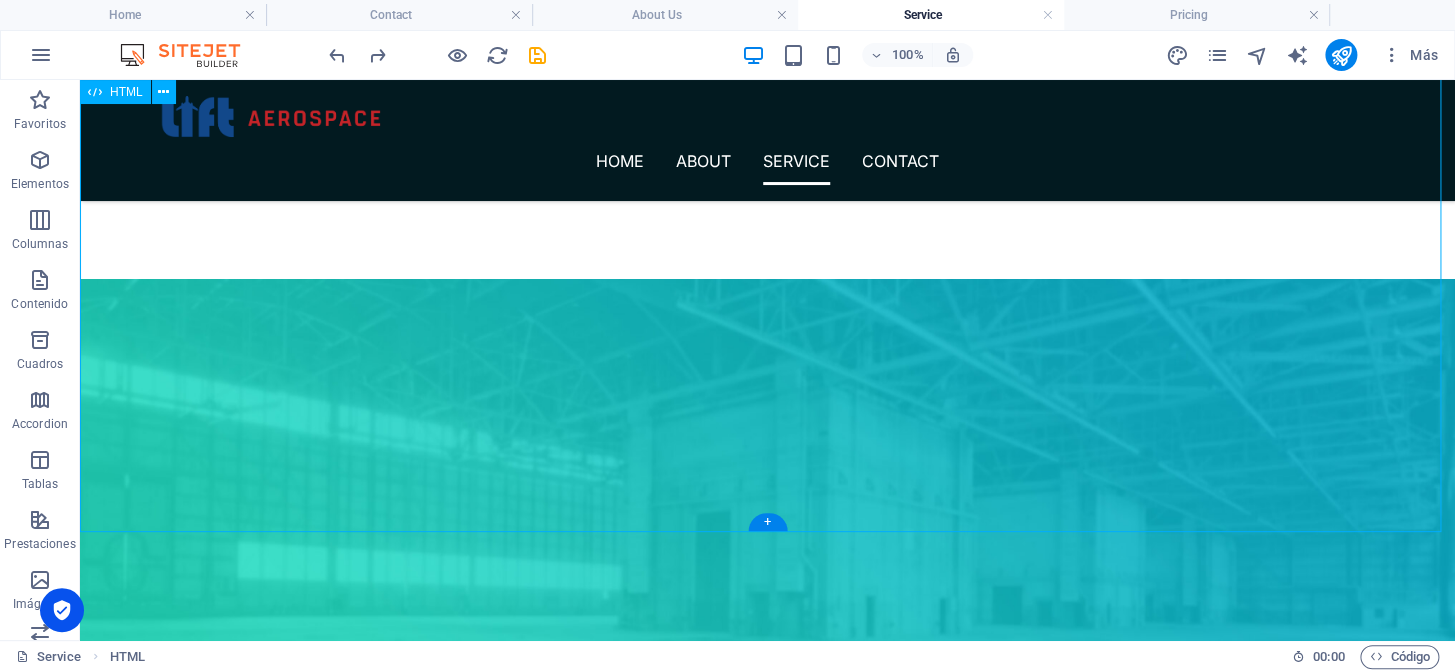 click on "Our Services
At Lift Aerospace we strive to provide our customers the best customer service and highest quality parts in the industry while maintaining competitive pricing. We are constantly evolving to adapt in the changing market to meet and exceed our customers’ requirements.
Rotable & Expendable Sales
We have over 150,000 rotables and expendables available on the shelf or at one of our trusted shops on repair and hold programs. Our inventory is constantly growing and diversifying in order to serve our customer’s needs.
Component Piece Part Sales
Our technical background has given us the competitive edge of sourcing and tearing down components. Most of our piece parts are offered in fresh serviceable condition from one of our trusted shops with some of the lowest turn times in the industry." at bounding box center [767, 1168] 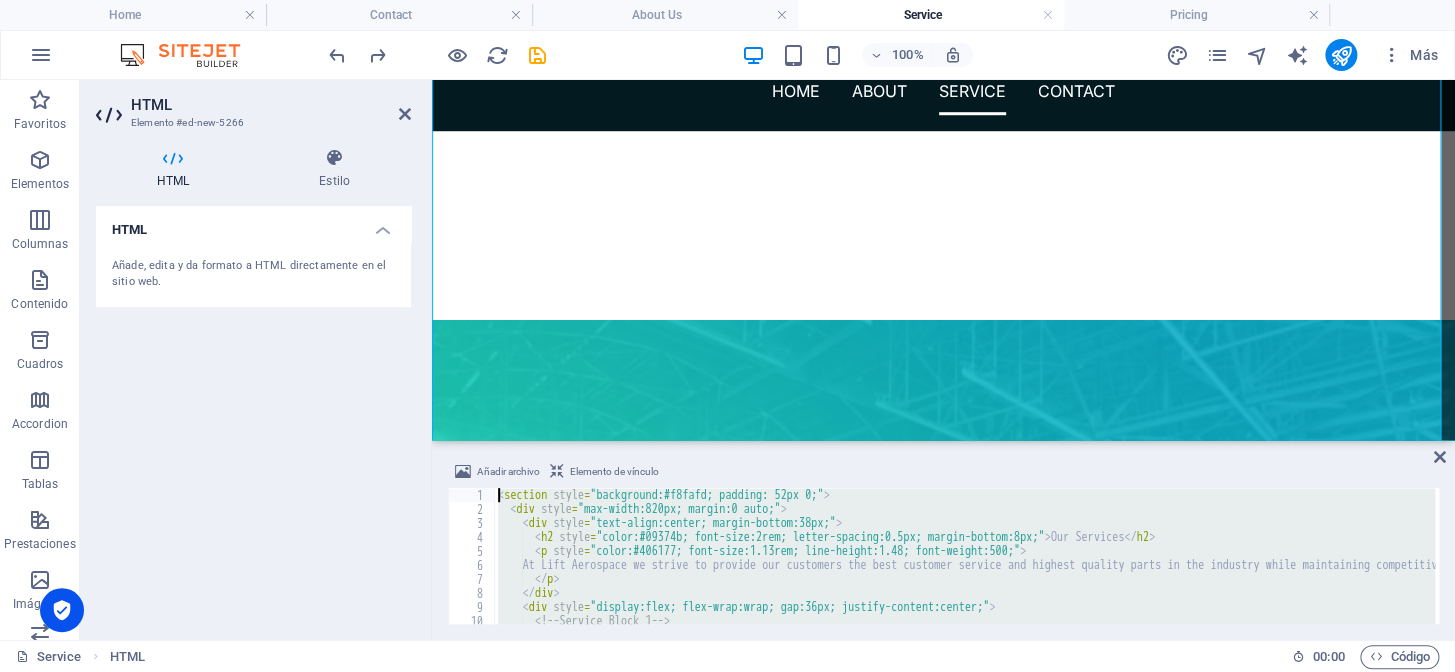 scroll, scrollTop: 288, scrollLeft: 0, axis: vertical 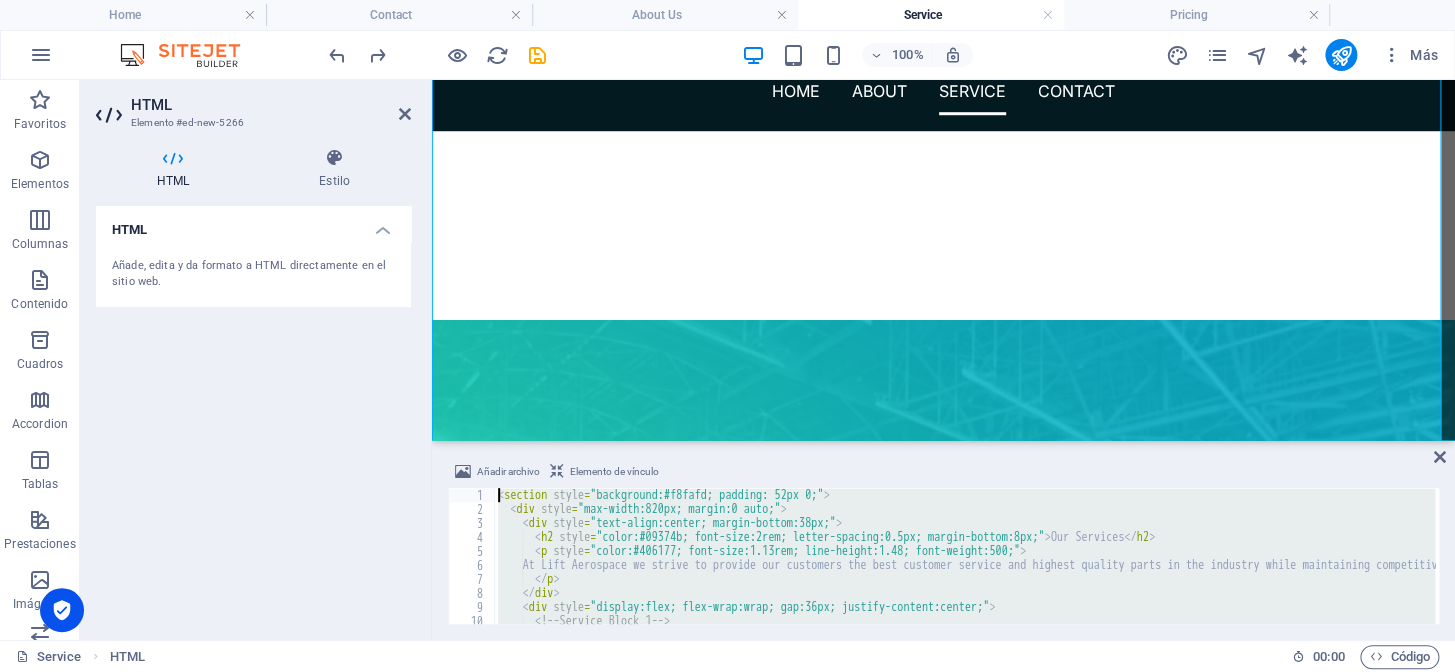 drag, startPoint x: 586, startPoint y: 610, endPoint x: 497, endPoint y: 493, distance: 147.0034 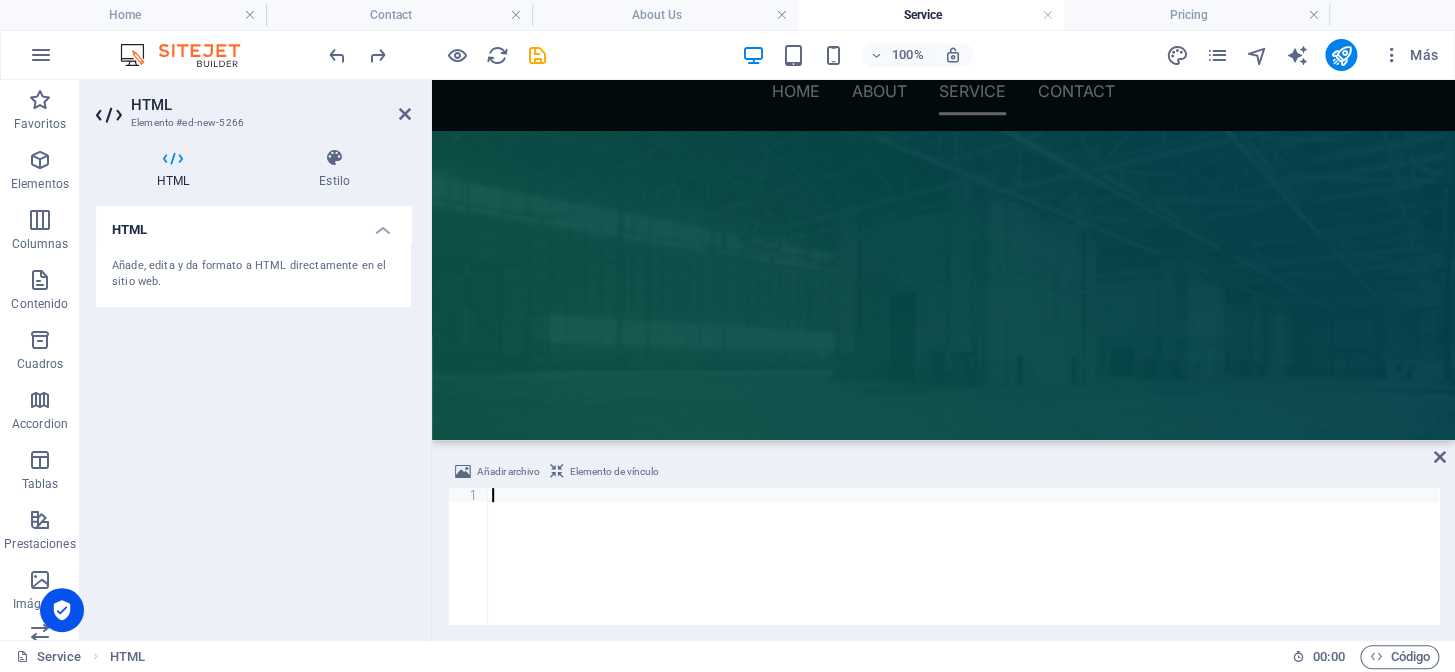 scroll, scrollTop: 298, scrollLeft: 0, axis: vertical 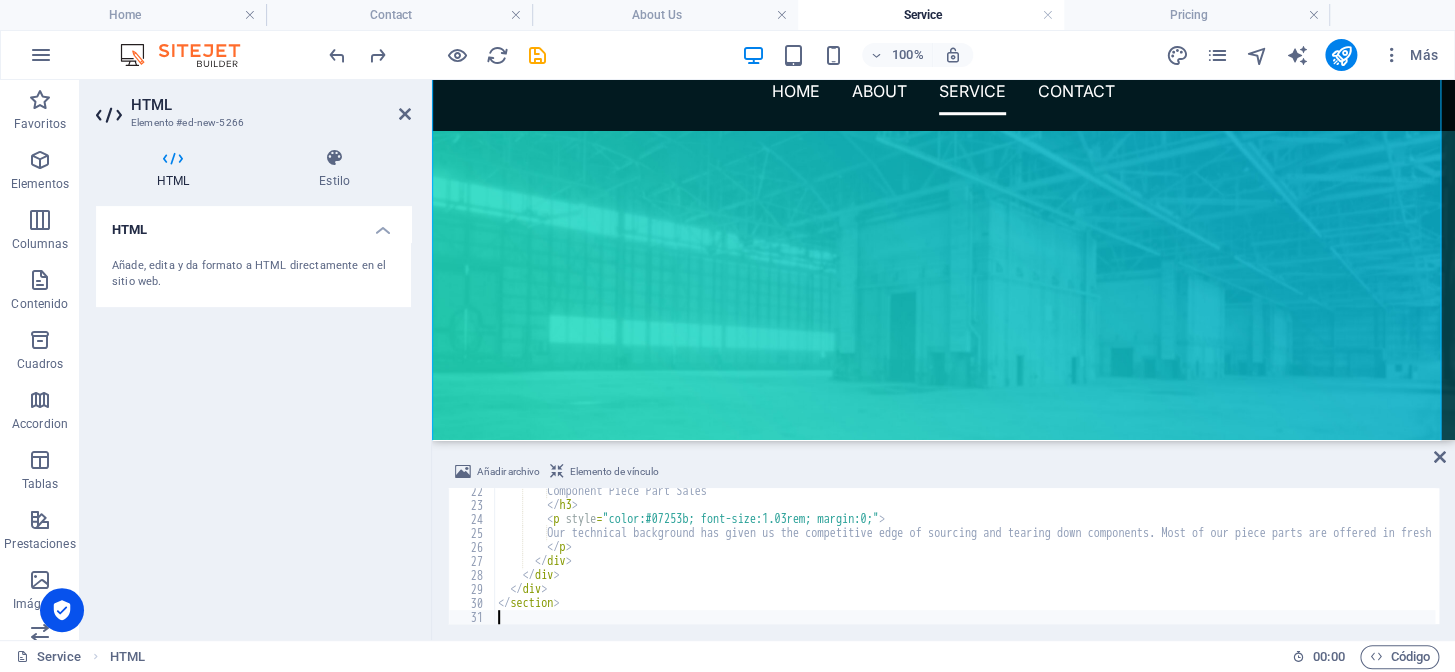 type on "</section>" 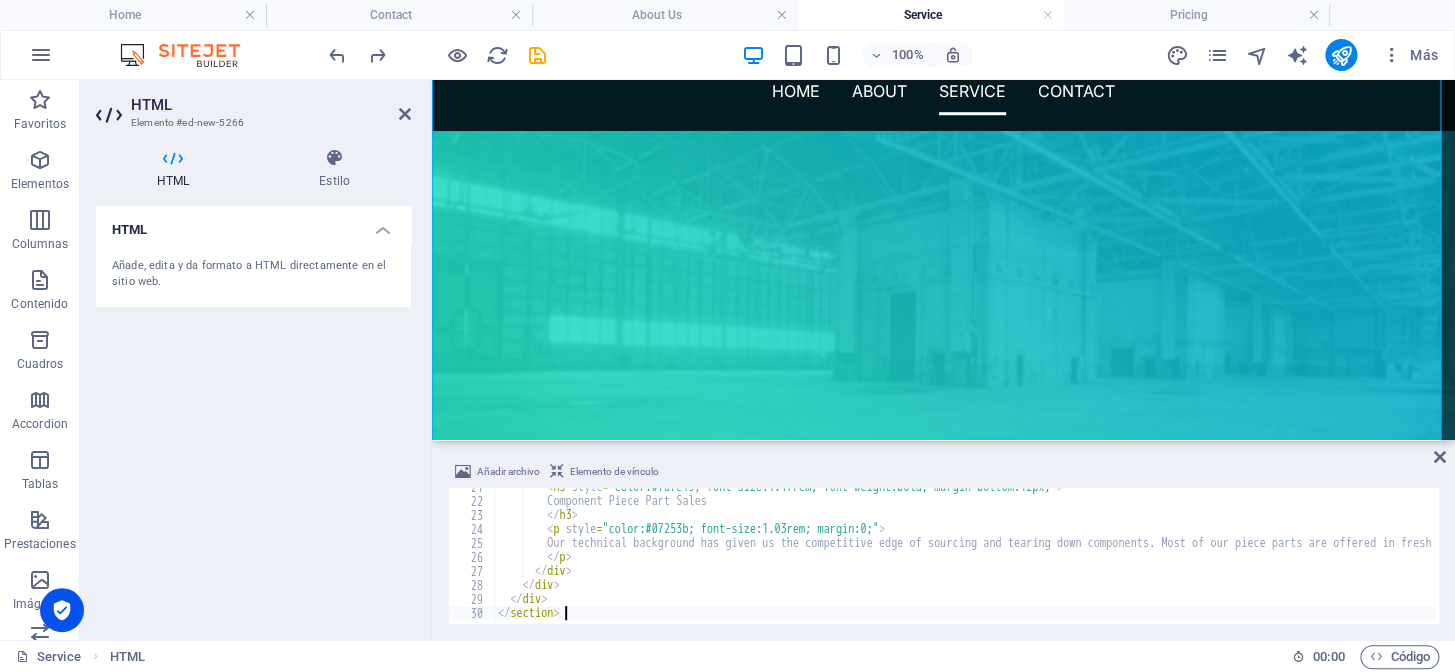 scroll, scrollTop: 288, scrollLeft: 0, axis: vertical 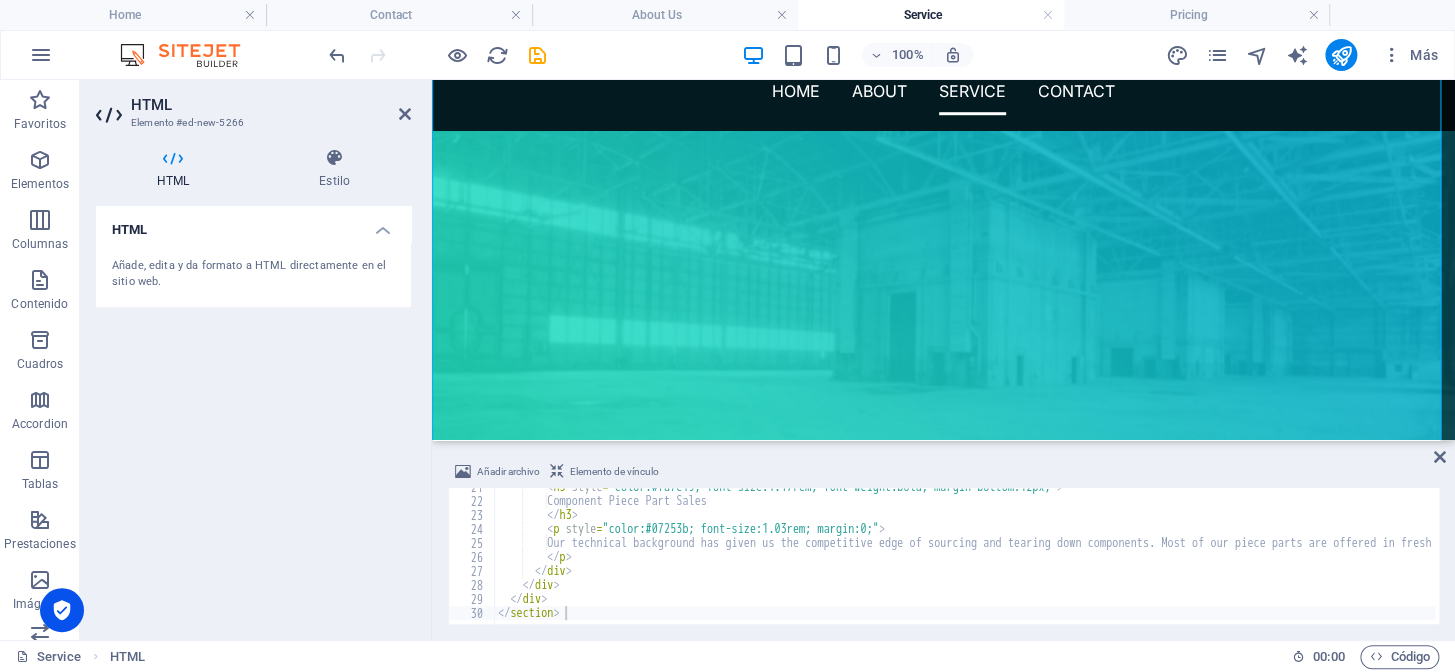 click on "Añadir archivo Elemento de vínculo </section> 21 22 23 24 25 26 27 28 29 30           < h3   style = "color:#fa7e19; font-size:1.17rem; font-weight:bold; margin-bottom:12px;" >             Component Piece Part Sales           </ h3 >           < p   style = "color:#07253b; font-size:1.03rem; margin:0;" >             Our technical background has given us the competitive edge of sourcing and tearing down components. Most of our piece parts are offered in fresh serviceable condition from one of our trusted shops with some of the lowest turn times in the industry.           </ p >         </ div >      </ div >    </ div > </ section >     XXXXXXXXXXXXXXXXXXXXXXXXXXXXXXXXXXXXXXXXXXXXXXXXXXXXXXXXXXXXXXXXXXXXXXXXXXXXXXXXXXXXXXXXXXXXXXXXXXXXXXXXXXXXXXXXXXXXXXXXXXXXXXXXXXXXXXXXXXXXXXXXXXXXXXXXXXXXXXXXXXXXXXXXXXXXXXXXXXXXXXXXXXXXXXXXXXXXXXXXXXXXXXXXXXXXXXXXXXXXXXXXXXXXXXXXXXXXXXXXXXXXXXXXXXXXXXXX" at bounding box center [943, 542] 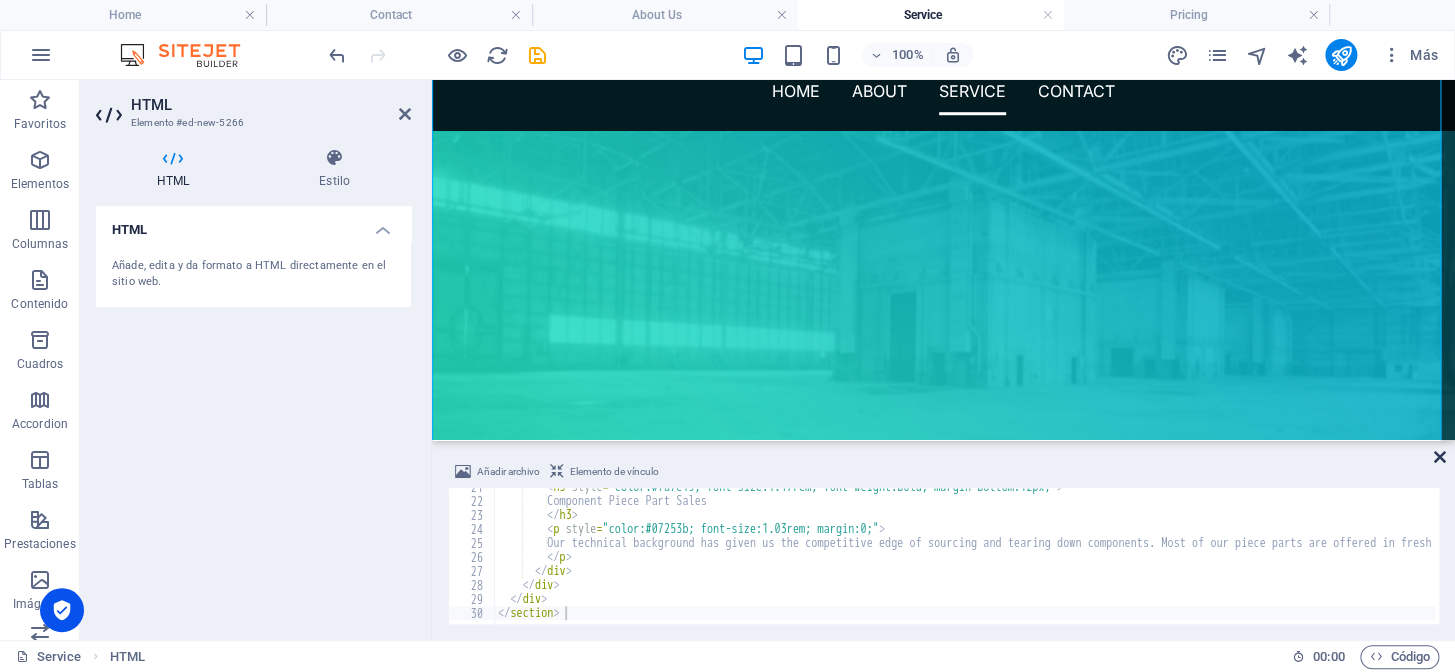 drag, startPoint x: 1436, startPoint y: 461, endPoint x: 1240, endPoint y: 320, distance: 241.44772 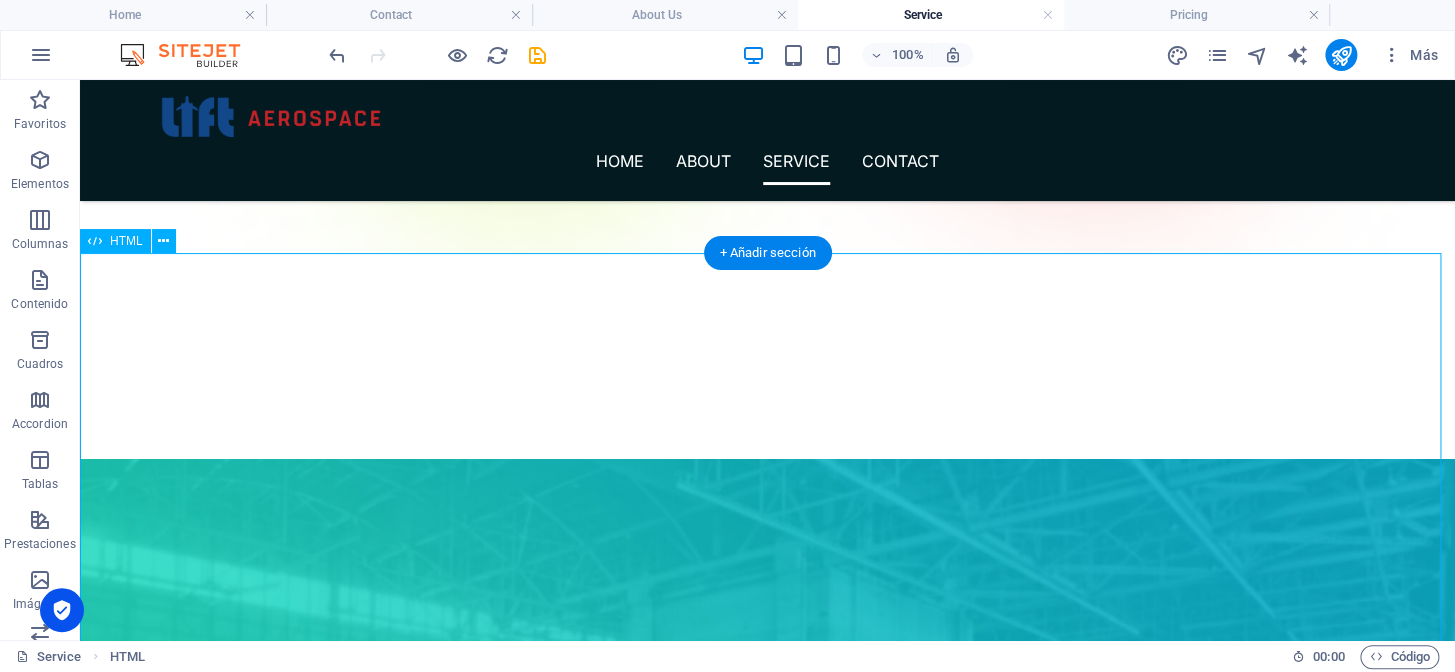 scroll, scrollTop: 363, scrollLeft: 0, axis: vertical 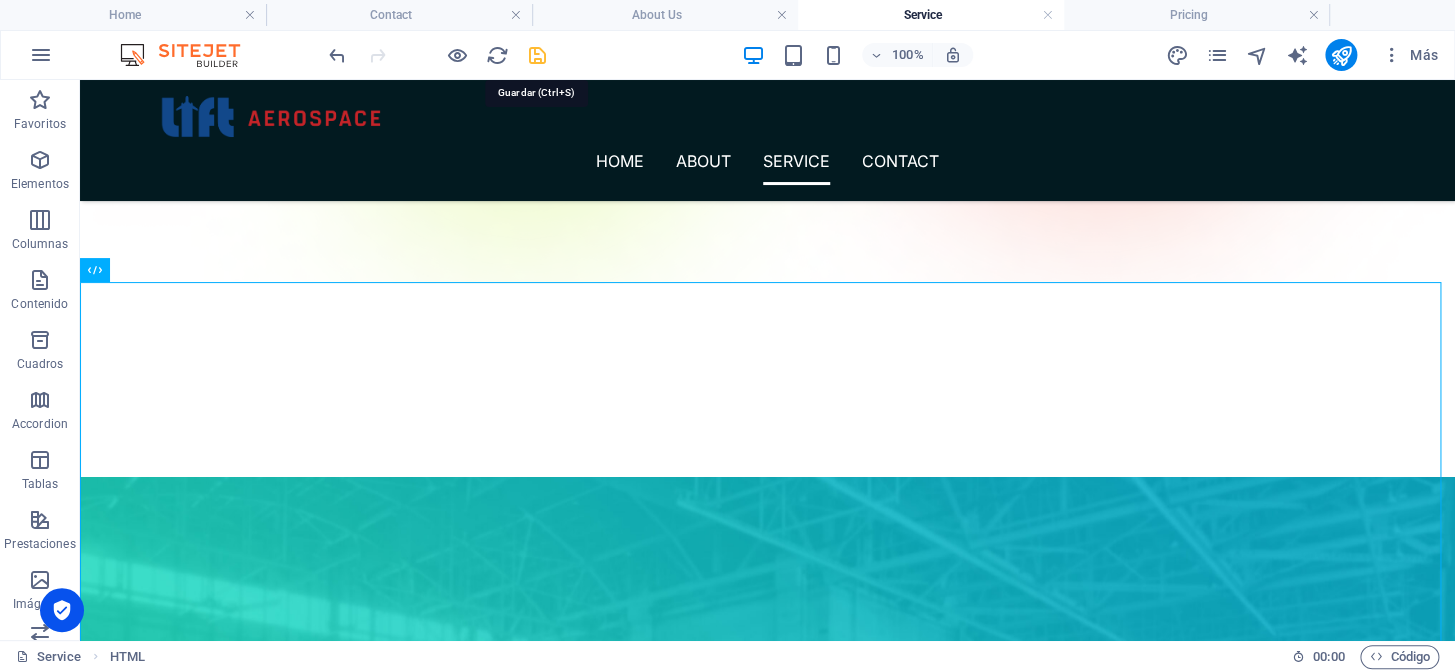 click at bounding box center (537, 55) 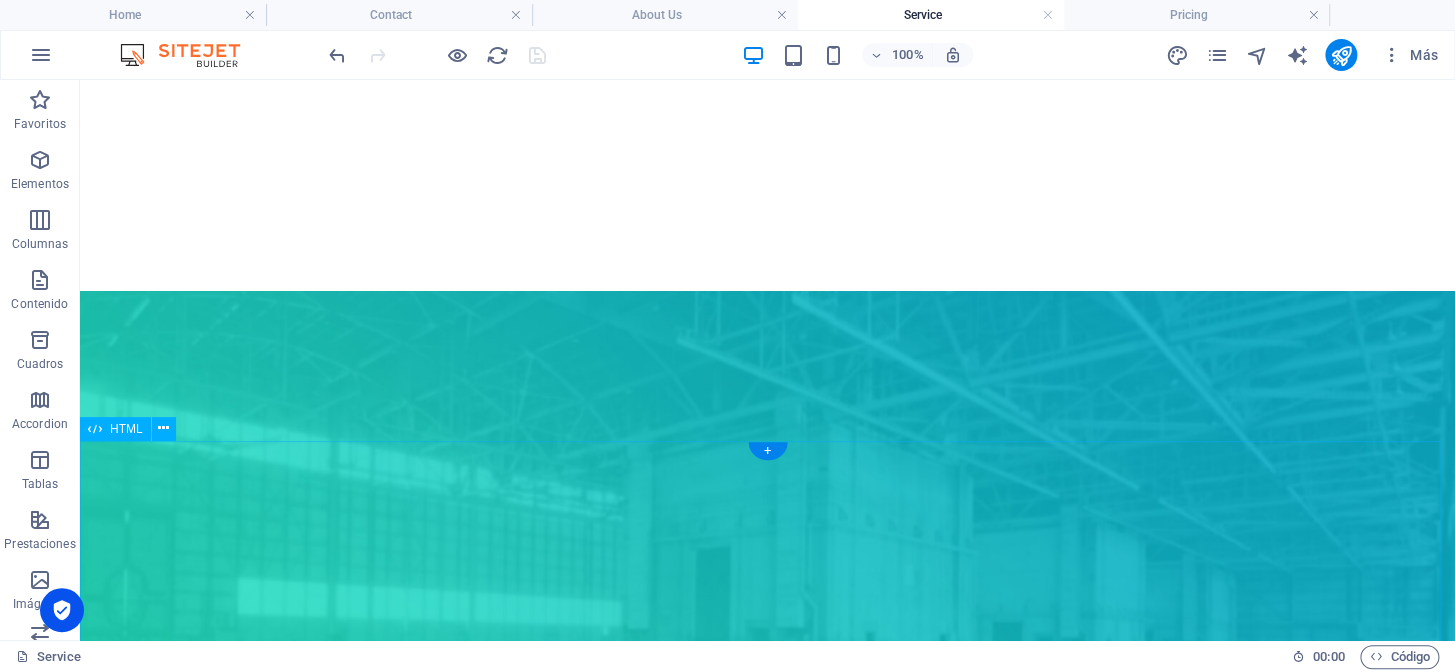 scroll, scrollTop: 727, scrollLeft: 0, axis: vertical 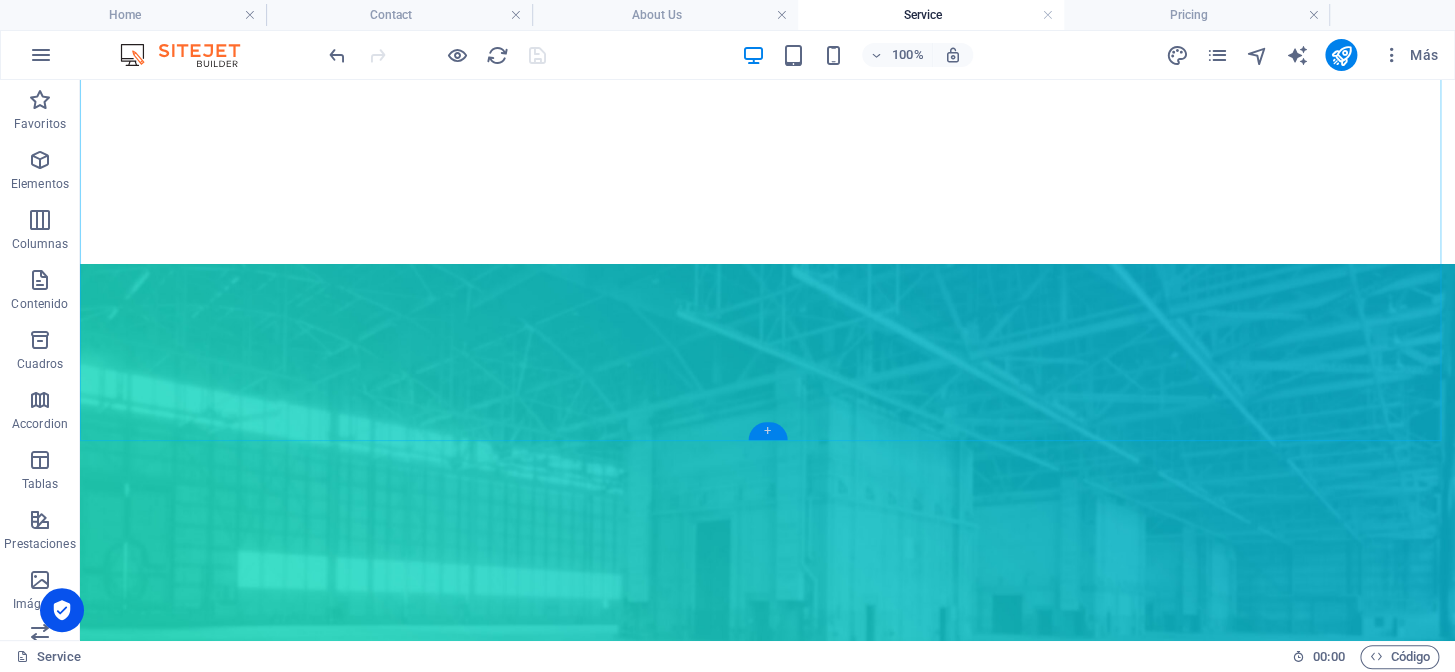 drag, startPoint x: 755, startPoint y: 429, endPoint x: 36, endPoint y: 352, distance: 723.1113 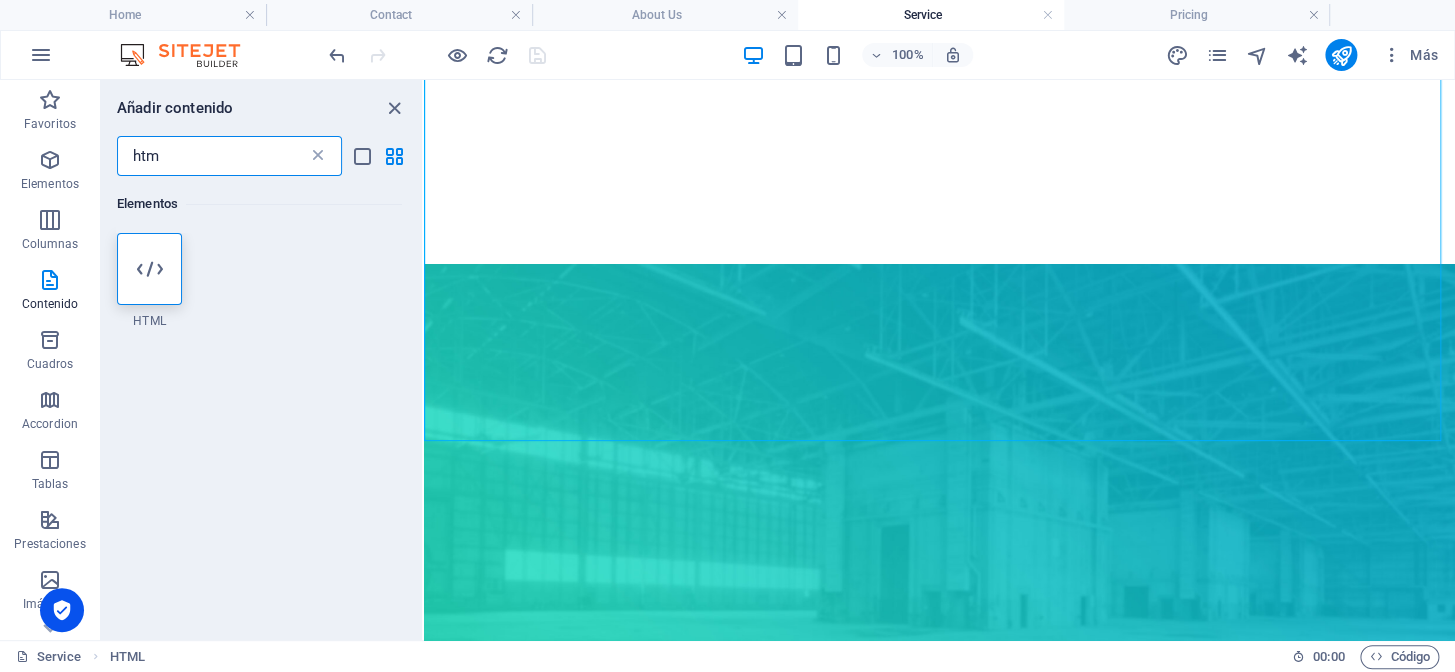click at bounding box center [318, 156] 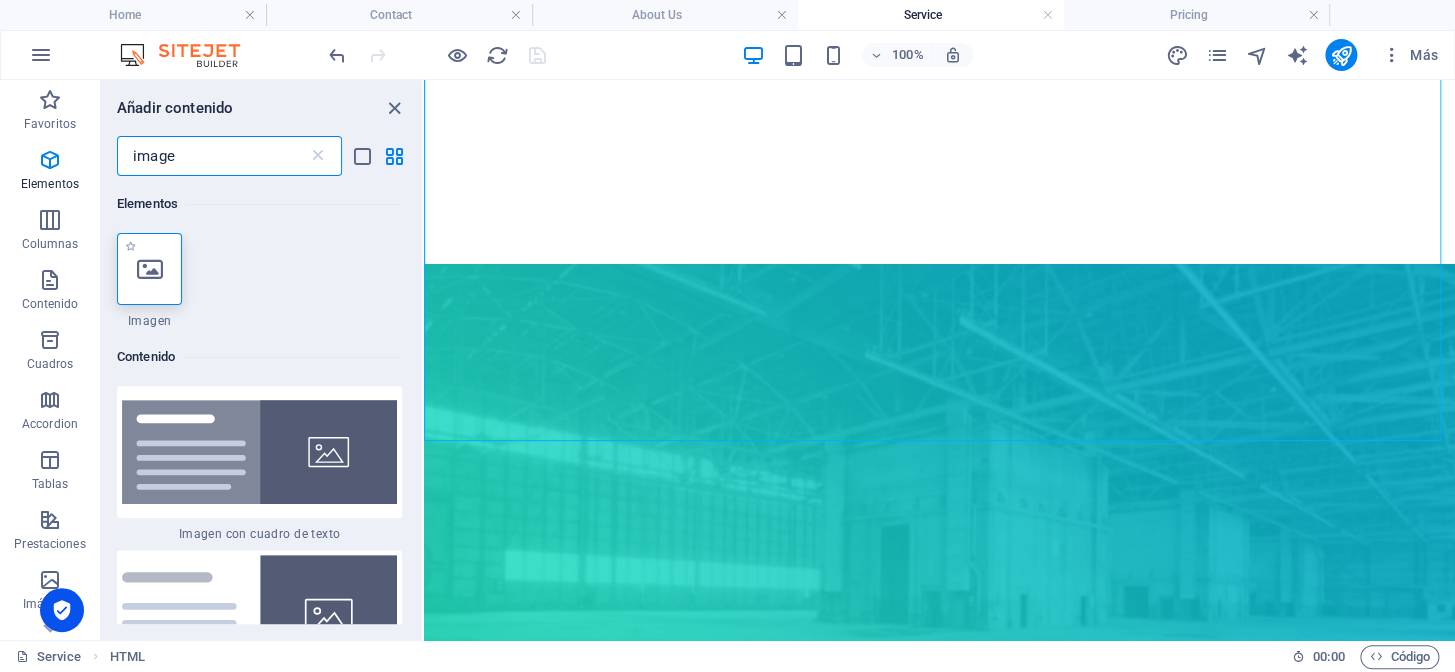 type on "image" 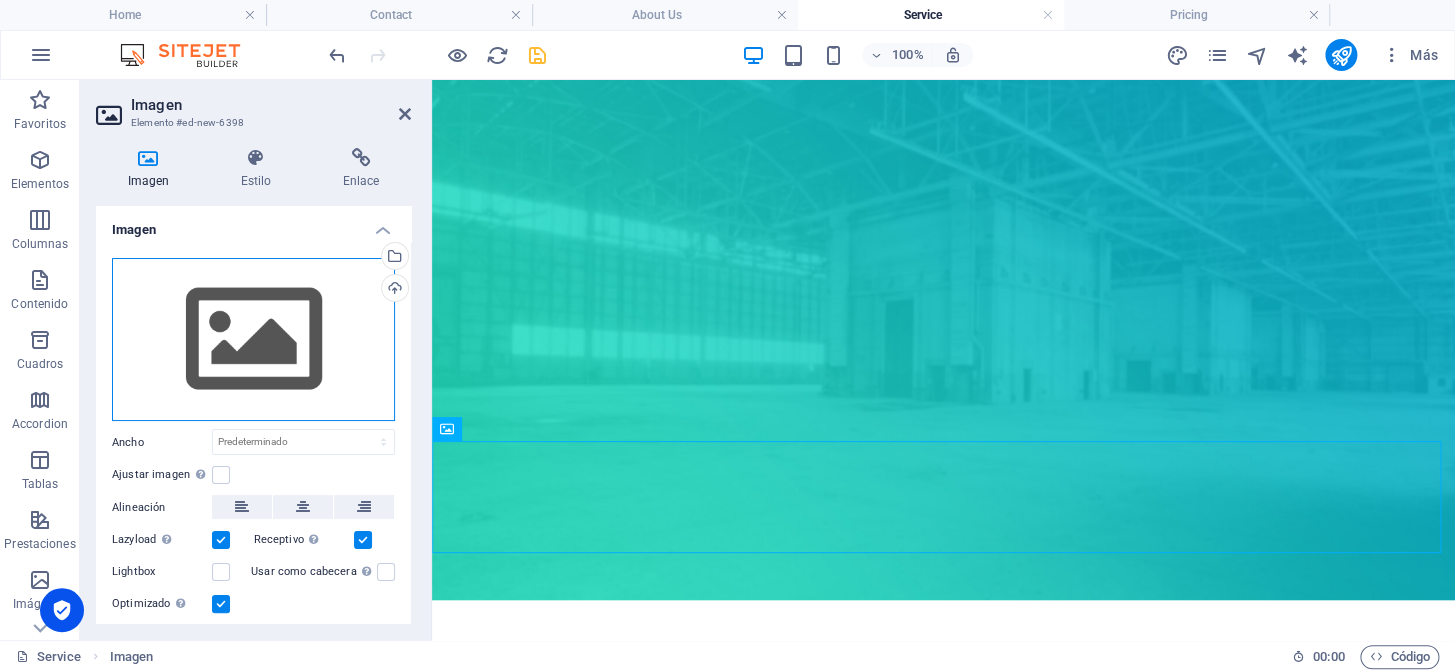 click on "Arrastra archivos aquí, haz clic para escoger archivos o  selecciona archivos de Archivos o de nuestra galería gratuita de fotos y vídeos" at bounding box center (253, 340) 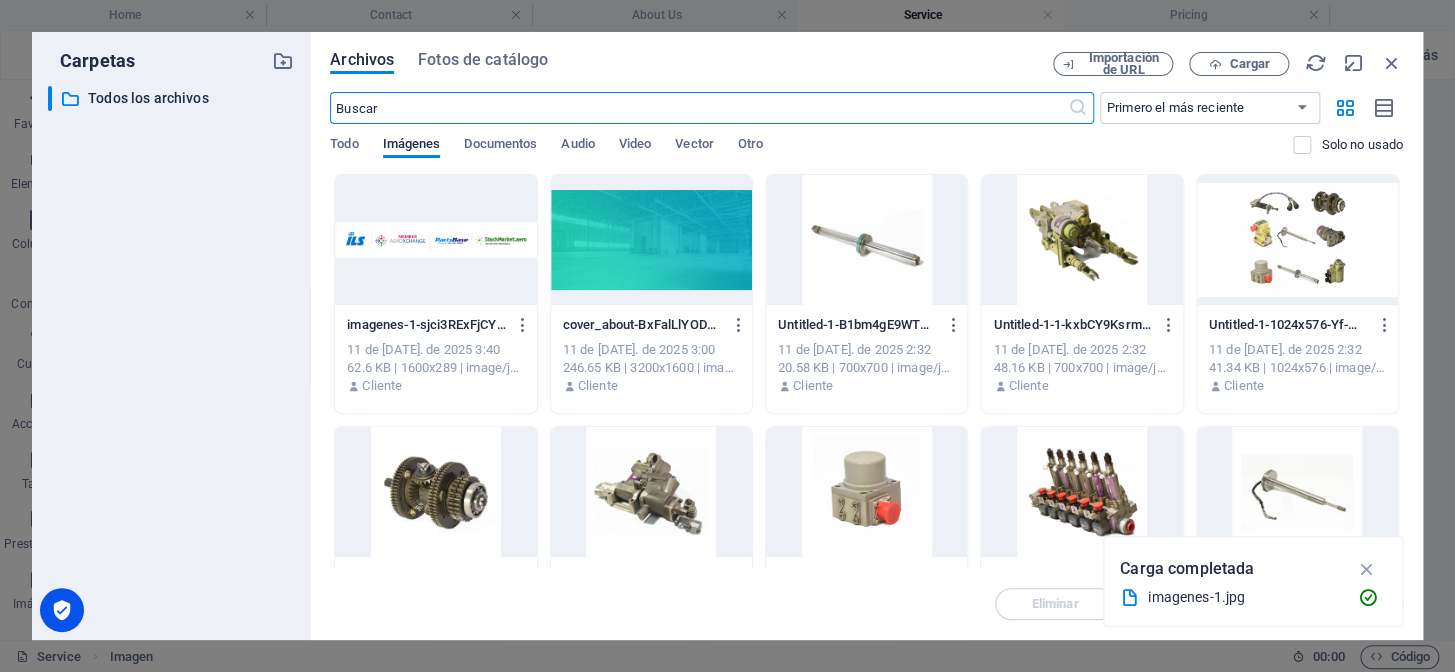 click at bounding box center [435, 240] 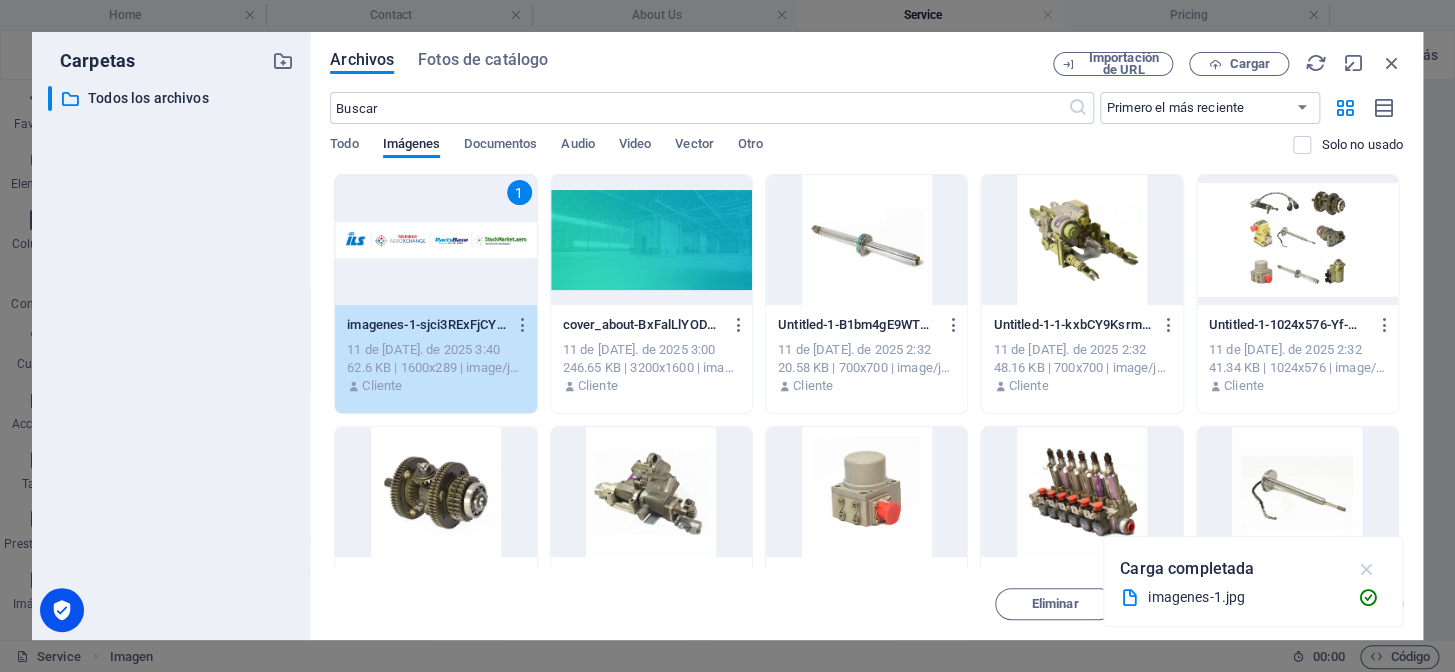 click at bounding box center (1366, 569) 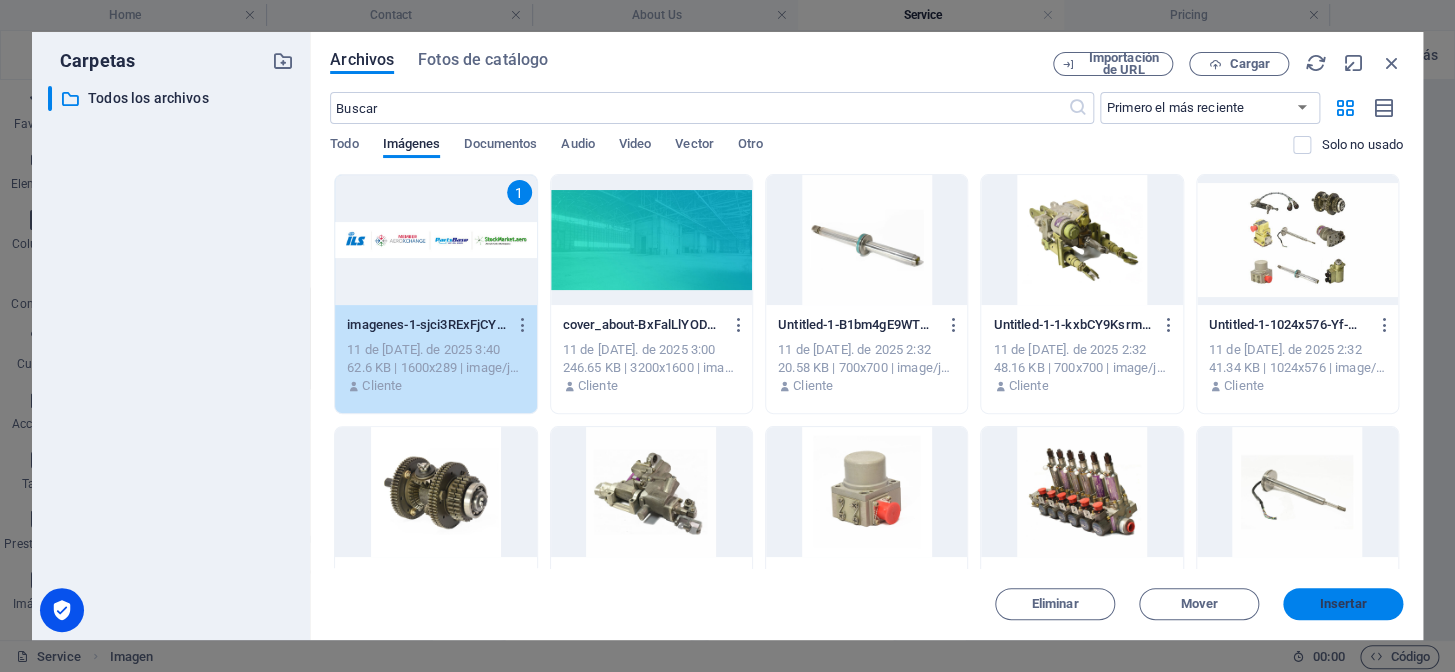 drag, startPoint x: 1335, startPoint y: 605, endPoint x: 268, endPoint y: 485, distance: 1073.7267 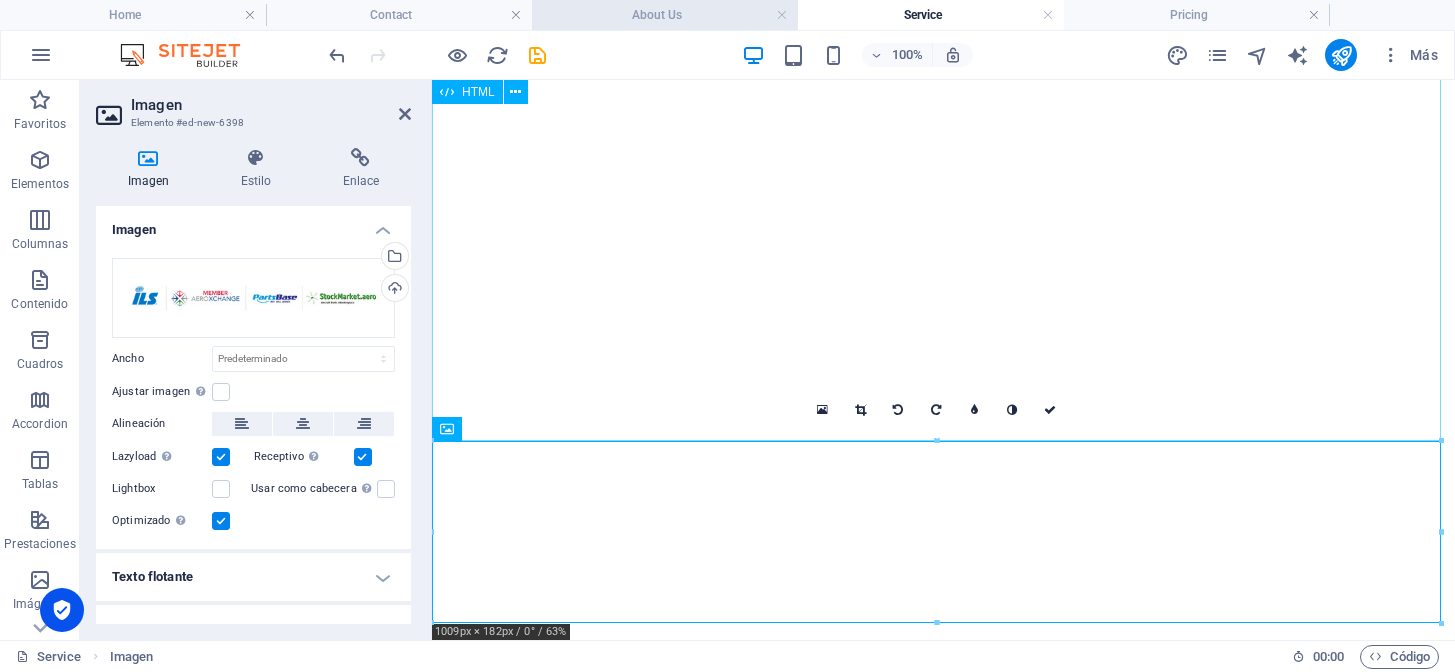 scroll, scrollTop: 0, scrollLeft: 0, axis: both 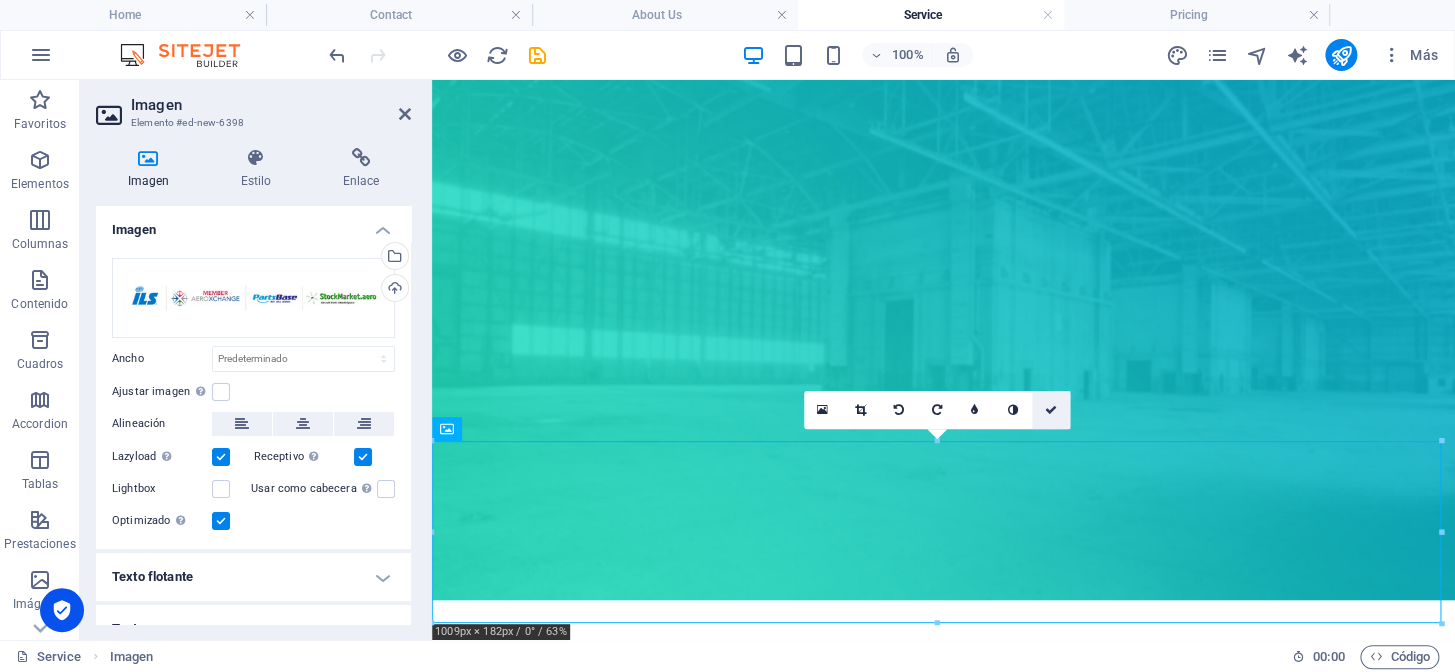 click at bounding box center [1050, 410] 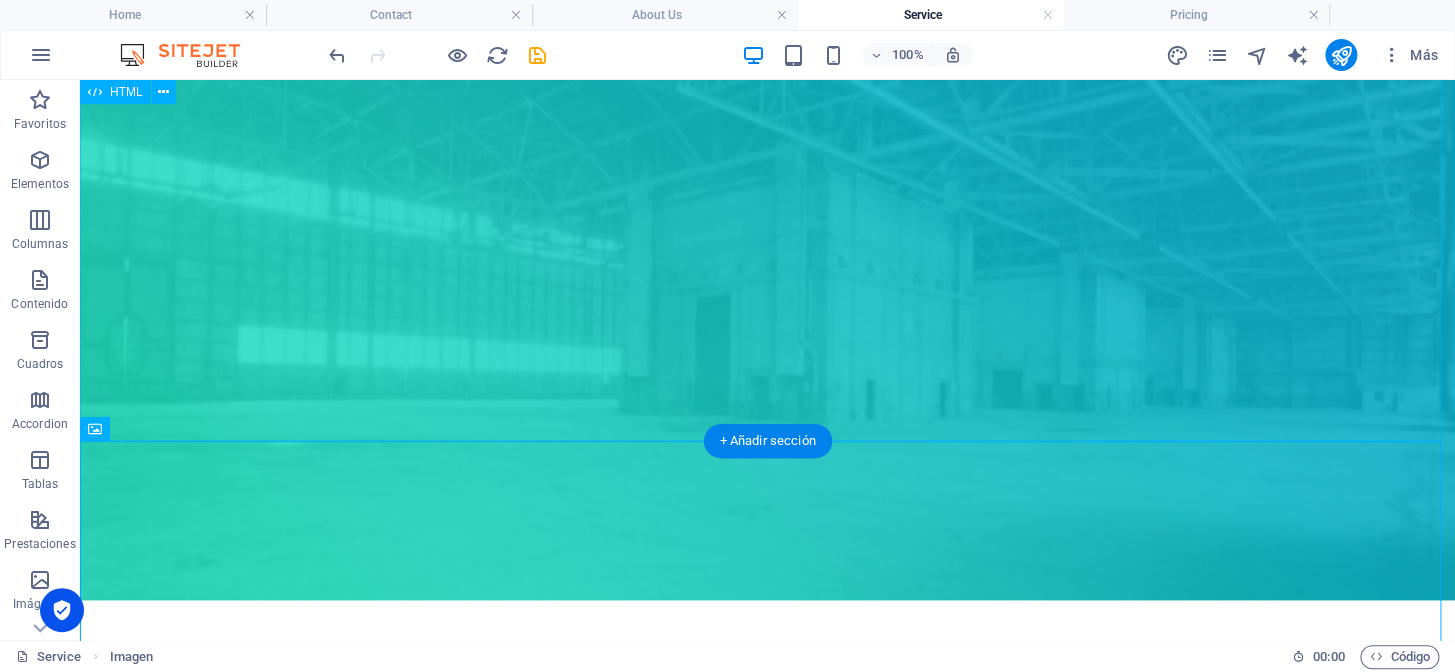 click on "Our Services
At Lift Aerospace we strive to provide our customers the best customer service and highest quality parts in the industry while maintaining competitive pricing. We are constantly evolving to adapt in the changing market to meet and exceed our customers’ requirements.
Rotable & Expendable Sales
We have over 150,000 rotables and expendables available on the shelf or at one of our trusted shops on repair and hold programs. Our inventory is constantly growing and diversifying in order to serve our customer’s needs.
Component Piece Part Sales
Our technical background has given us the competitive edge of sourcing and tearing down components. Most of our piece parts are offered in fresh serviceable condition from one of our trusted shops with some of the lowest turn times in the industry." at bounding box center [767, 1118] 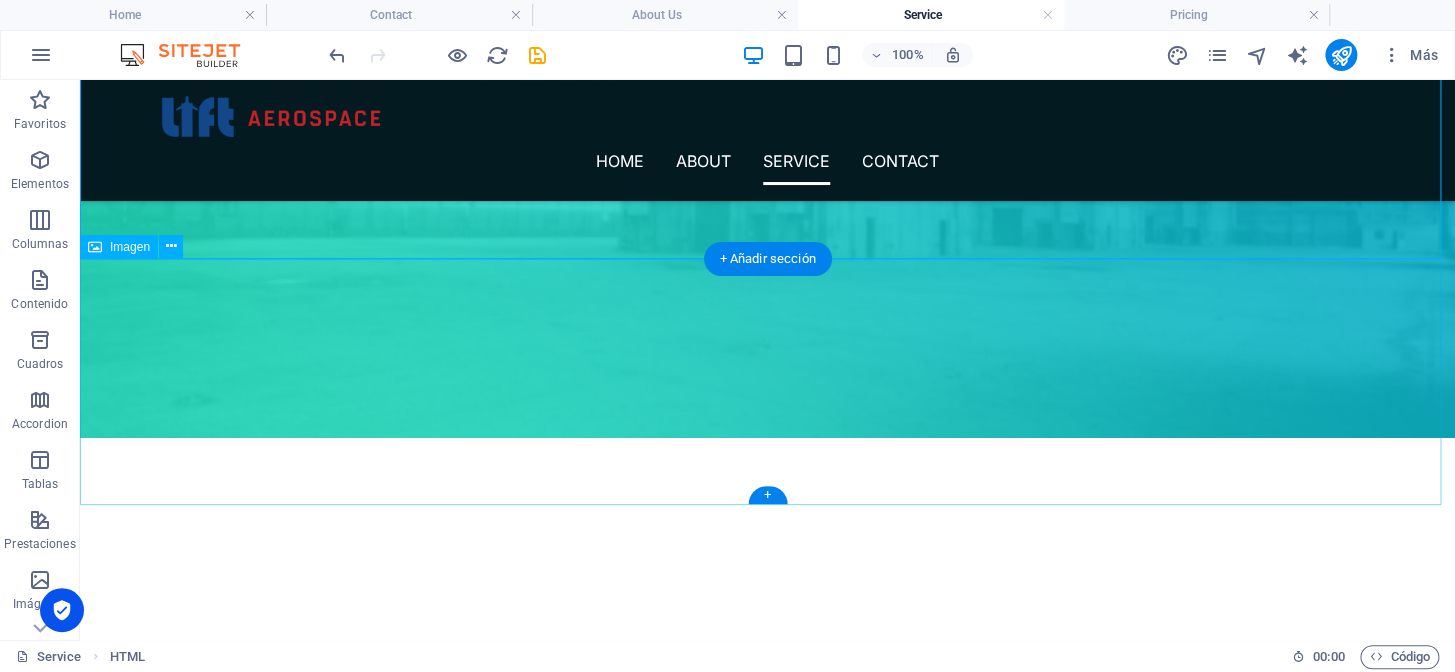scroll, scrollTop: 818, scrollLeft: 0, axis: vertical 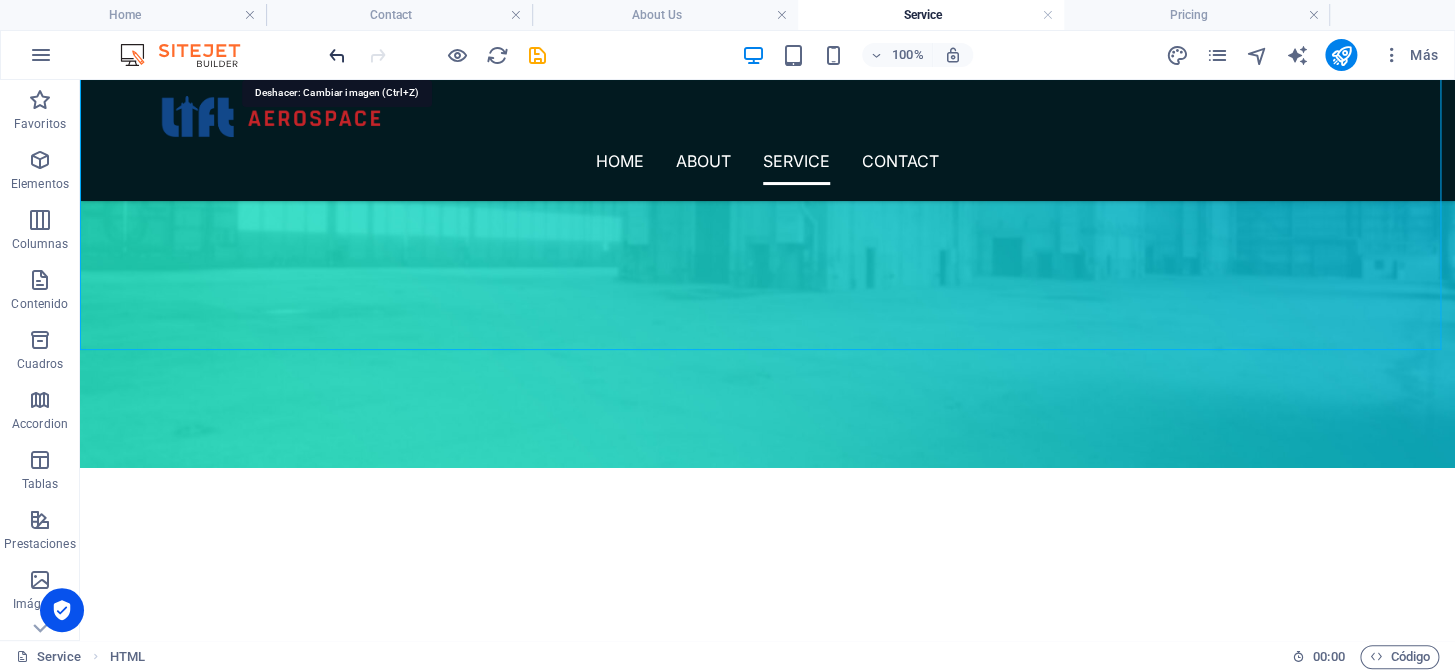 click at bounding box center [337, 55] 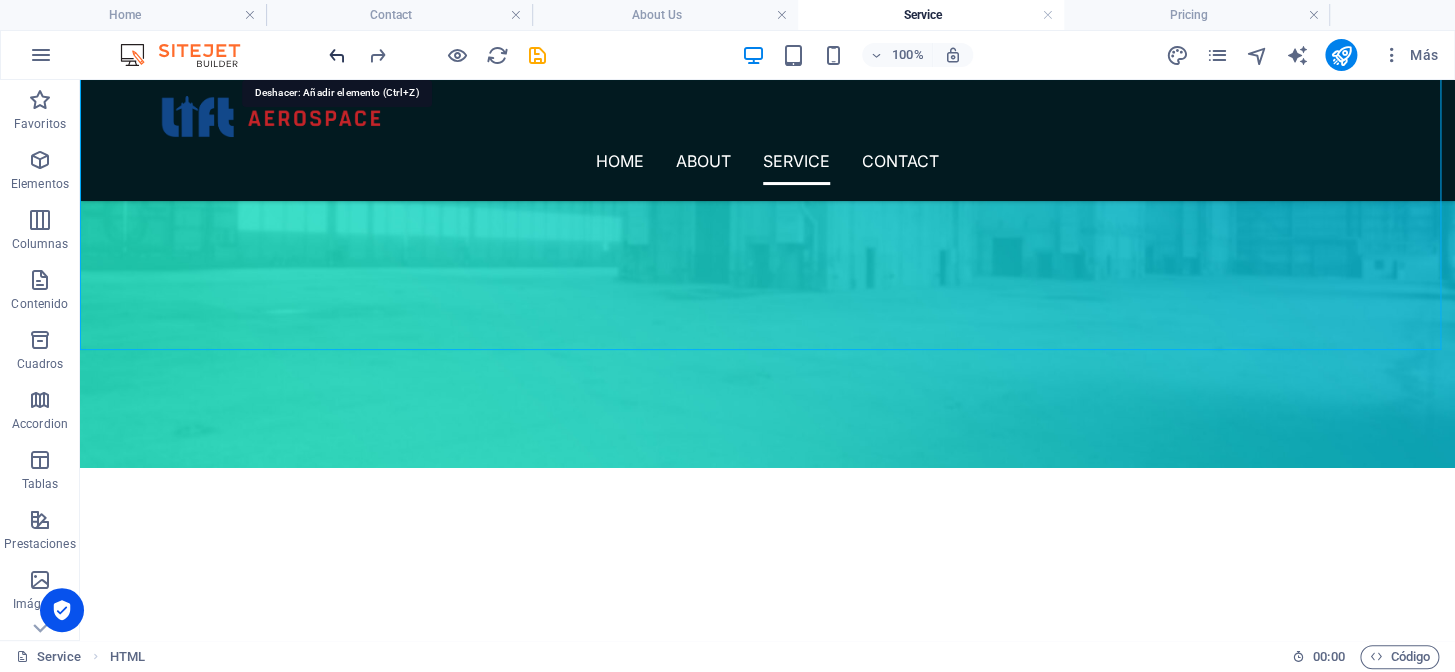 click at bounding box center (337, 55) 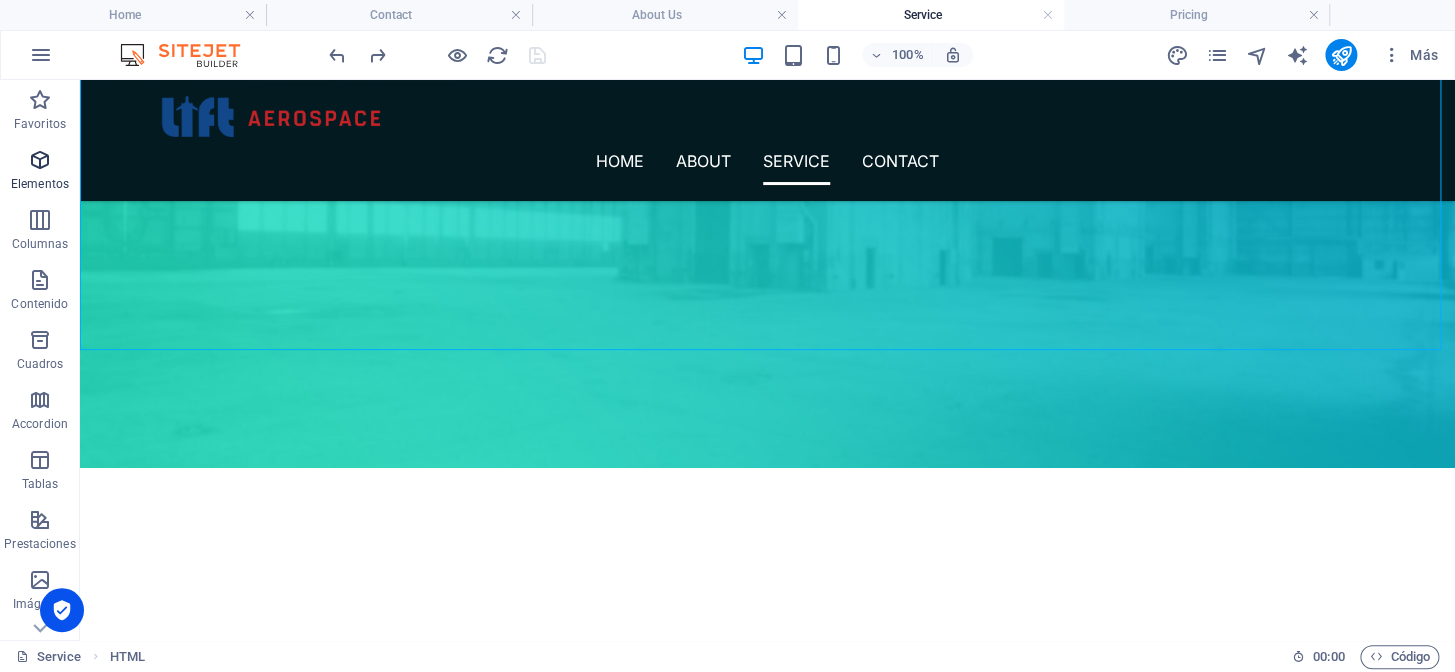 click on "Elementos" at bounding box center [40, 170] 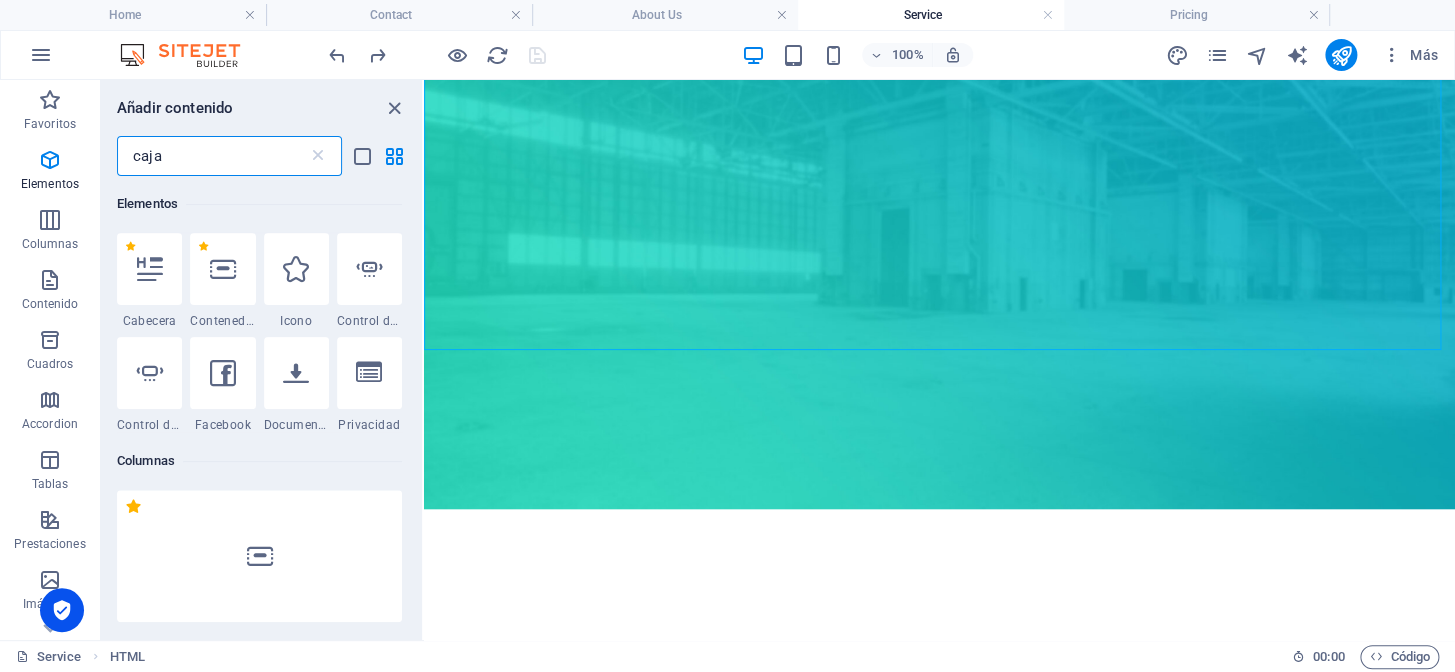 scroll, scrollTop: 0, scrollLeft: 0, axis: both 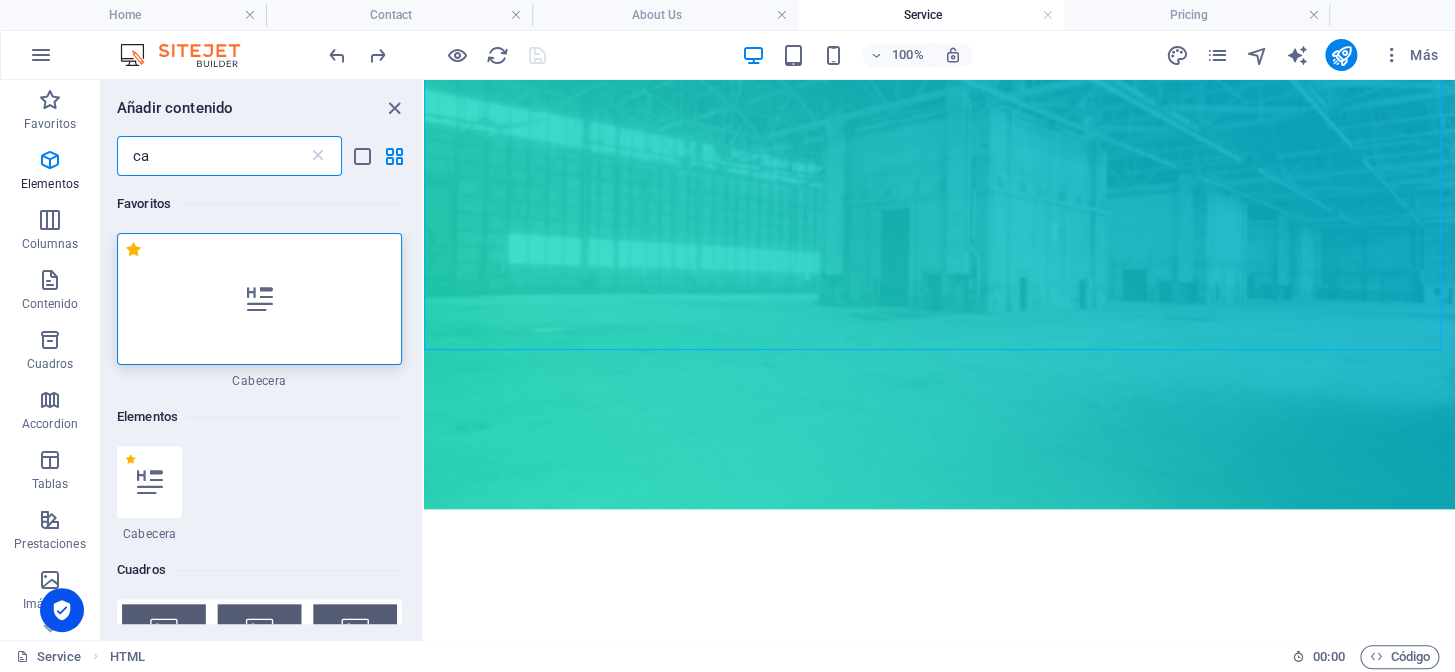 type on "c" 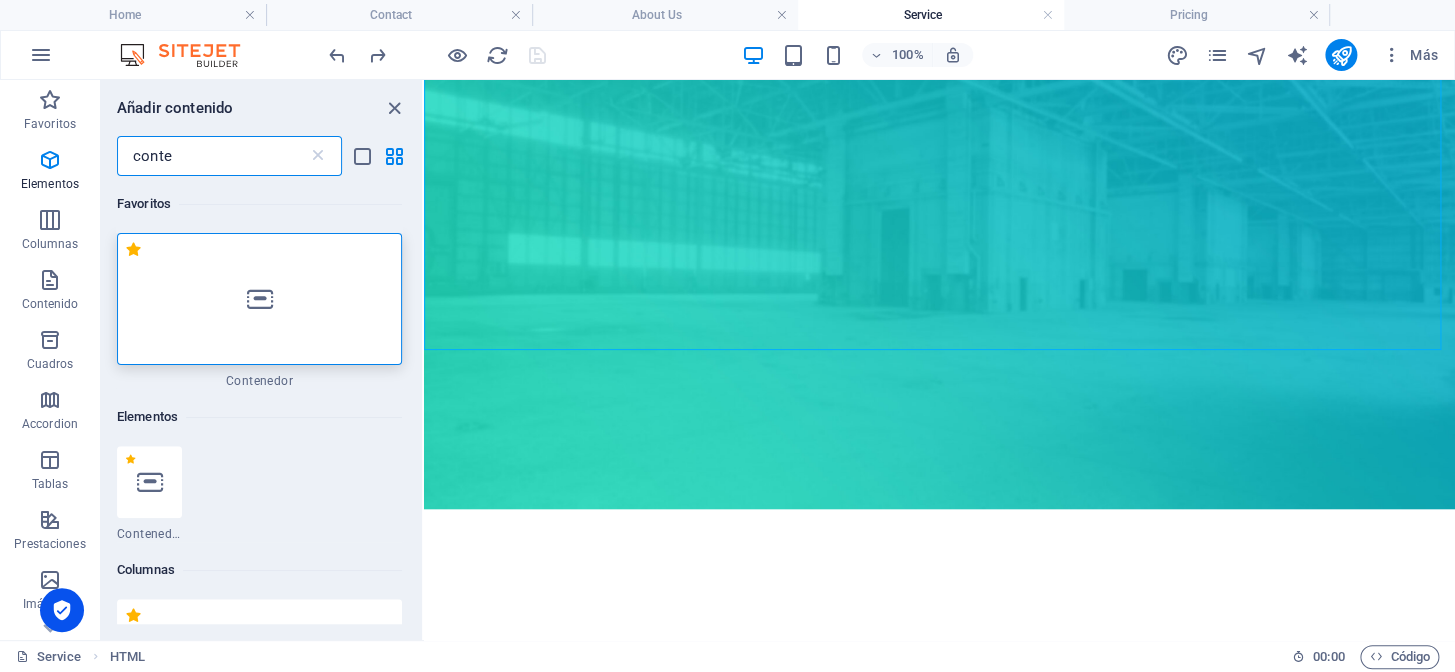 type on "conte" 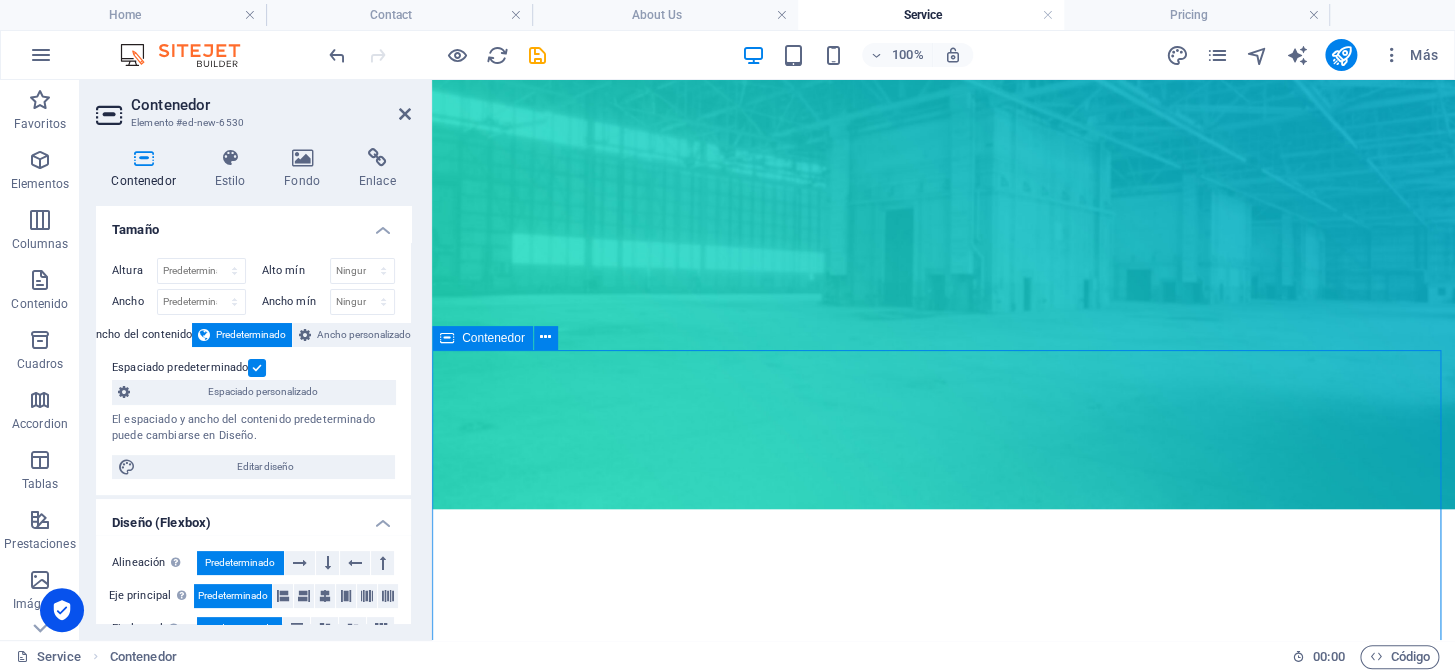click on "Añadir elementos" at bounding box center [872, 1496] 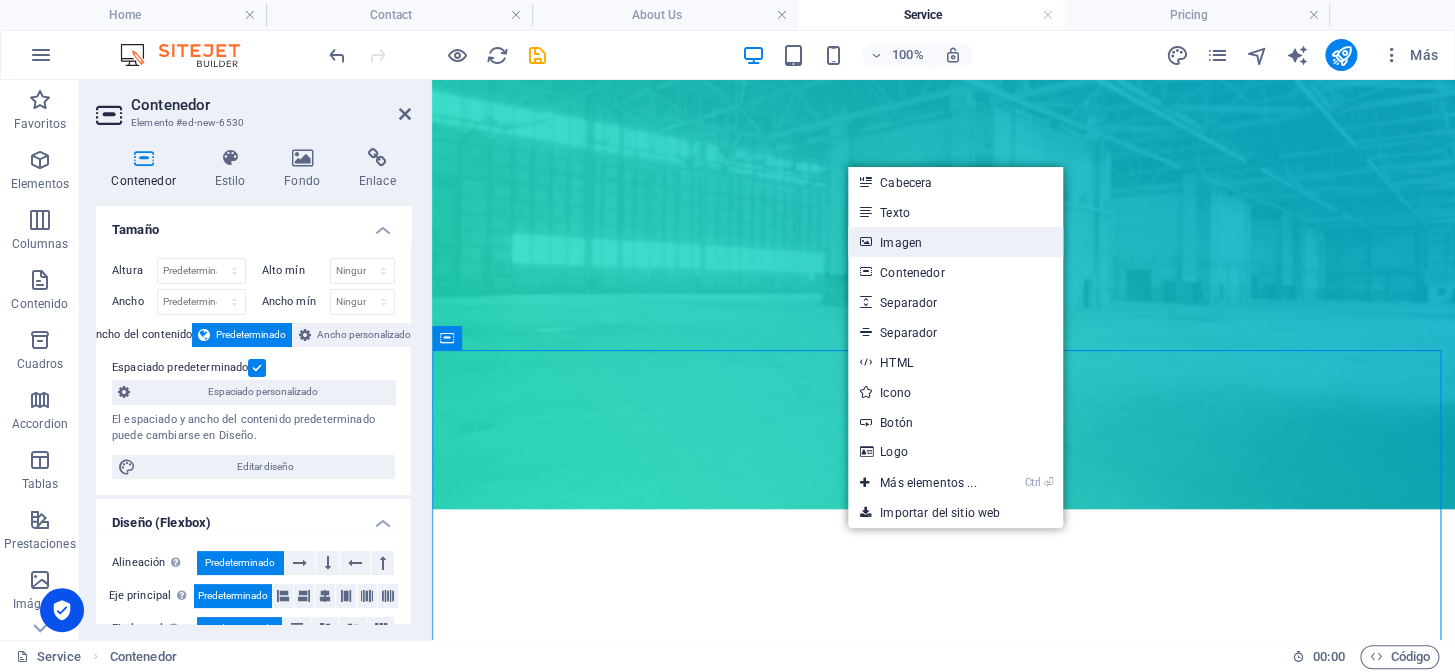click on "Imagen" at bounding box center [955, 242] 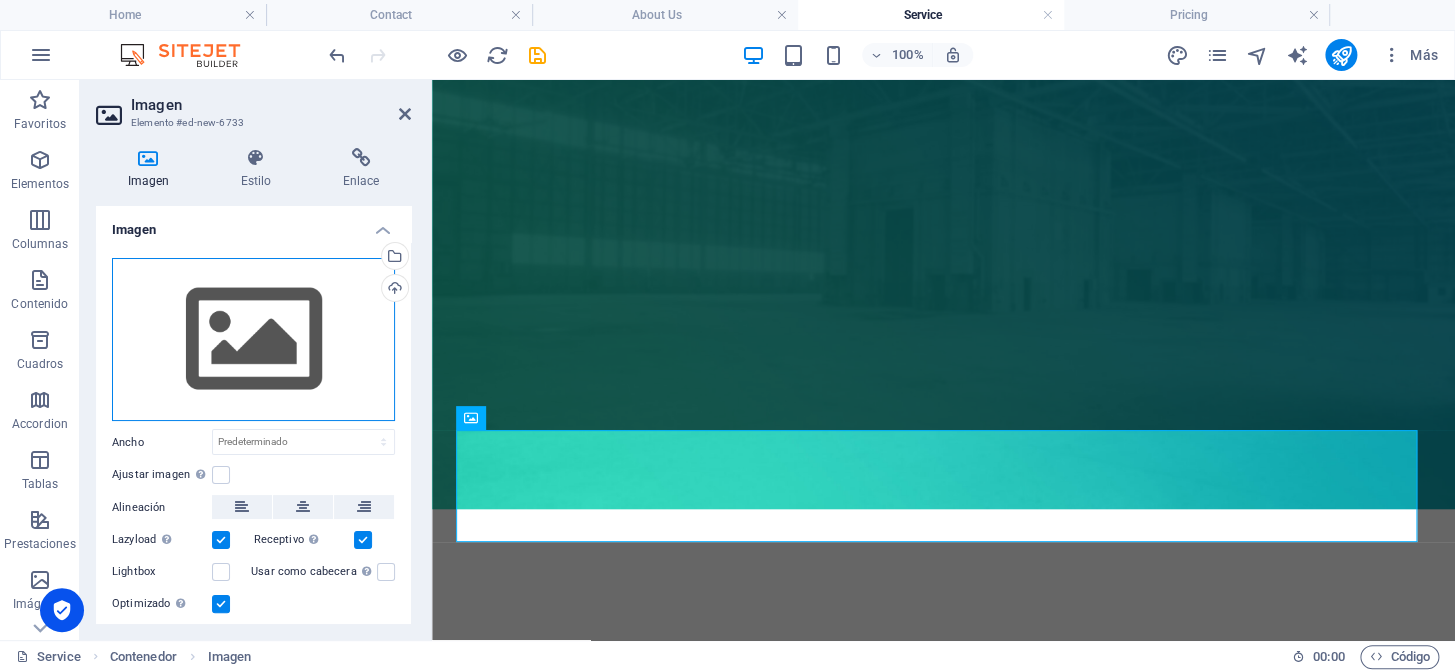 click on "Arrastra archivos aquí, haz clic para escoger archivos o  selecciona archivos de Archivos o de nuestra galería gratuita de fotos y vídeos" at bounding box center (253, 340) 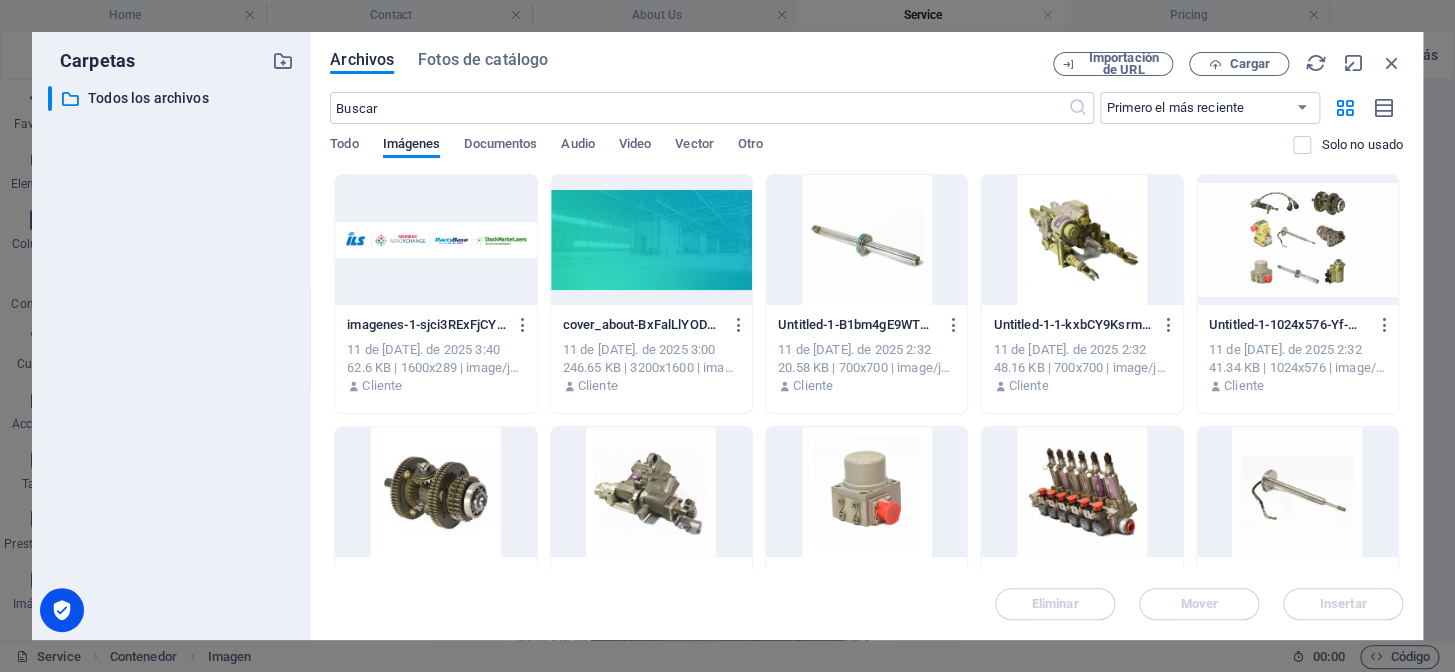 click at bounding box center [435, 240] 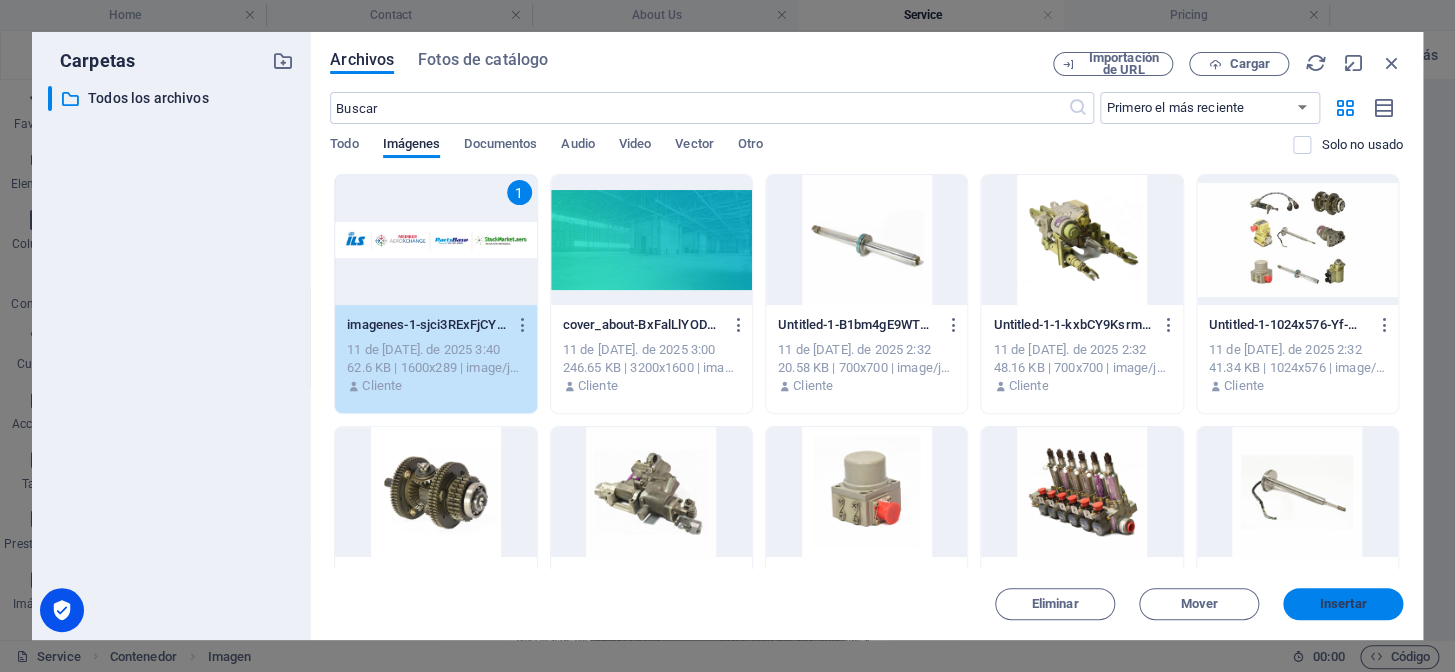 click on "Insertar" at bounding box center [1343, 604] 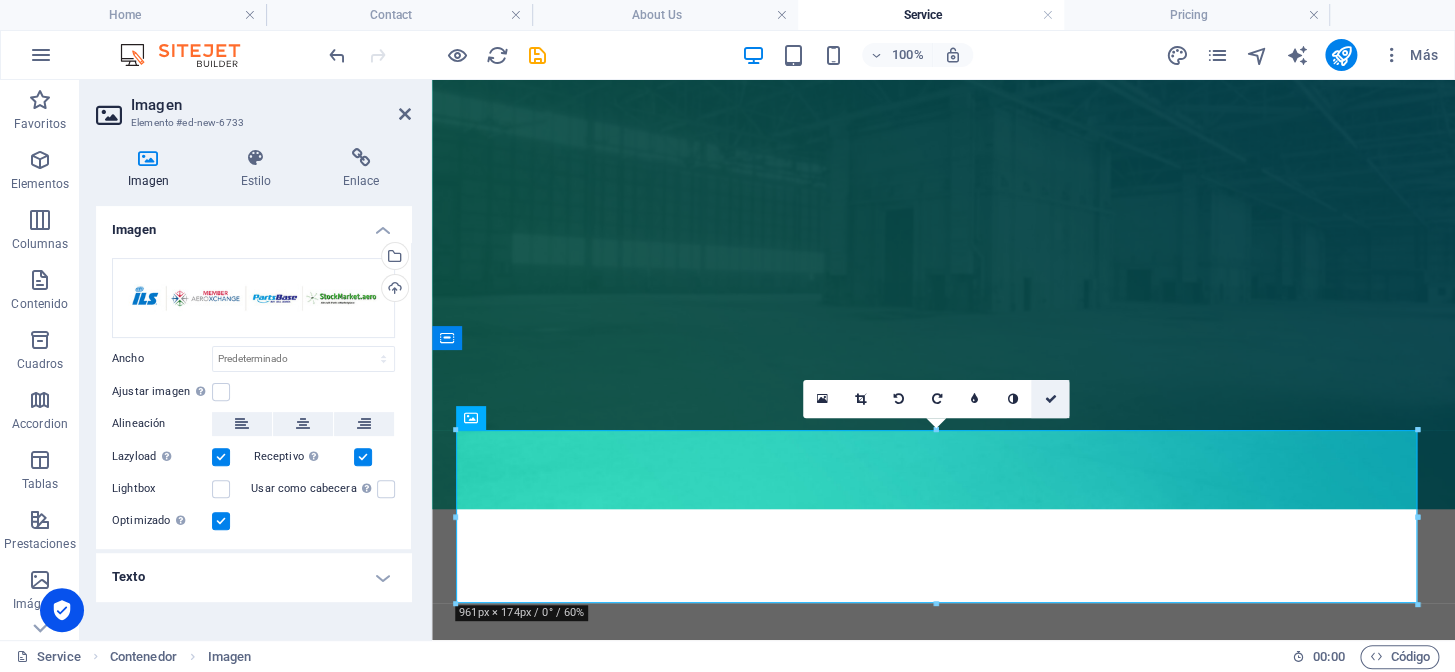 click at bounding box center [1050, 399] 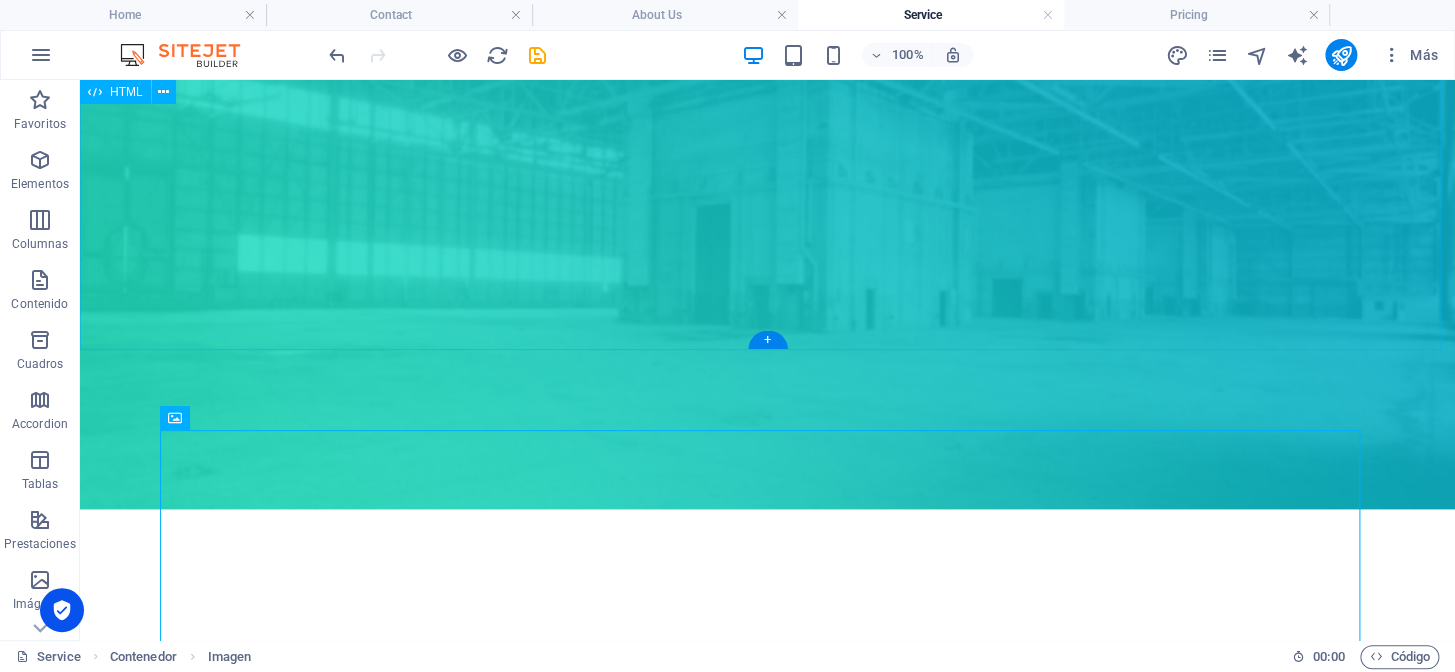 click on "Our Services
At Lift Aerospace we strive to provide our customers the best customer service and highest quality parts in the industry while maintaining competitive pricing. We are constantly evolving to adapt in the changing market to meet and exceed our customers’ requirements.
Rotable & Expendable Sales
We have over 150,000 rotables and expendables available on the shelf or at one of our trusted shops on repair and hold programs. Our inventory is constantly growing and diversifying in order to serve our customer’s needs.
Component Piece Part Sales
Our technical background has given us the competitive edge of sourcing and tearing down components. Most of our piece parts are offered in fresh serviceable condition from one of our trusted shops with some of the lowest turn times in the industry." at bounding box center (767, 1027) 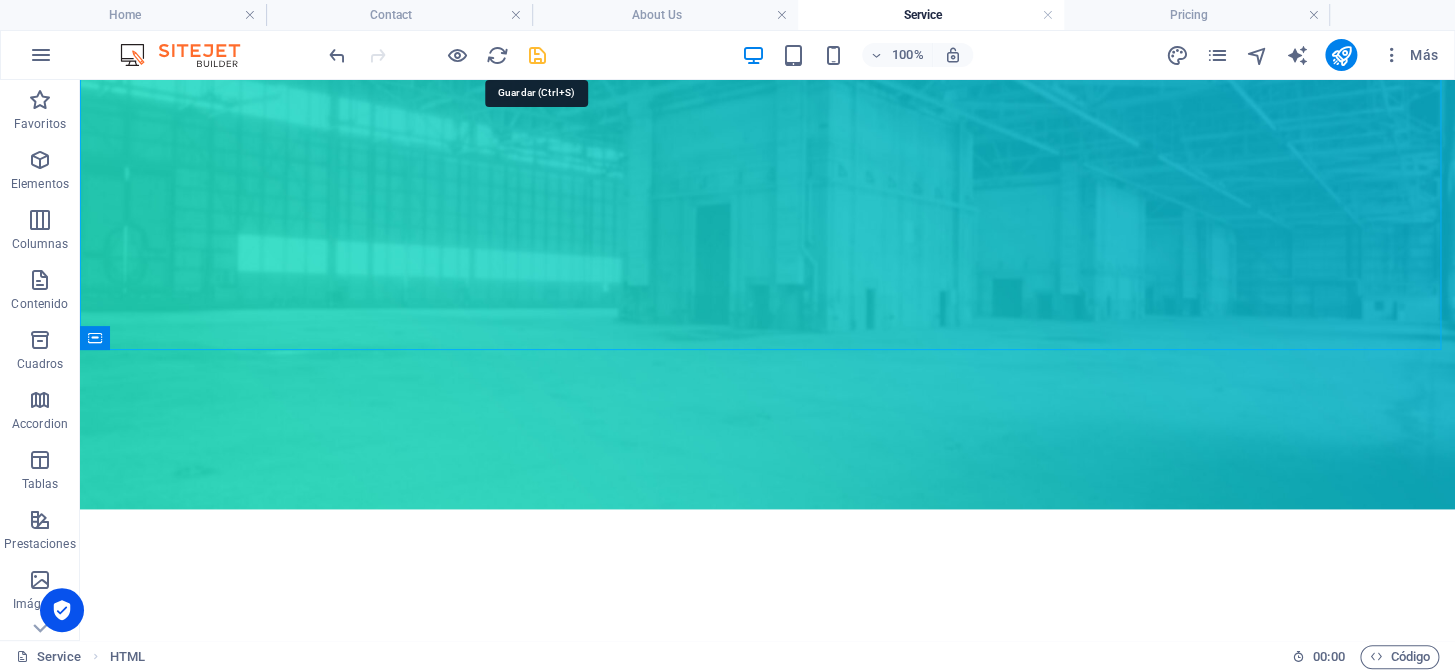 click at bounding box center (537, 55) 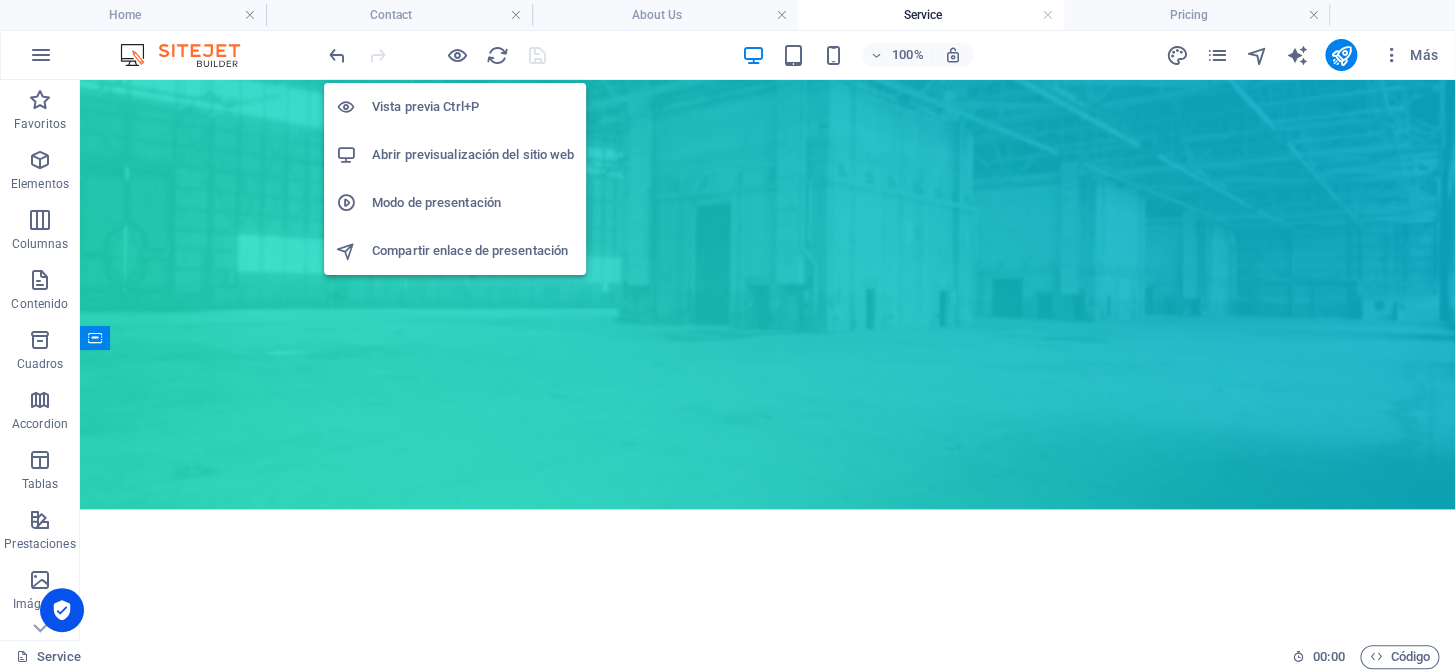 click on "Abrir previsualización del sitio web" at bounding box center (473, 155) 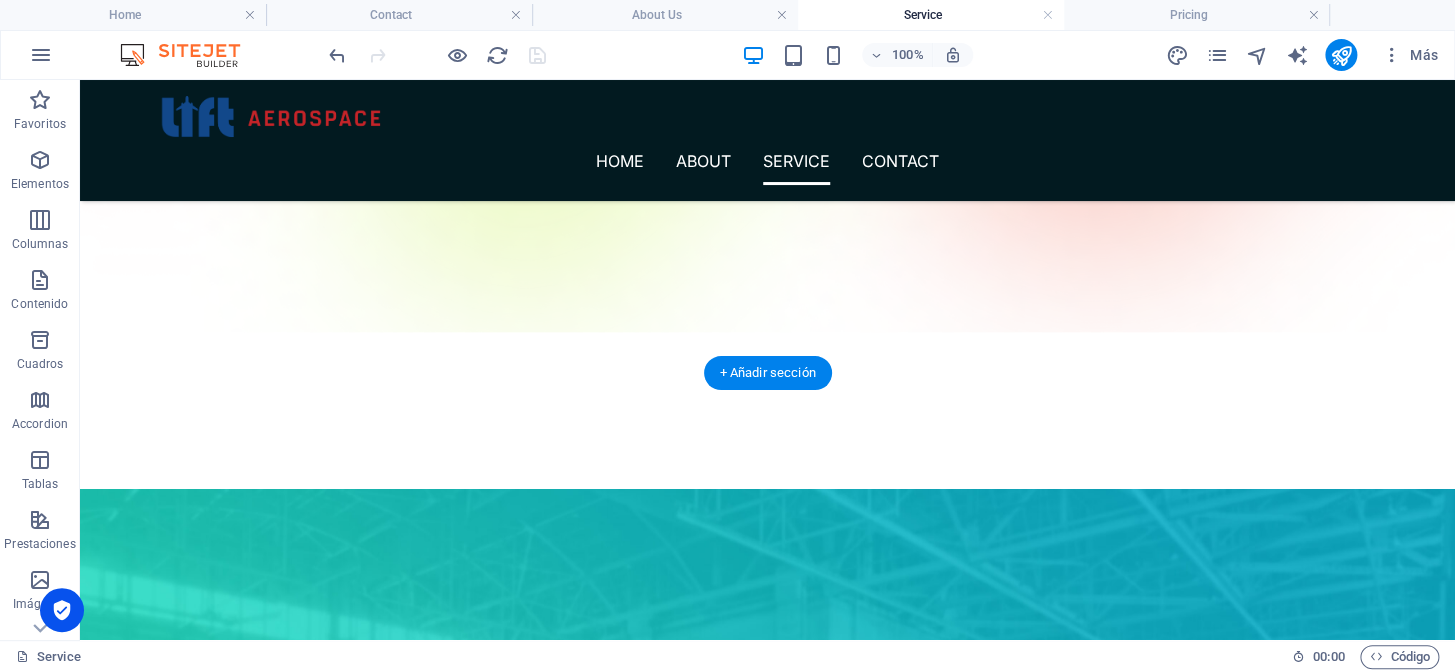 scroll, scrollTop: 272, scrollLeft: 0, axis: vertical 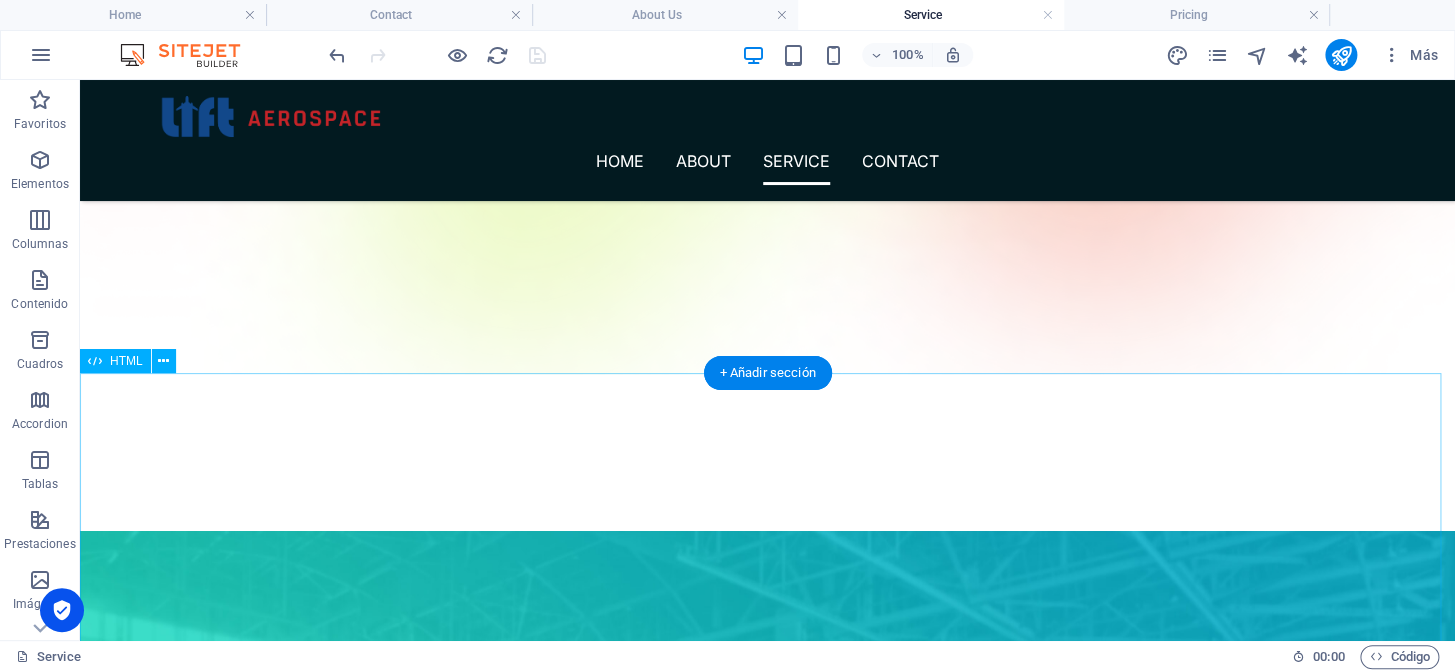 click on "Our Services
At Lift Aerospace we strive to provide our customers the best customer service and highest quality parts in the industry while maintaining competitive pricing. We are constantly evolving to adapt in the changing market to meet and exceed our customers’ requirements.
Rotable & Expendable Sales
We have over 150,000 rotables and expendables available on the shelf or at one of our trusted shops on repair and hold programs. Our inventory is constantly growing and diversifying in order to serve our customer’s needs.
Component Piece Part Sales
Our technical background has given us the competitive edge of sourcing and tearing down components. Most of our piece parts are offered in fresh serviceable condition from one of our trusted shops with some of the lowest turn times in the industry." at bounding box center (767, 1532) 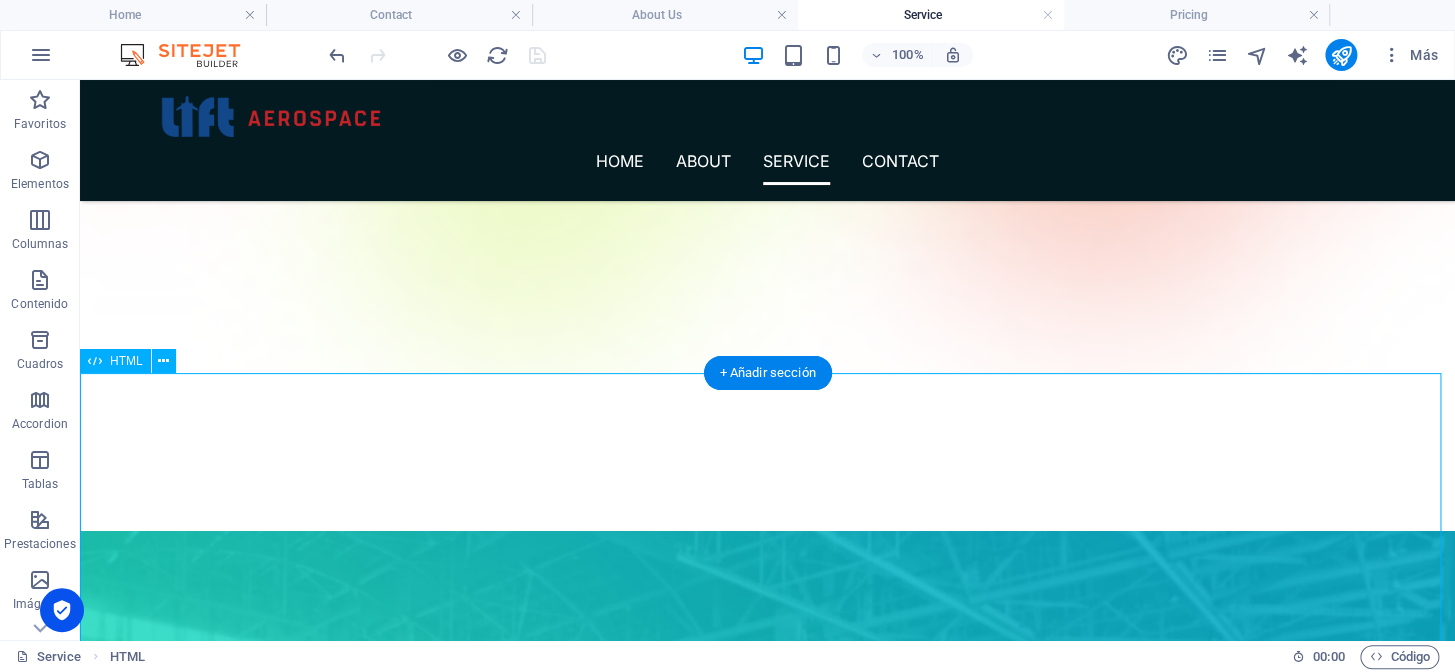 click on "Our Services
At Lift Aerospace we strive to provide our customers the best customer service and highest quality parts in the industry while maintaining competitive pricing. We are constantly evolving to adapt in the changing market to meet and exceed our customers’ requirements.
Rotable & Expendable Sales
We have over 150,000 rotables and expendables available on the shelf or at one of our trusted shops on repair and hold programs. Our inventory is constantly growing and diversifying in order to serve our customer’s needs.
Component Piece Part Sales
Our technical background has given us the competitive edge of sourcing and tearing down components. Most of our piece parts are offered in fresh serviceable condition from one of our trusted shops with some of the lowest turn times in the industry." at bounding box center (767, 1532) 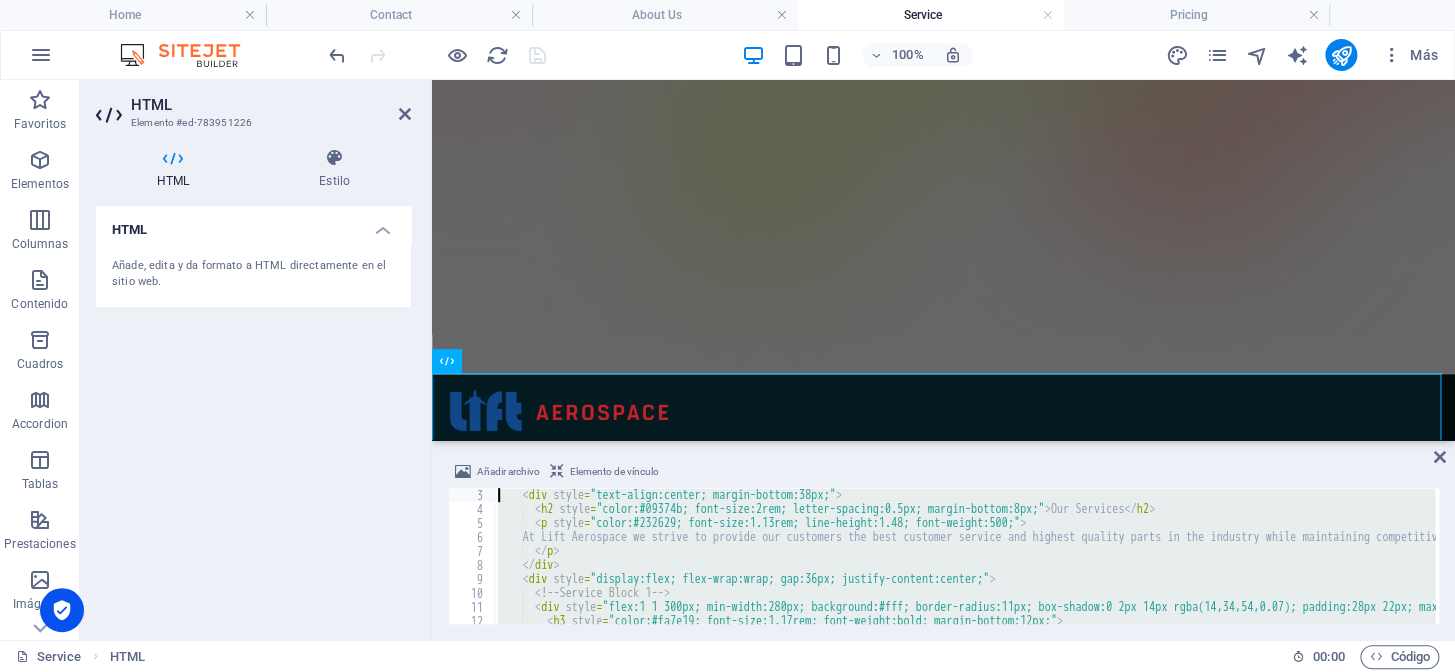 scroll, scrollTop: 0, scrollLeft: 0, axis: both 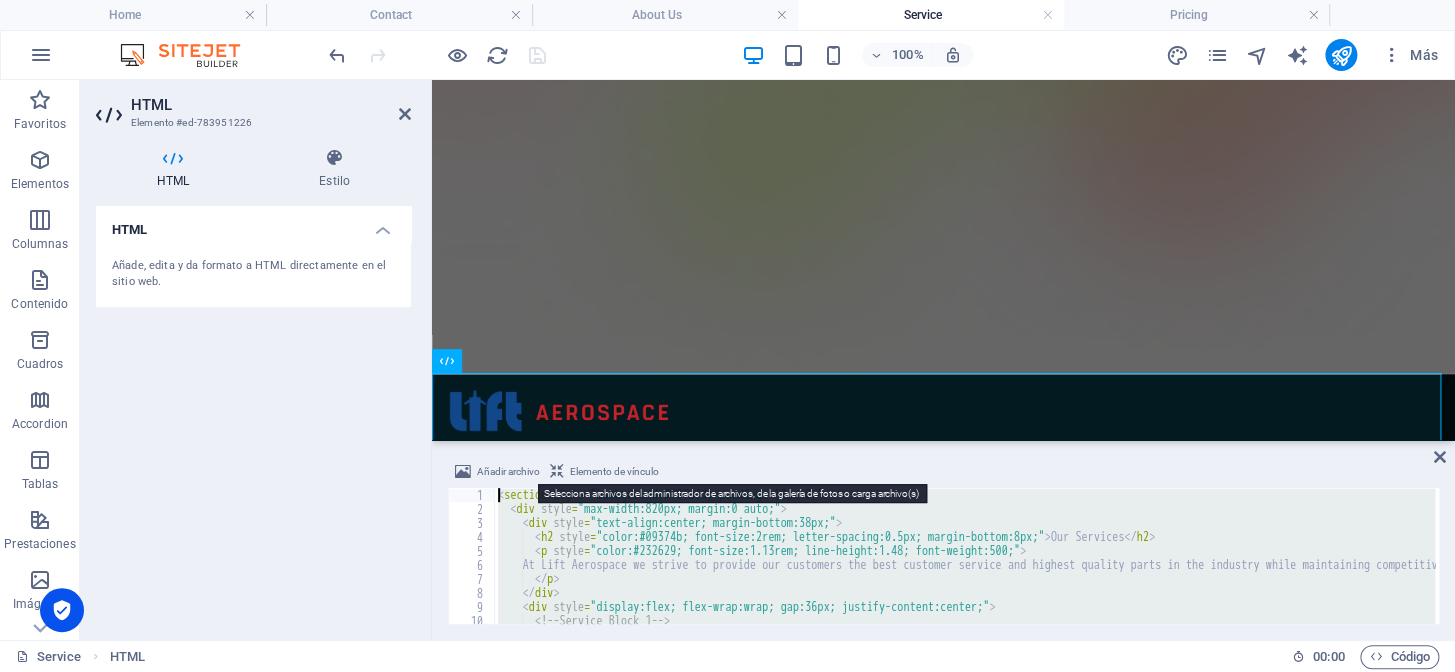 drag, startPoint x: 595, startPoint y: 609, endPoint x: 489, endPoint y: 464, distance: 179.61348 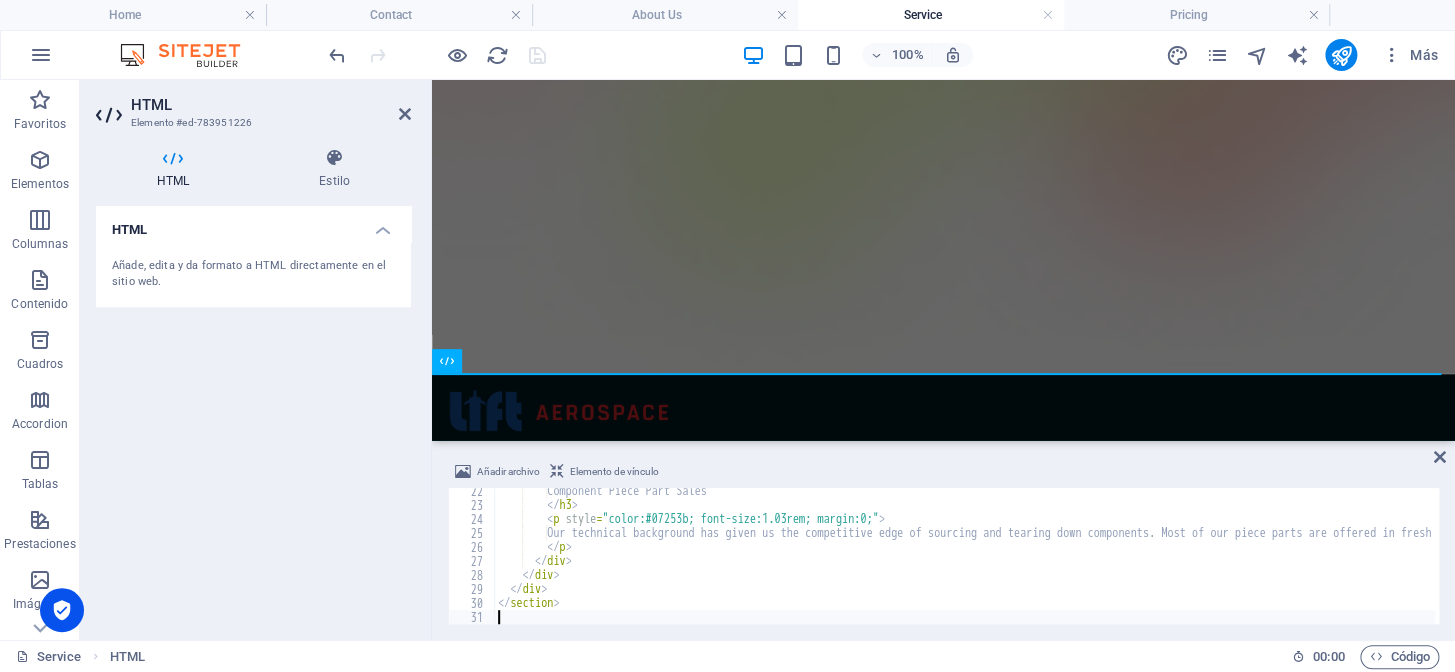 scroll, scrollTop: 298, scrollLeft: 0, axis: vertical 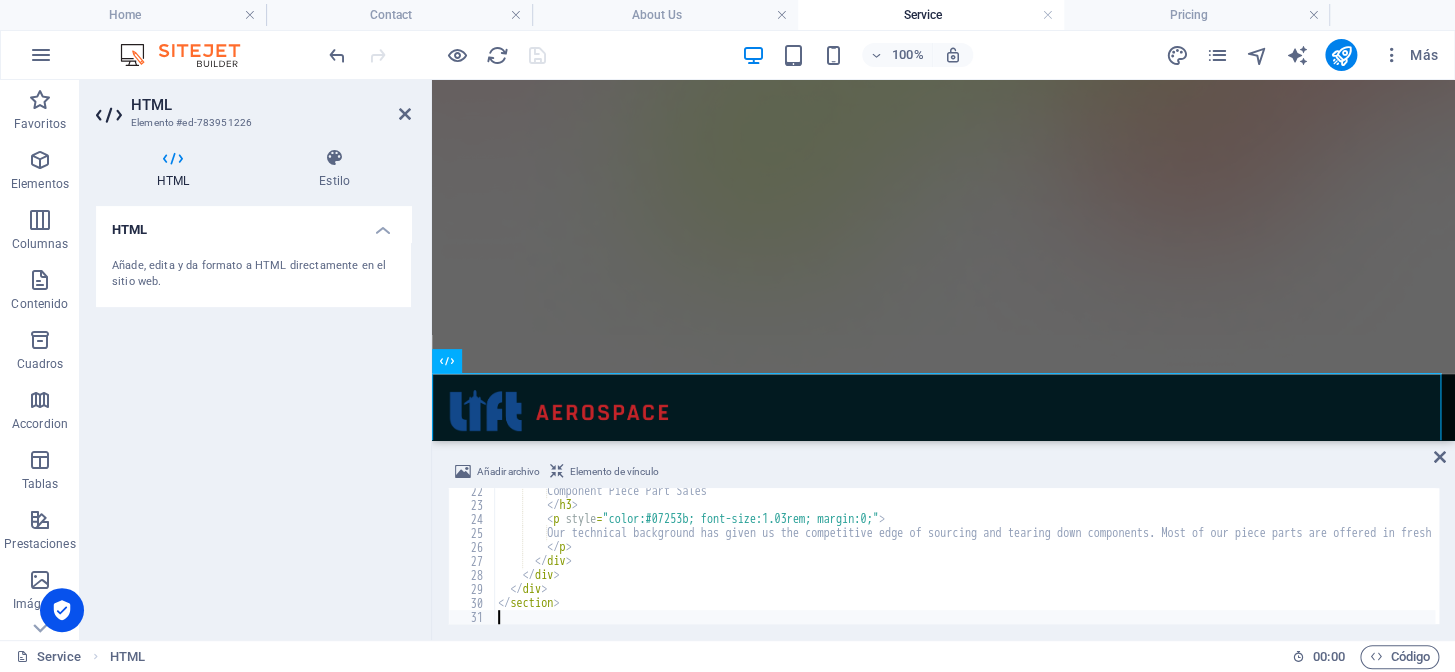 type on "</section>" 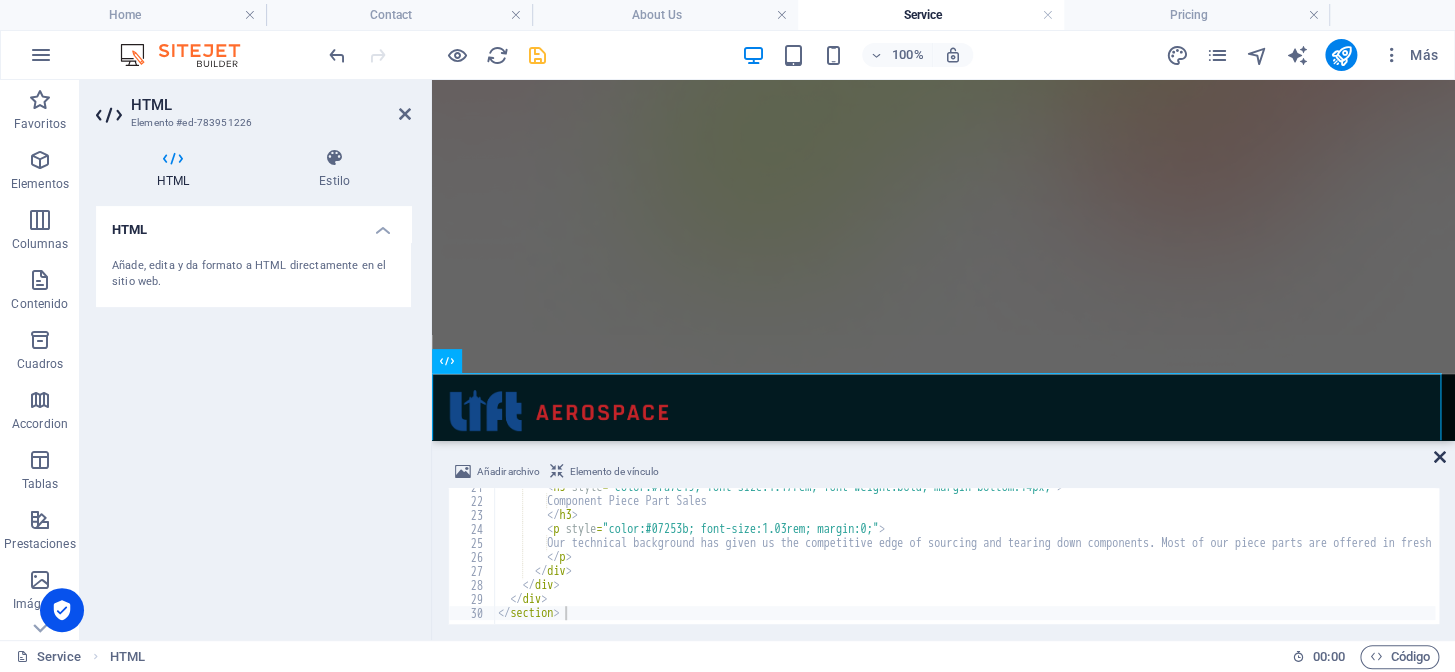 drag, startPoint x: 1440, startPoint y: 459, endPoint x: 939, endPoint y: 439, distance: 501.39905 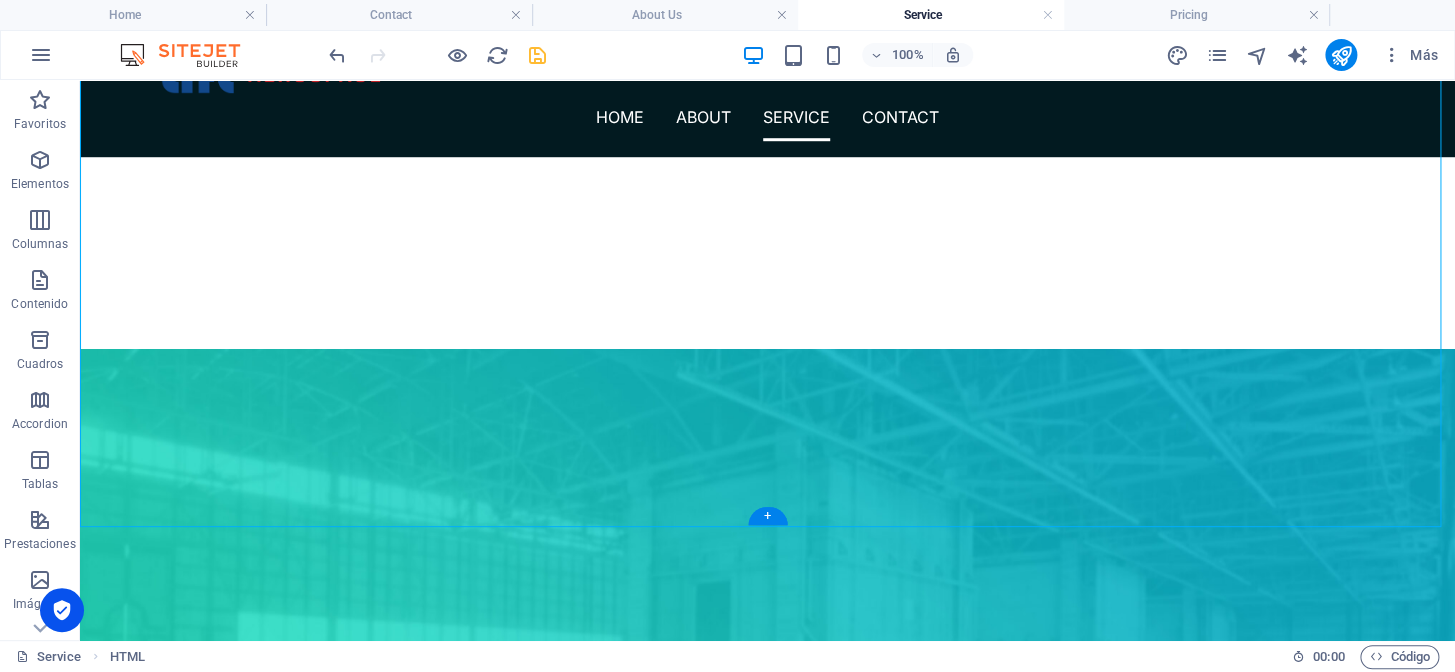 scroll, scrollTop: 636, scrollLeft: 0, axis: vertical 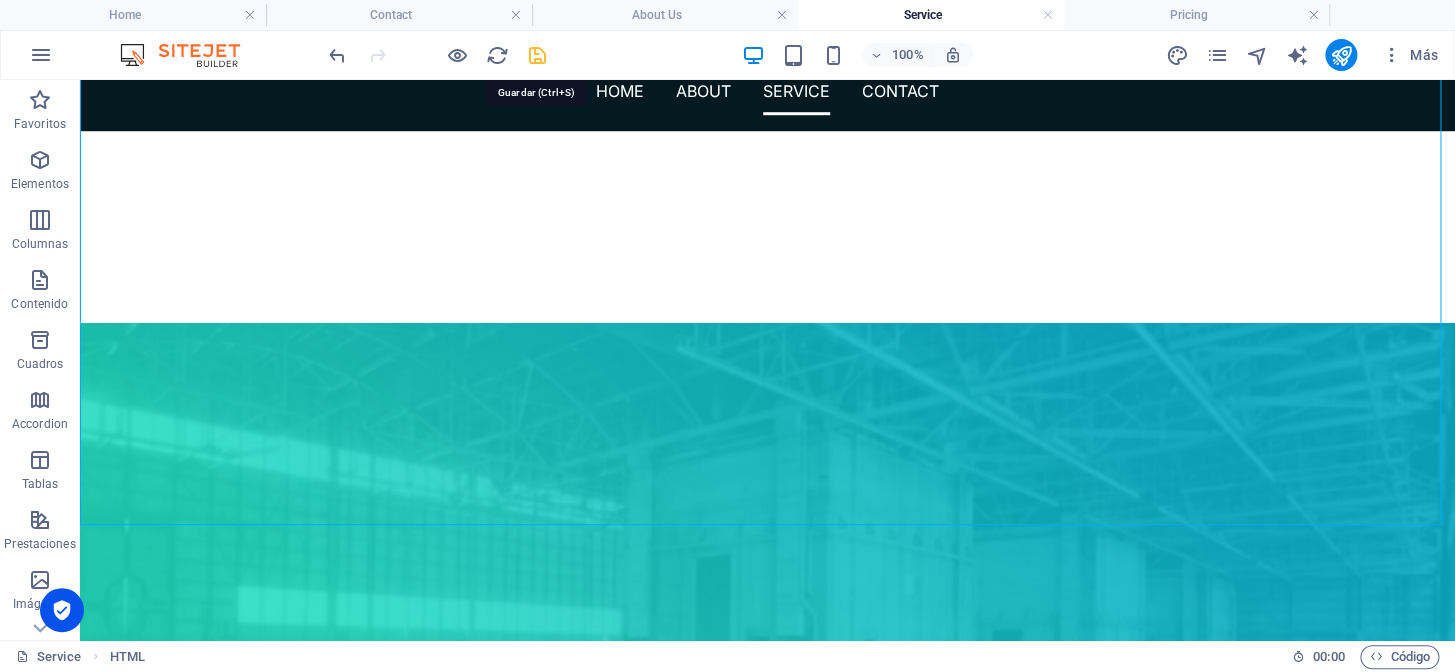 click at bounding box center [537, 55] 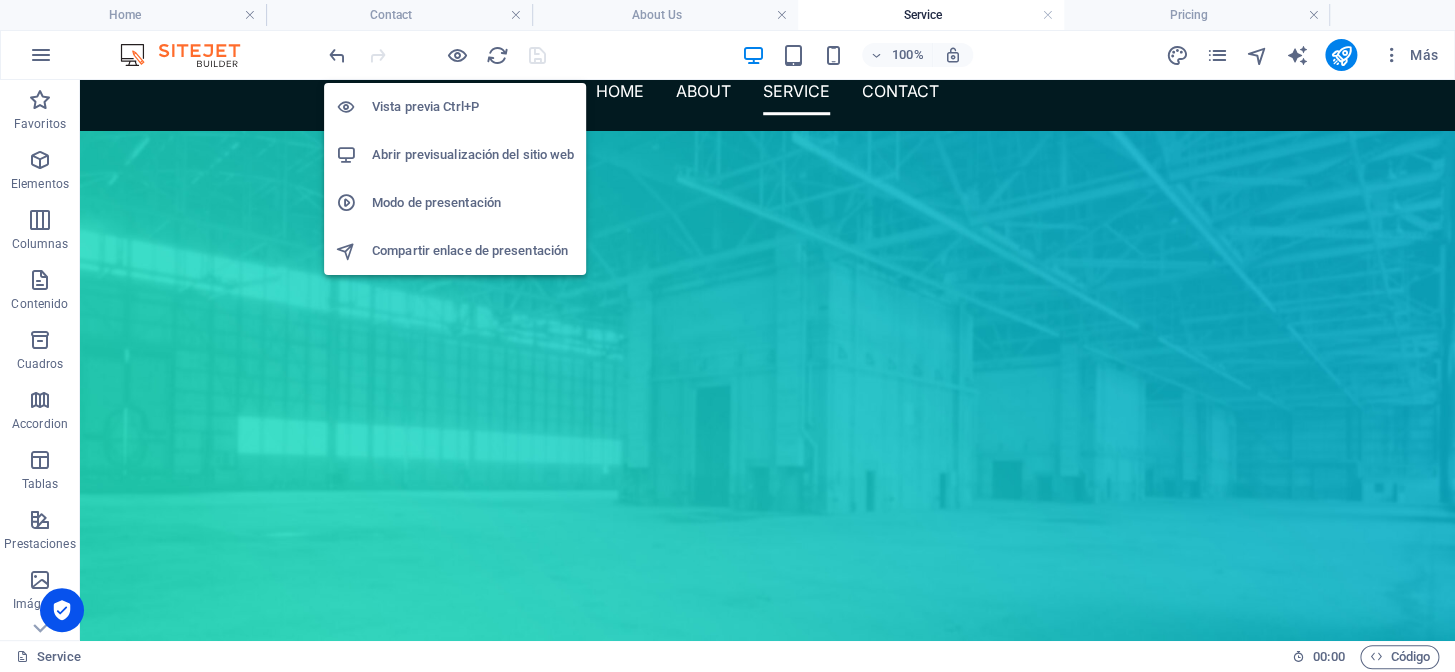 click on "Abrir previsualización del sitio web" at bounding box center [473, 155] 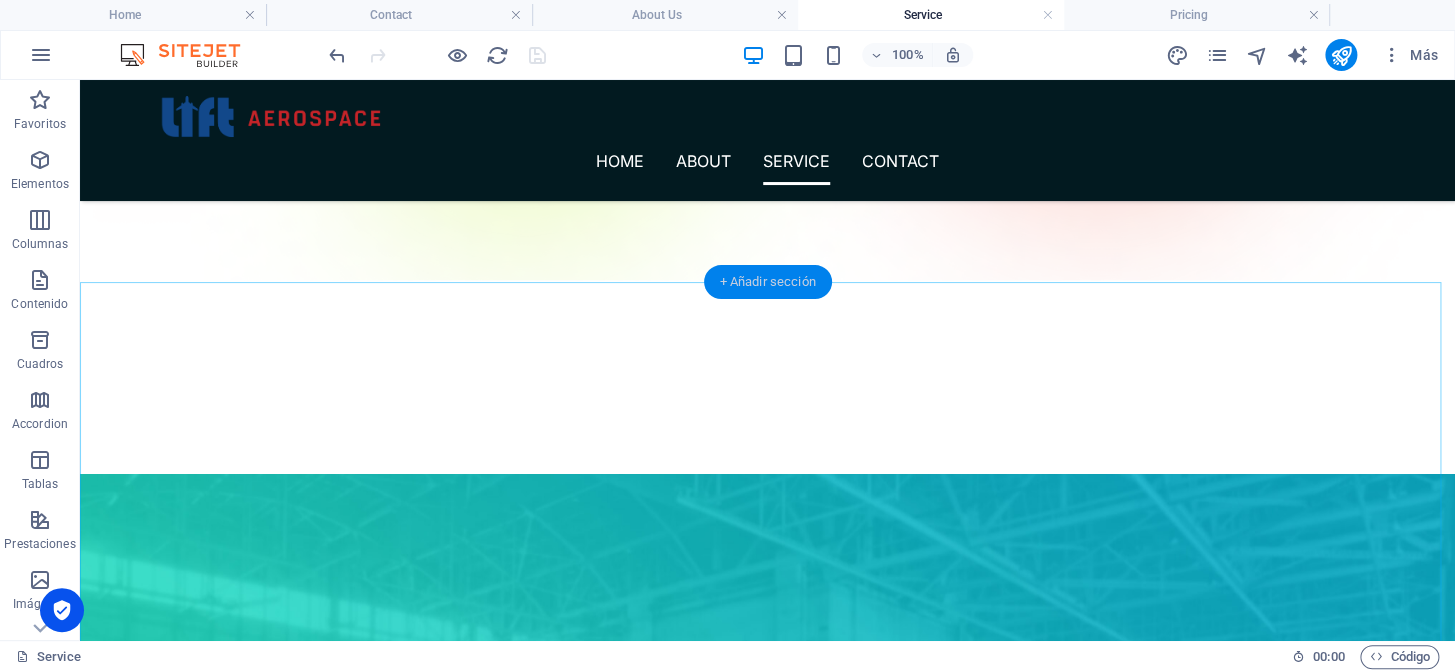 scroll, scrollTop: 363, scrollLeft: 0, axis: vertical 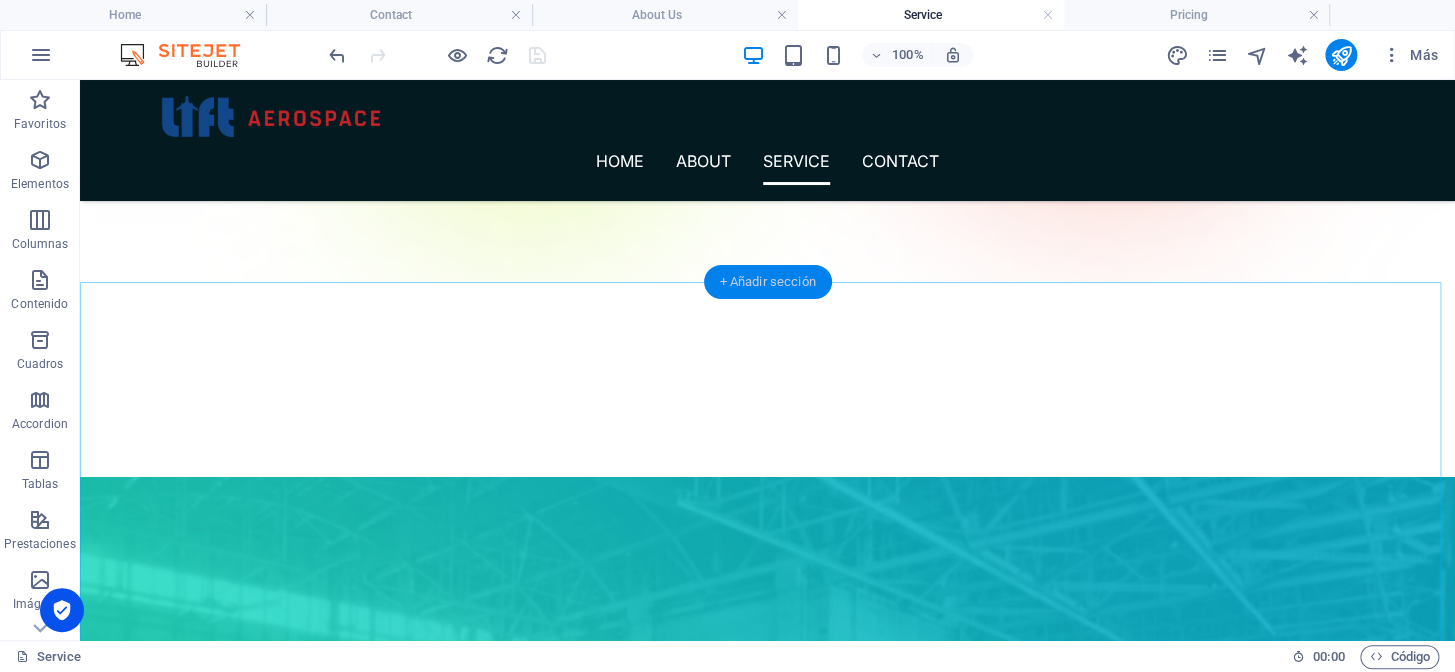 click on "+ Añadir sección" at bounding box center (767, 282) 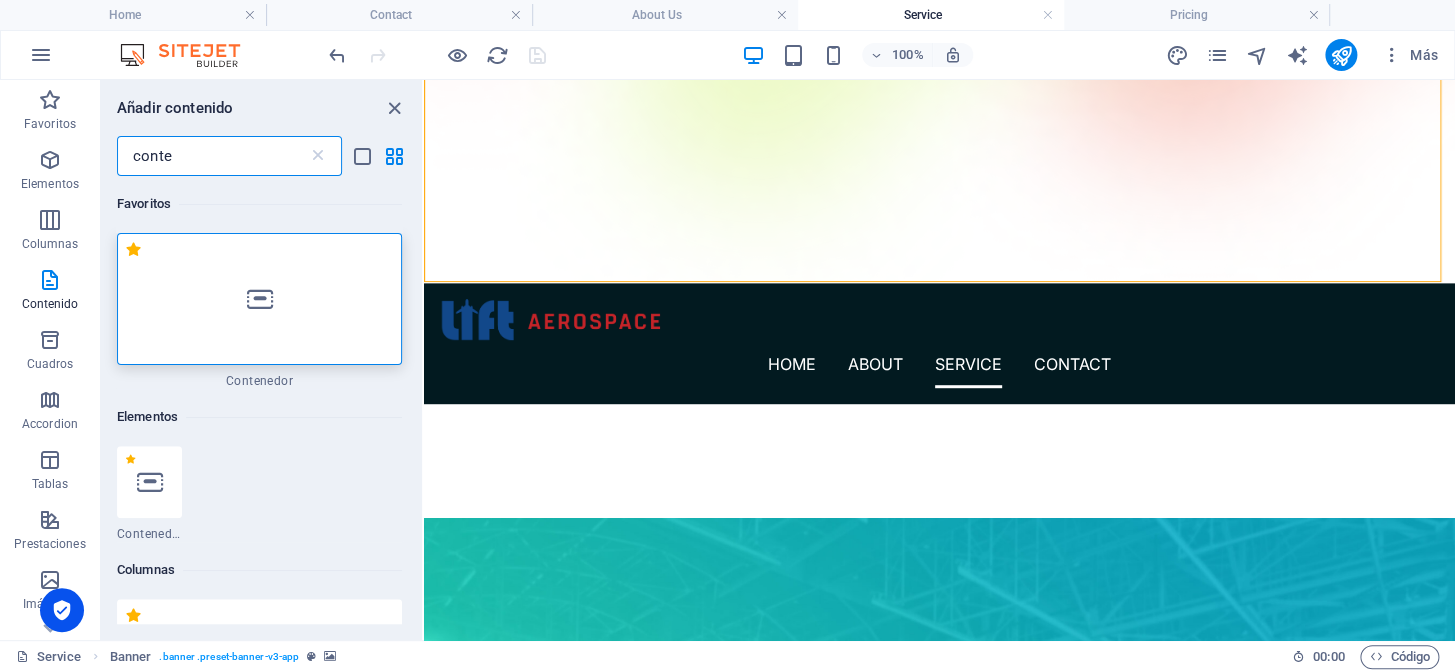 click on "conte" at bounding box center [212, 156] 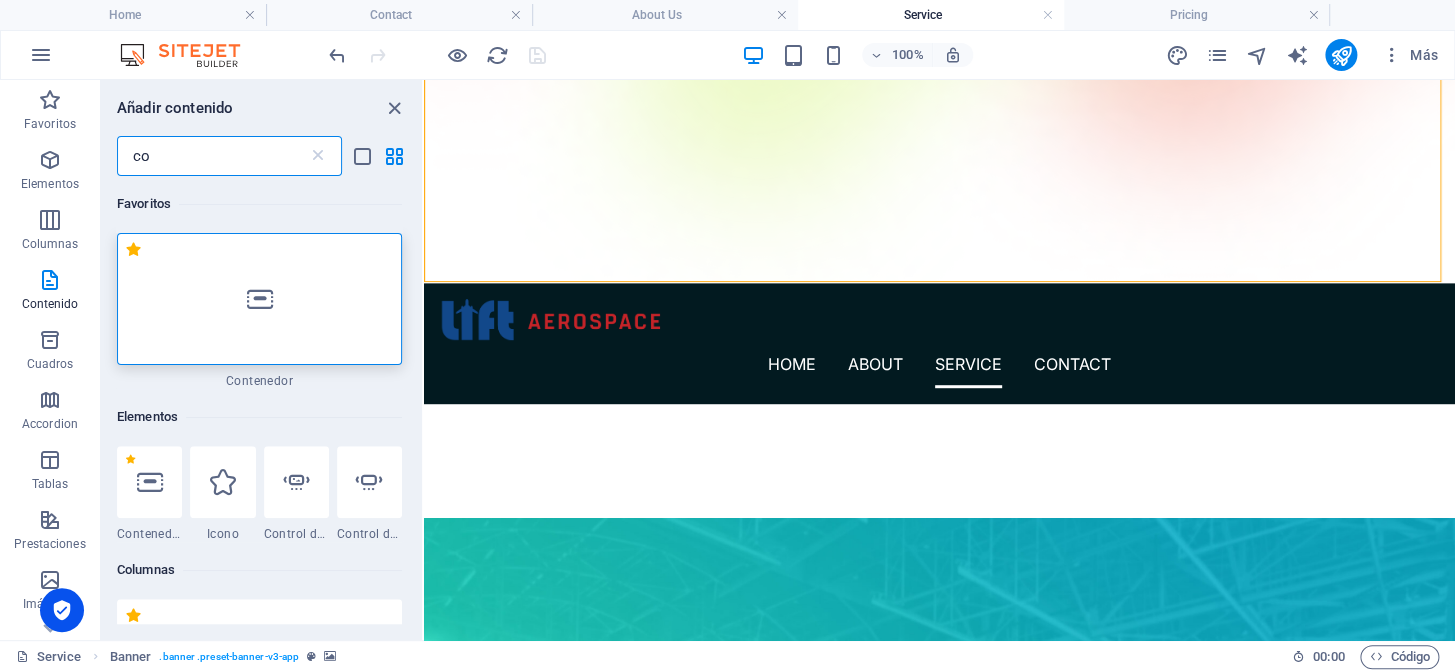 type on "c" 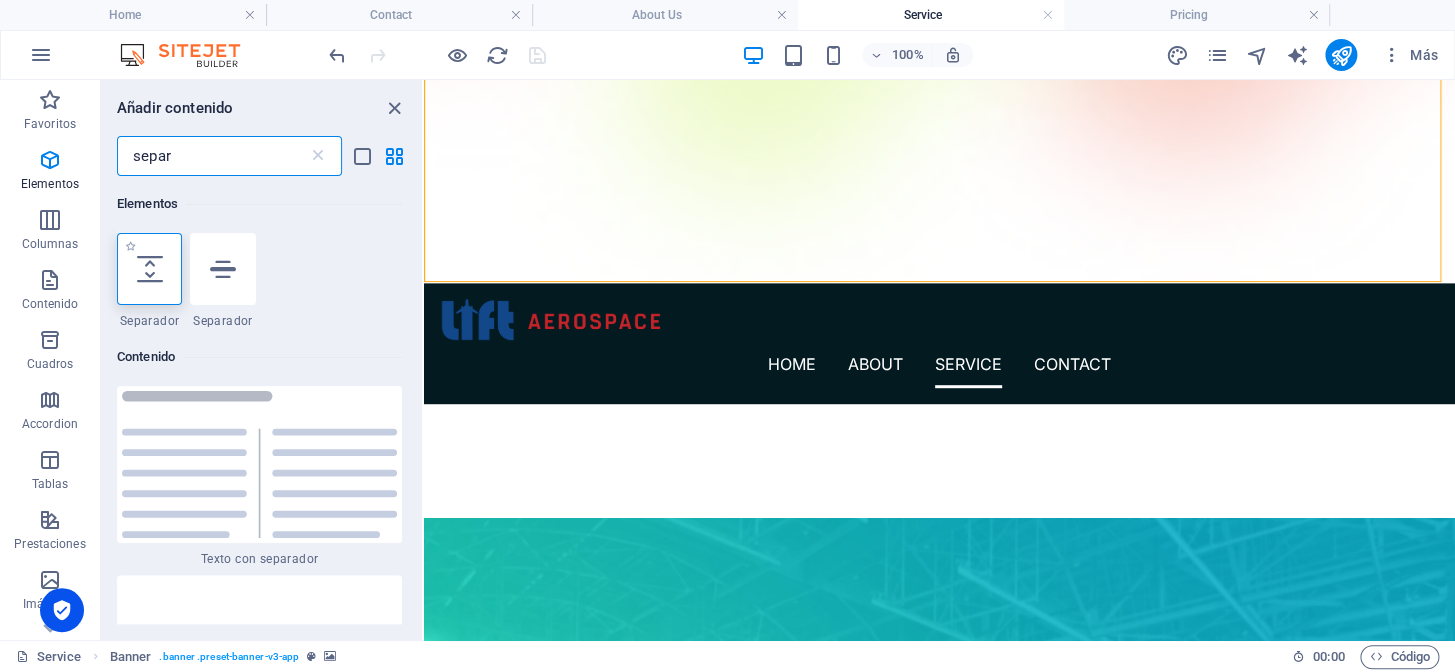type on "separ" 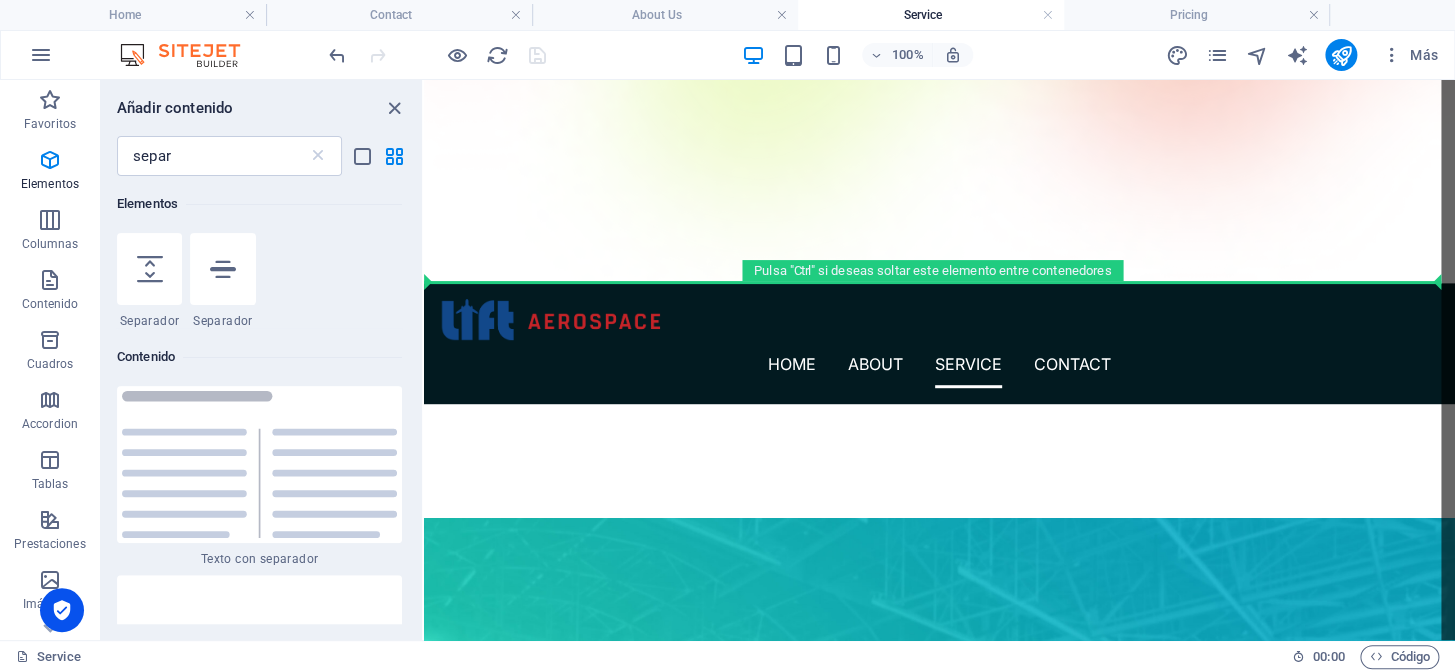 select on "px" 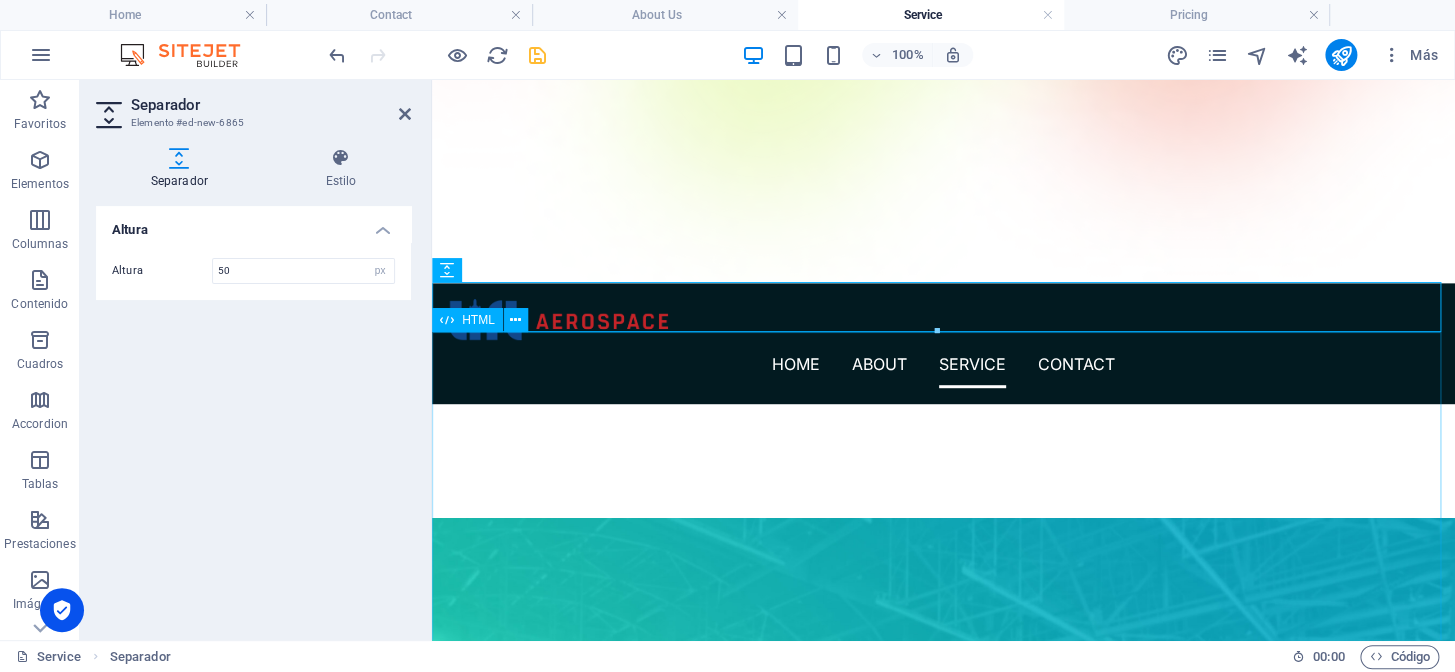 click on "Our Services
At Lift Aerospace we strive to provide our customers the best customer service and highest quality parts in the industry while maintaining competitive pricing. We are constantly evolving to adapt in the changing market to meet and exceed our customers’ requirements.
Rotable & Expendable Sales
We have over 150,000 rotables and expendables available on the shelf or at one of our trusted shops on repair and hold programs. Our inventory is constantly growing and diversifying in order to serve our customer’s needs.
Component Piece Part Sales
Our technical background has given us the competitive edge of sourcing and tearing down components. Most of our piece parts are offered in fresh serviceable condition from one of our trusted shops with some of the lowest turn times in the industry." at bounding box center [943, 1555] 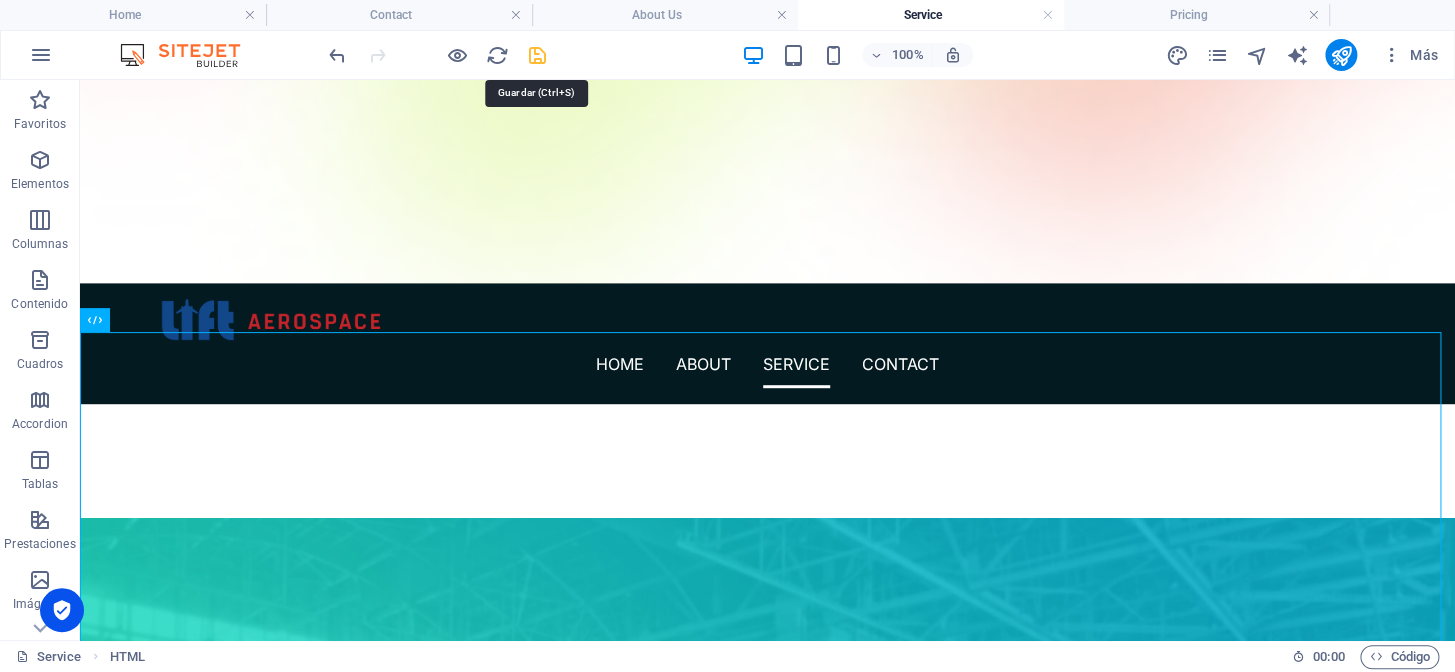 click at bounding box center (537, 55) 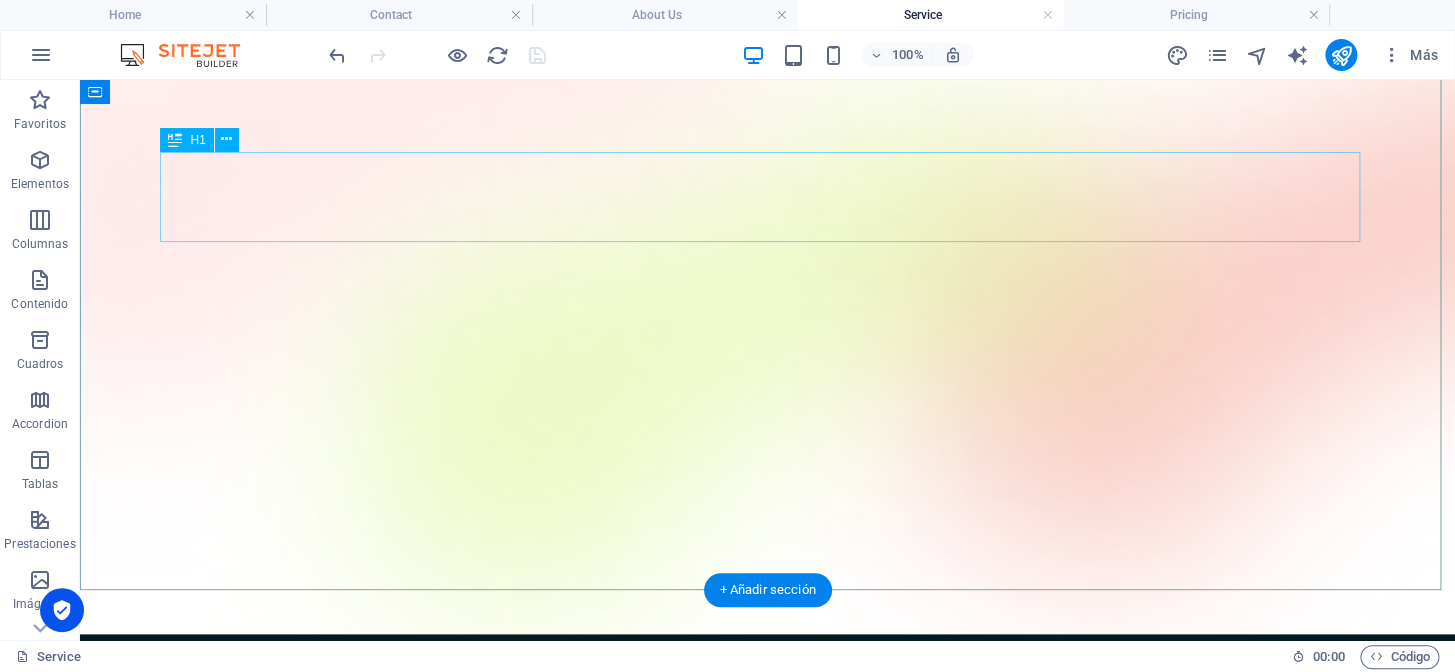 scroll, scrollTop: 0, scrollLeft: 0, axis: both 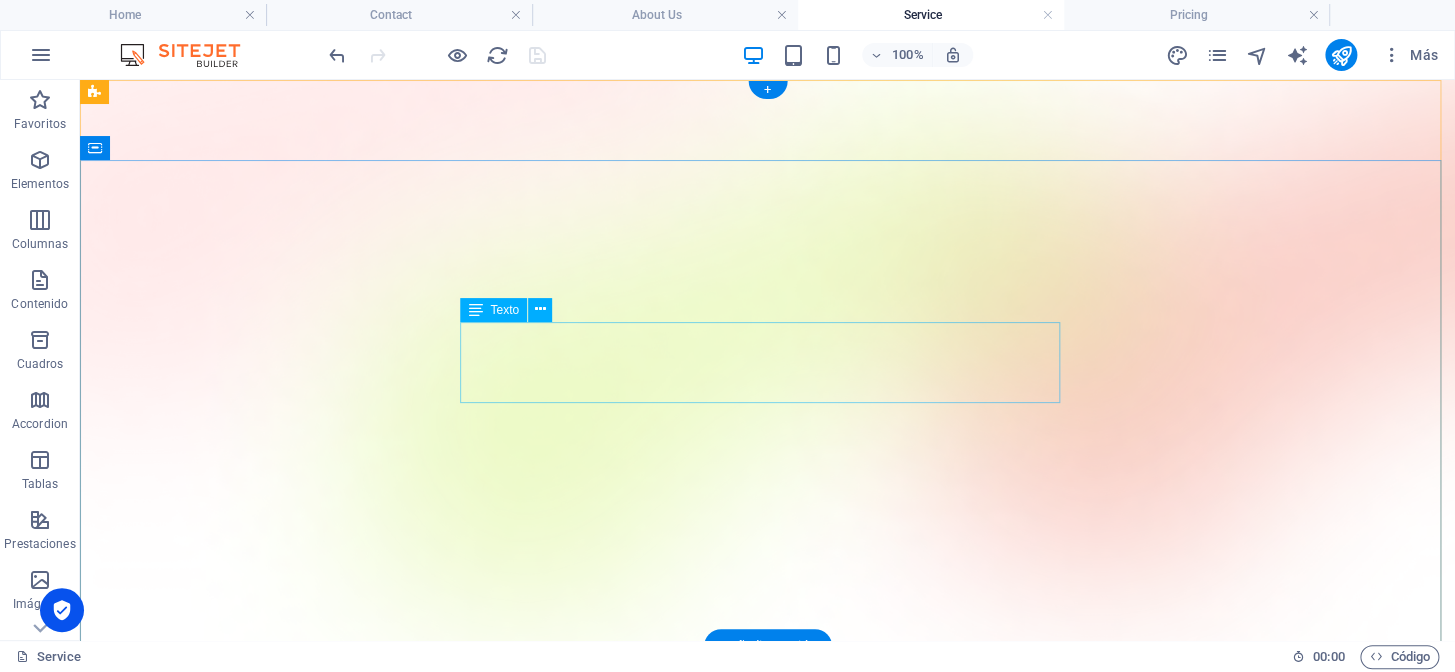 click on "Delivering world class support through quality parts, expert sourcing, and fast-turn solutions  tailored to meet every operational need." at bounding box center (768, 1458) 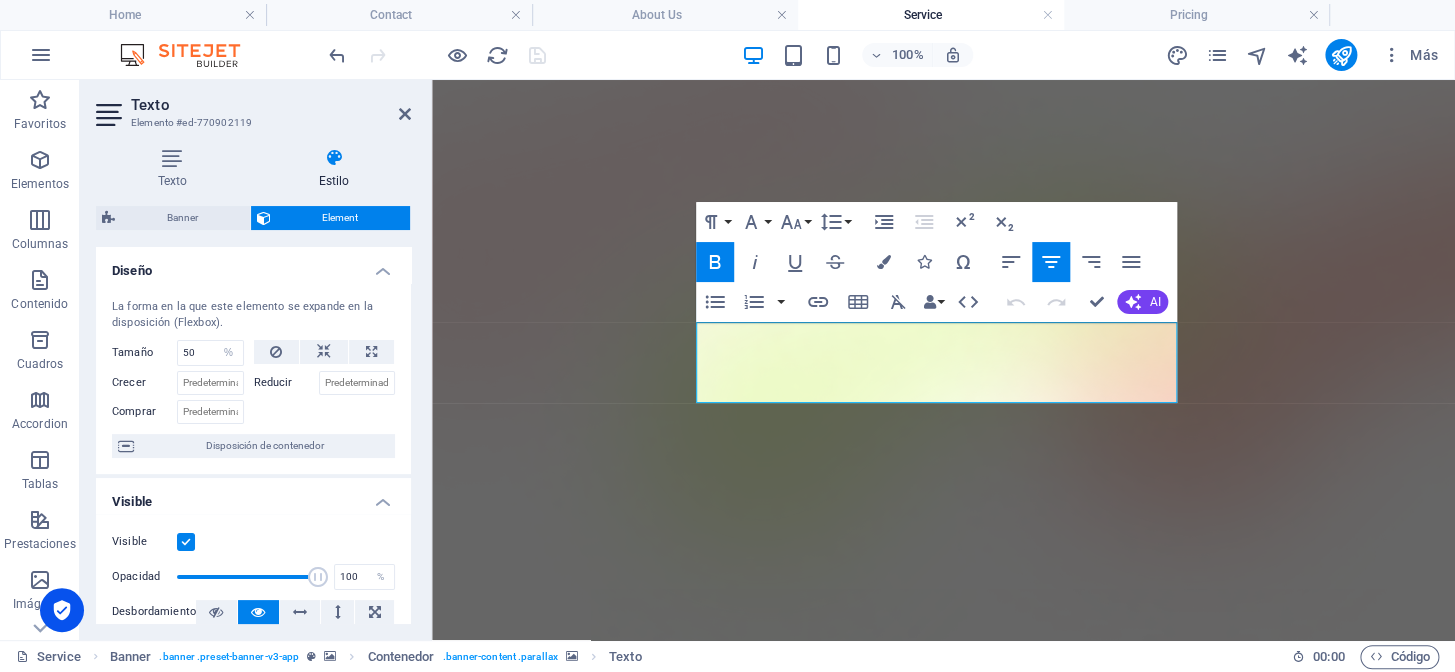 click at bounding box center [943, 1515] 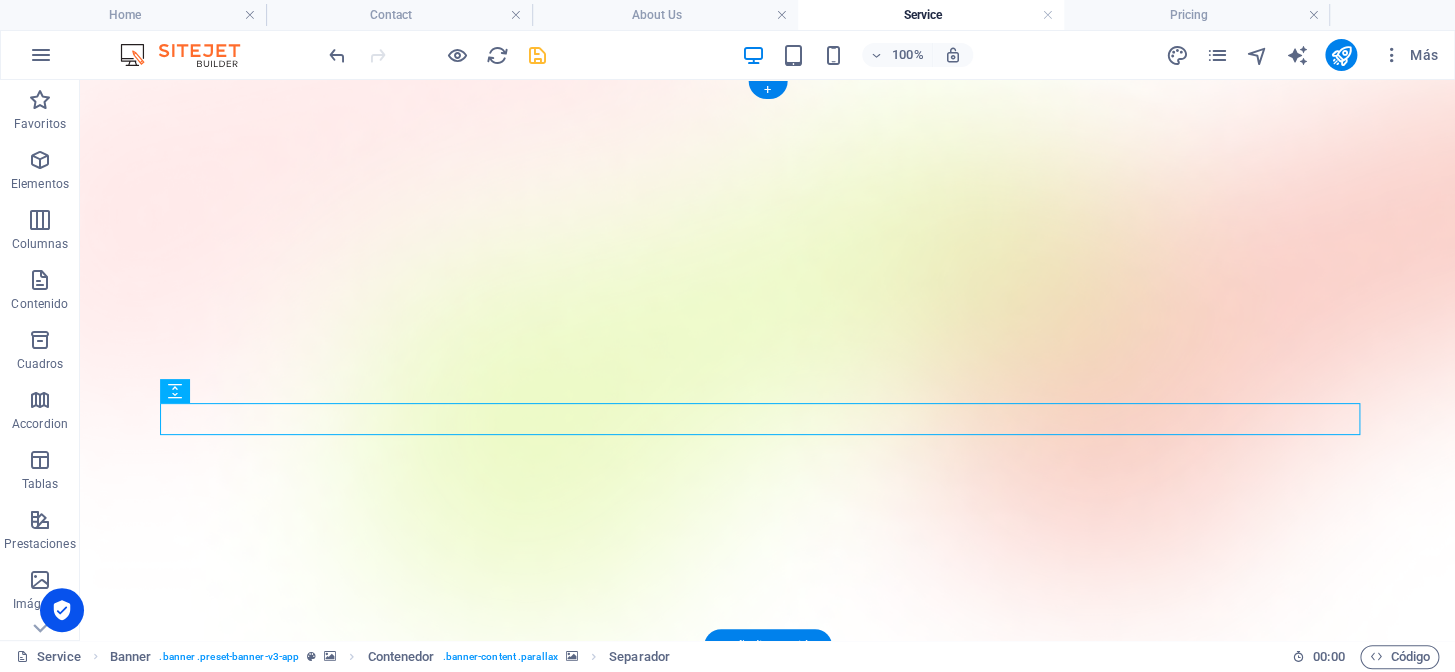 click at bounding box center (767, 993) 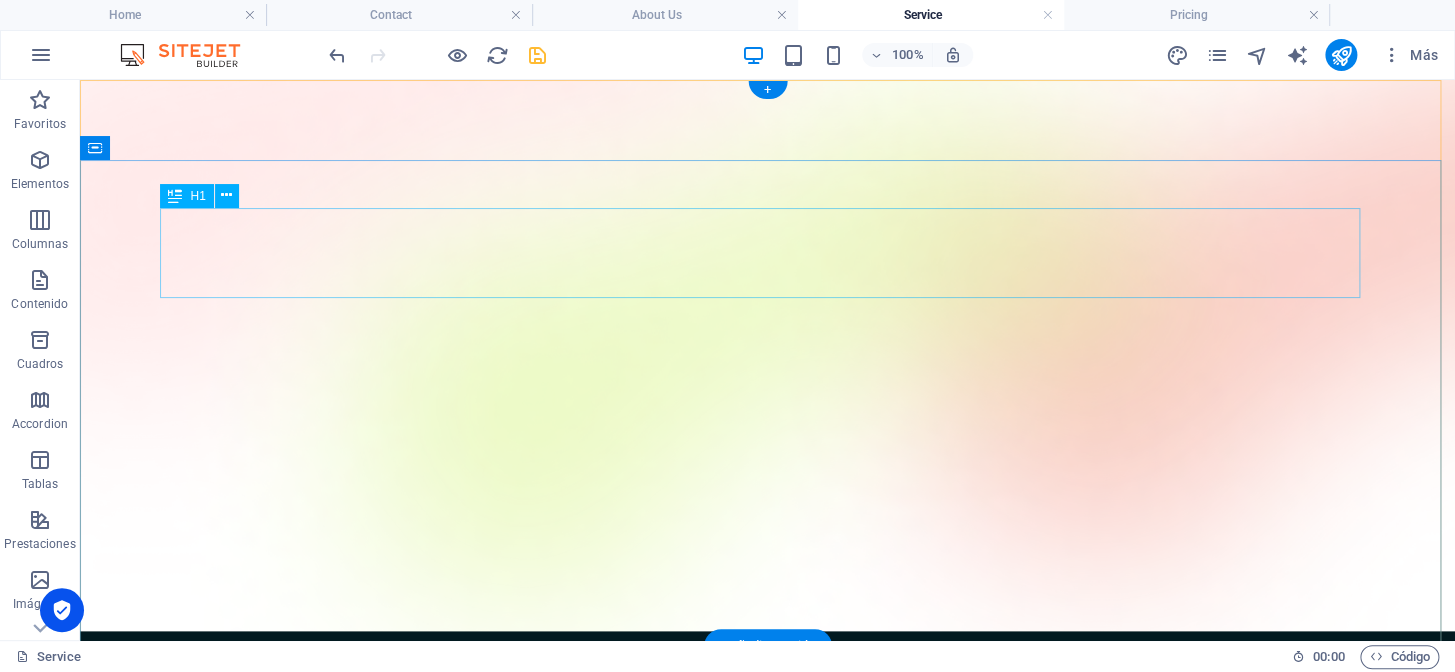 scroll, scrollTop: 0, scrollLeft: 0, axis: both 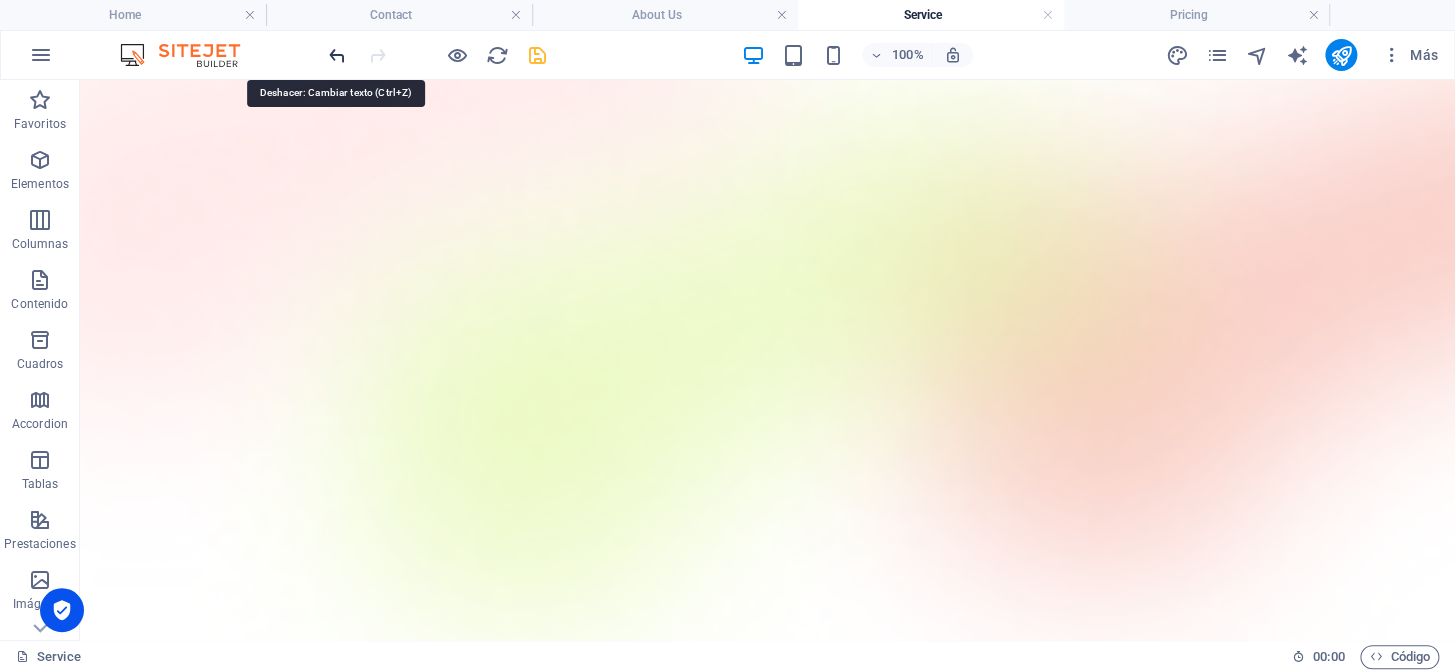 click at bounding box center [337, 55] 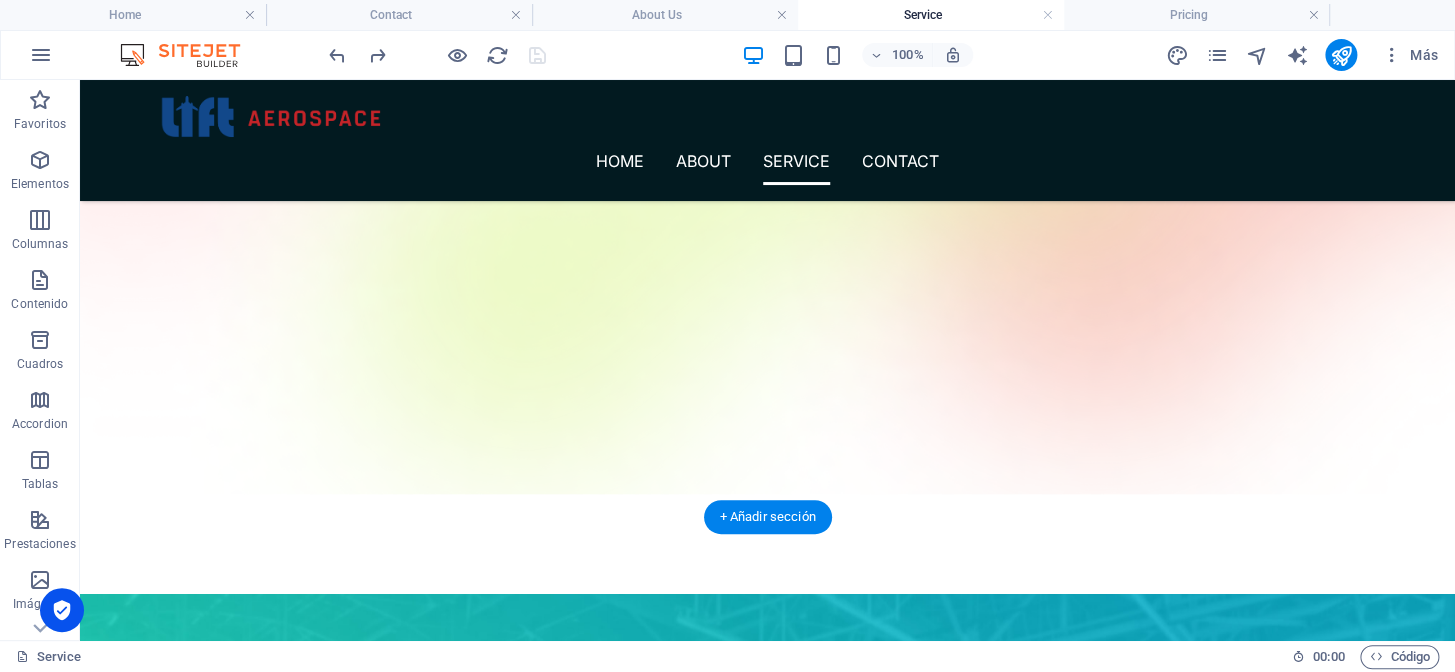 scroll, scrollTop: 129, scrollLeft: 0, axis: vertical 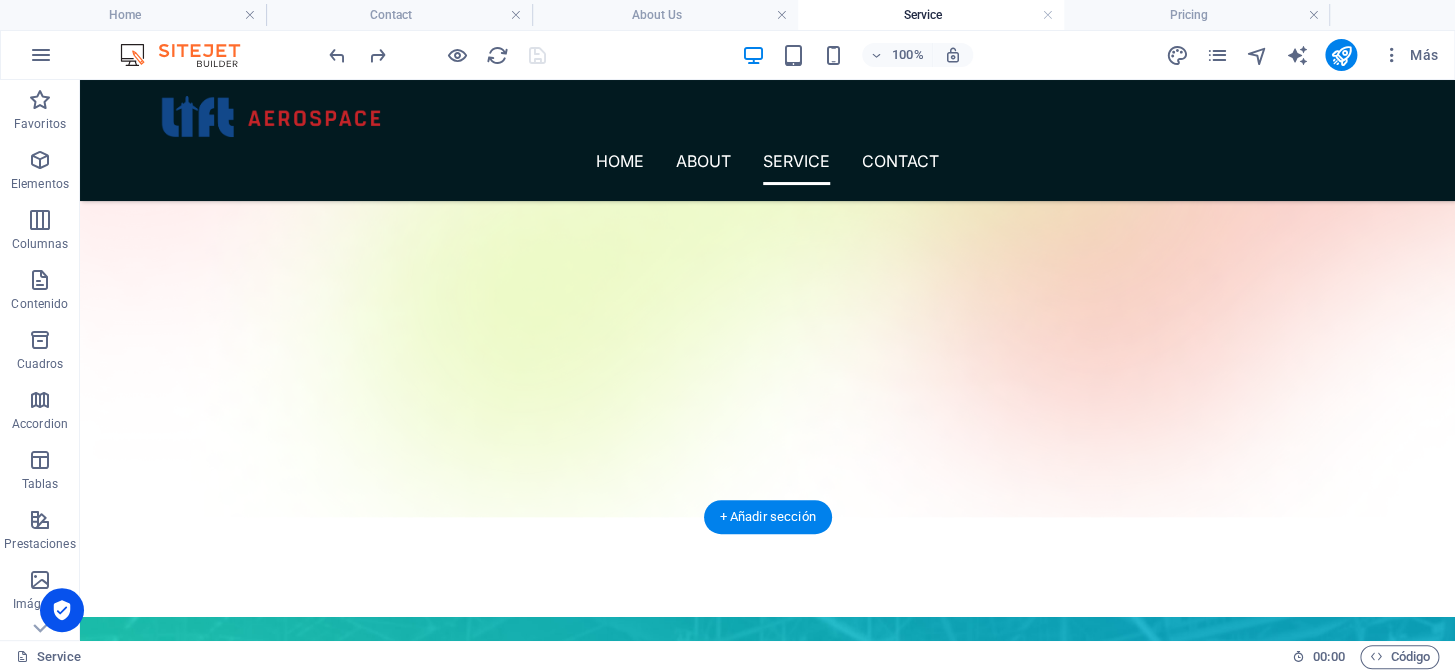 click on "Services Delivering world class support through quality parts, expert sourcing, and fast-turn solutions  tailored to meet every operational need." at bounding box center [767, 965] 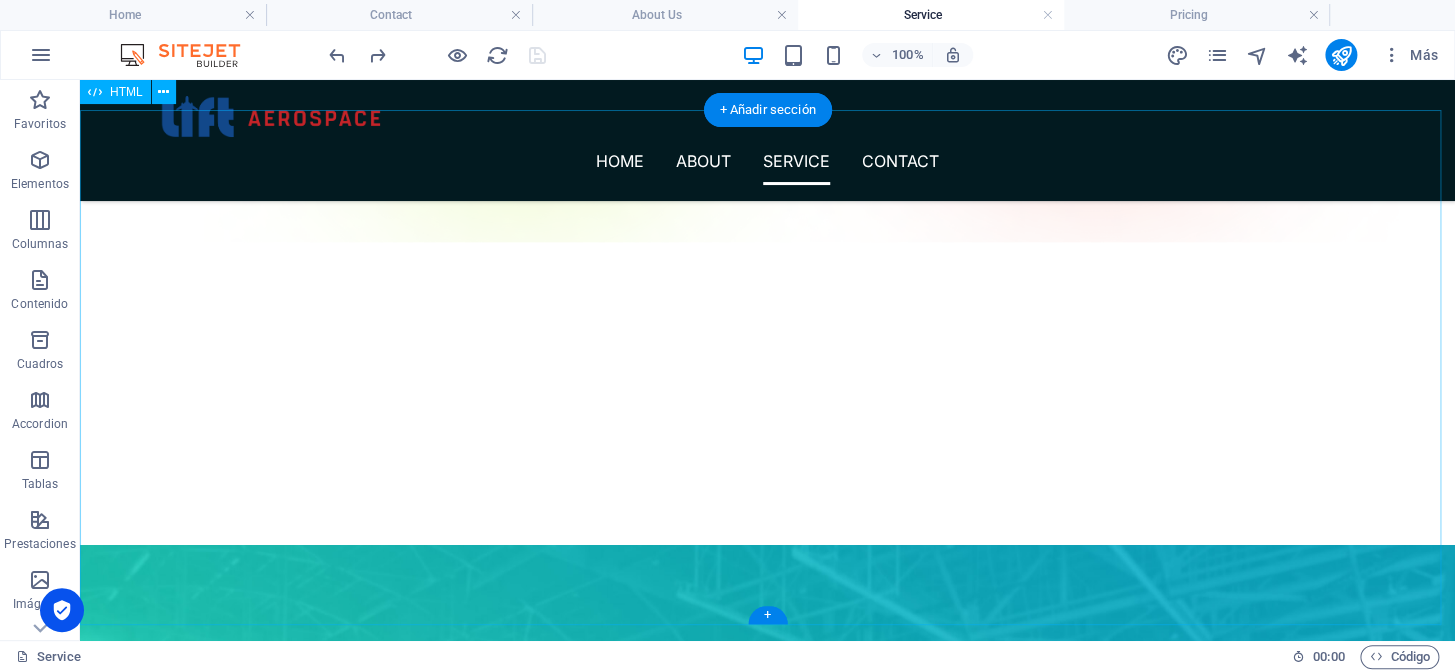 scroll, scrollTop: 401, scrollLeft: 0, axis: vertical 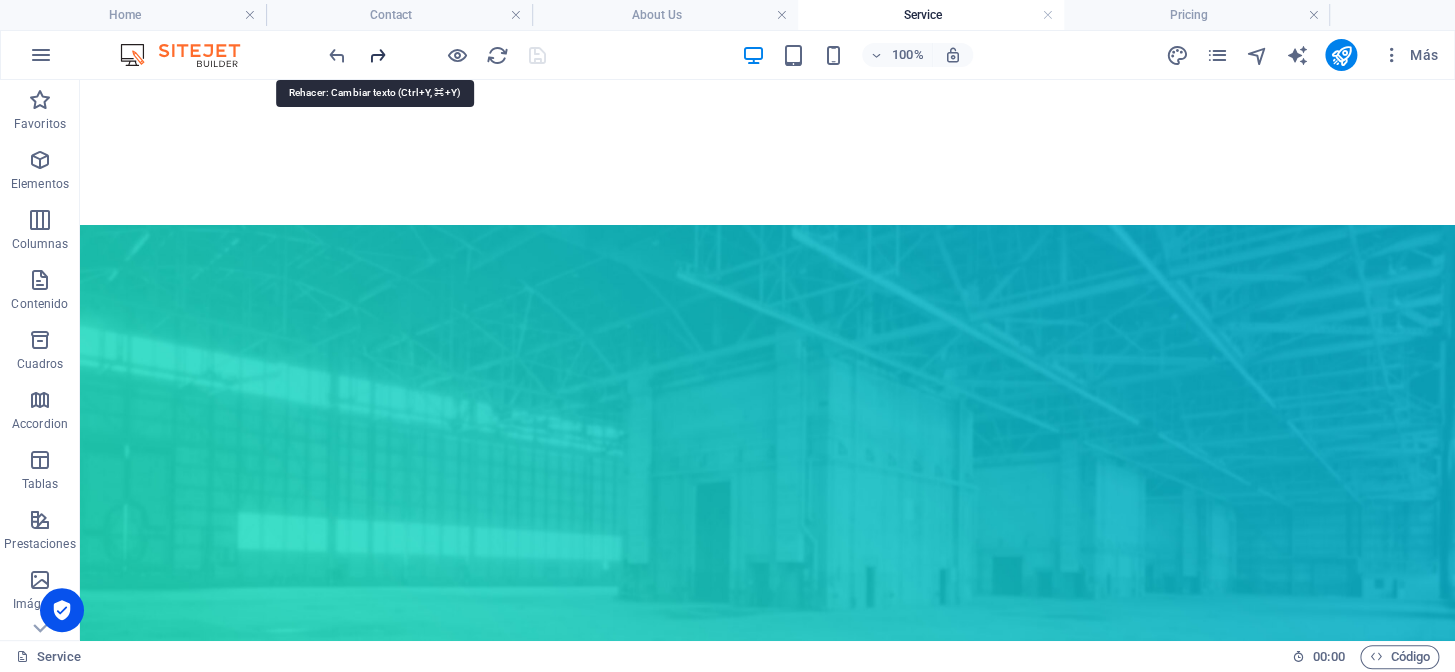 click at bounding box center (377, 55) 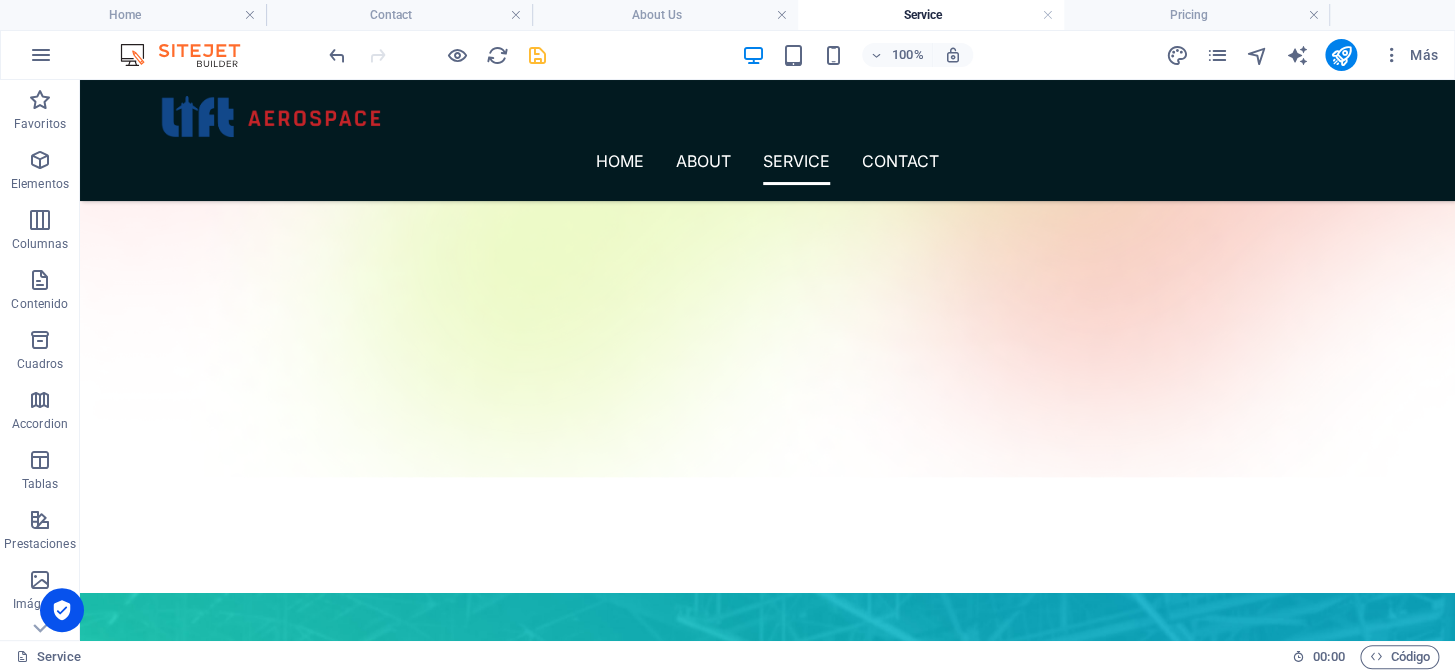 scroll, scrollTop: 0, scrollLeft: 0, axis: both 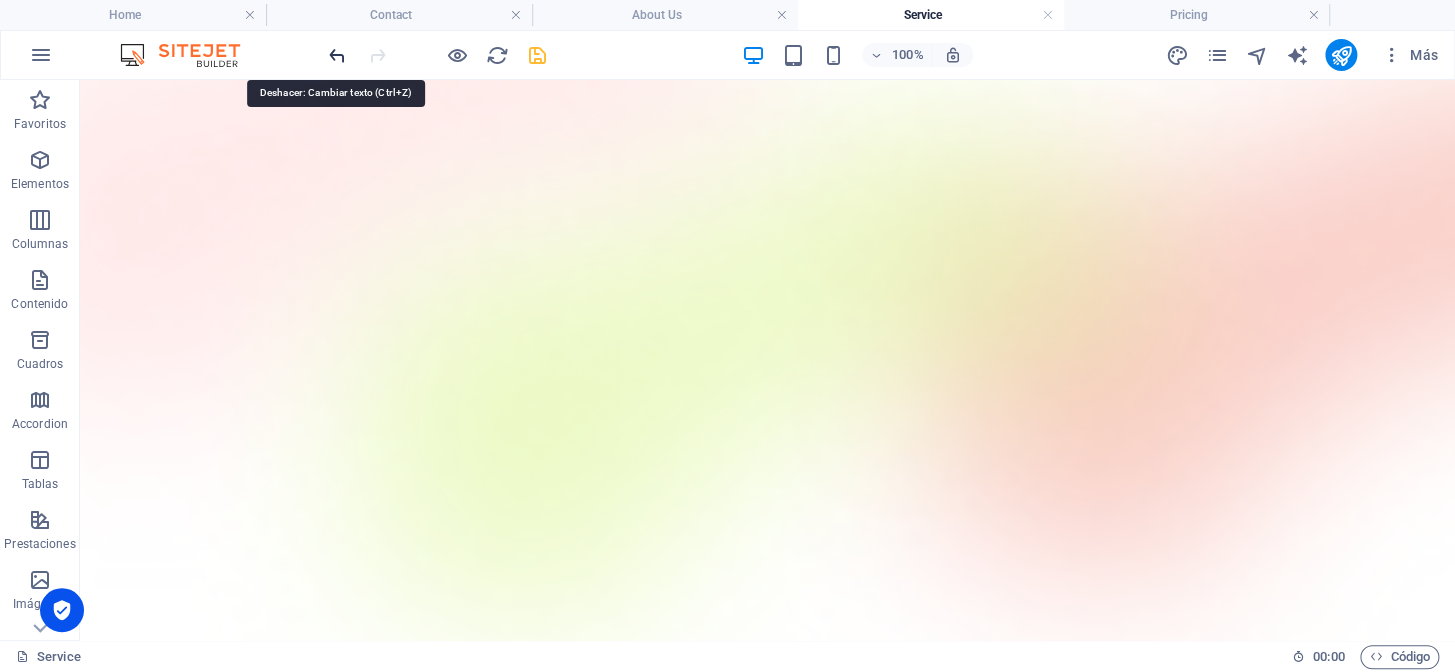 click at bounding box center [337, 55] 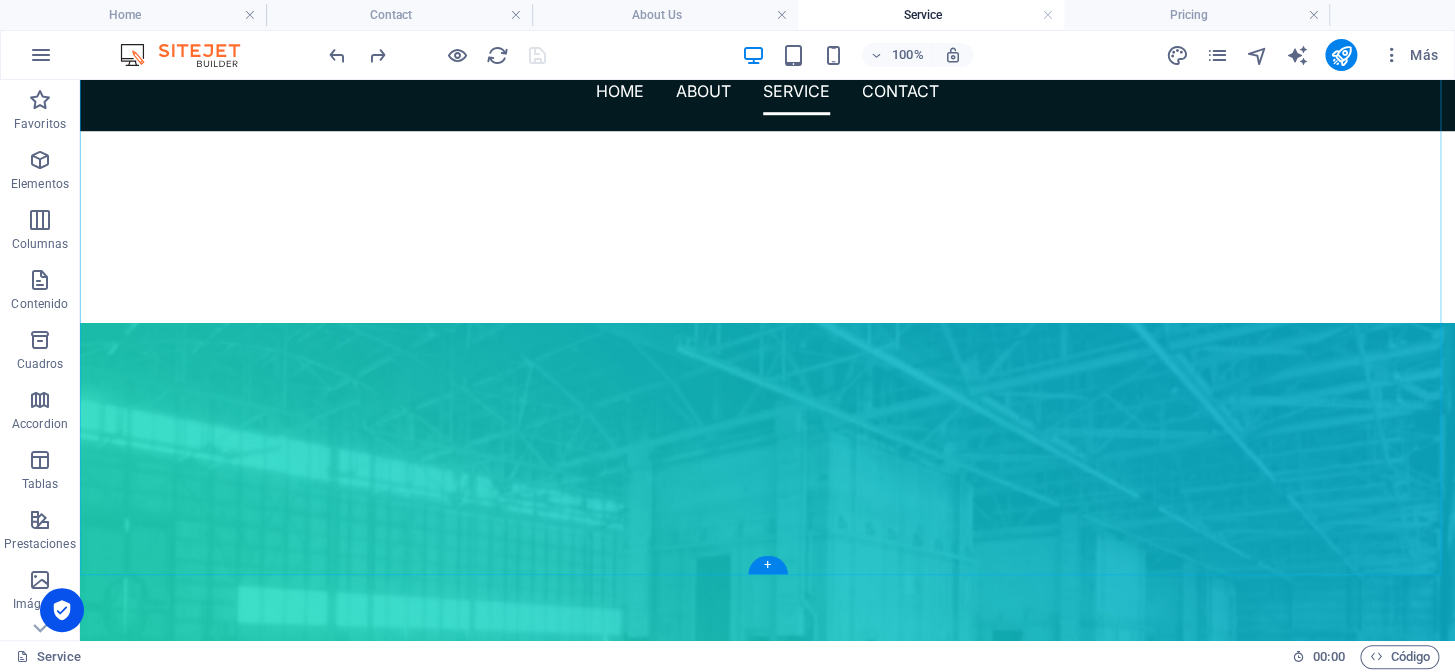 click on "Our Services
At Lift Aerospace we strive to provide our customers the best customer service and highest quality parts in the industry while maintaining competitive pricing. We are constantly evolving to adapt in the changing market to meet and exceed our customers’ requirements.
Rotable & Expendable Sales
We have over 150,000 rotables and expendables available on the shelf or at one of our trusted shops on repair and hold programs. Our inventory is constantly growing and diversifying in order to serve our customer’s needs.
Component Piece Part Sales
Our technical background has given us the competitive edge of sourcing and tearing down components. Most of our piece parts are offered in fresh serviceable condition from one of our trusted shops with some of the lowest turn times in the industry." at bounding box center (767, 1255) 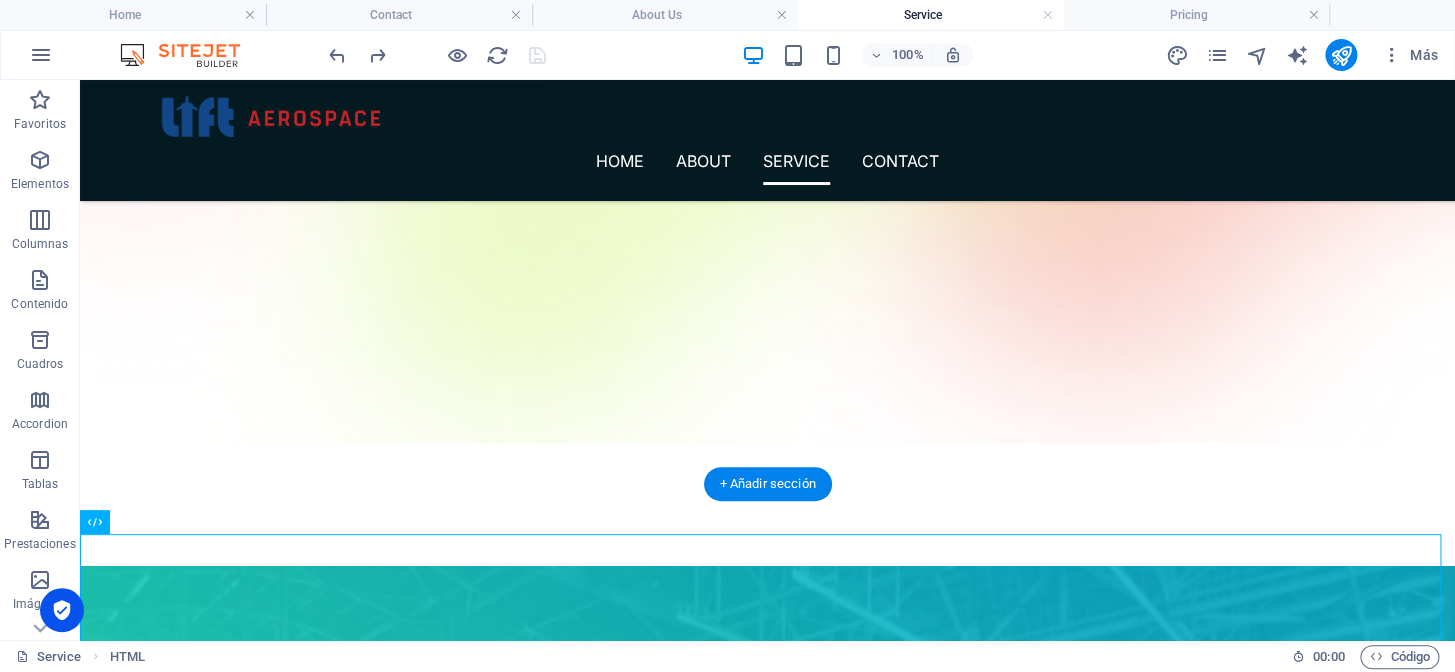 scroll, scrollTop: 90, scrollLeft: 0, axis: vertical 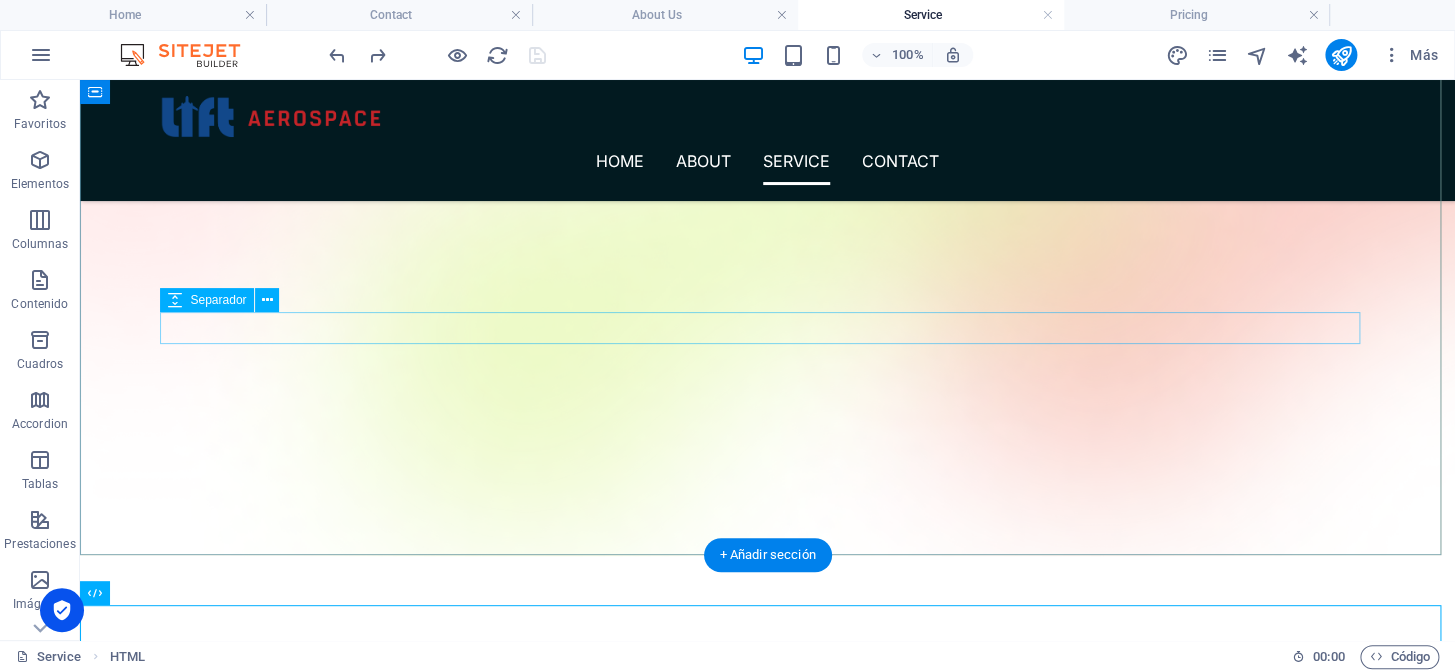click at bounding box center [768, 1405] 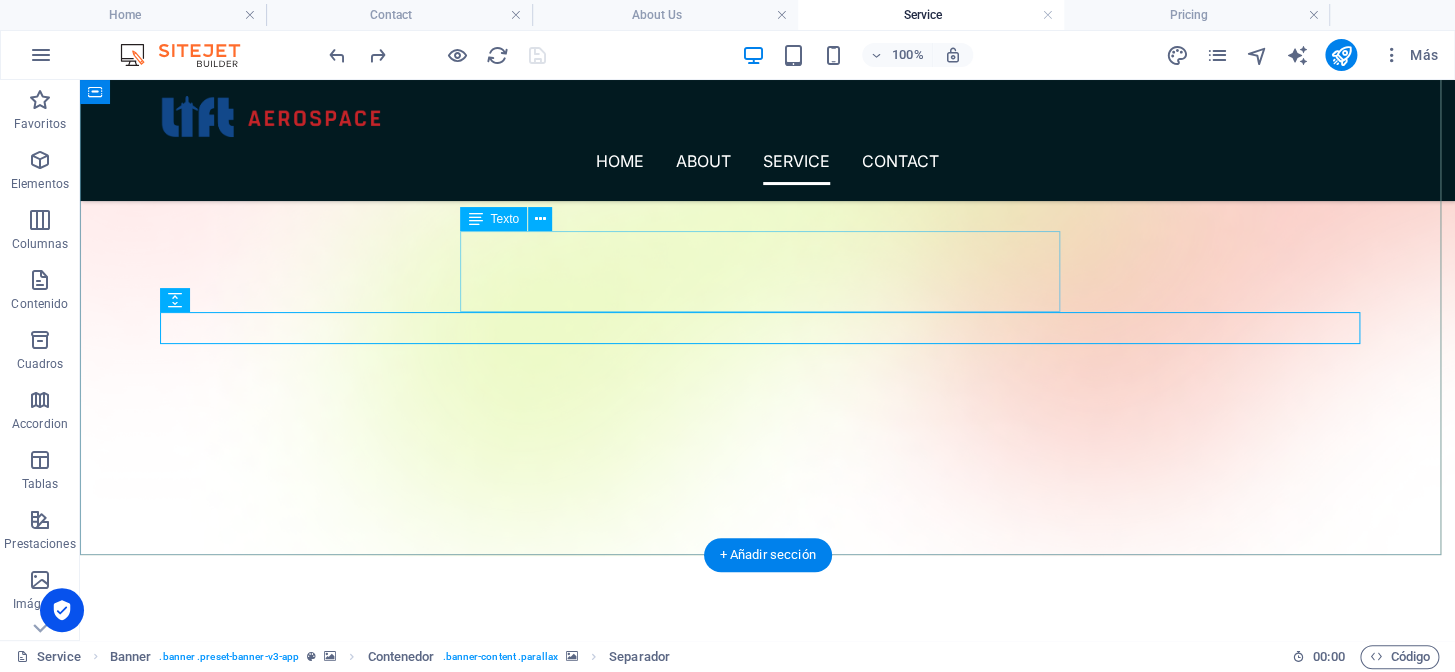 click on "Delivering world class support through quality parts, expert sourcing, and fast-turn solutions  tailored to meet every operational need." at bounding box center (768, 1375) 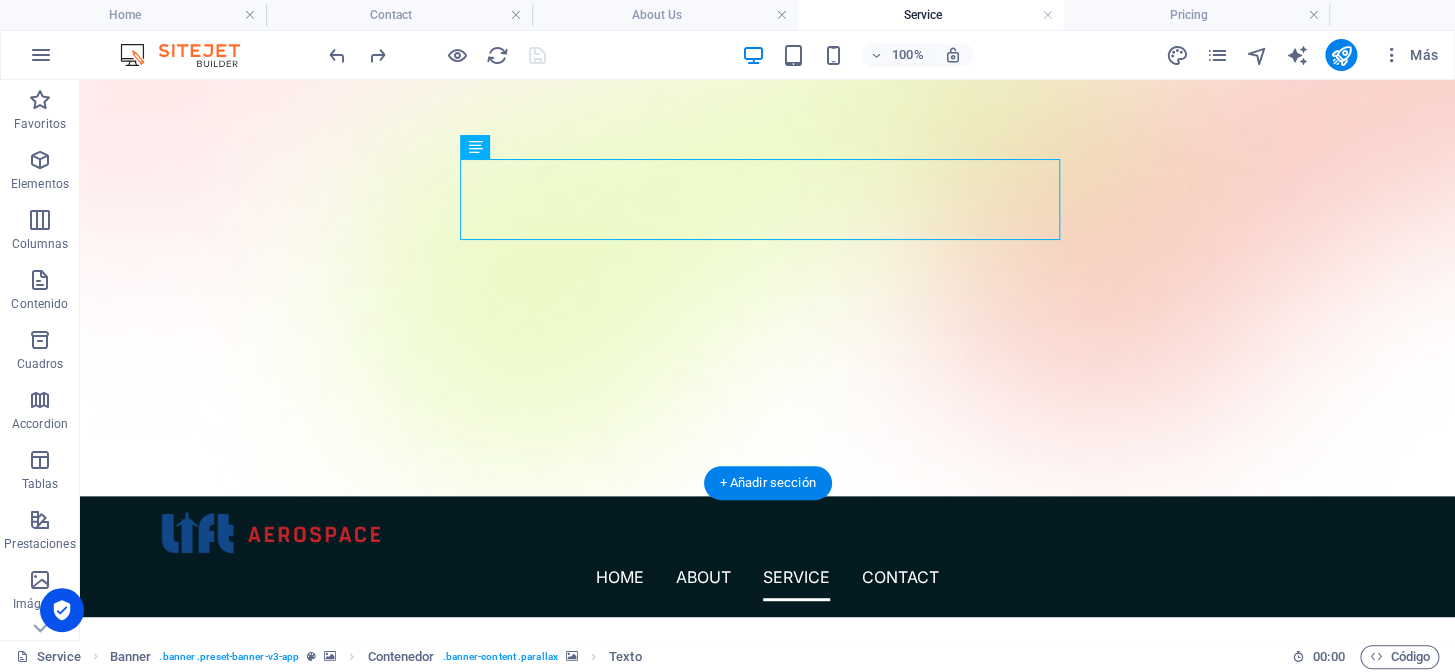 scroll, scrollTop: 181, scrollLeft: 0, axis: vertical 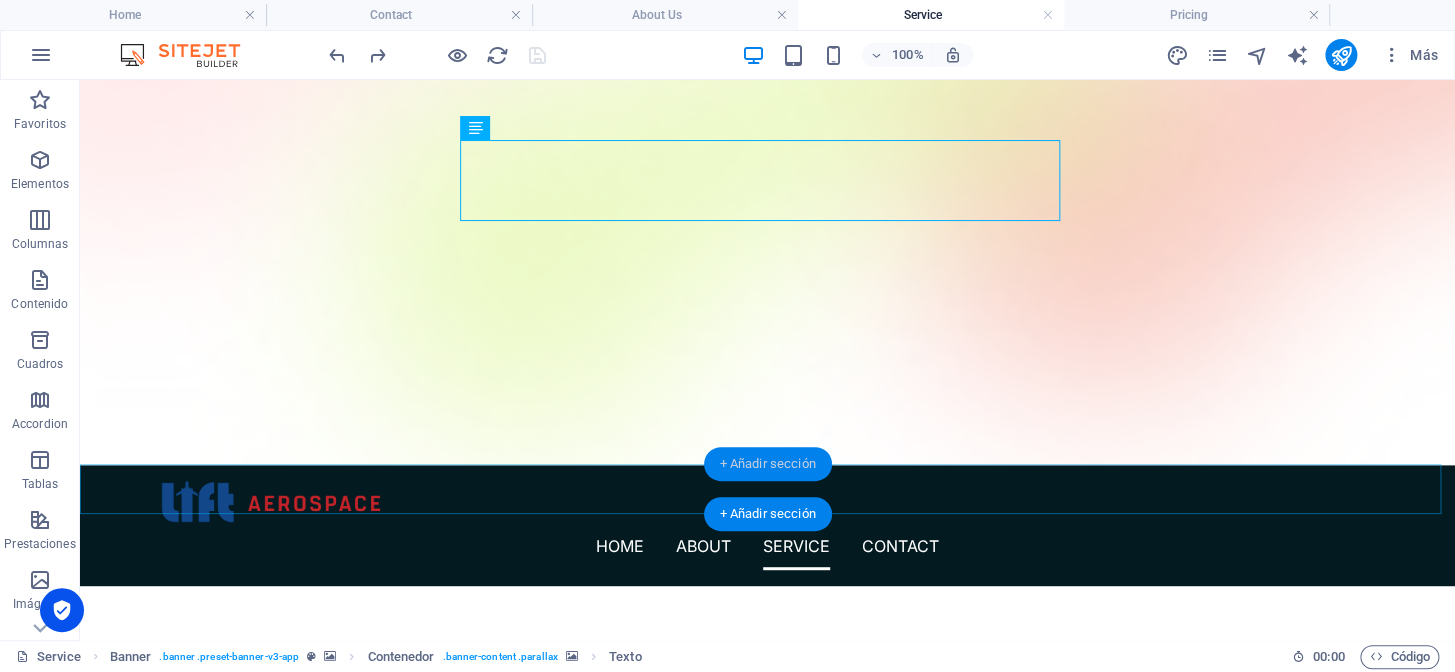 click on "+ Añadir sección" at bounding box center [767, 464] 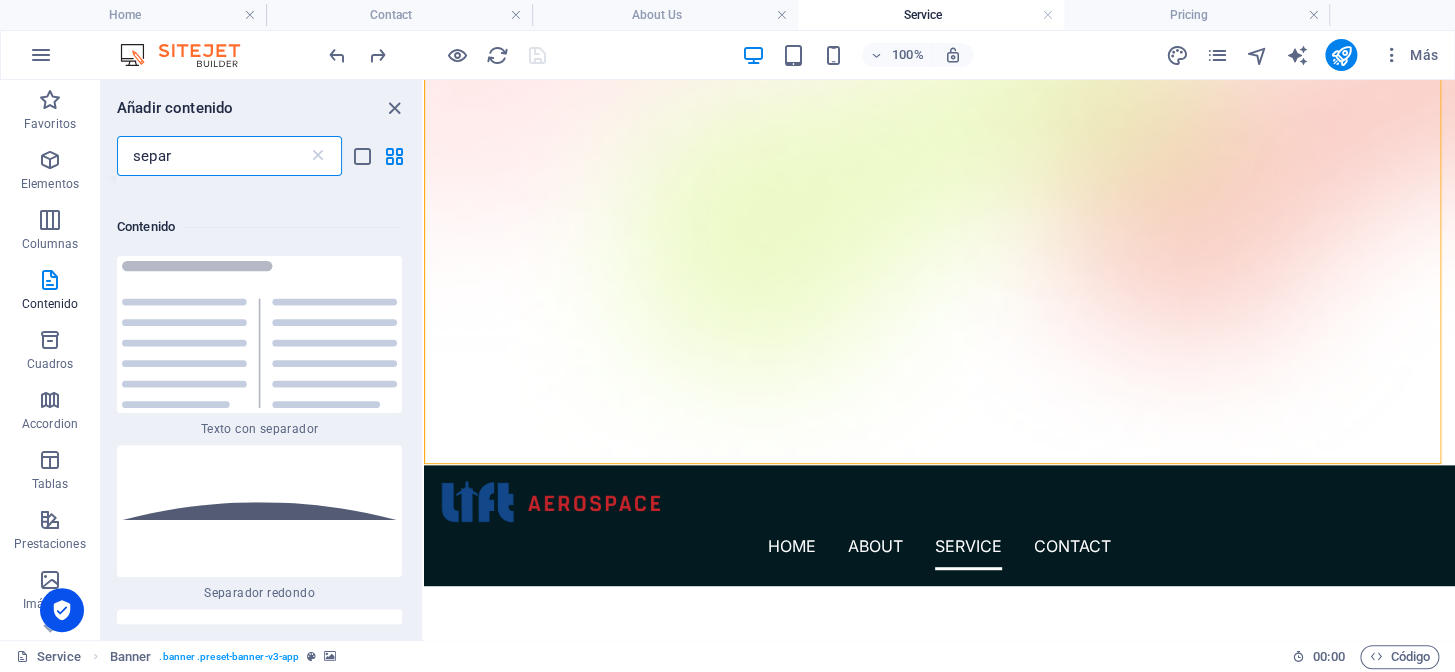 scroll, scrollTop: 152, scrollLeft: 0, axis: vertical 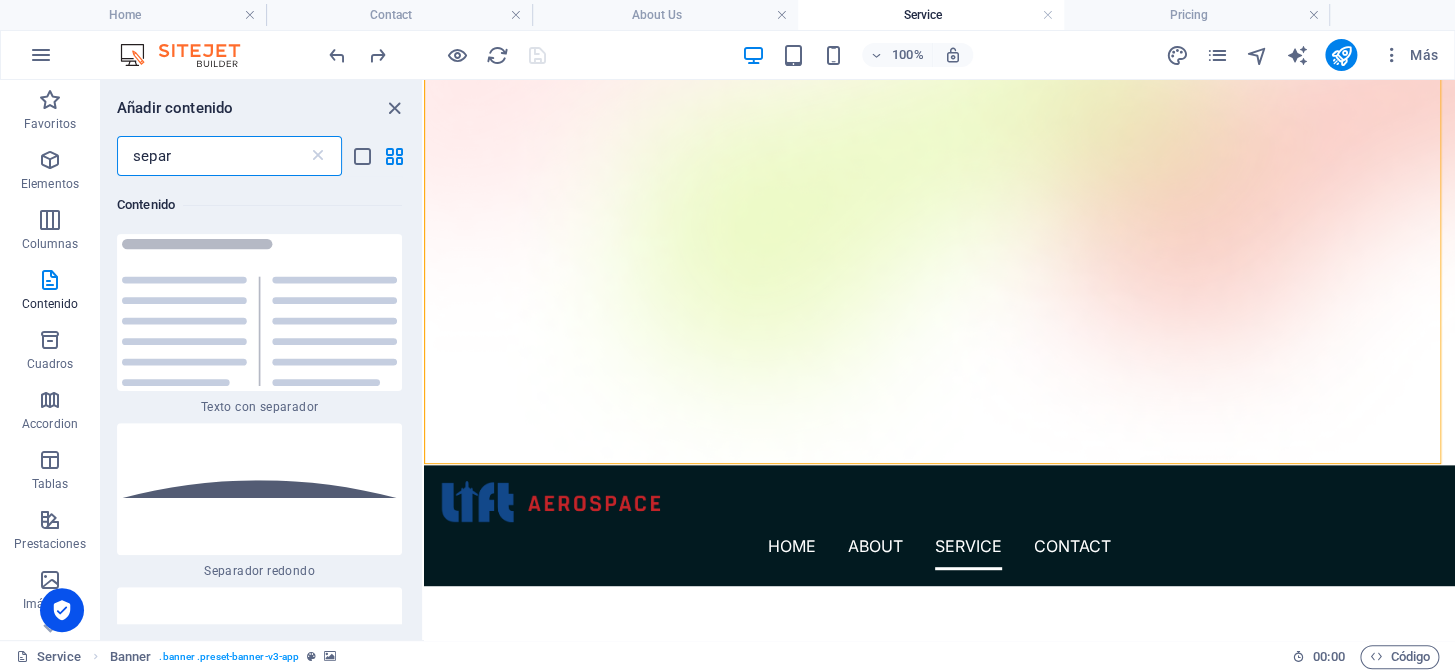 click on "separ" at bounding box center [212, 156] 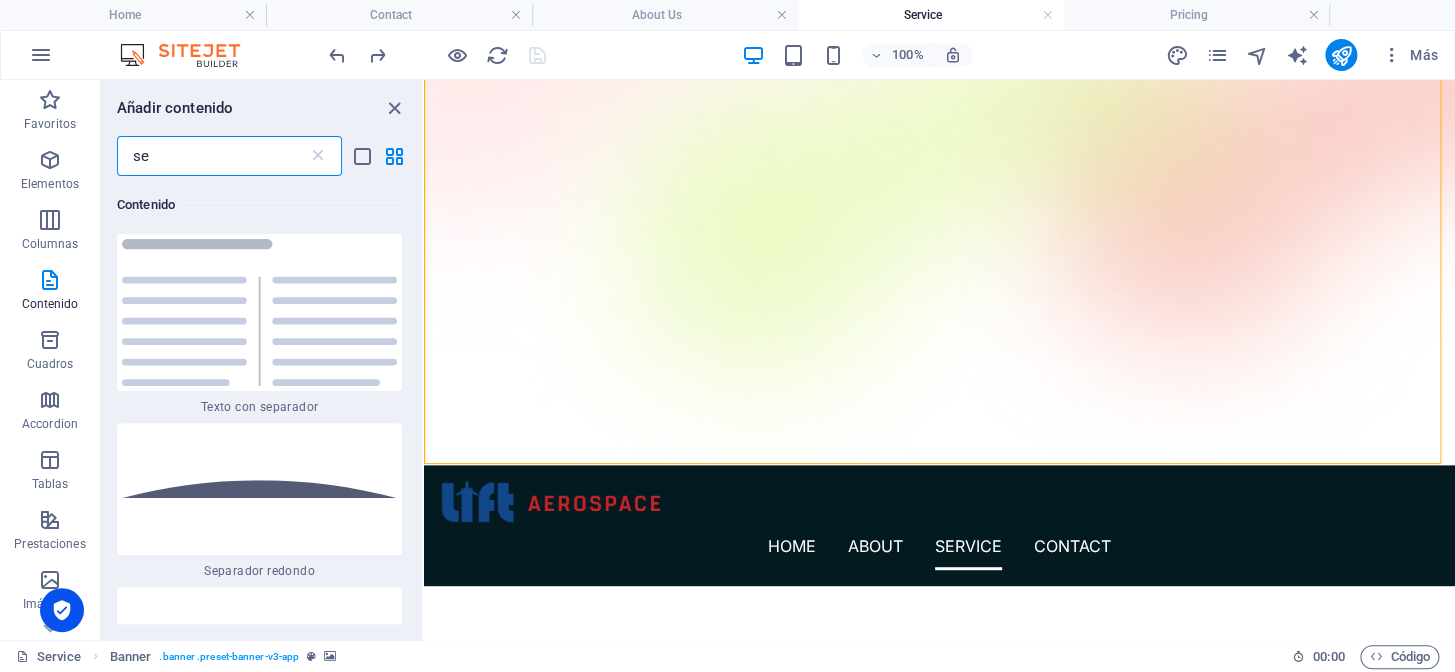 type on "s" 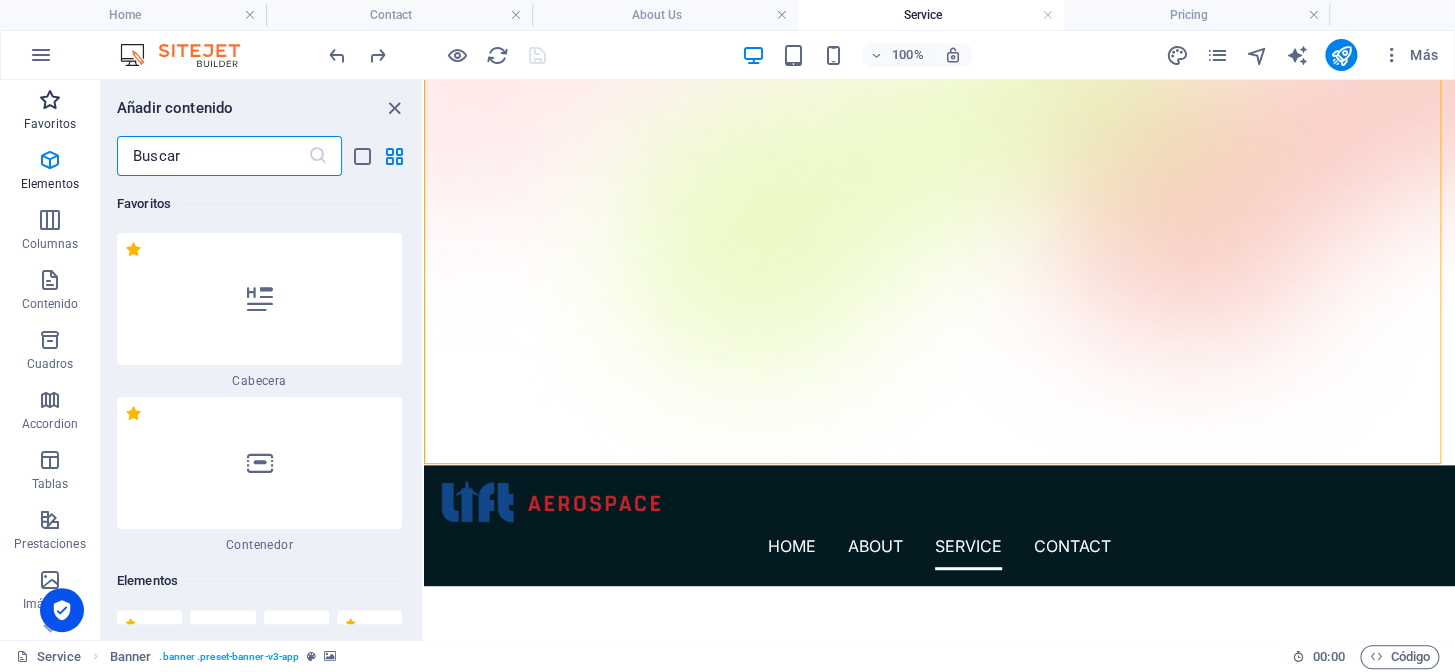 scroll, scrollTop: 0, scrollLeft: 0, axis: both 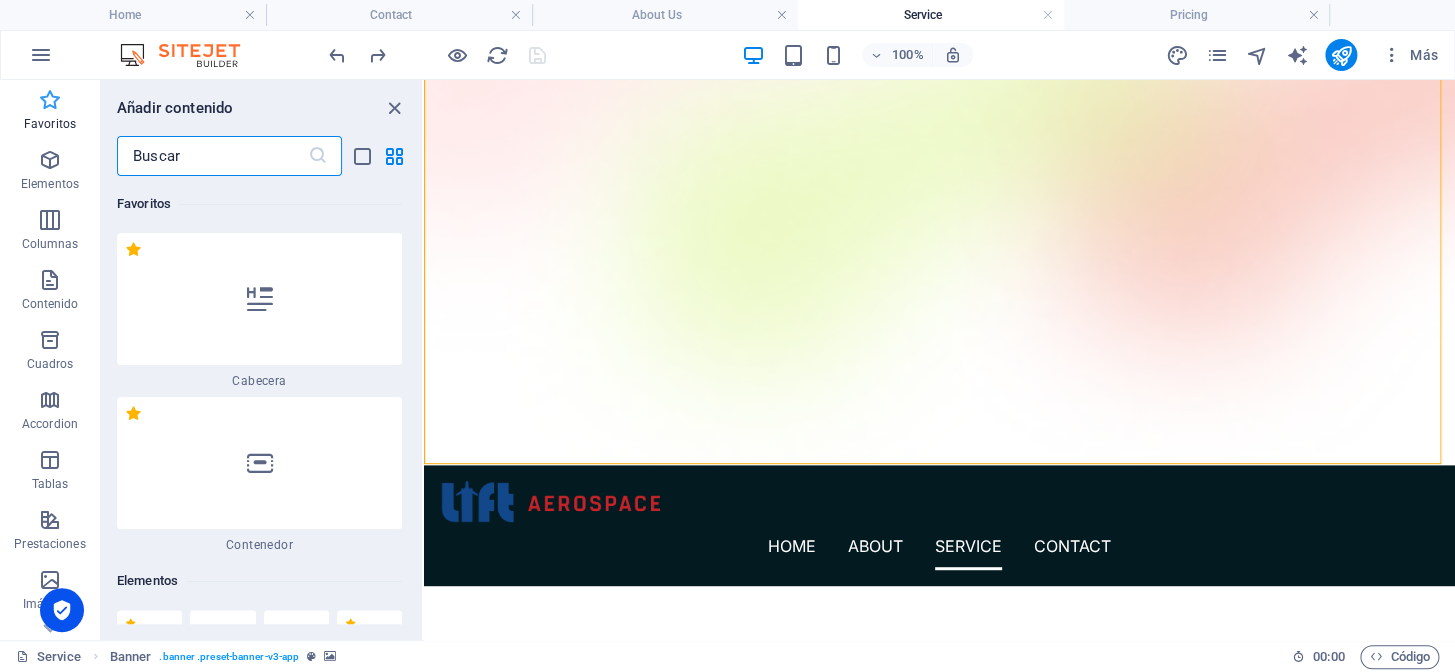 type 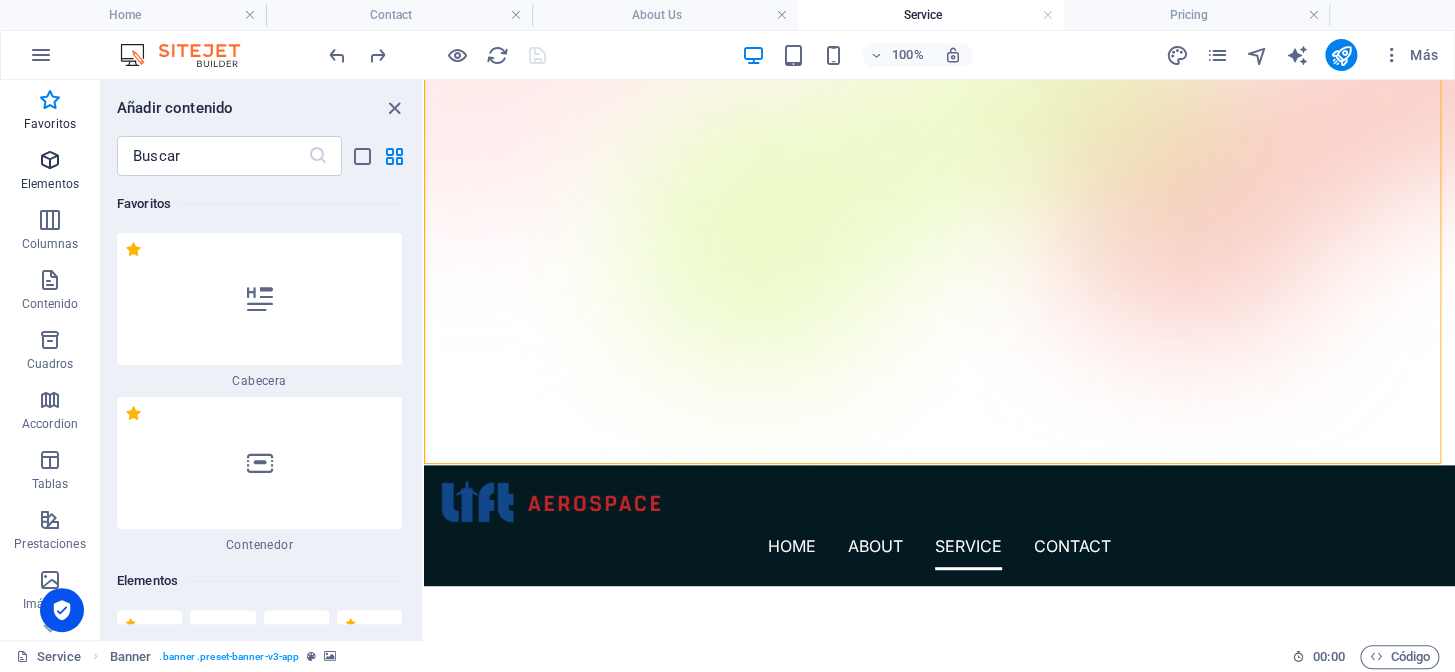 click on "Elementos" at bounding box center [50, 184] 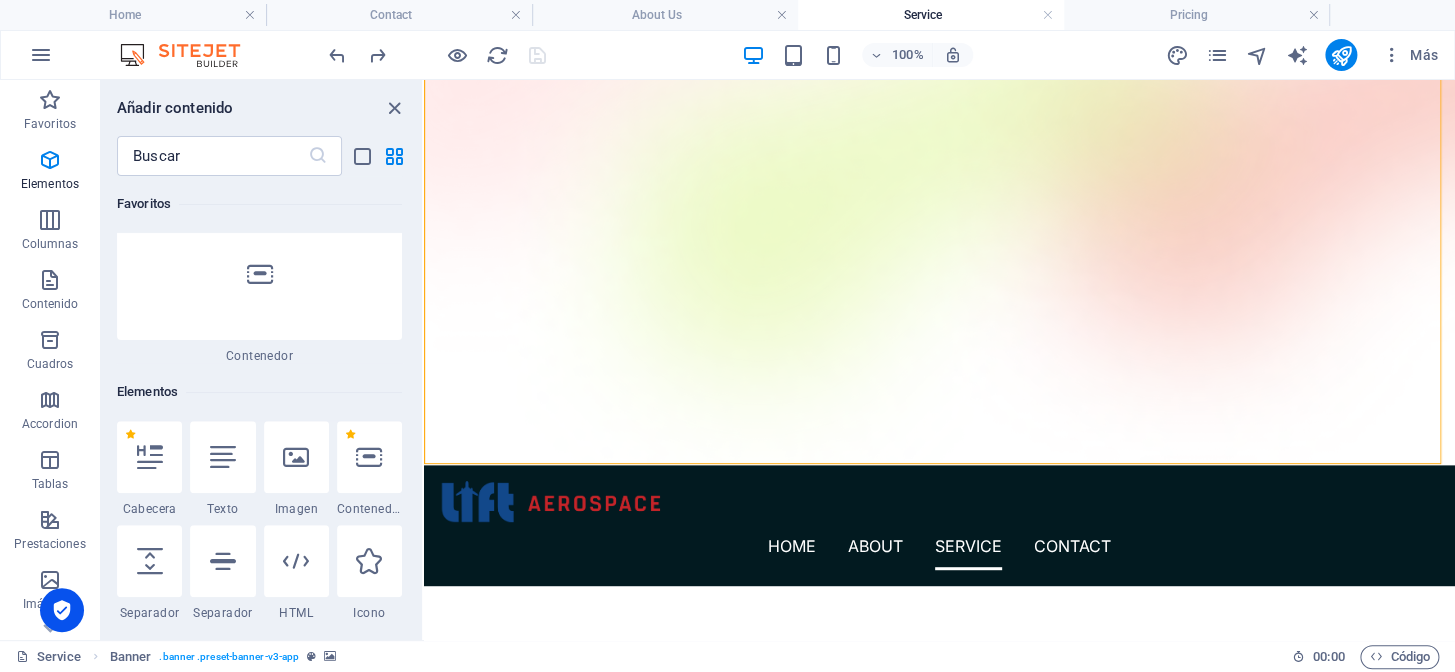 scroll, scrollTop: 377, scrollLeft: 0, axis: vertical 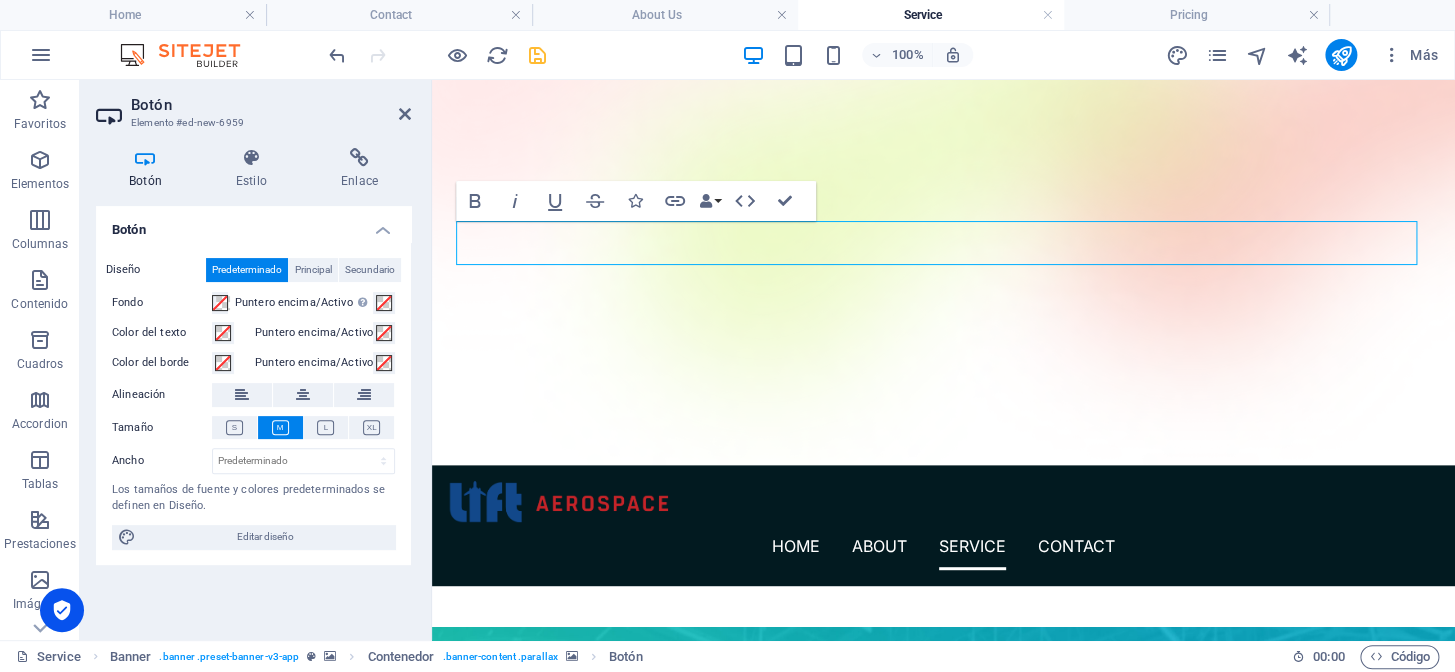 drag, startPoint x: 252, startPoint y: 169, endPoint x: 270, endPoint y: 190, distance: 27.658634 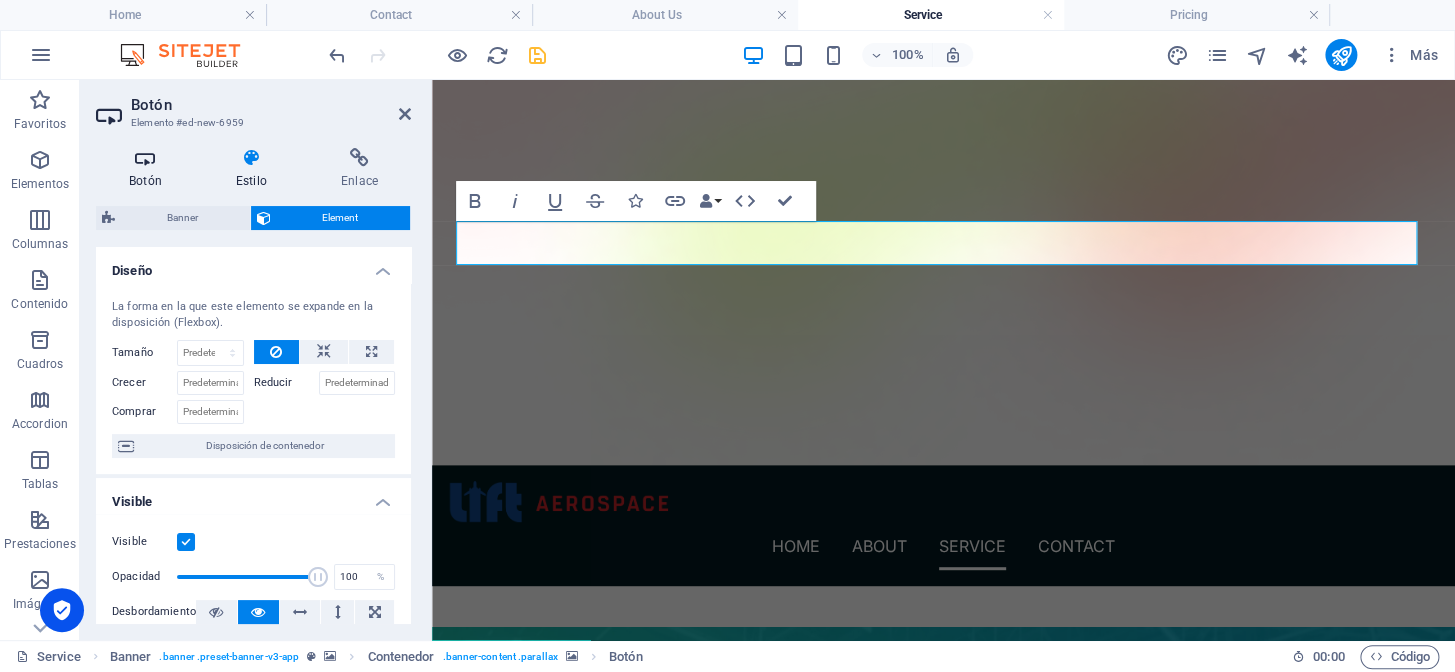 click on "Botón" at bounding box center [149, 169] 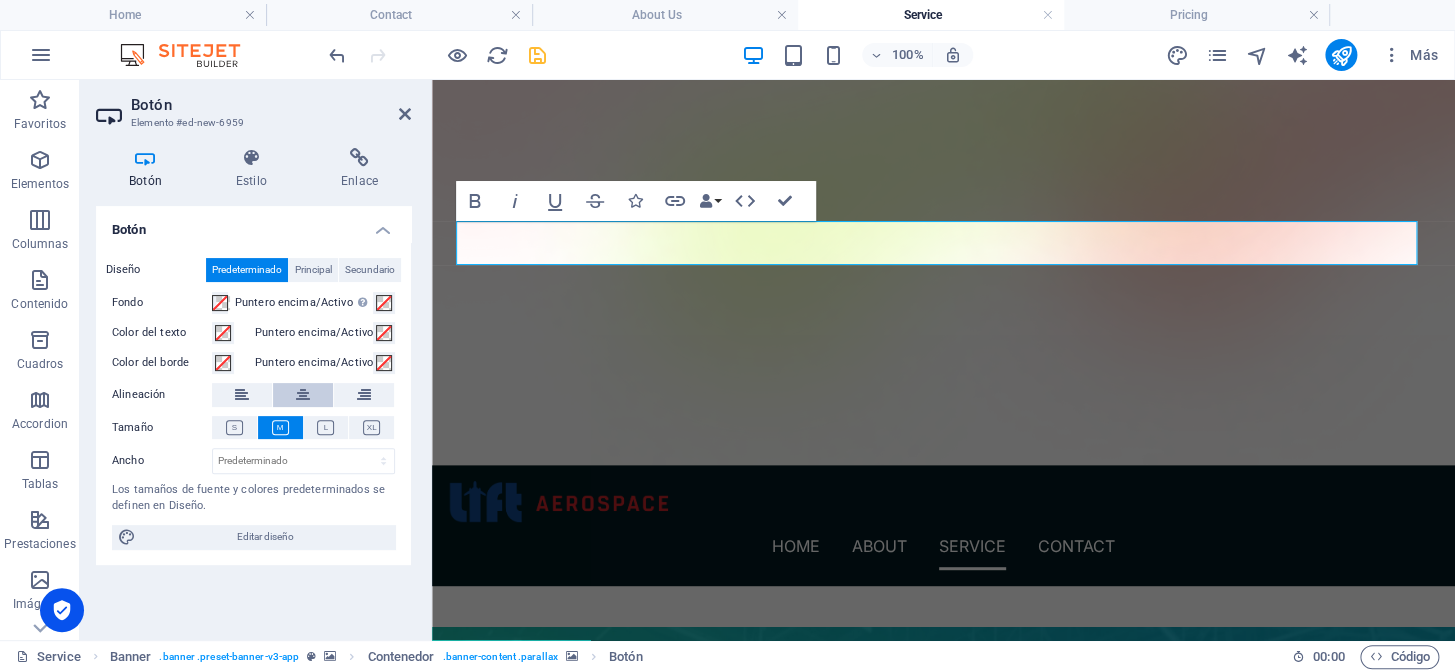 click at bounding box center [303, 395] 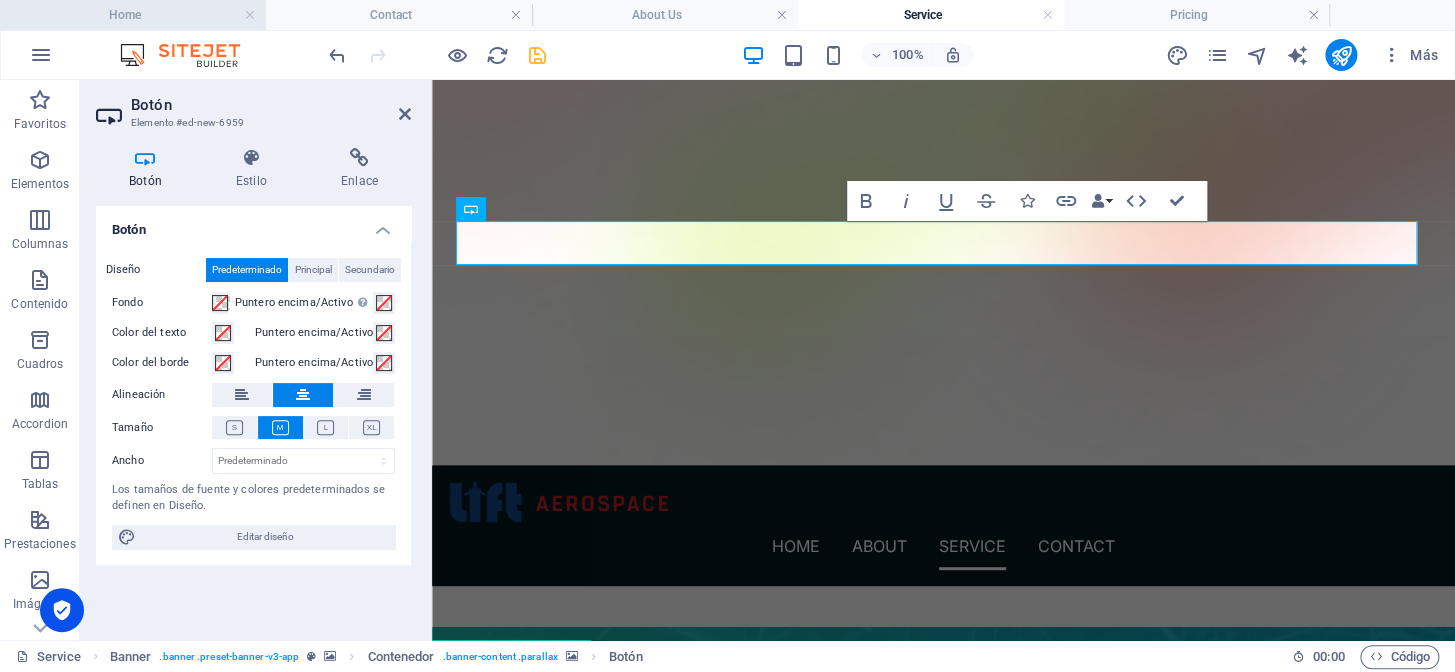 click on "Home" at bounding box center (133, 15) 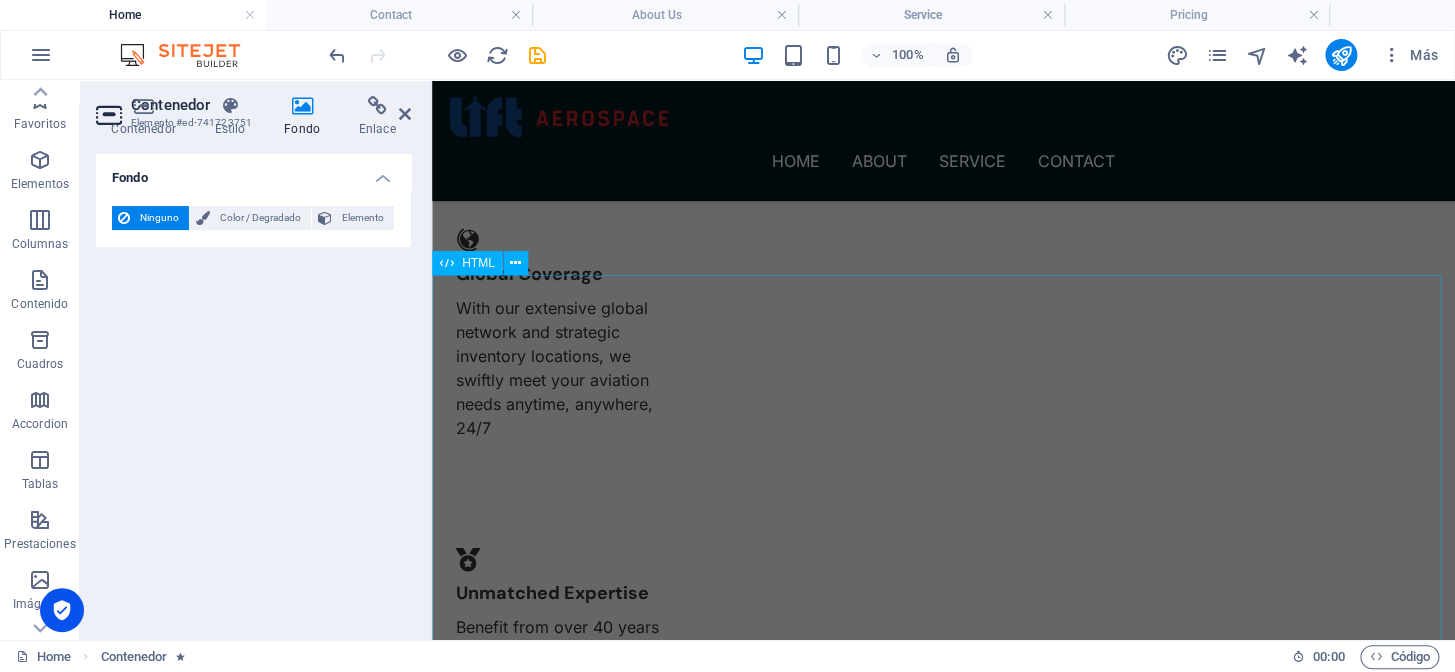 scroll, scrollTop: 4776, scrollLeft: 0, axis: vertical 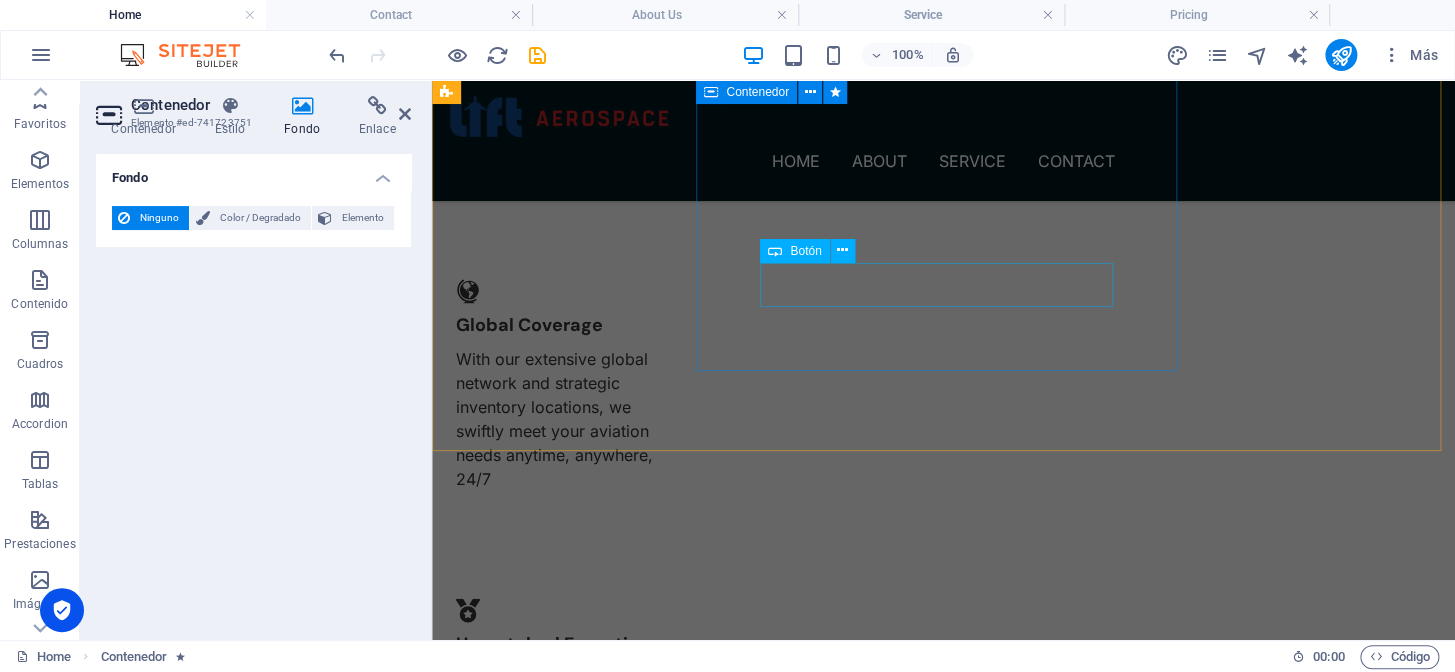 click on "Get in Touch" at bounding box center (943, 2077) 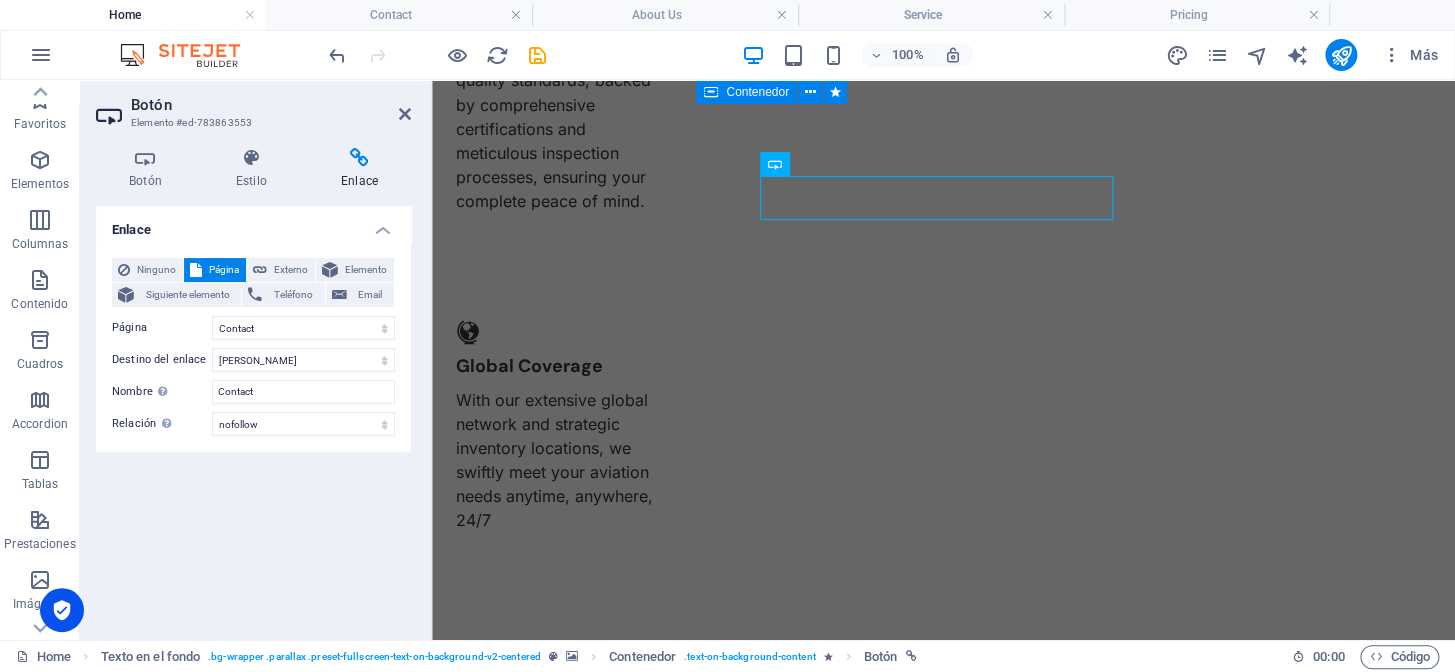 scroll, scrollTop: 4863, scrollLeft: 0, axis: vertical 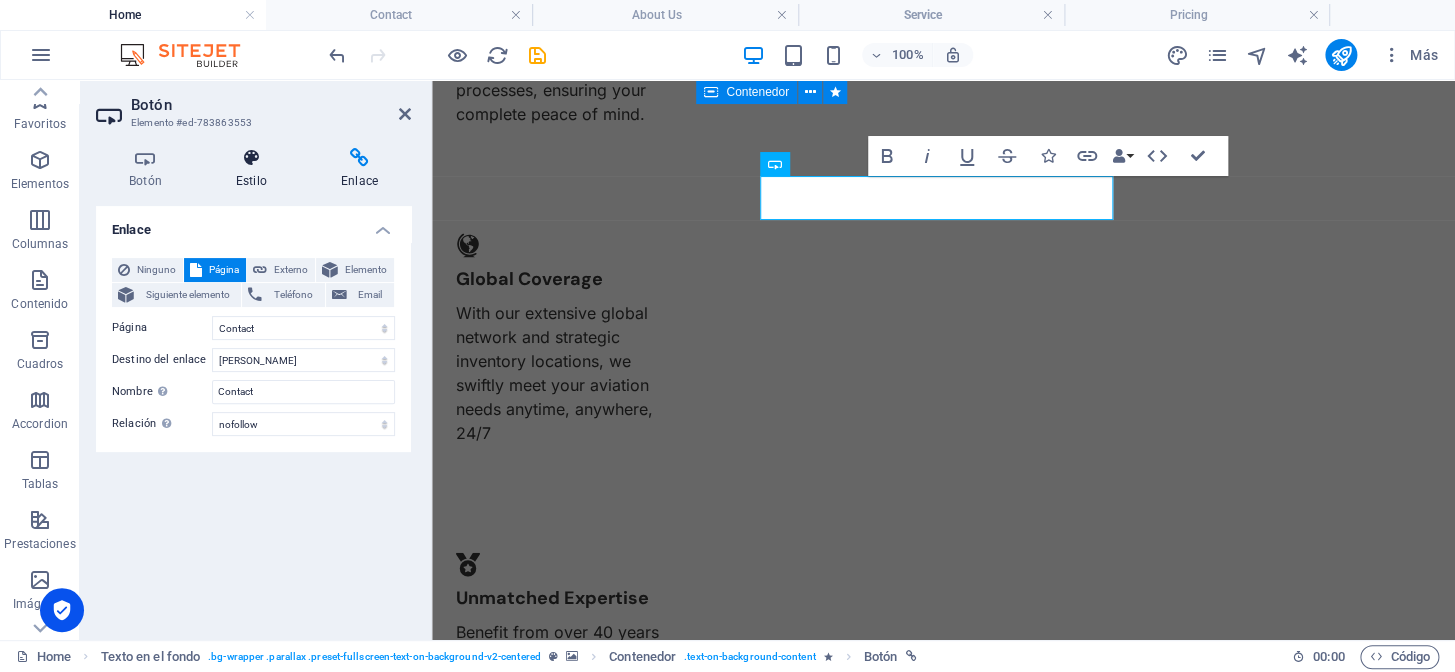 click on "Estilo" at bounding box center [255, 169] 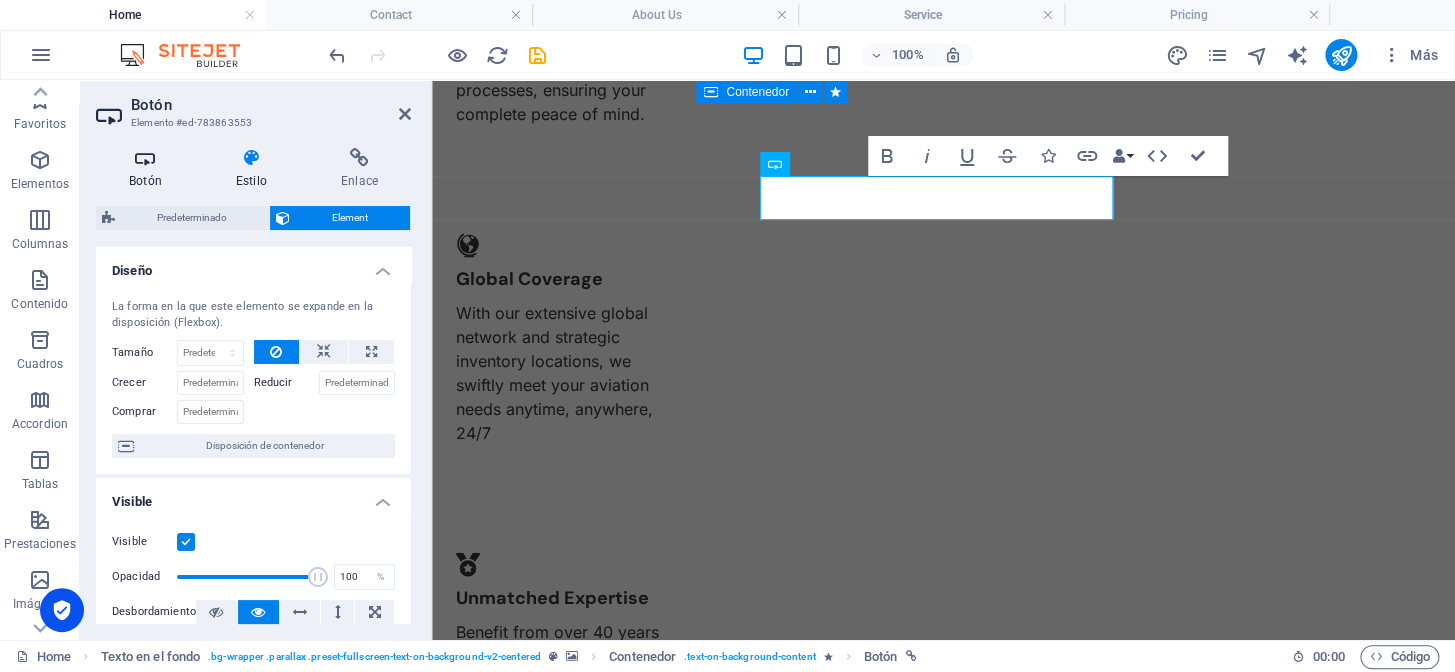 click at bounding box center [145, 158] 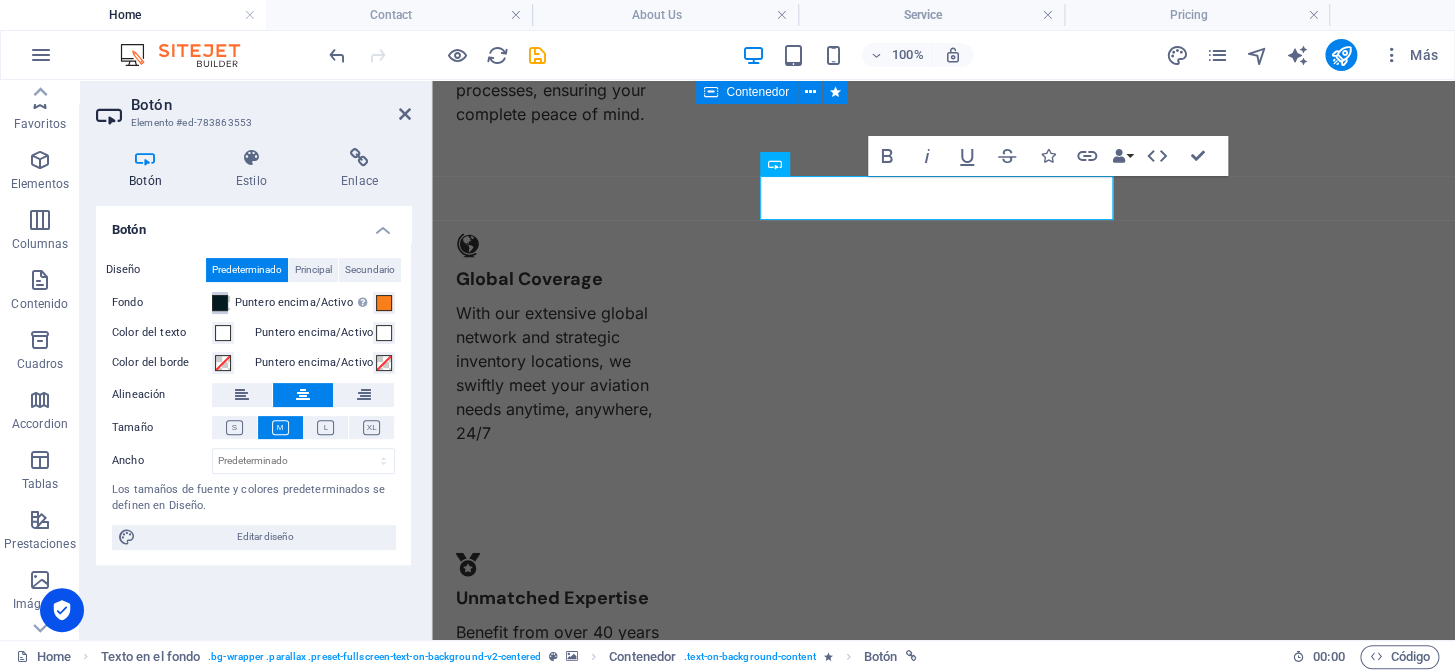 click at bounding box center (220, 303) 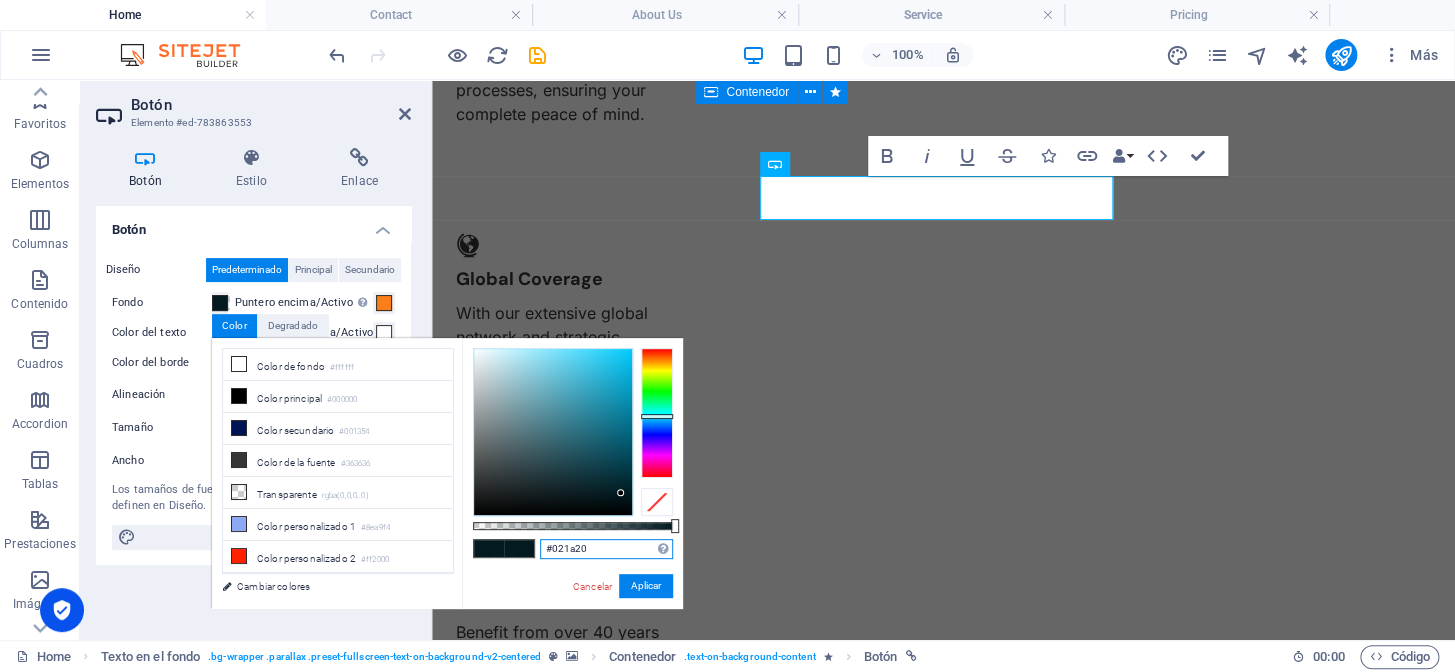 click on "#021a20" at bounding box center (606, 549) 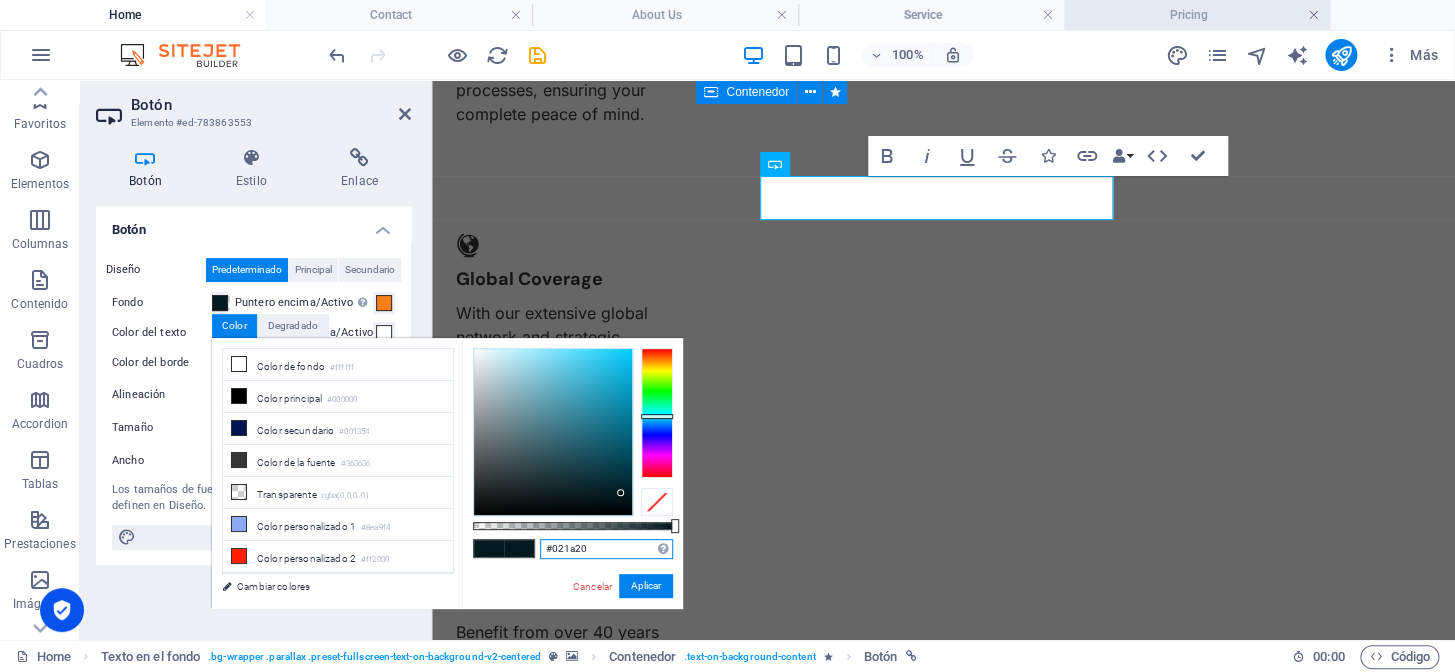 click at bounding box center (1314, 15) 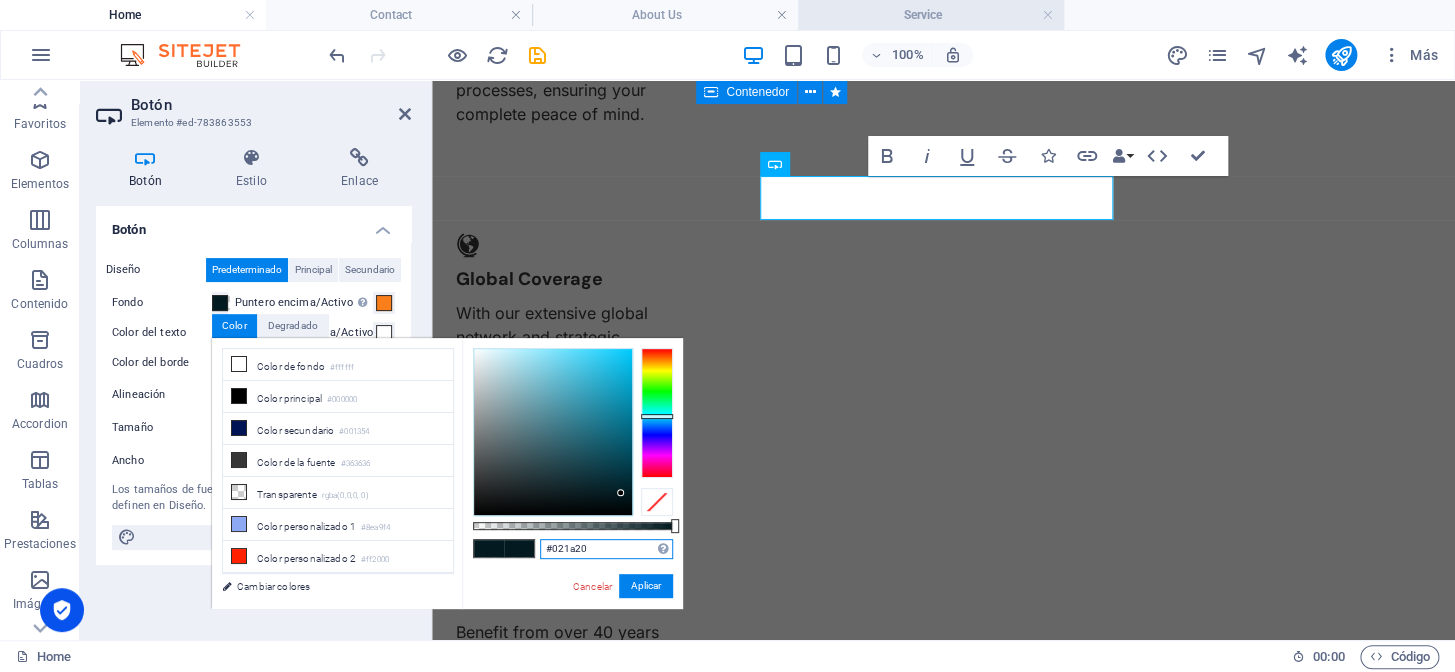 click on "Service" at bounding box center [931, 15] 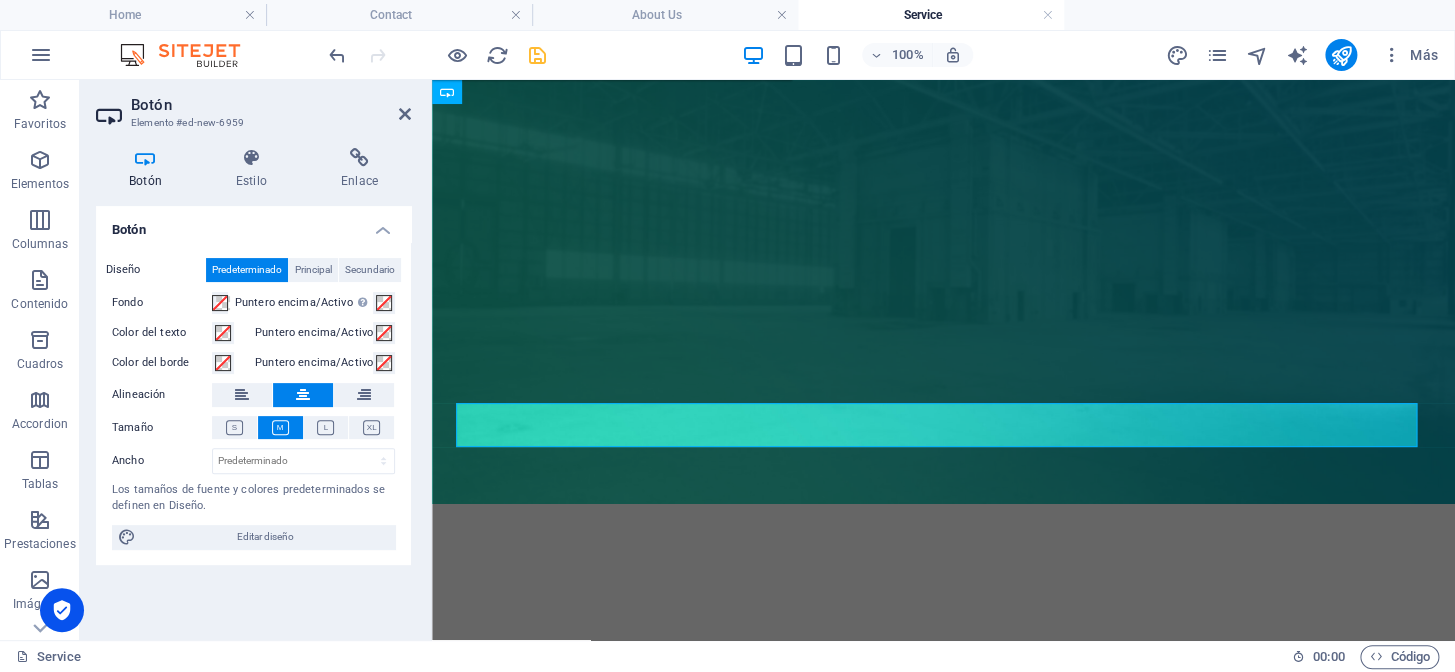 scroll, scrollTop: 0, scrollLeft: 0, axis: both 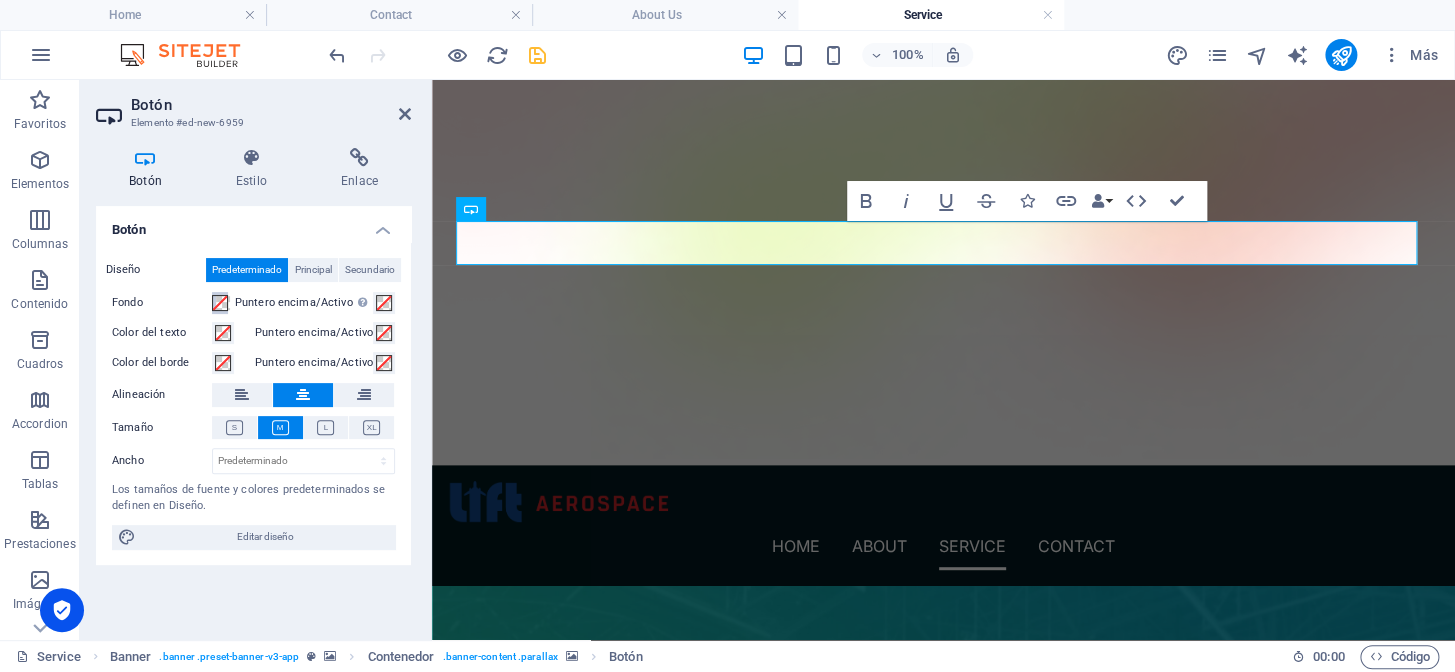 click at bounding box center [220, 303] 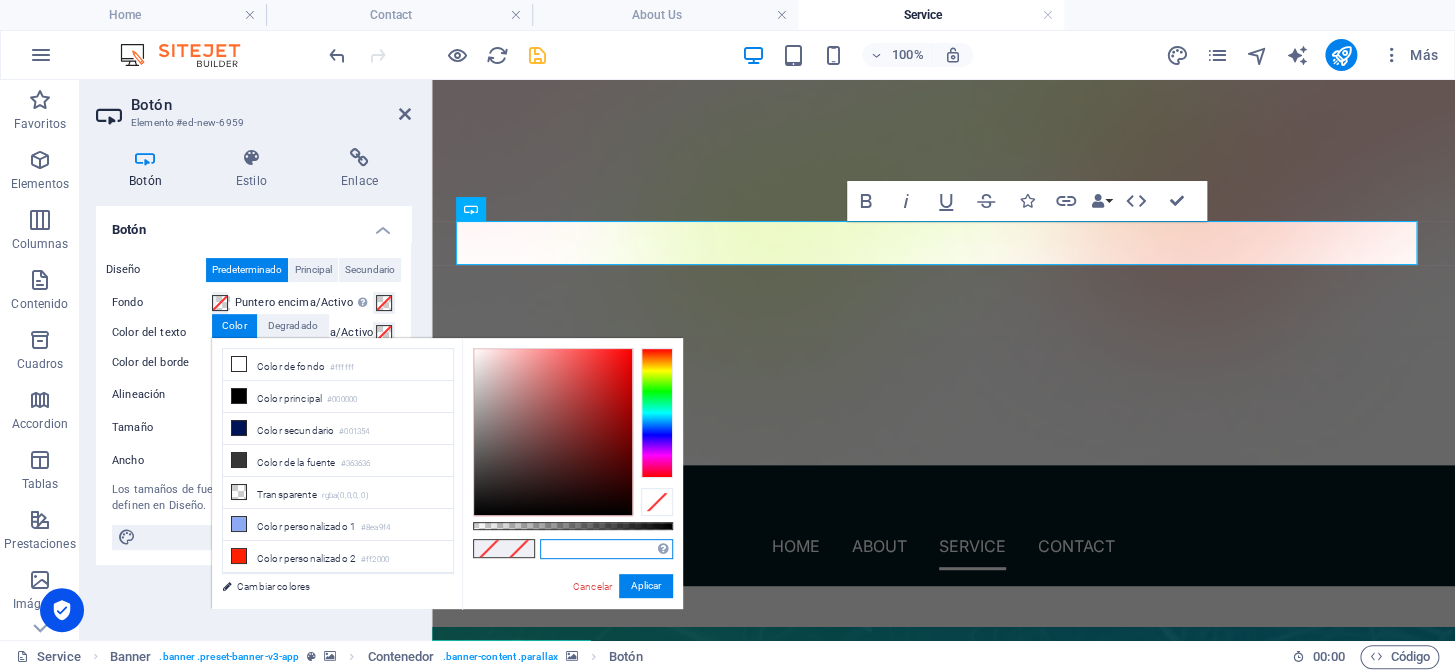 click at bounding box center [606, 549] 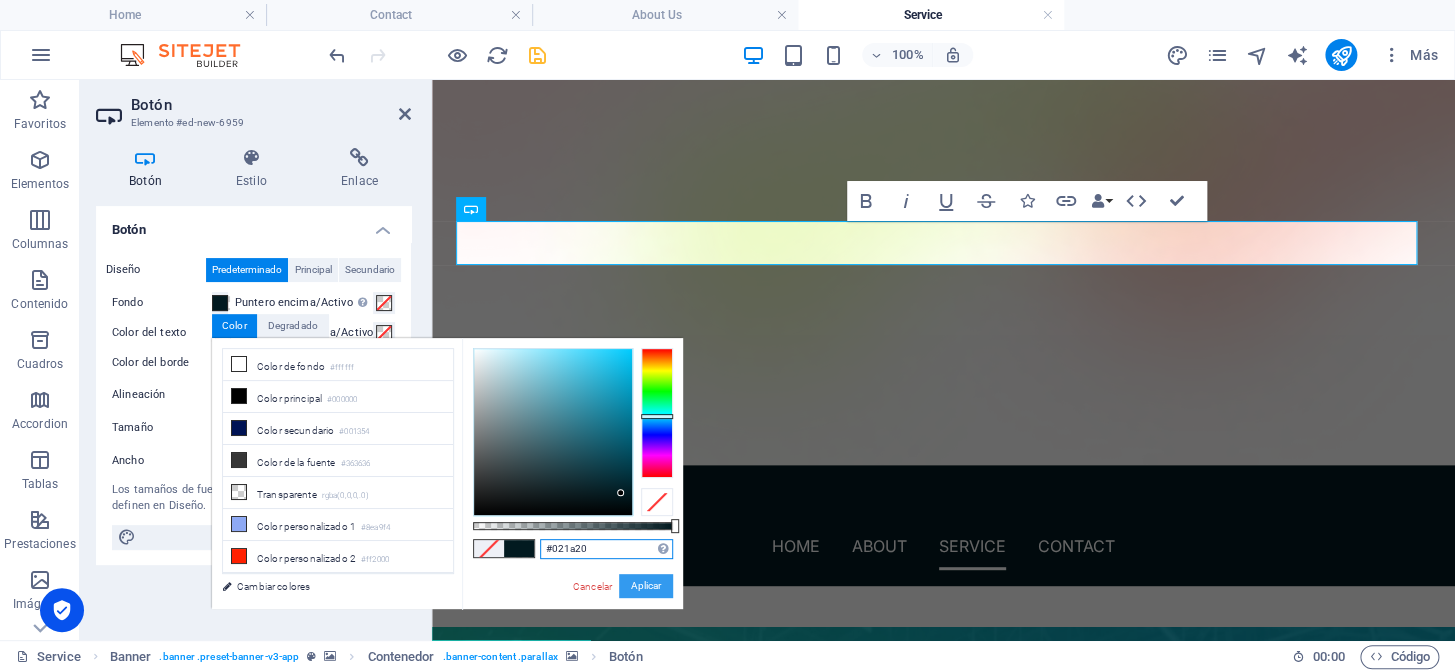type on "#021a20" 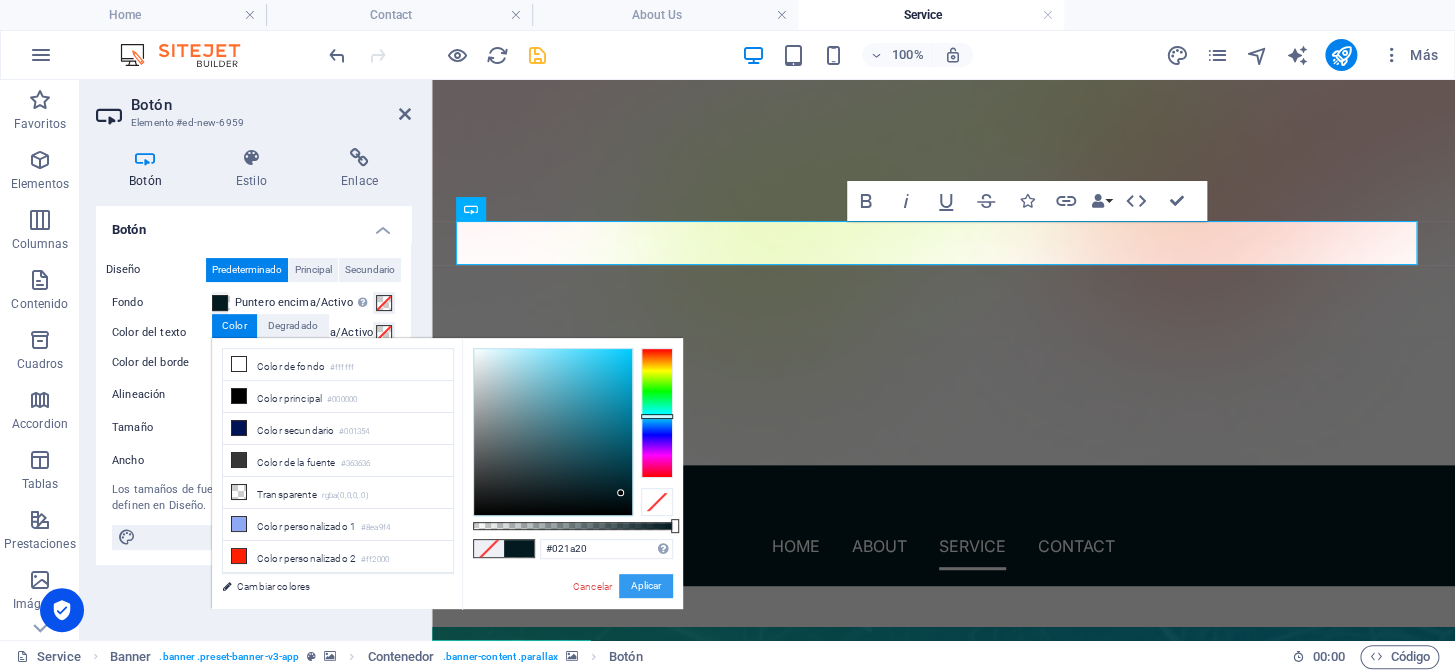 click on "Aplicar" at bounding box center [646, 586] 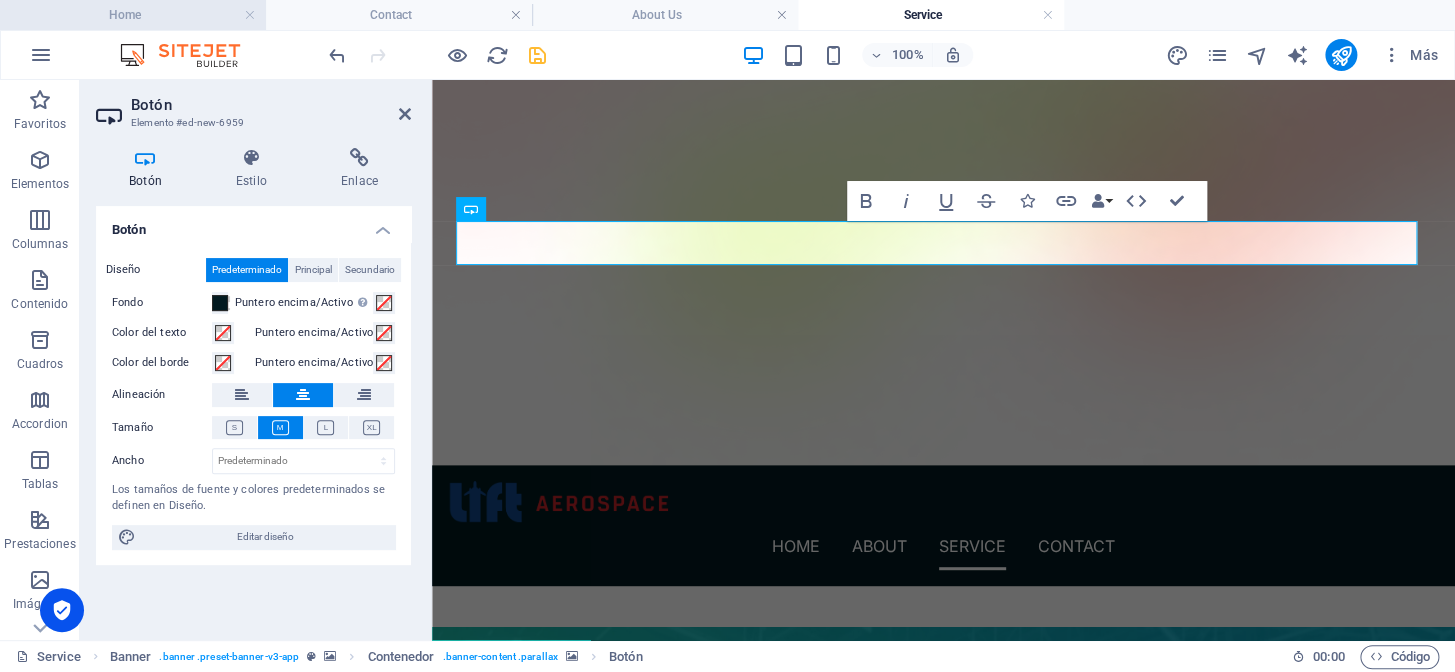 click on "Home" at bounding box center (133, 15) 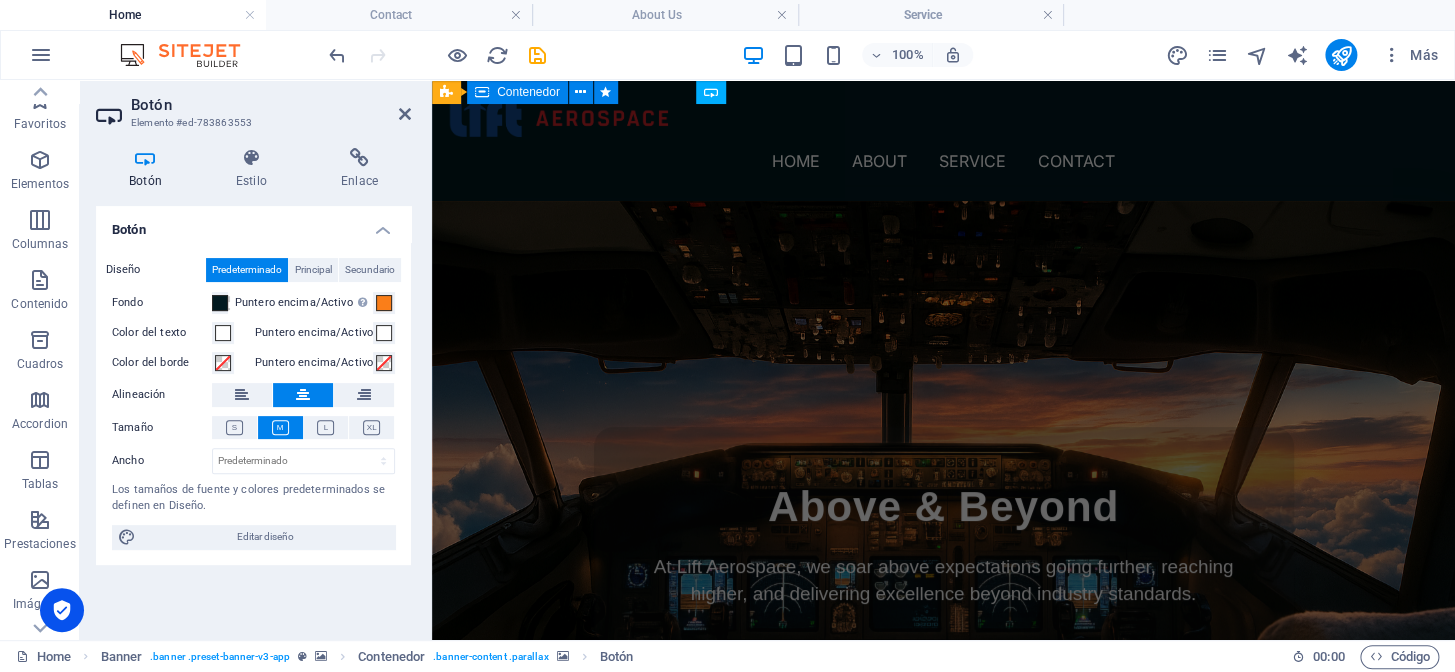 scroll, scrollTop: 4863, scrollLeft: 0, axis: vertical 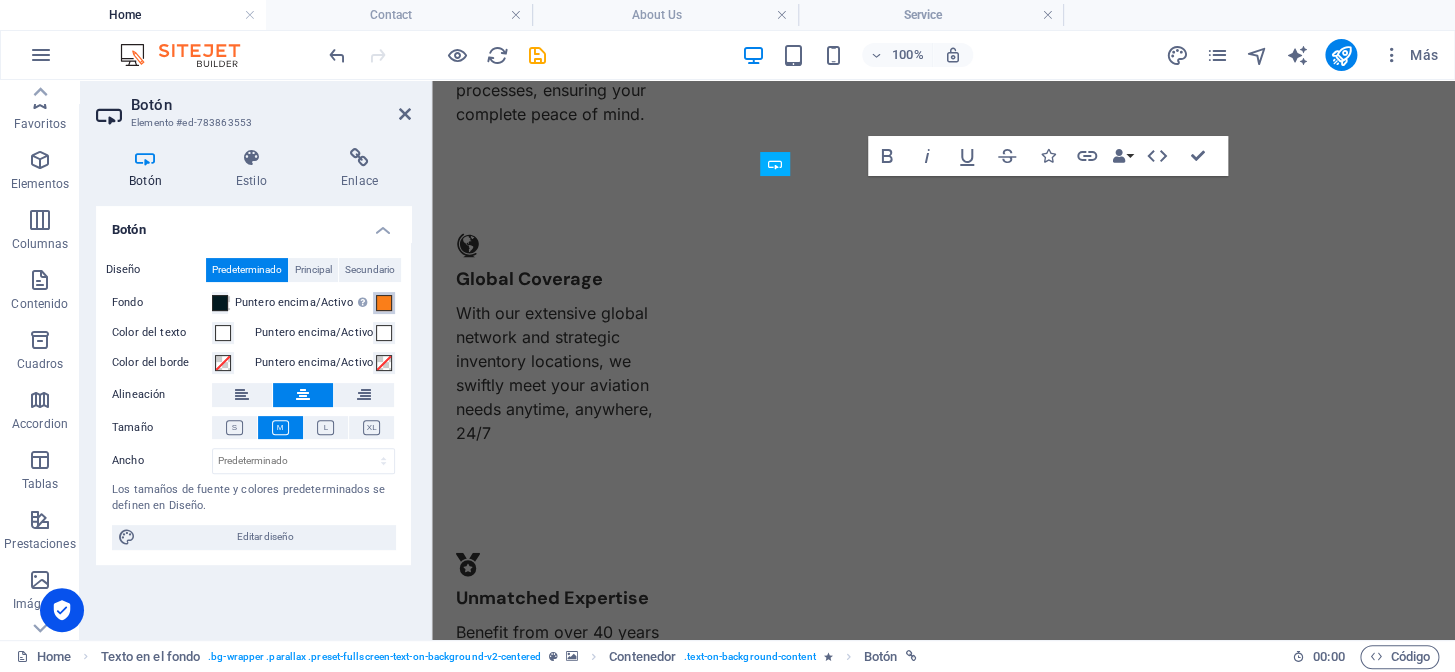 click at bounding box center [384, 303] 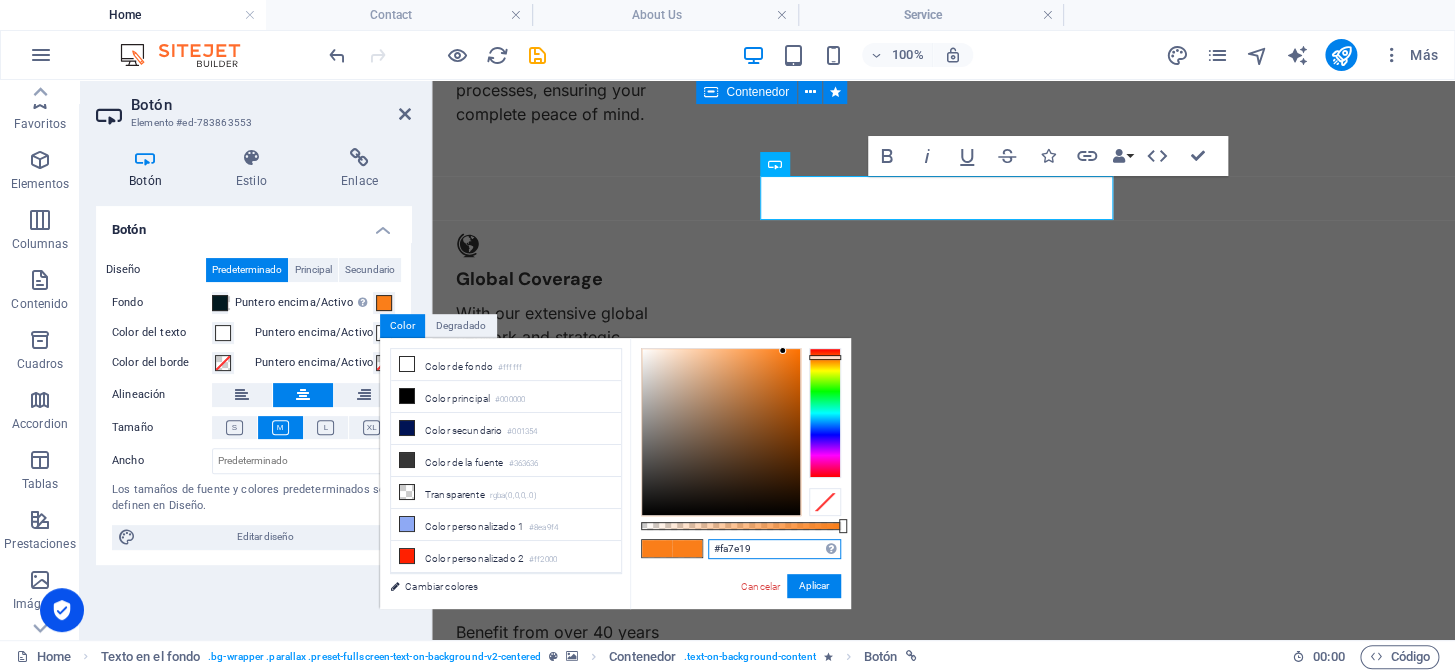 click on "#fa7e19" at bounding box center [774, 549] 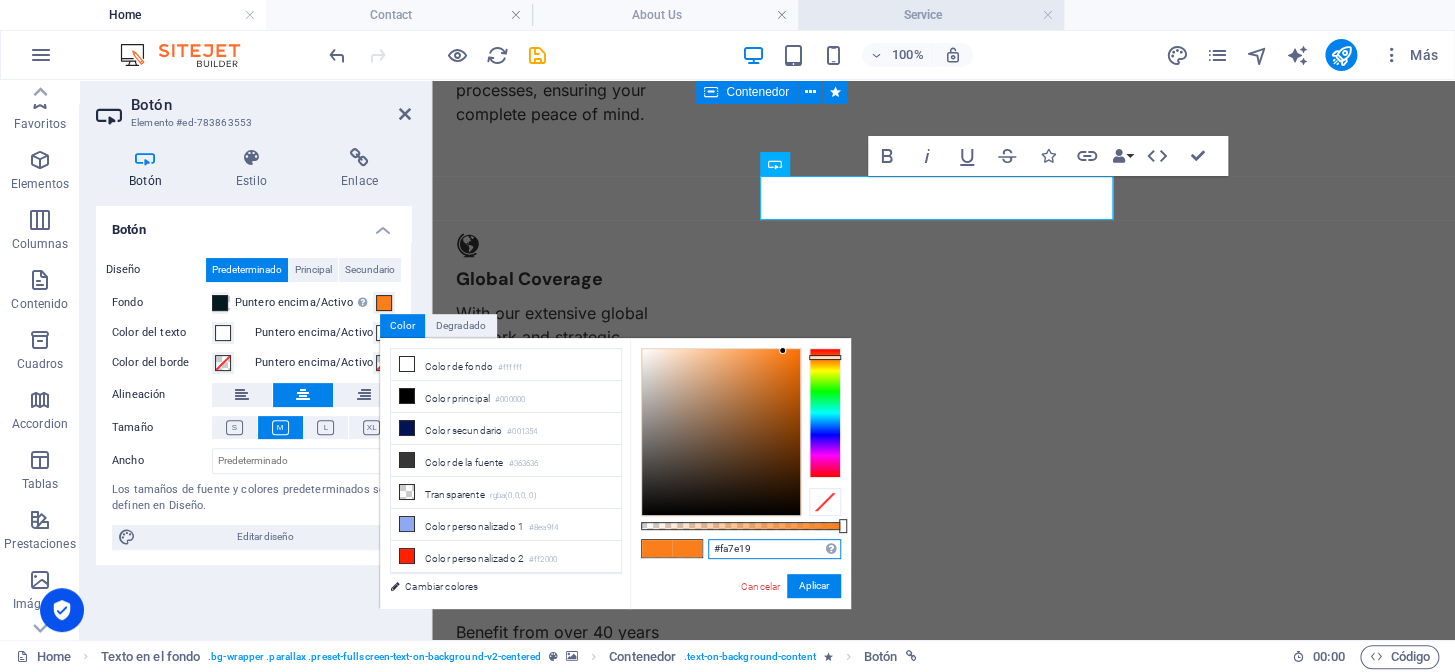 click on "Service" at bounding box center (931, 15) 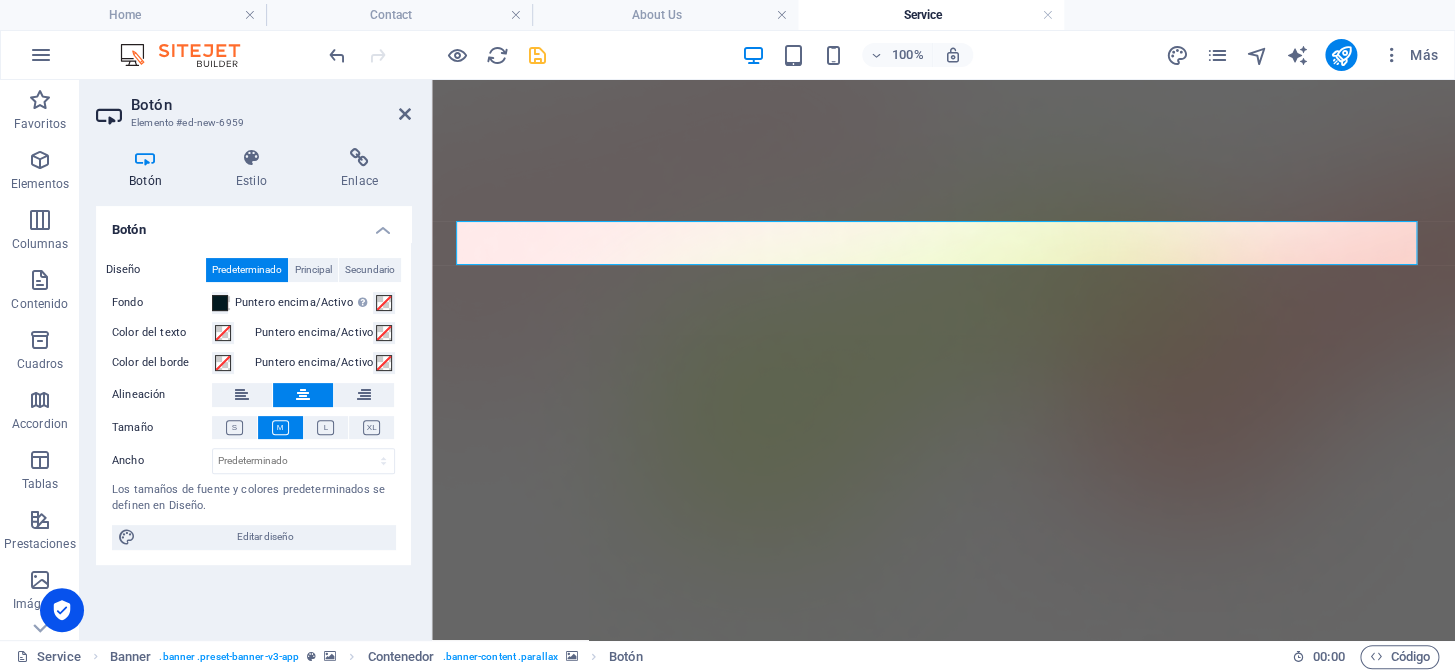 scroll, scrollTop: 181, scrollLeft: 0, axis: vertical 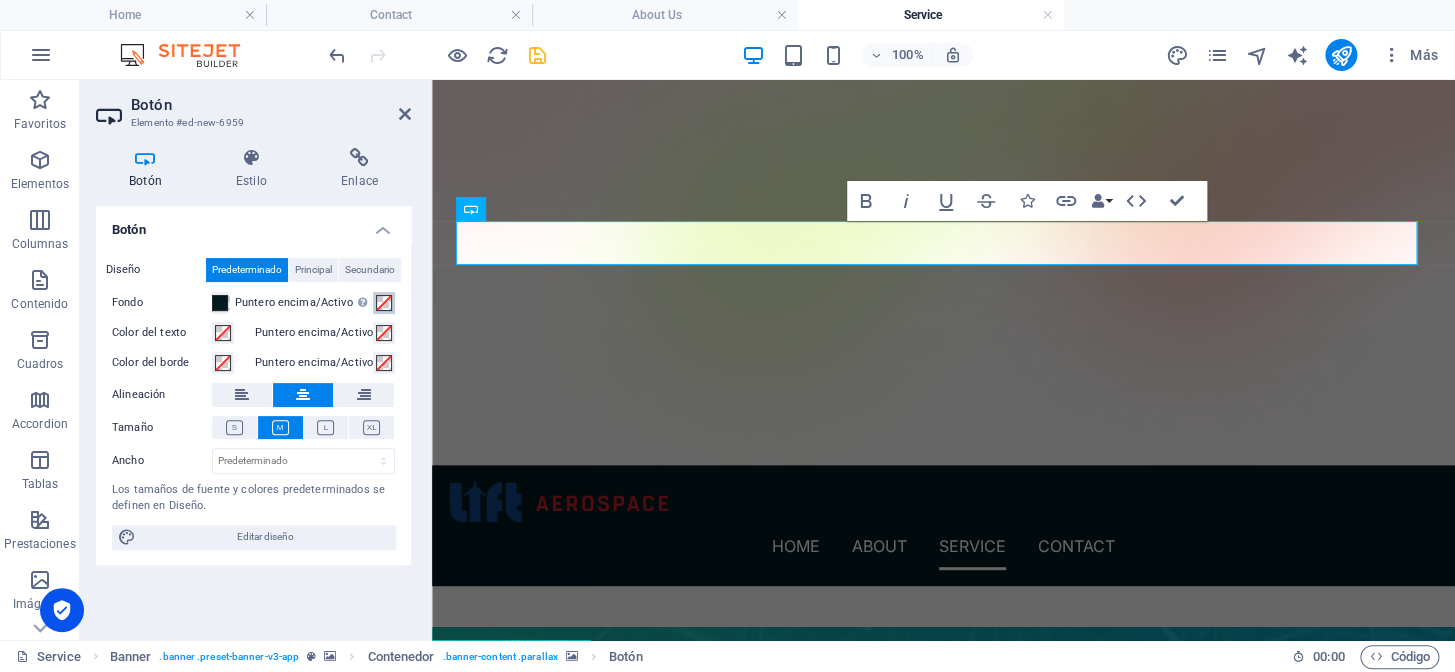 click at bounding box center [384, 303] 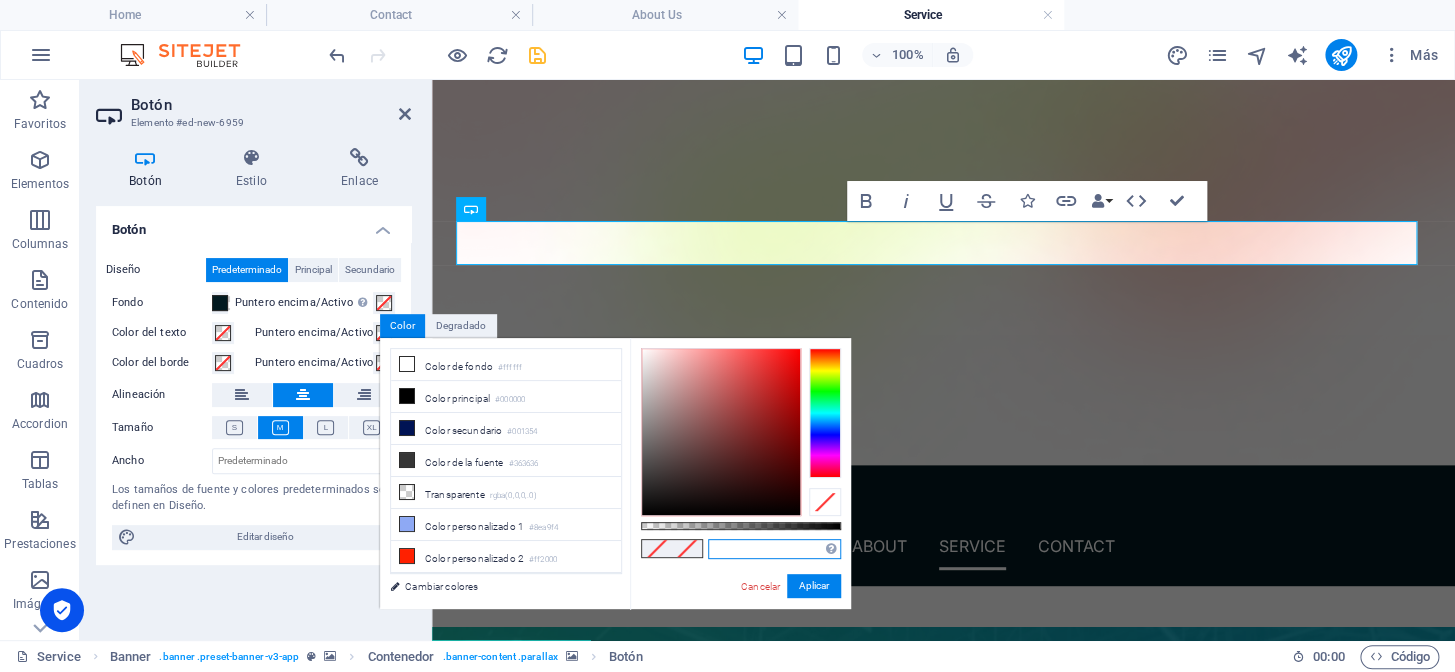 click at bounding box center [774, 549] 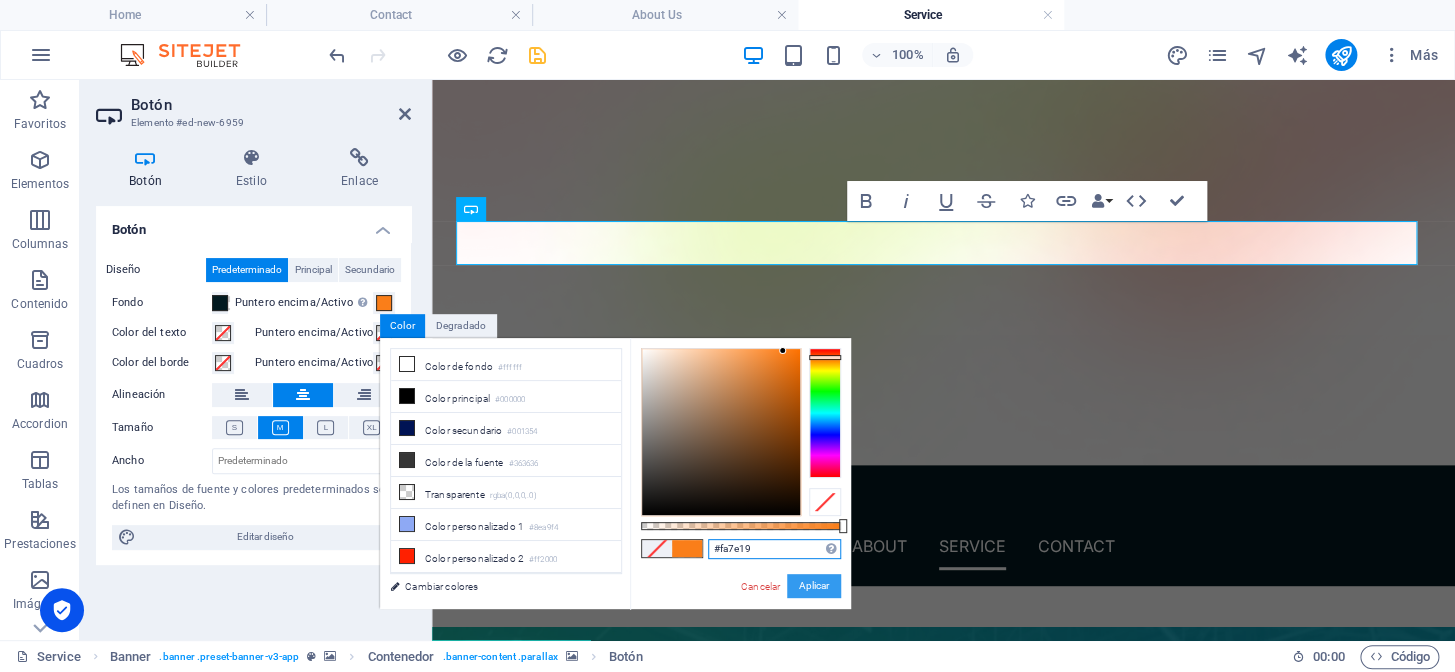 type on "#fa7e19" 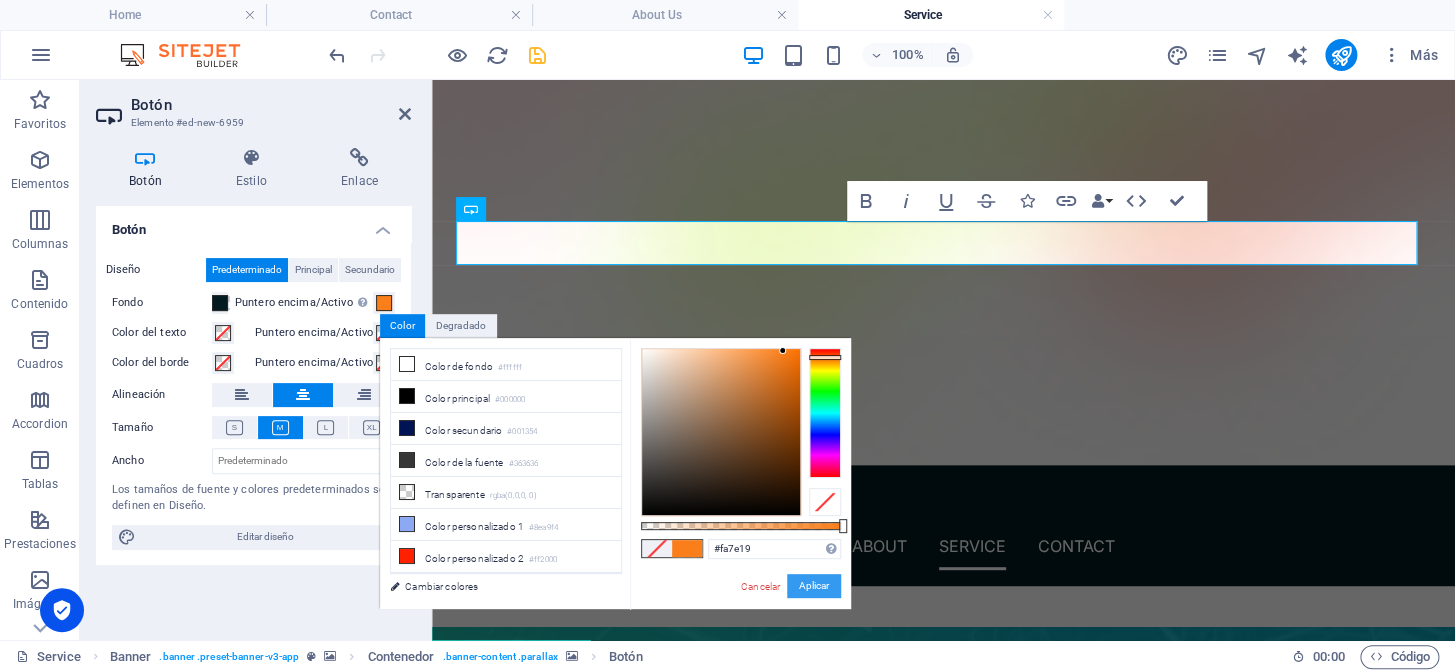 click on "Aplicar" at bounding box center (814, 586) 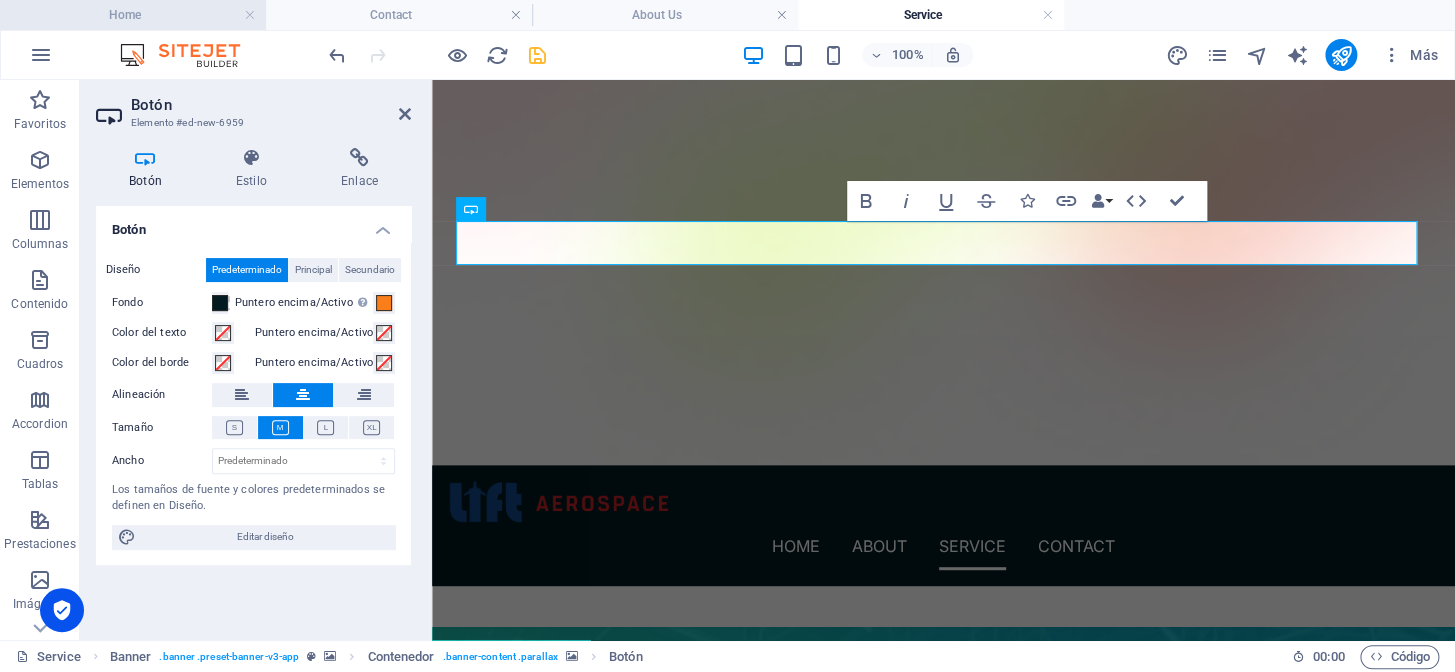 click on "Home" at bounding box center (133, 15) 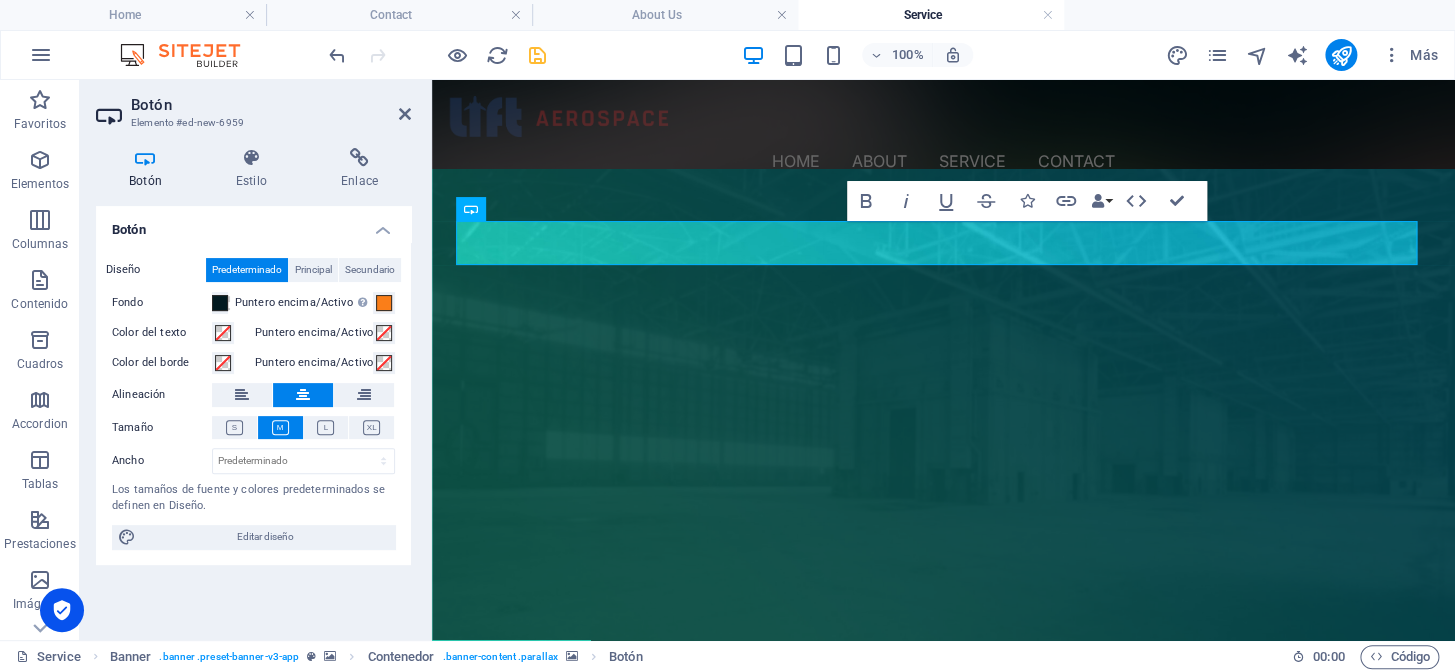 scroll, scrollTop: 4863, scrollLeft: 0, axis: vertical 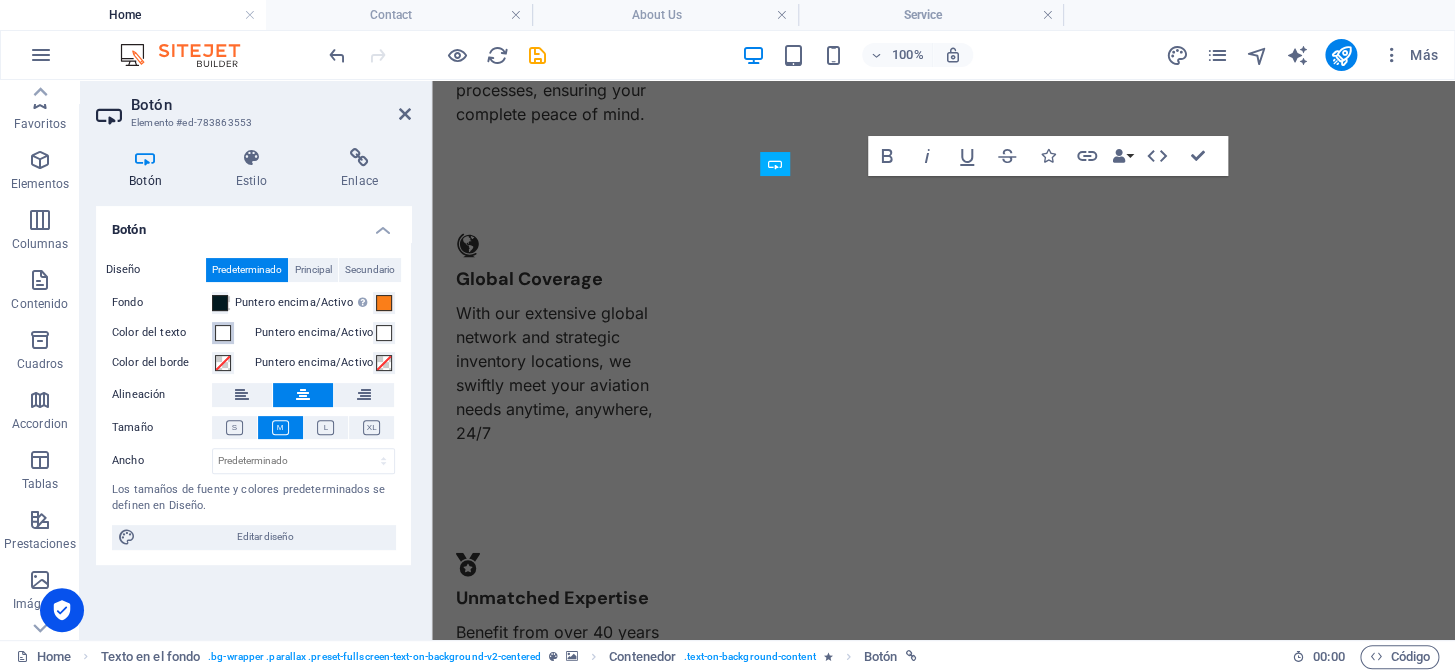 click at bounding box center (223, 333) 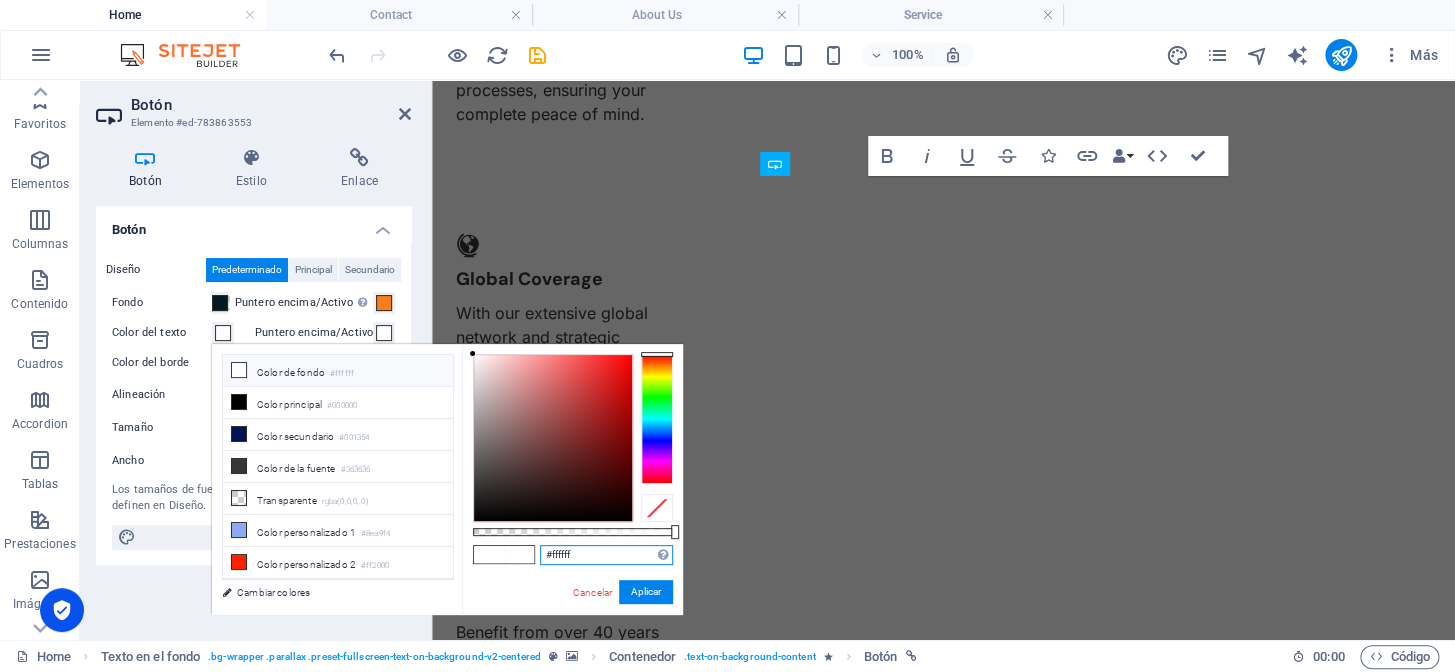 click on "#ffffff" at bounding box center [606, 555] 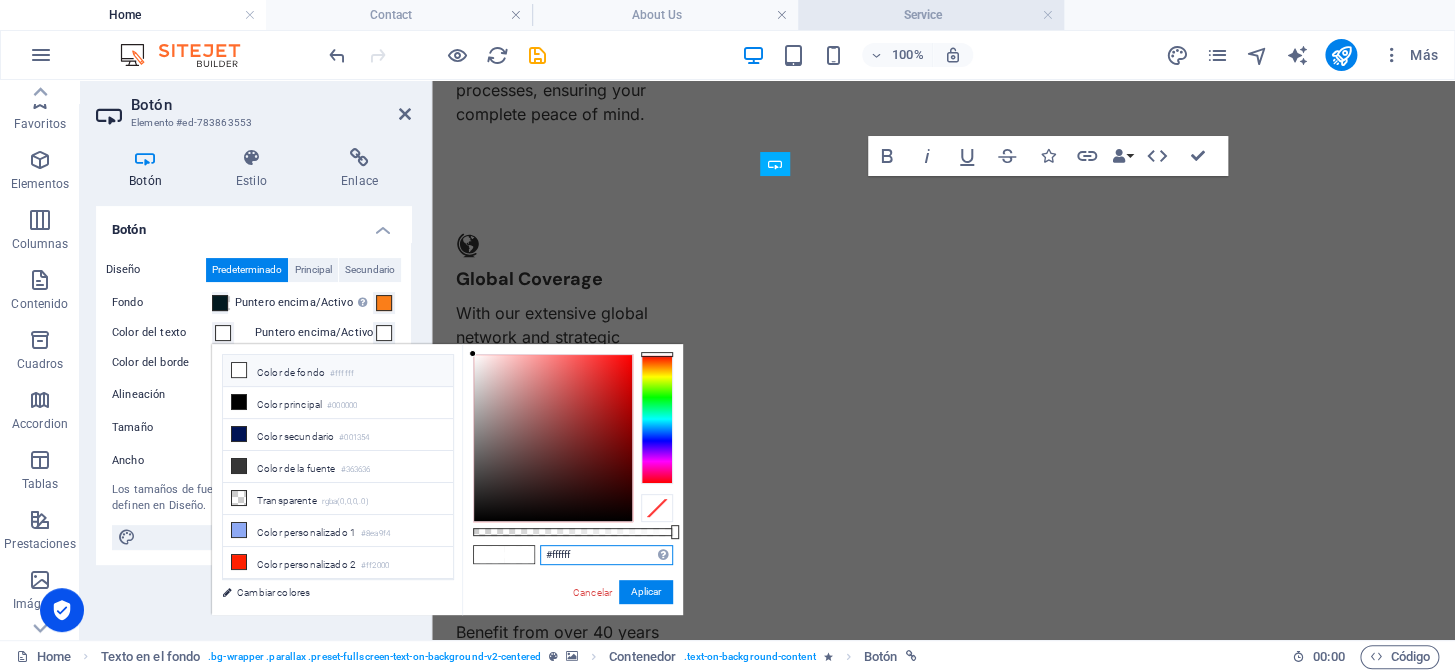click on "Service" at bounding box center [931, 15] 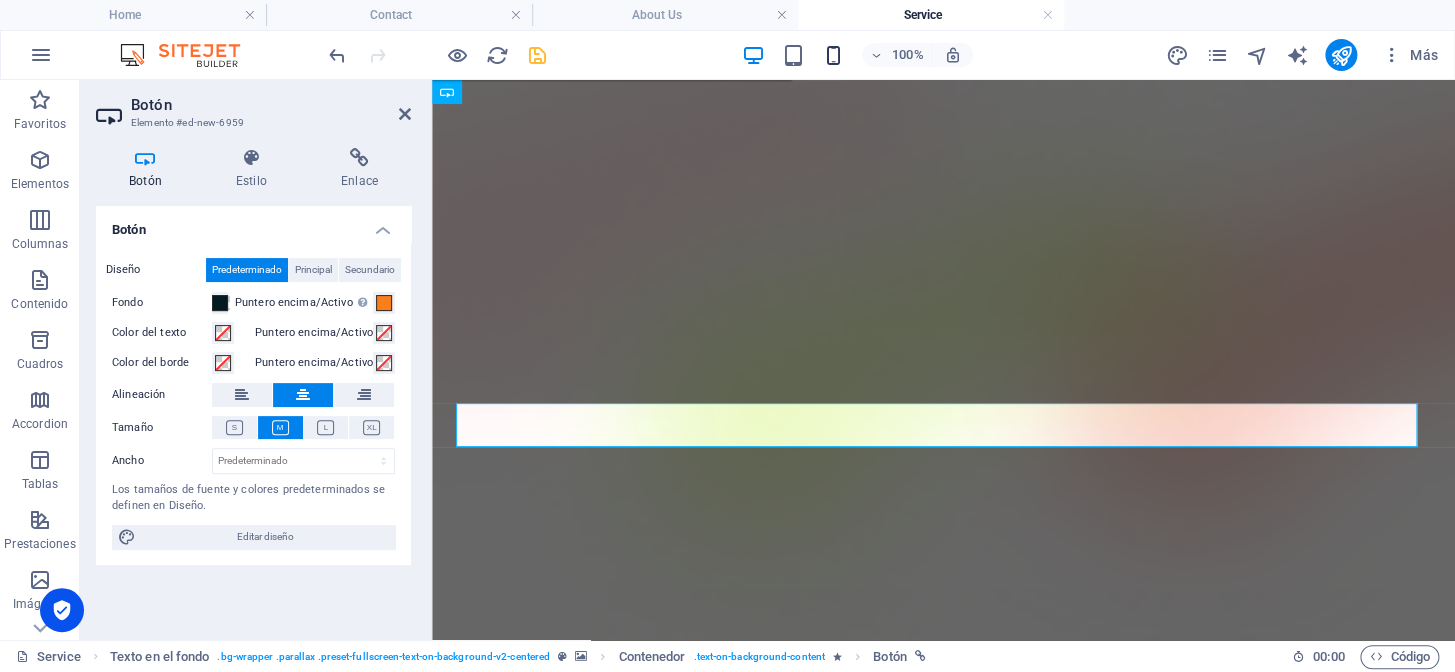 scroll, scrollTop: 181, scrollLeft: 0, axis: vertical 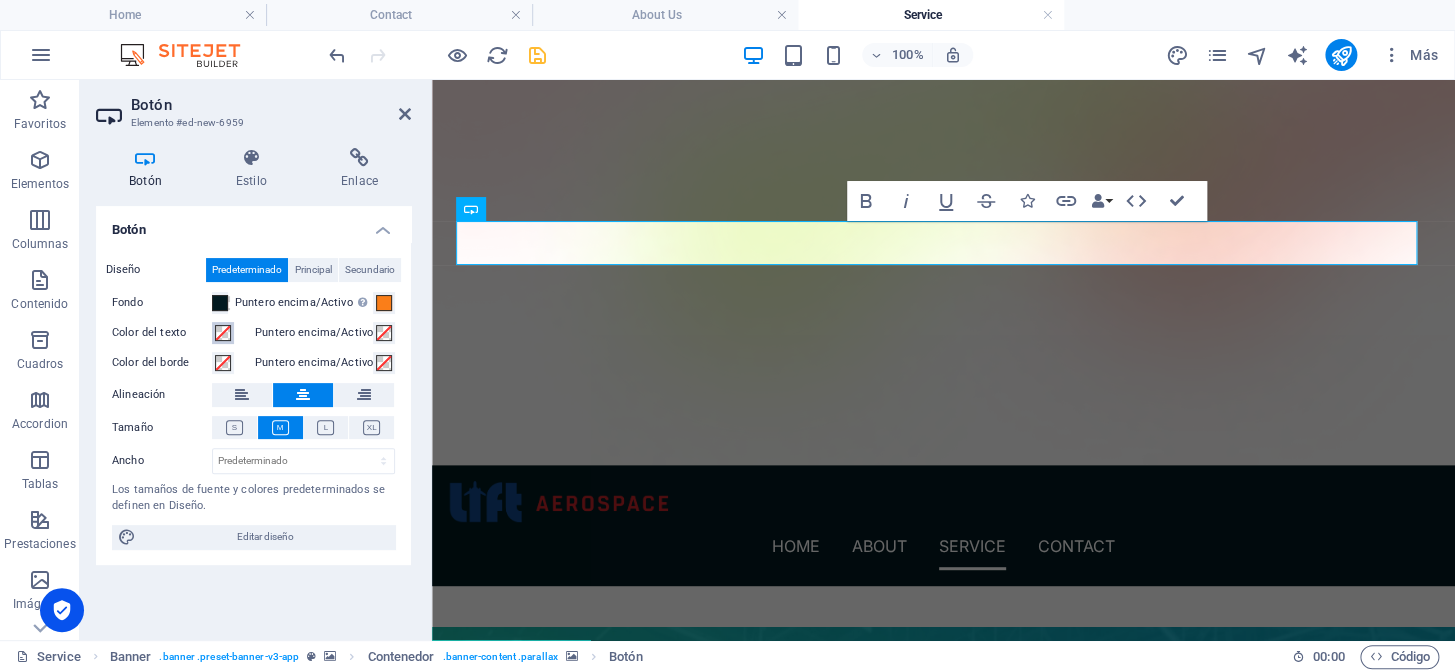 click at bounding box center [223, 333] 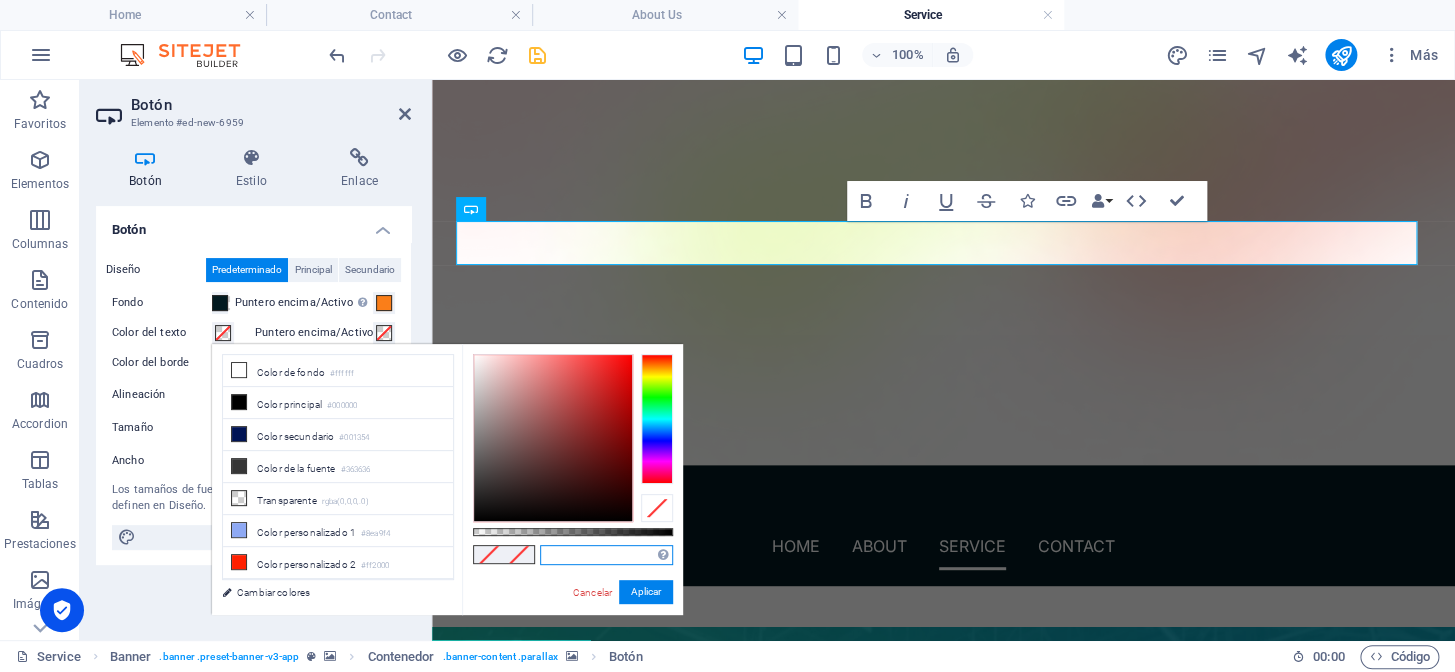 click at bounding box center [606, 555] 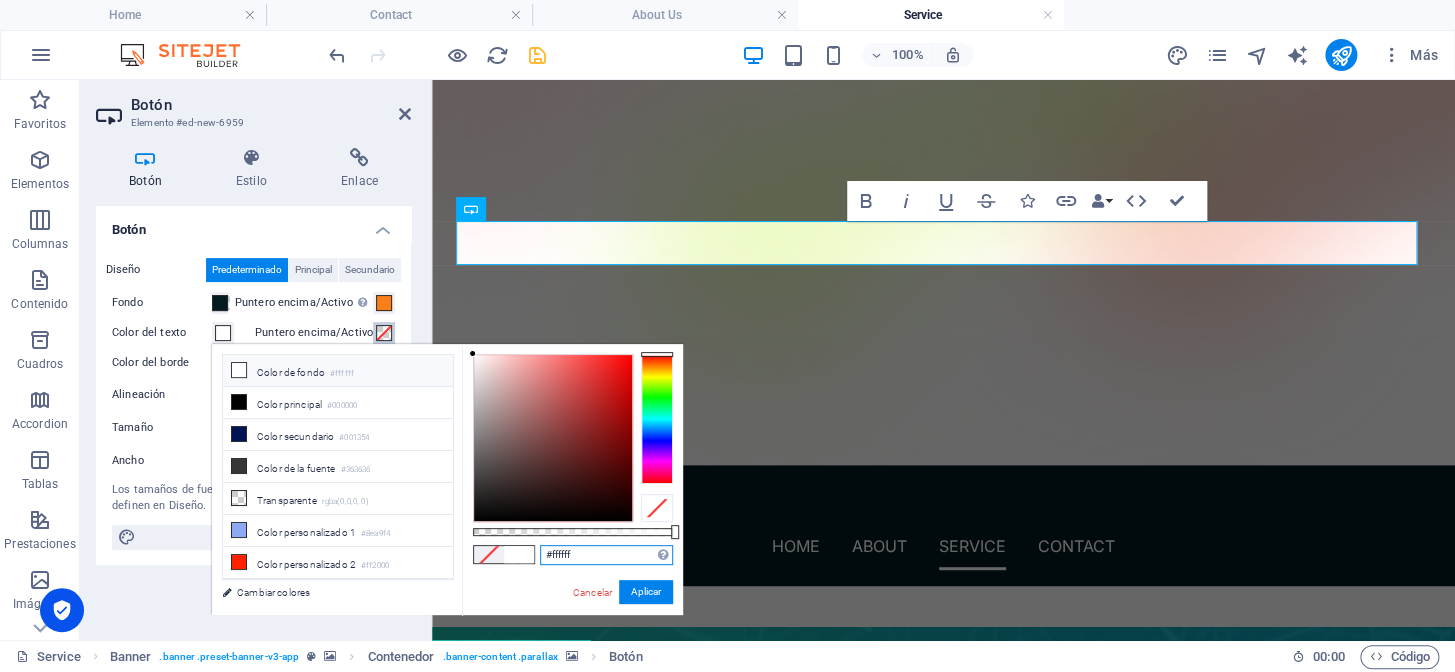 type on "#ffffff" 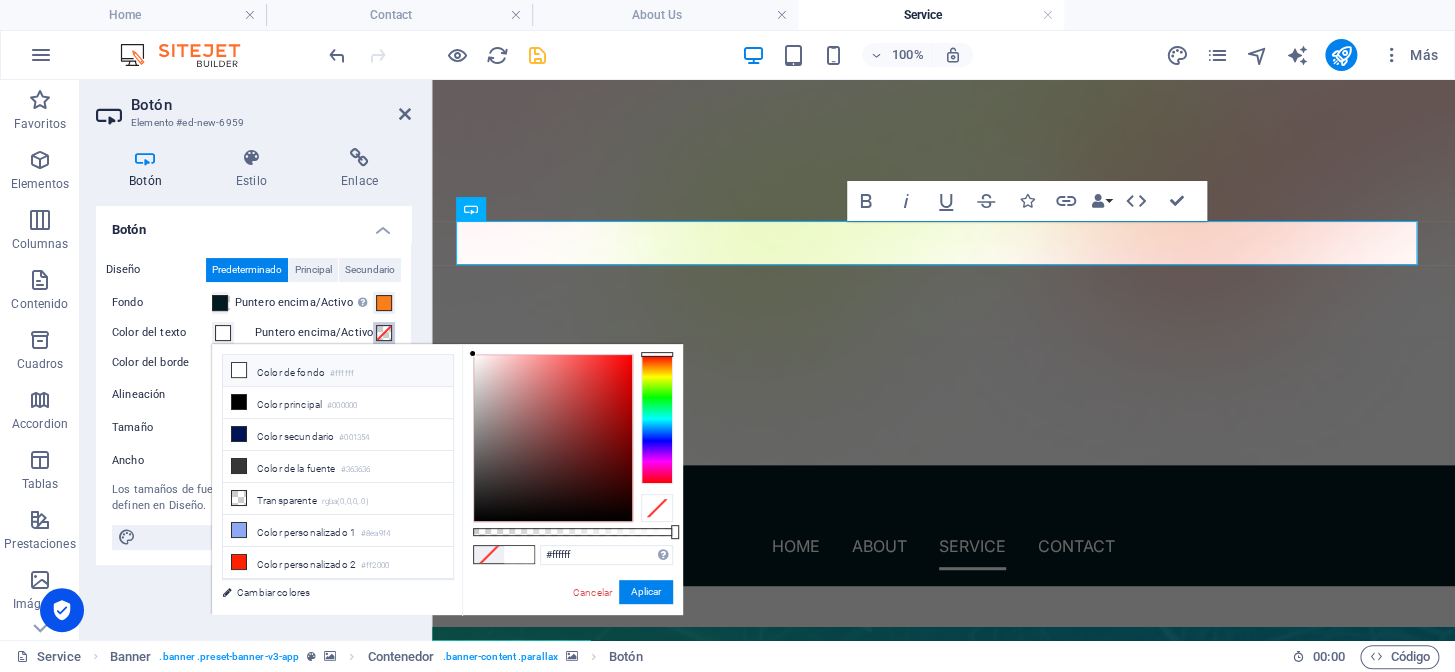 click at bounding box center [384, 333] 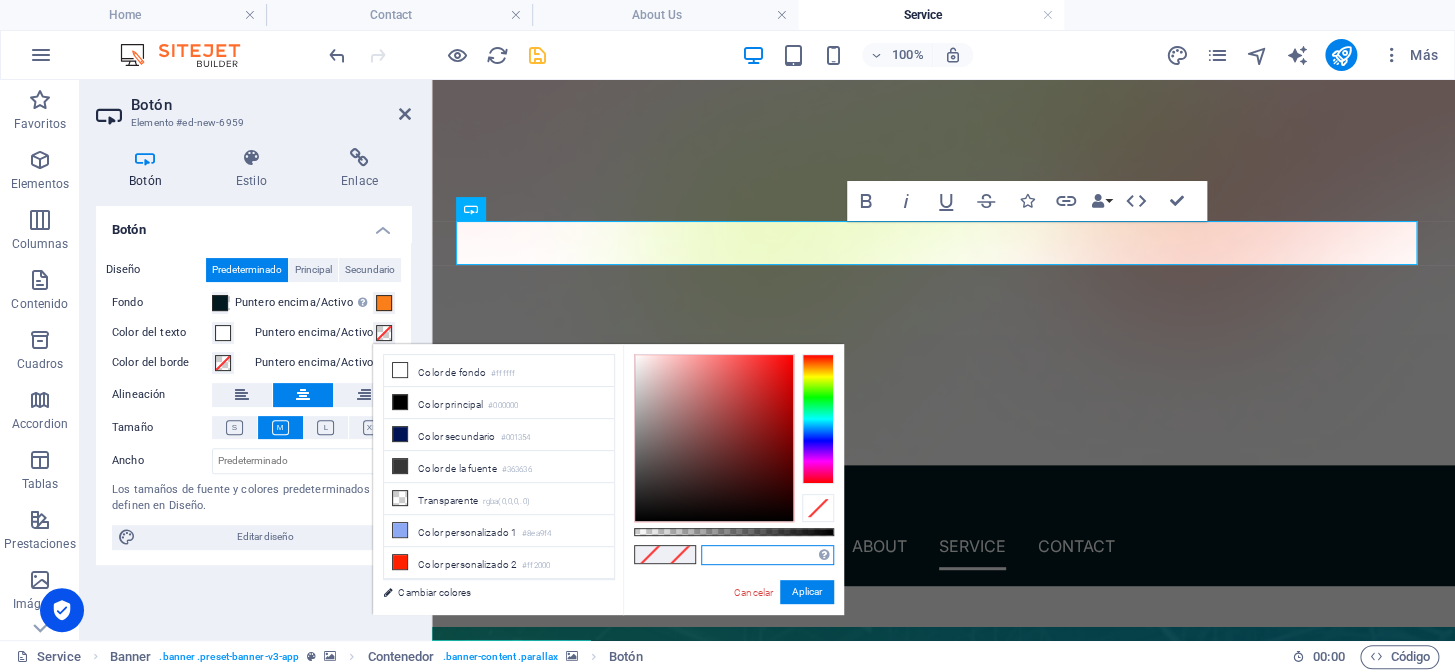 click at bounding box center (767, 555) 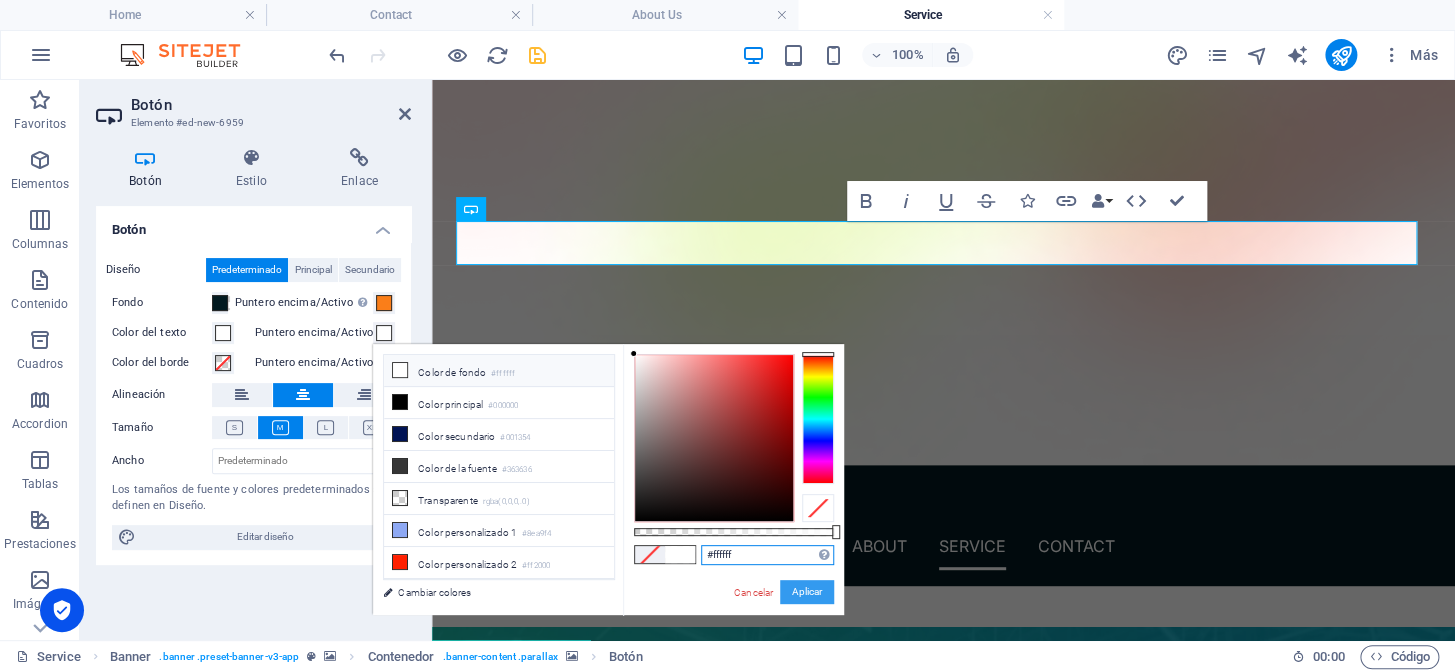 type on "#ffffff" 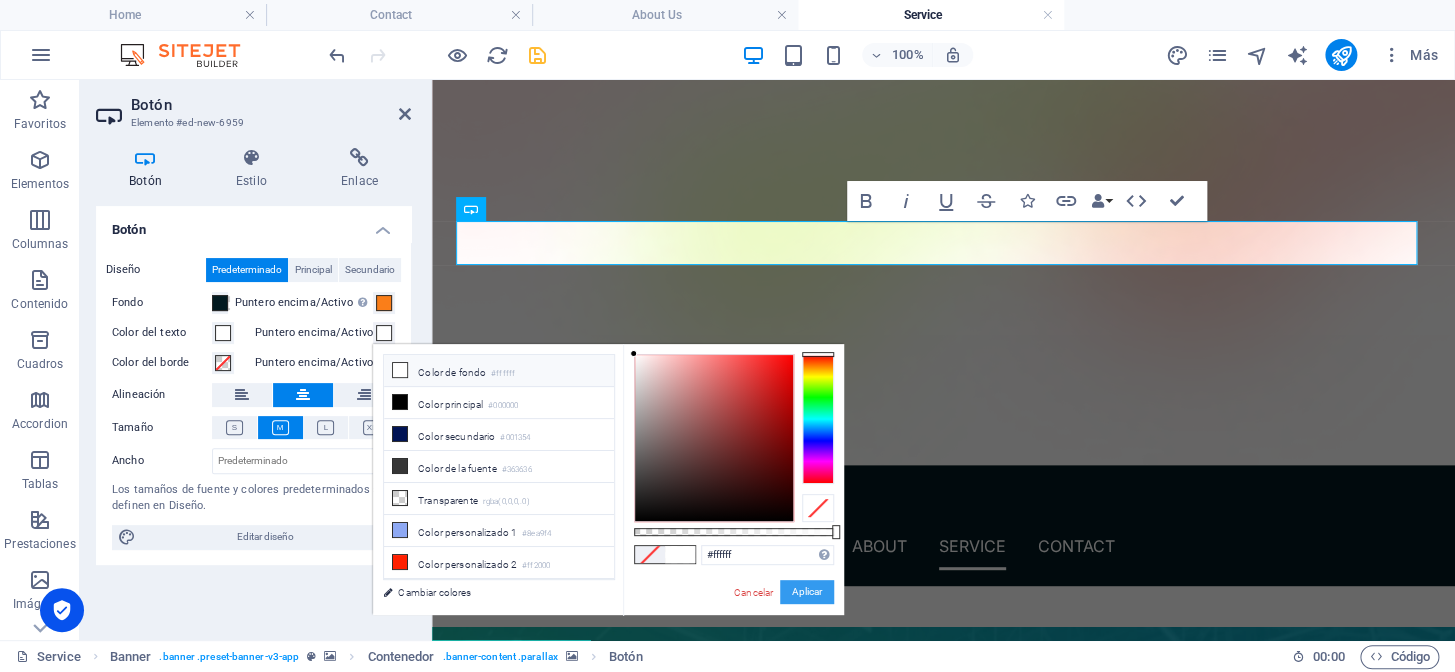click on "Aplicar" at bounding box center [807, 592] 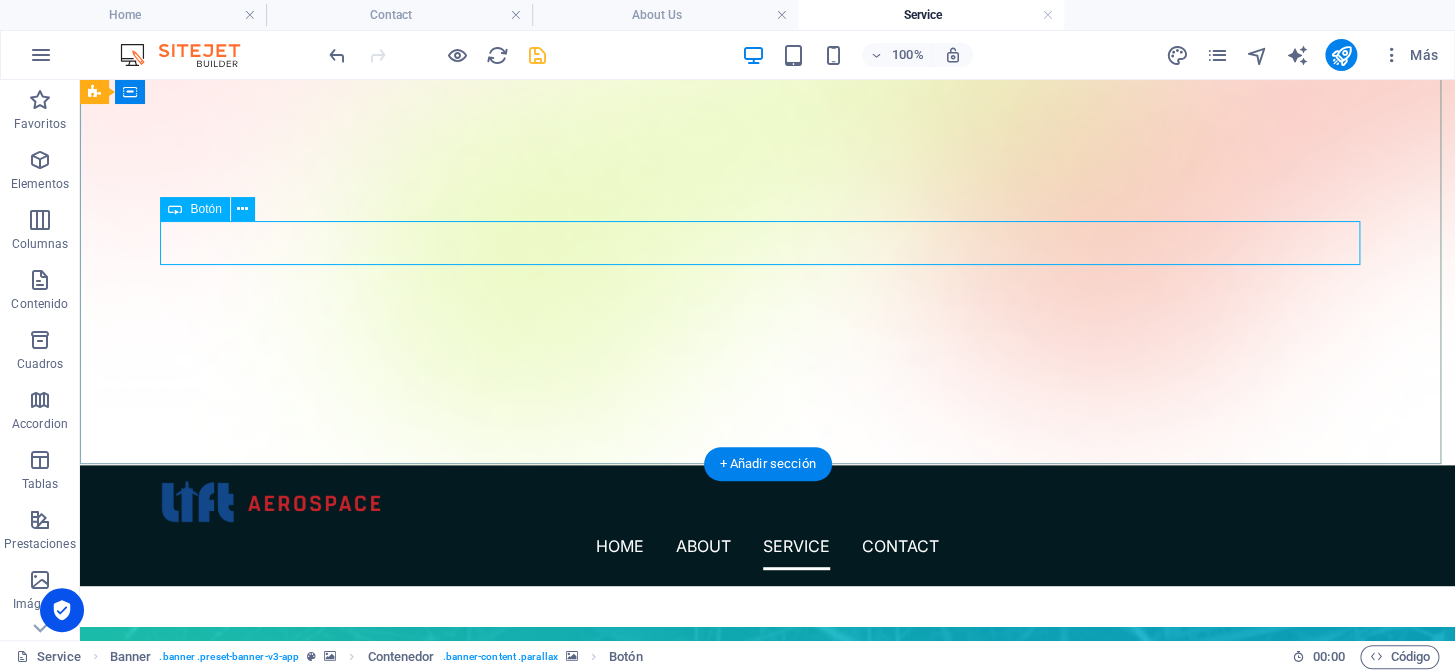 click on "Etiqueta del botón" at bounding box center [768, 1313] 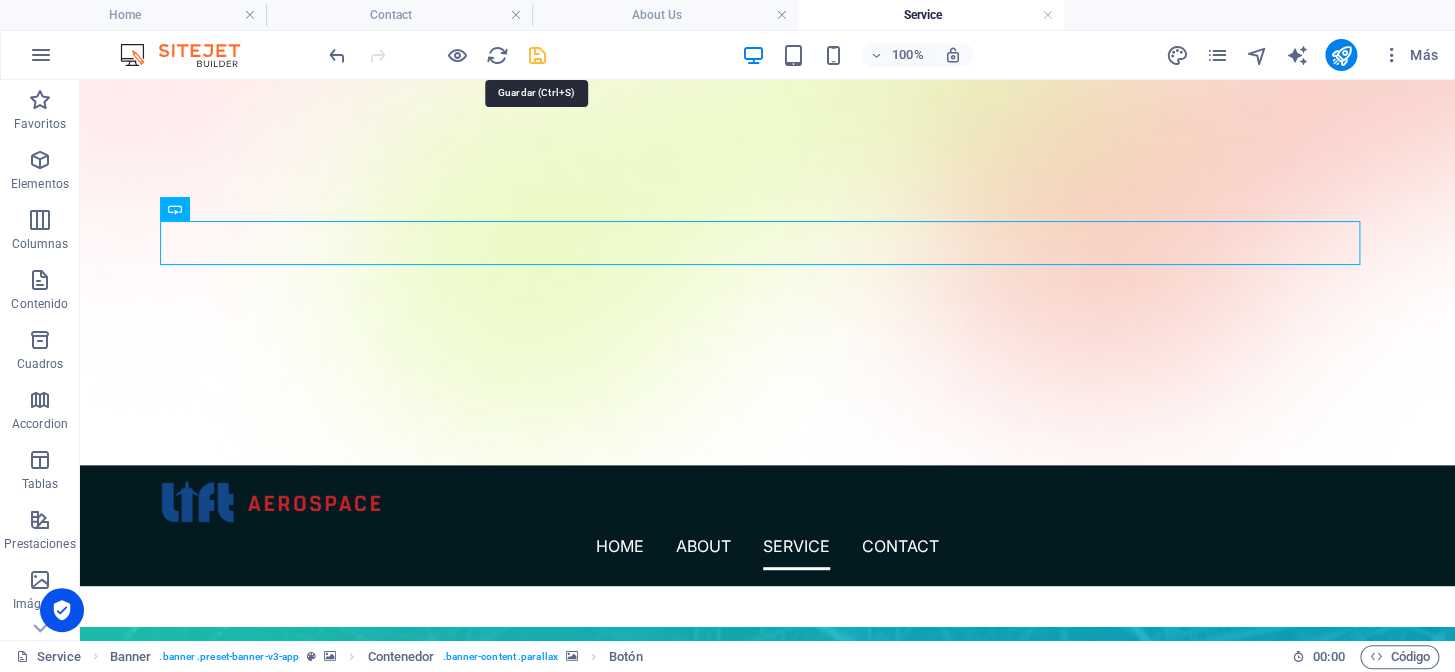 click at bounding box center [537, 55] 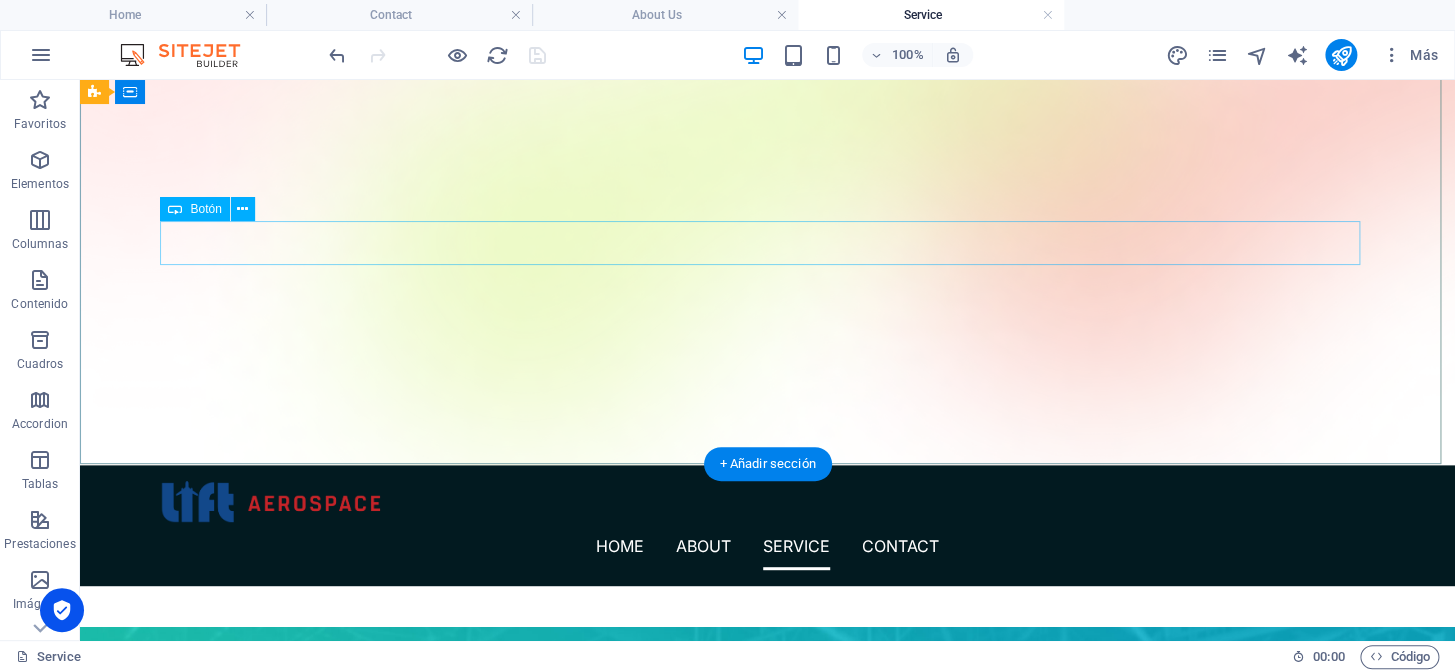 click on "Explore Our Events" at bounding box center [768, 1313] 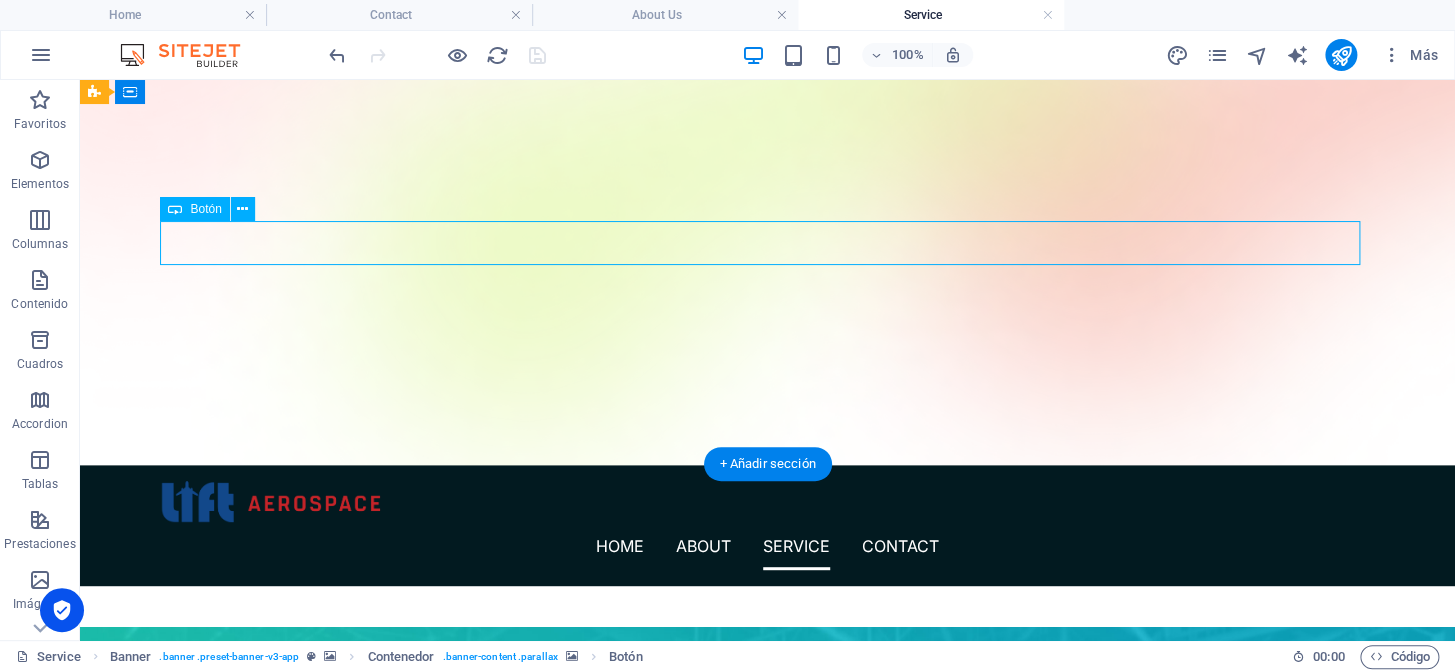 click on "Explore Our Events" at bounding box center [768, 1313] 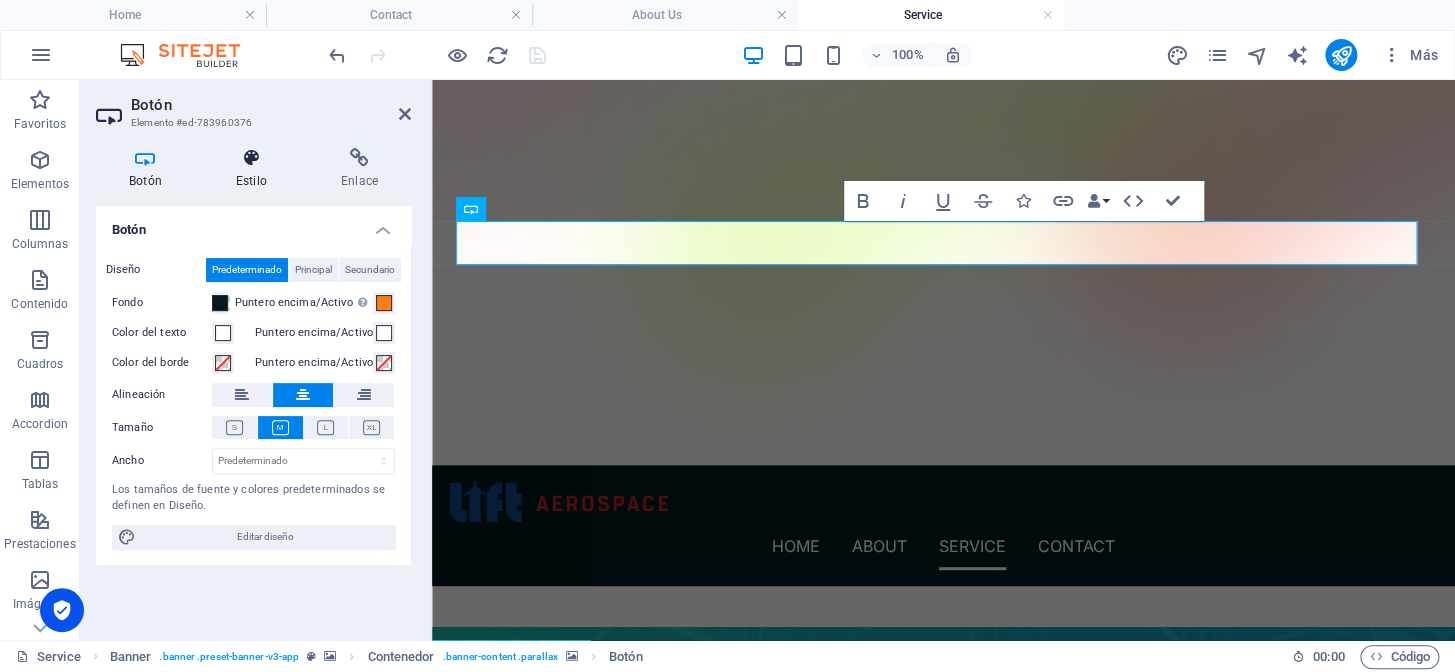 click on "Estilo" at bounding box center [255, 169] 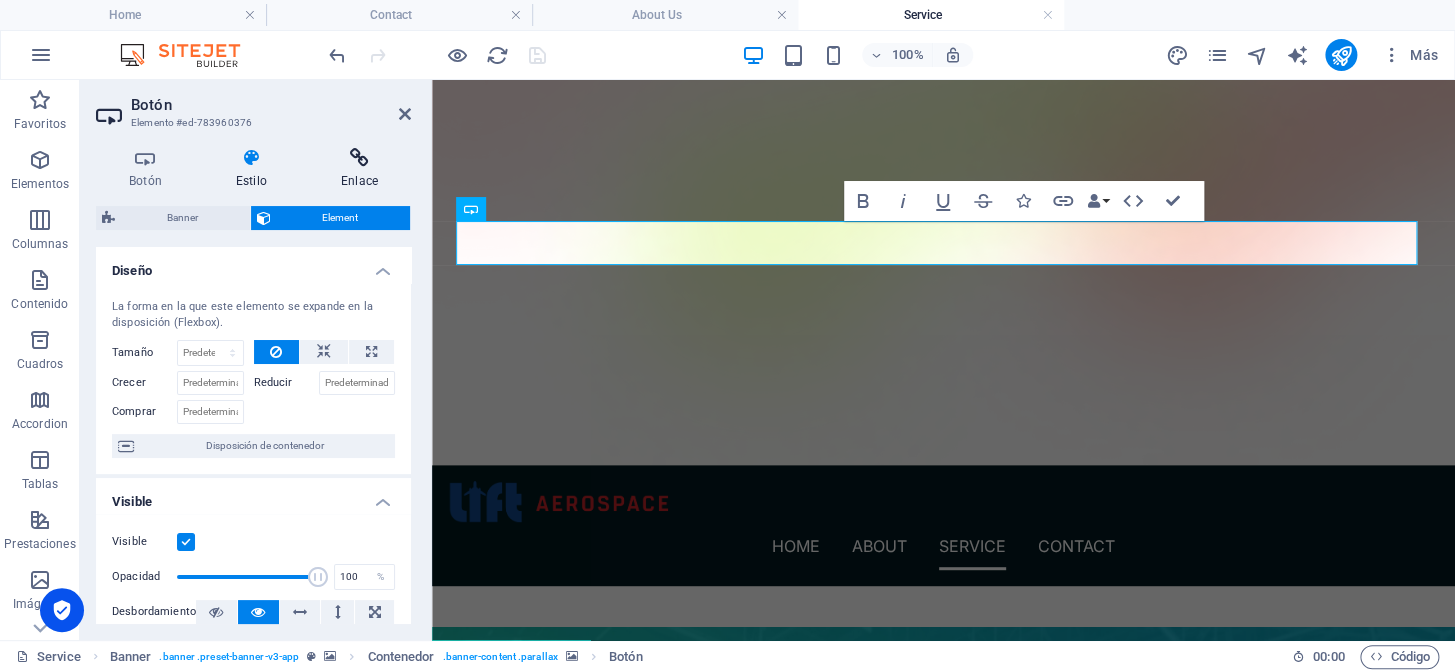click on "Enlace" at bounding box center (359, 169) 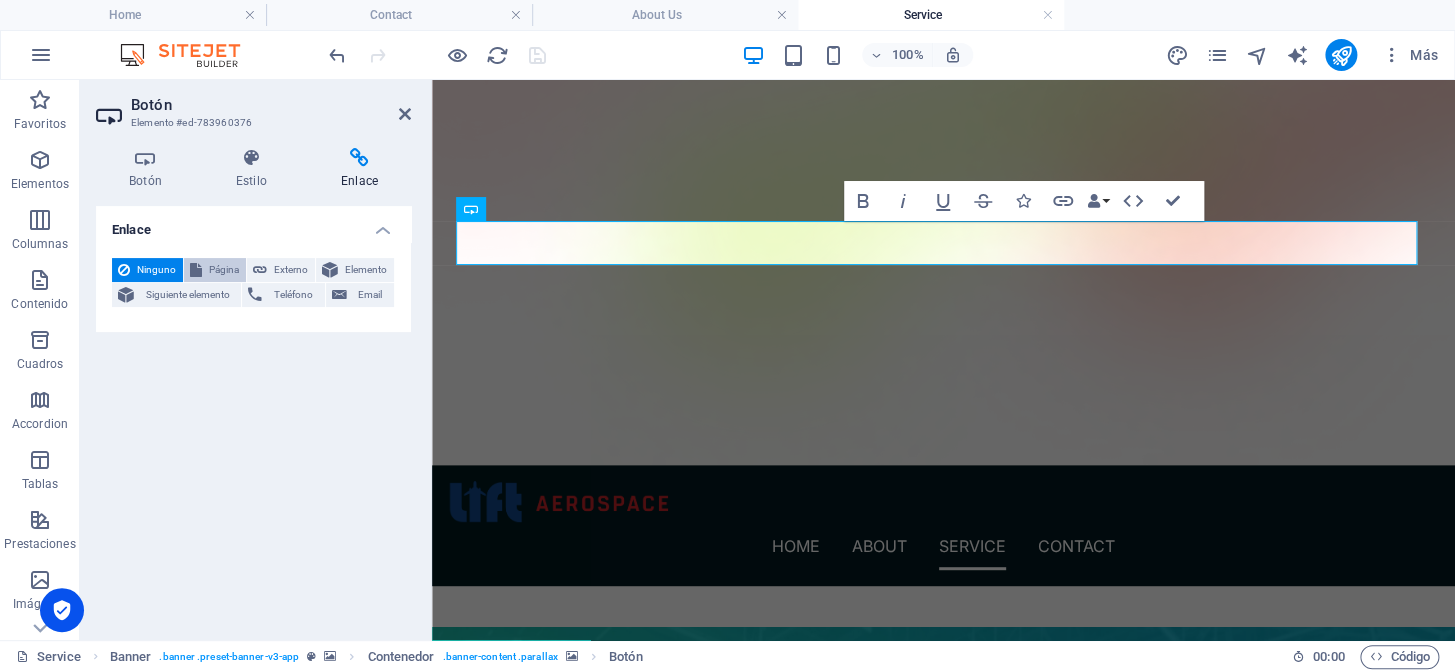click on "Página" at bounding box center [224, 270] 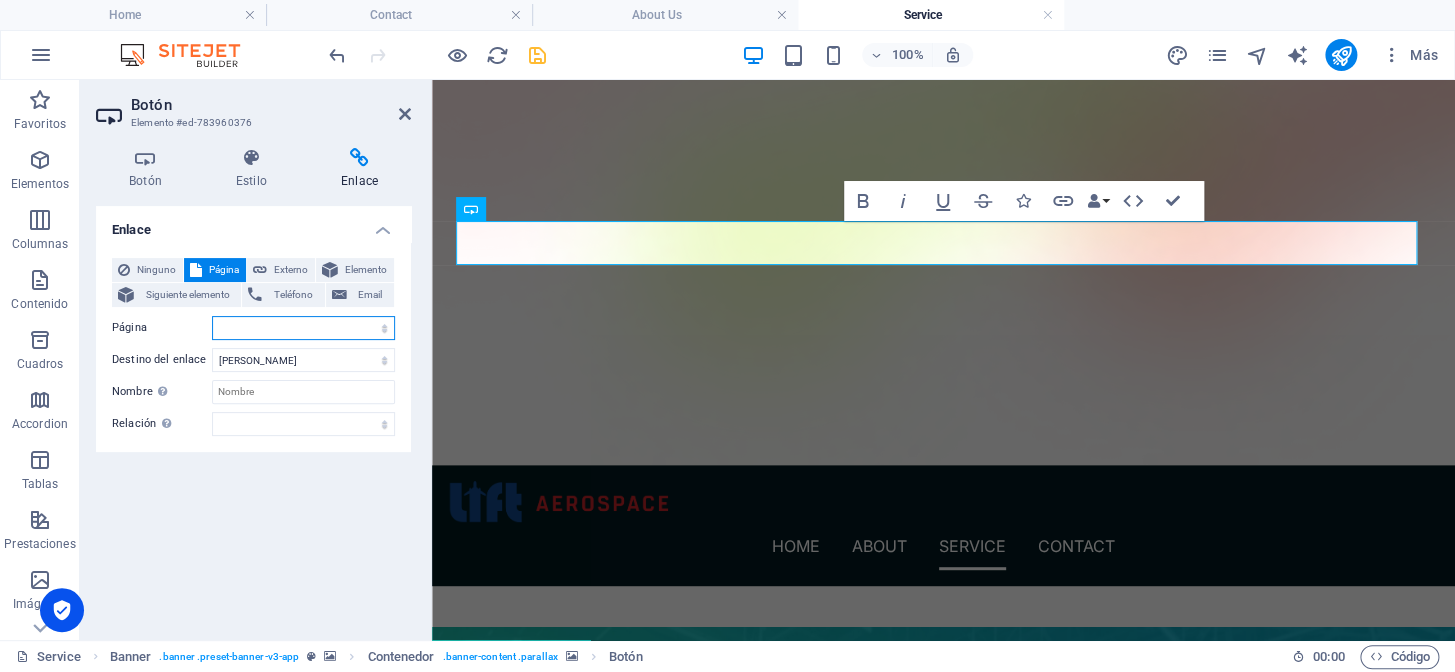 click on "Home About Us Service Pricing Blog Contact Privacy Legal Notice" at bounding box center (303, 328) 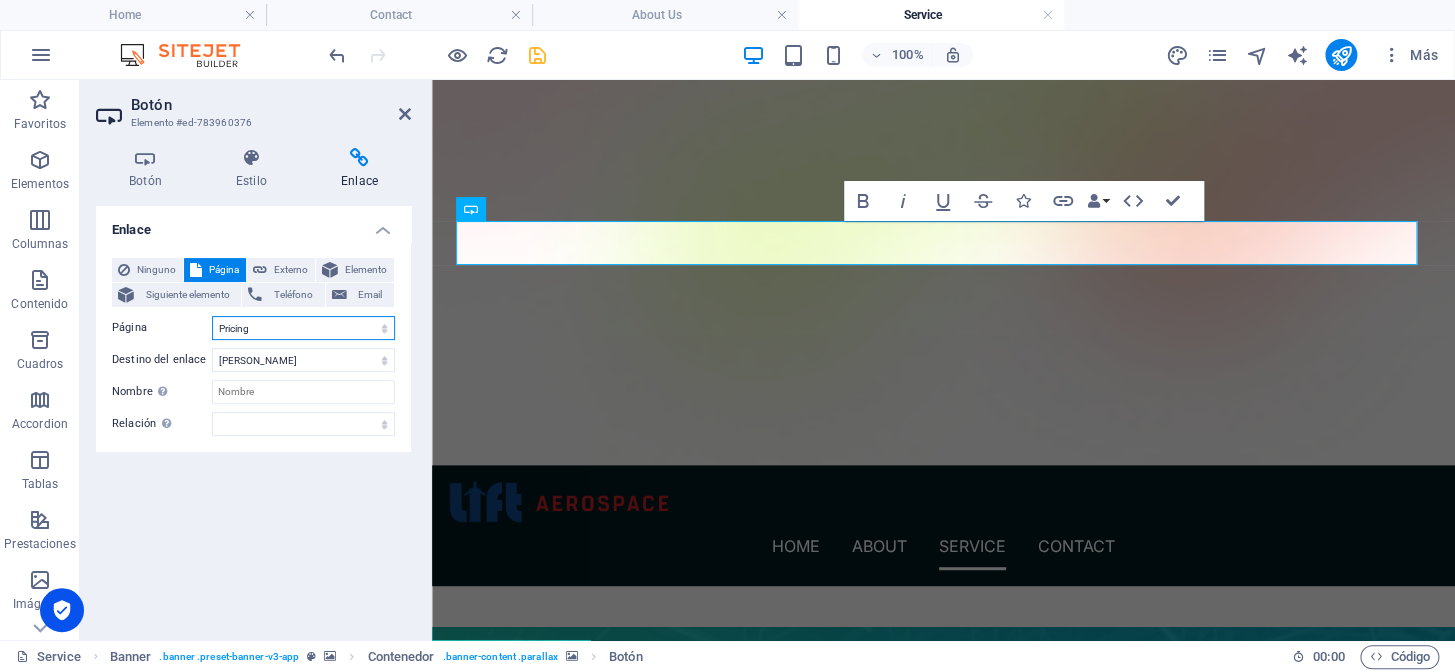 click on "Home About Us Service Pricing Blog Contact Privacy Legal Notice" at bounding box center (303, 328) 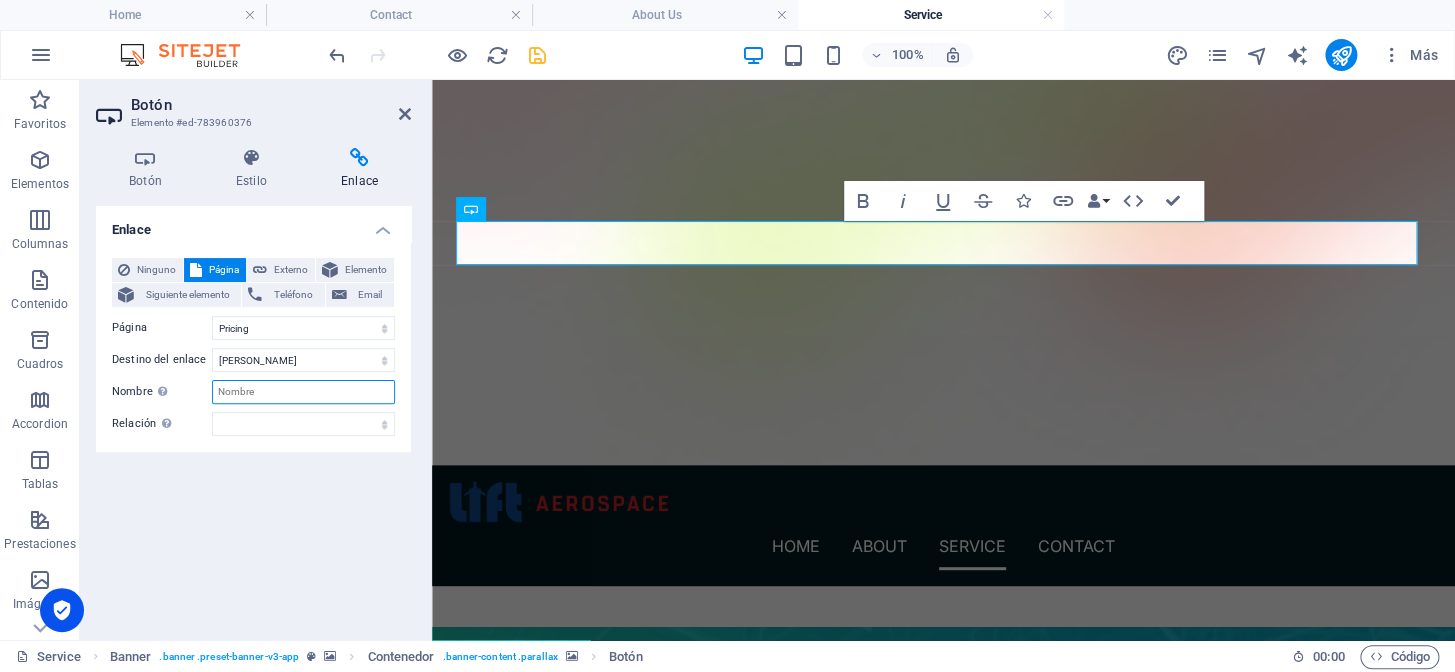 click on "Nombre Una descripción adicional del enlace no debería ser igual al texto del enlace. El título suele mostrarse como un texto de información cuando se mueve el ratón por encima del elemento. Déjalo en blanco en caso de dudas." at bounding box center [303, 392] 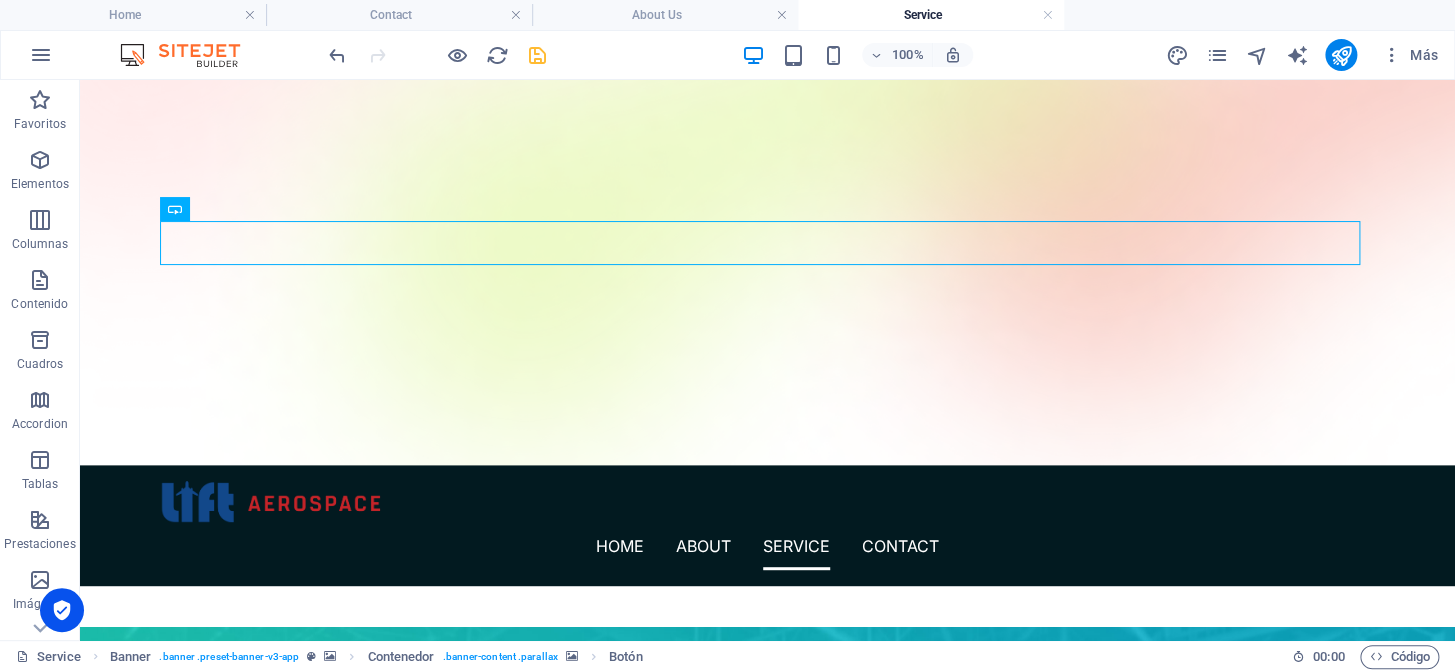 click at bounding box center (537, 55) 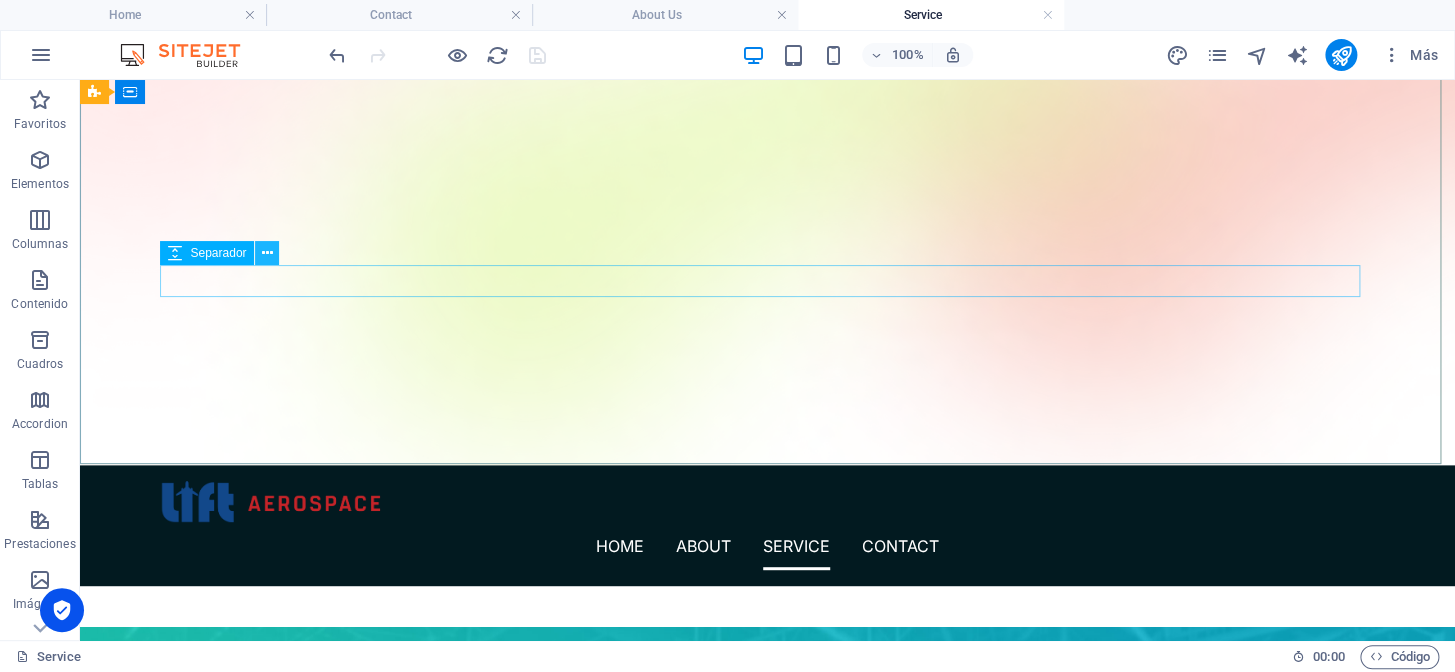click at bounding box center [267, 253] 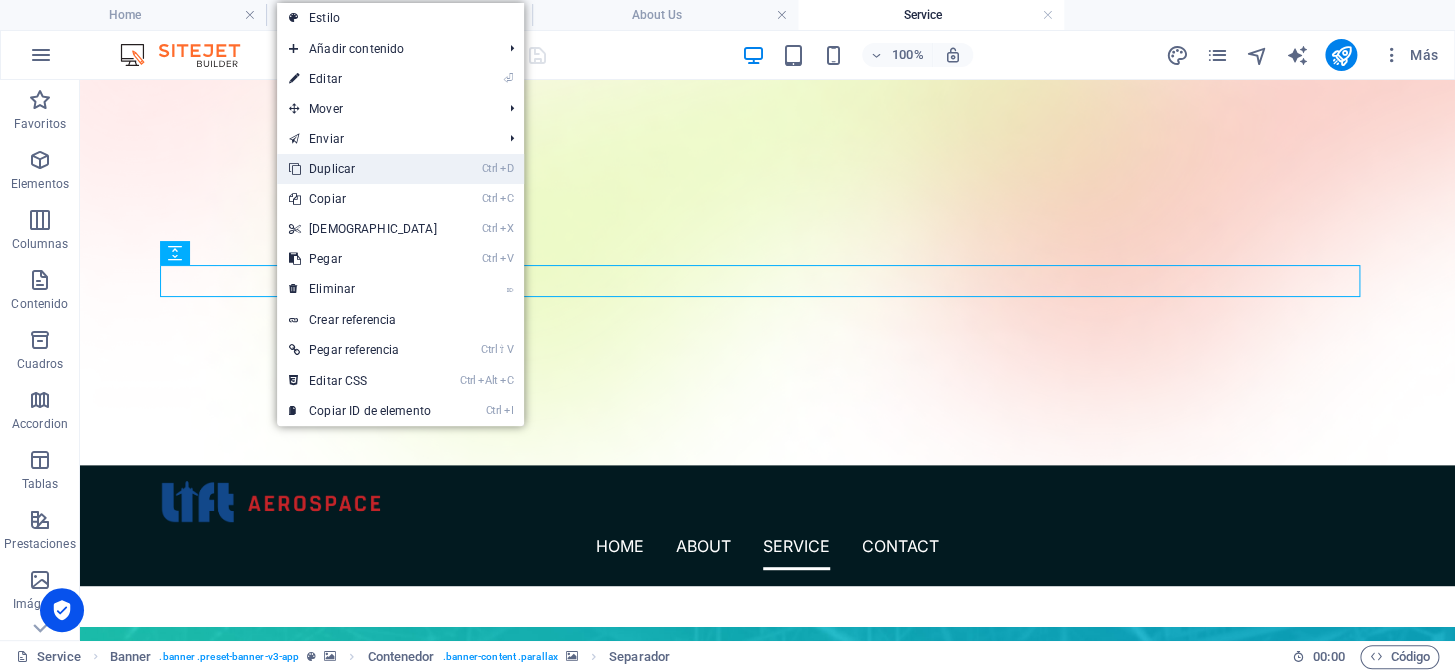 click on "Ctrl D  Duplicar" at bounding box center [363, 169] 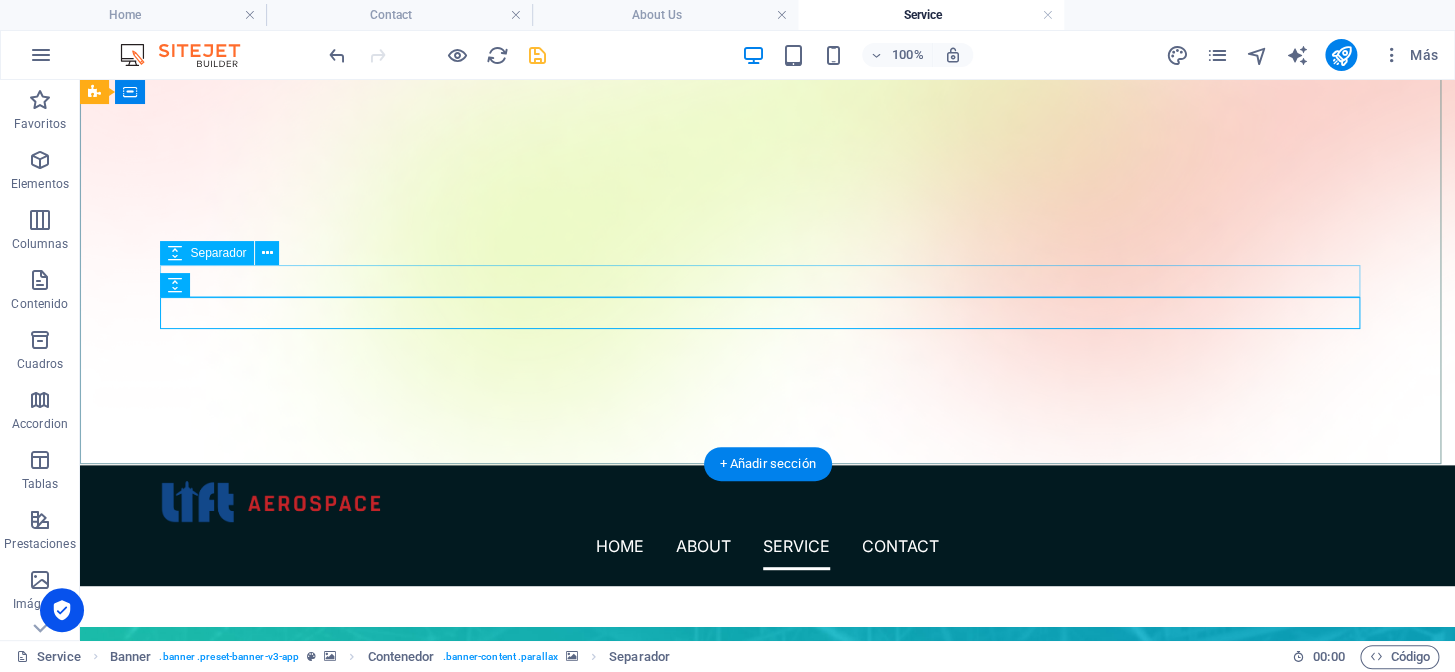 click at bounding box center [768, 1351] 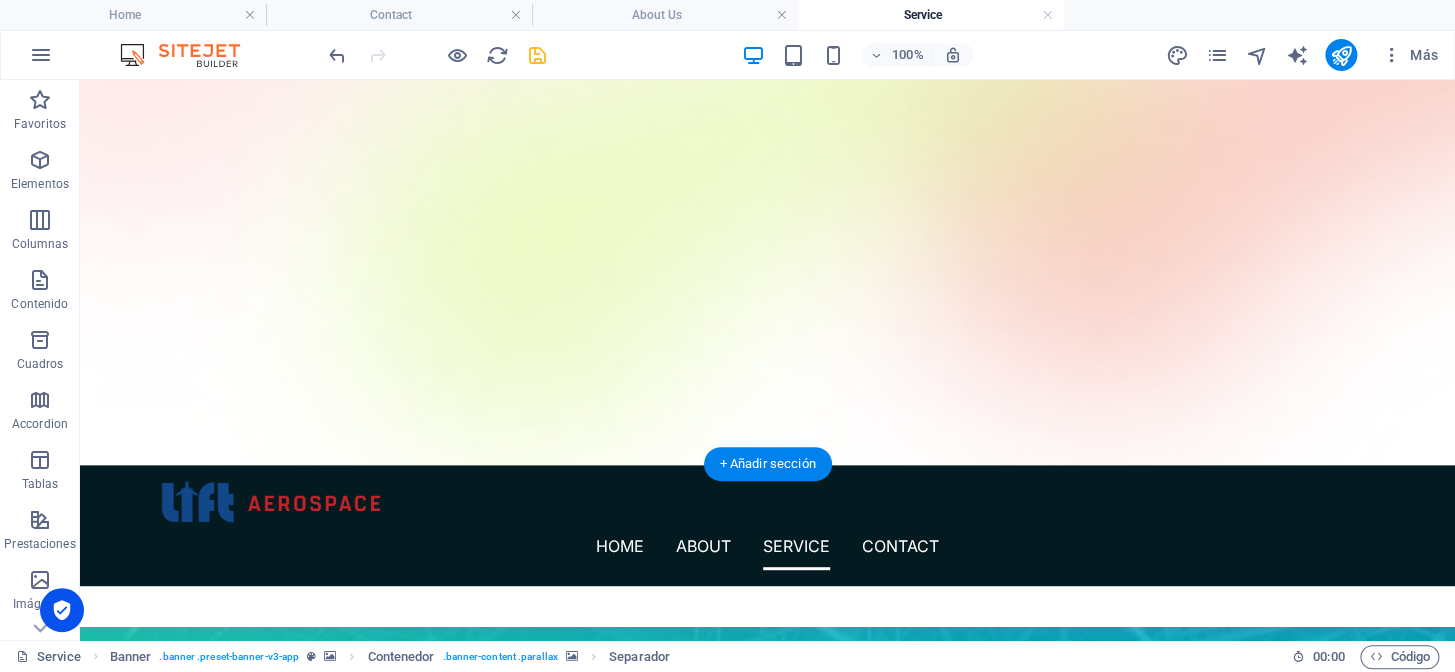 drag, startPoint x: 578, startPoint y: 273, endPoint x: 703, endPoint y: 240, distance: 129.28264 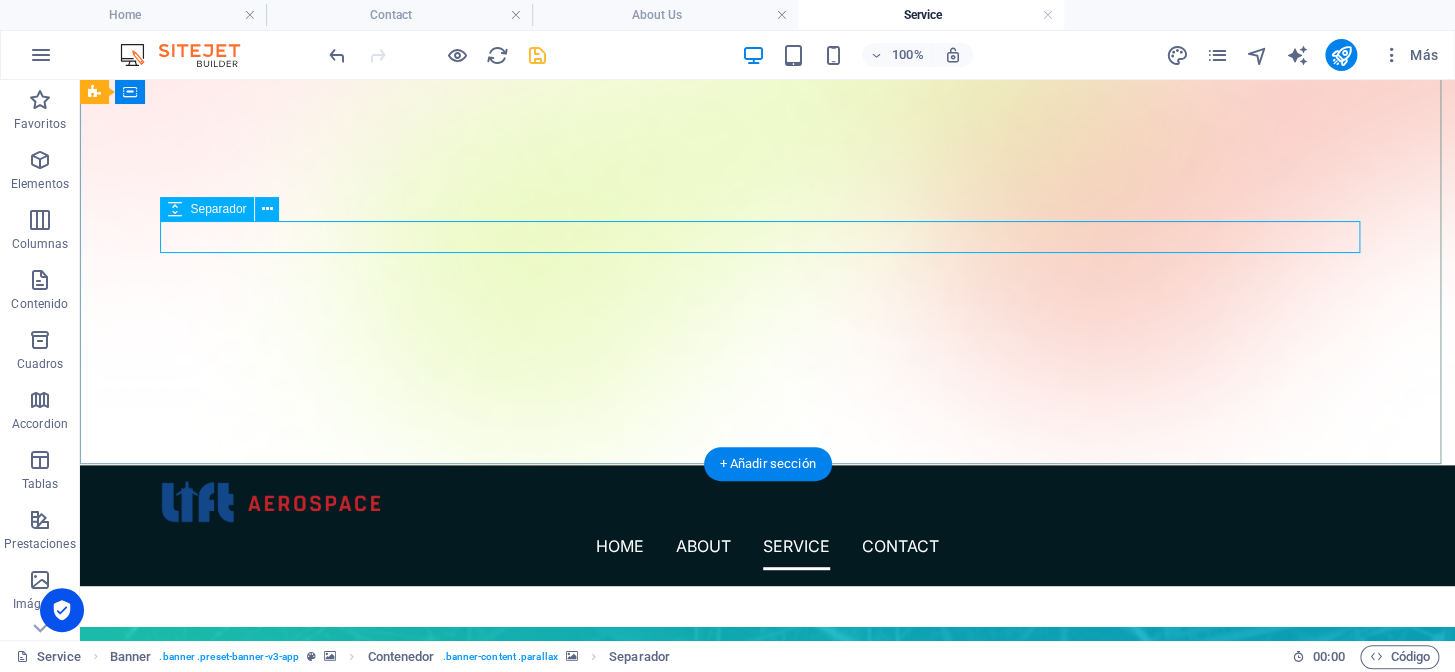 click at bounding box center (768, 1307) 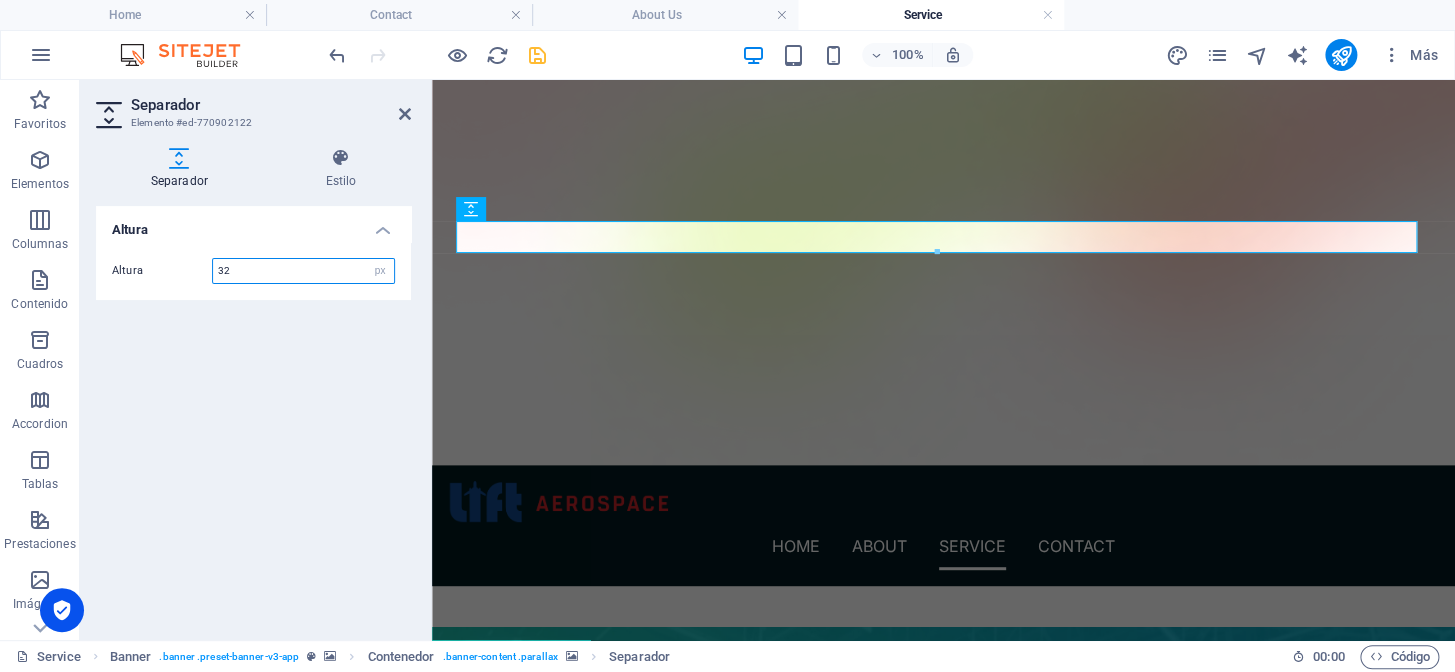 click on "32" at bounding box center [303, 271] 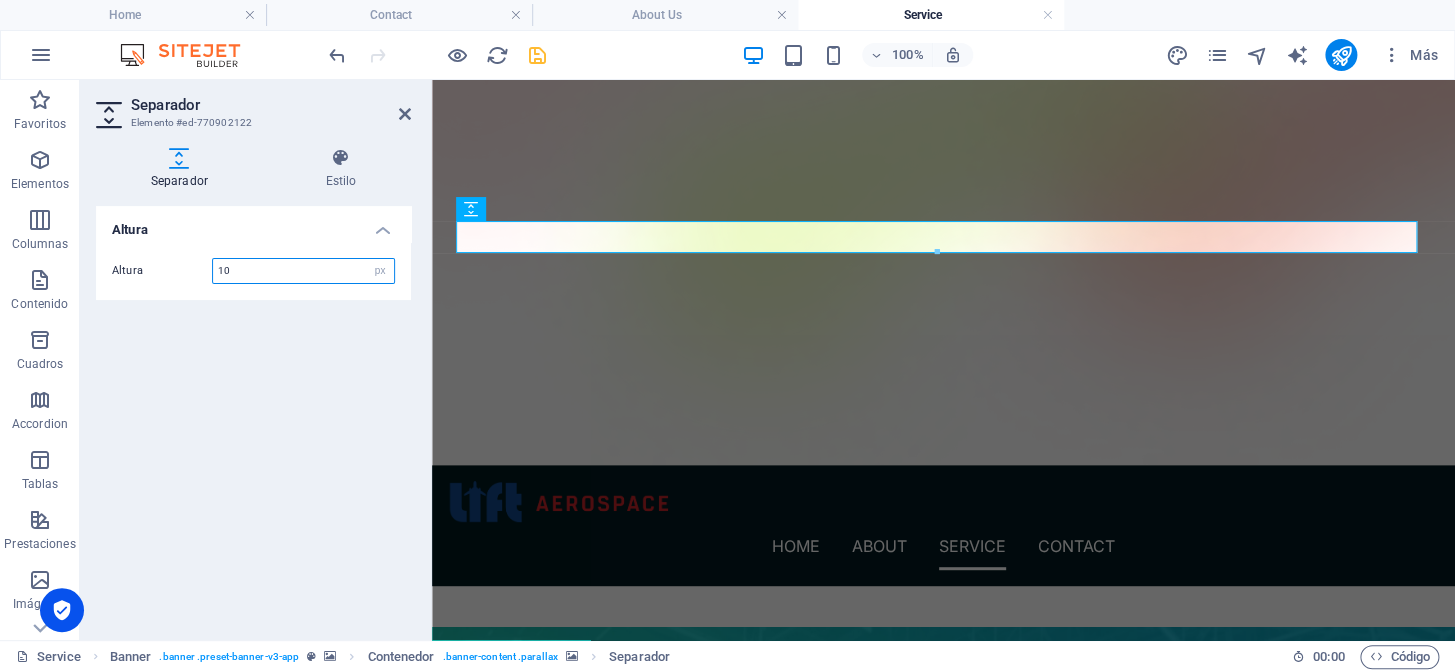 type on "10" 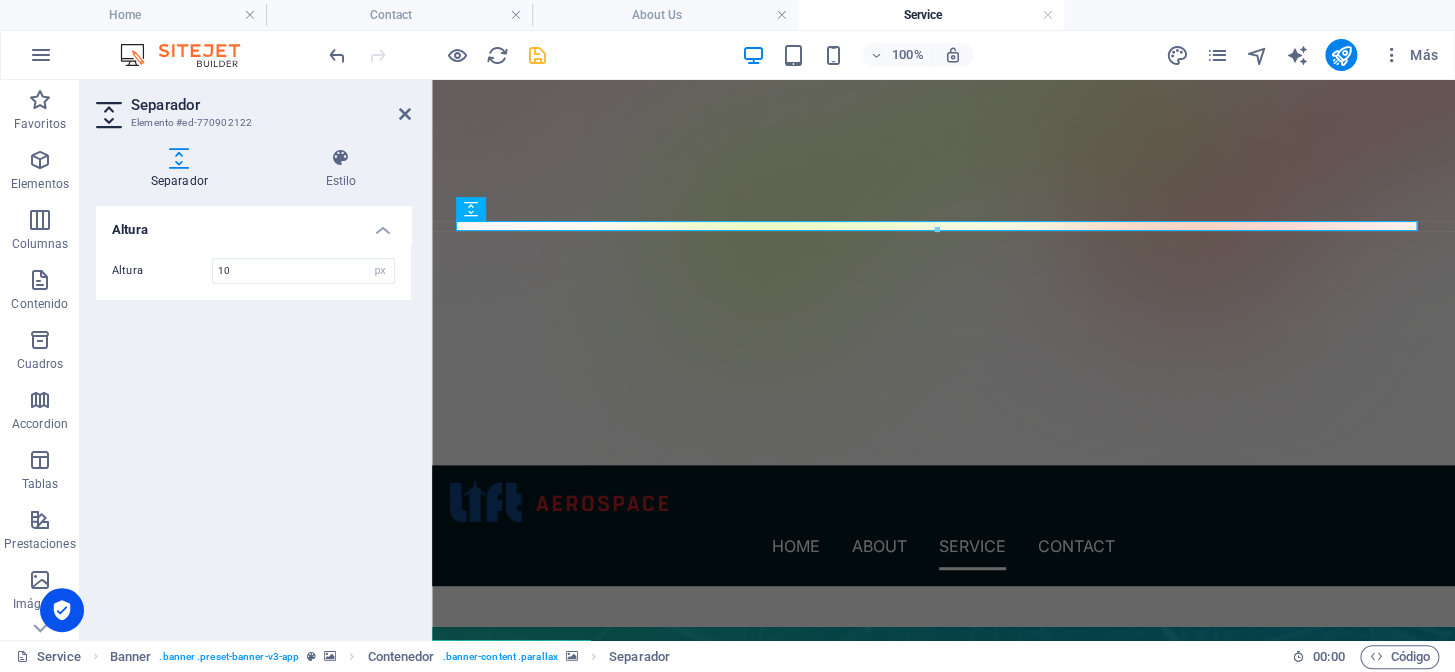 click at bounding box center [943, 885] 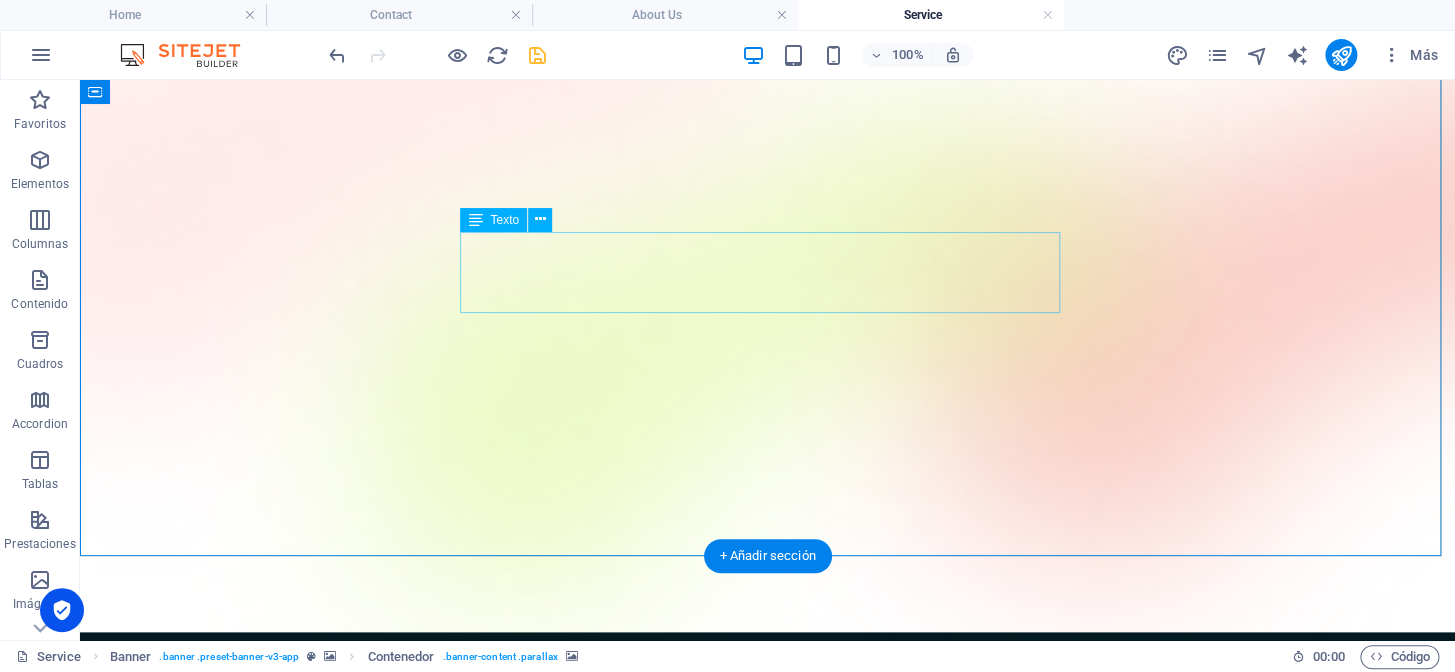 scroll, scrollTop: 0, scrollLeft: 0, axis: both 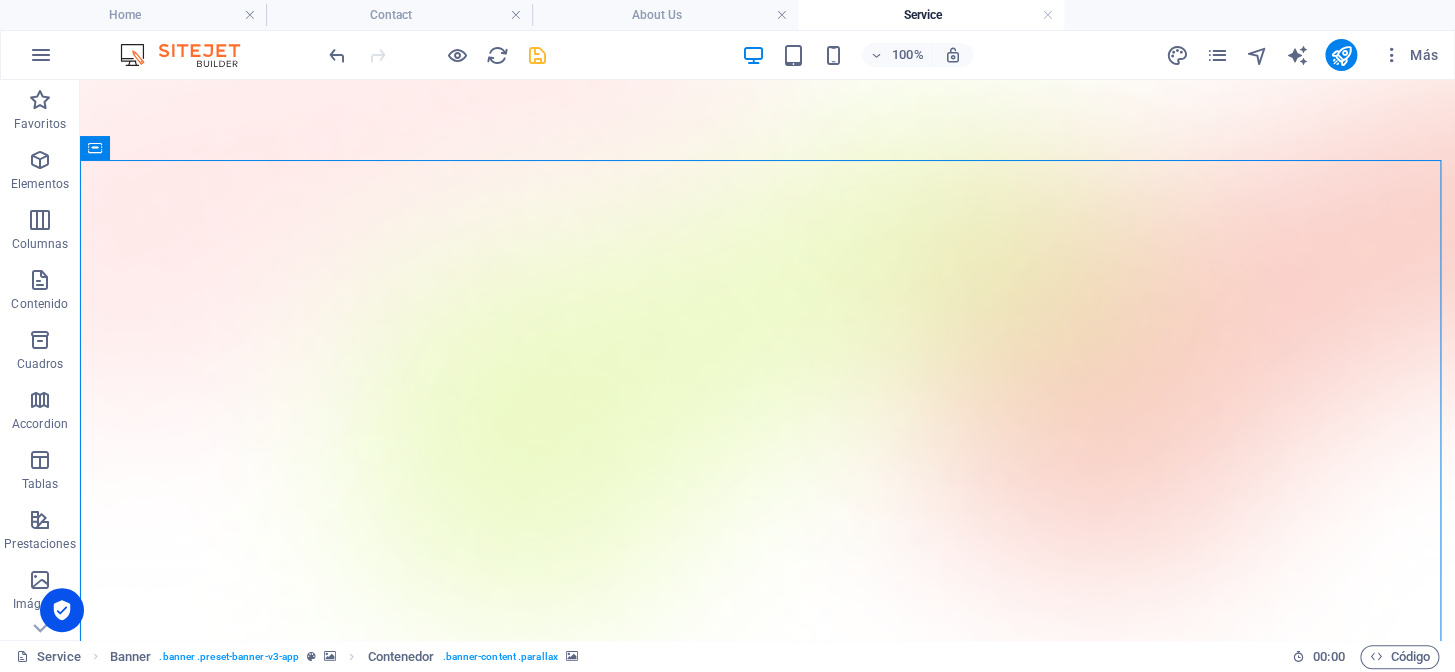 click at bounding box center [437, 55] 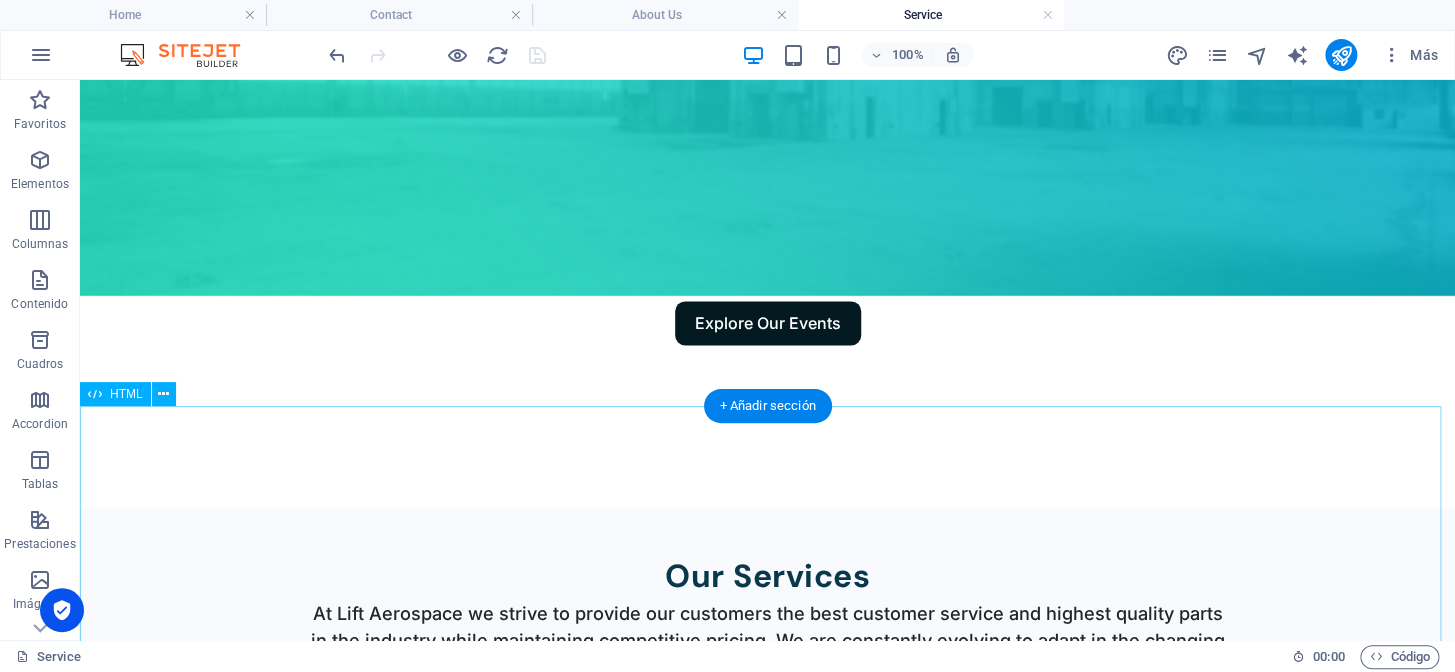 scroll, scrollTop: 1272, scrollLeft: 0, axis: vertical 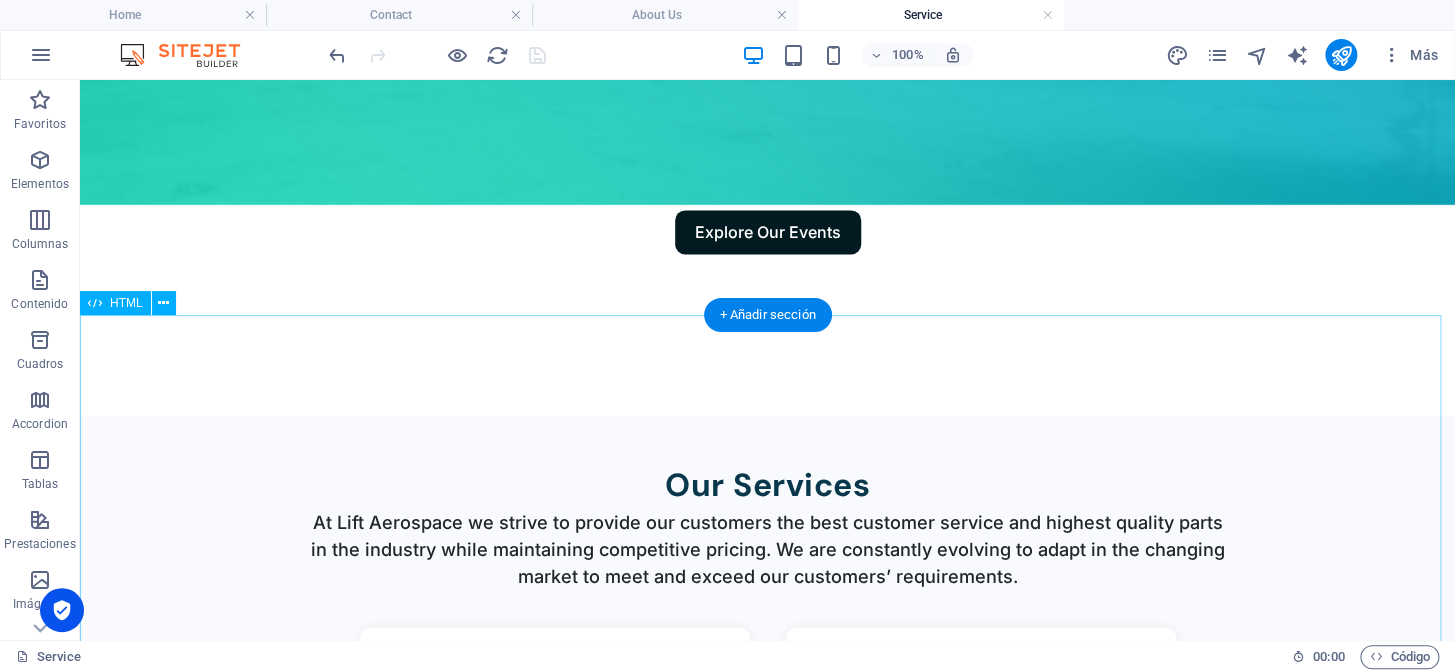 click on "Why Choose Lift?
Social Presence
Social Presence
Connect with us on
LinkedIn
and
X (Twitter)
for industry updates, news, and direct support.
Transparent Tracking
Transparent Tracking
Follow every order in real time with clear, proactive updates—so you’re never left guessing about your parts’ status.
Technical Support
Technical Support
Rely on our expert team for guidance, troubleshooting, and advice before, during, and after every sale." at bounding box center (767, 1553) 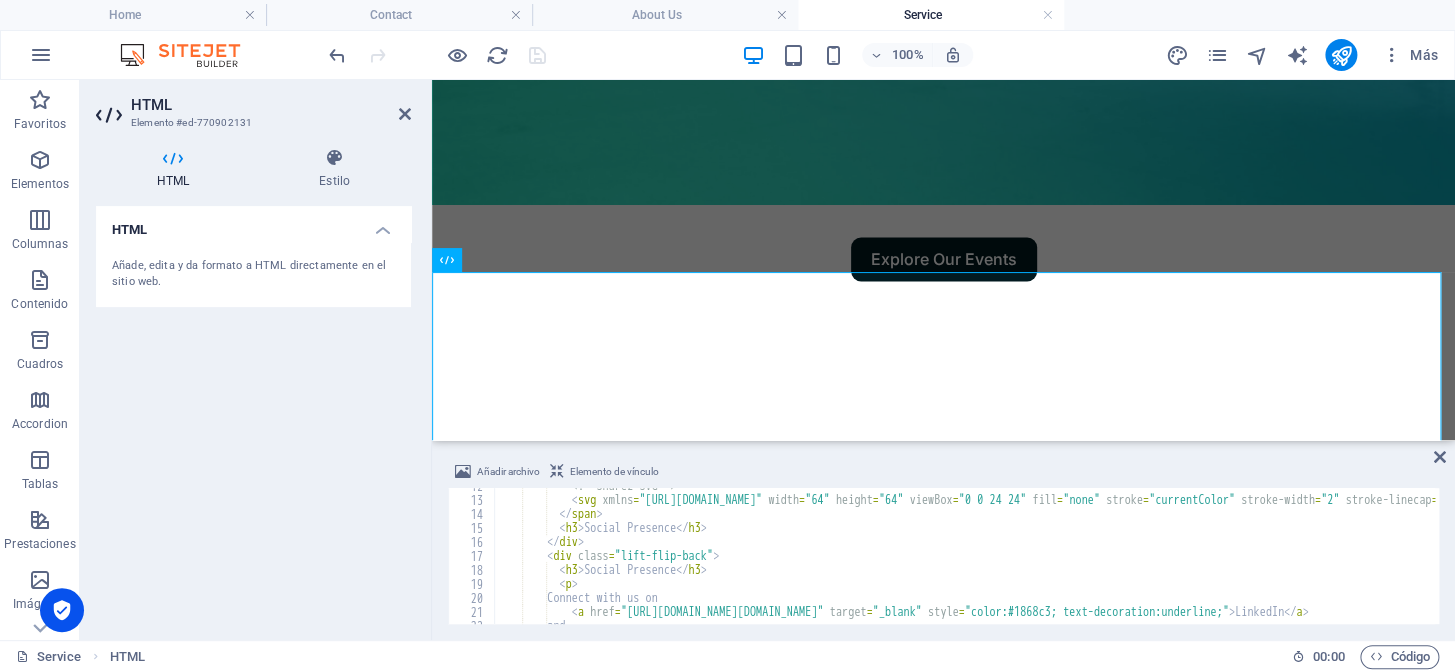 scroll, scrollTop: 272, scrollLeft: 0, axis: vertical 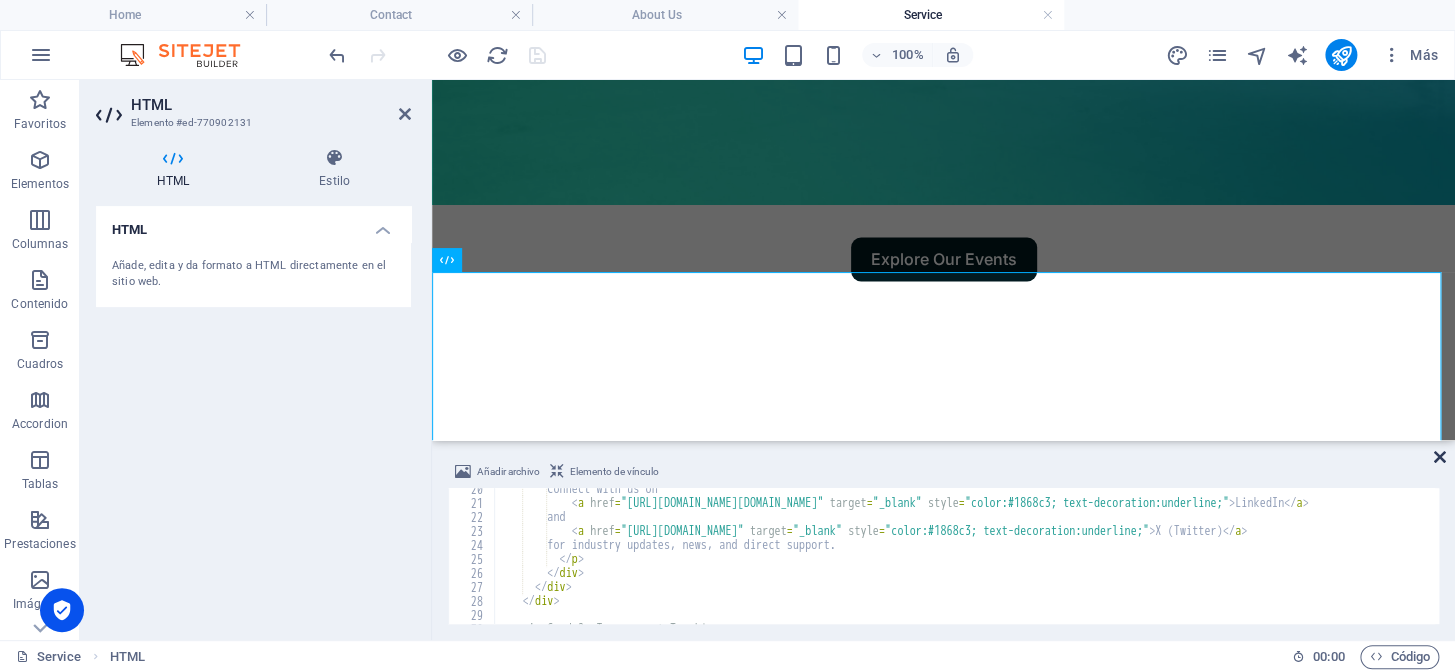 click at bounding box center (1440, 457) 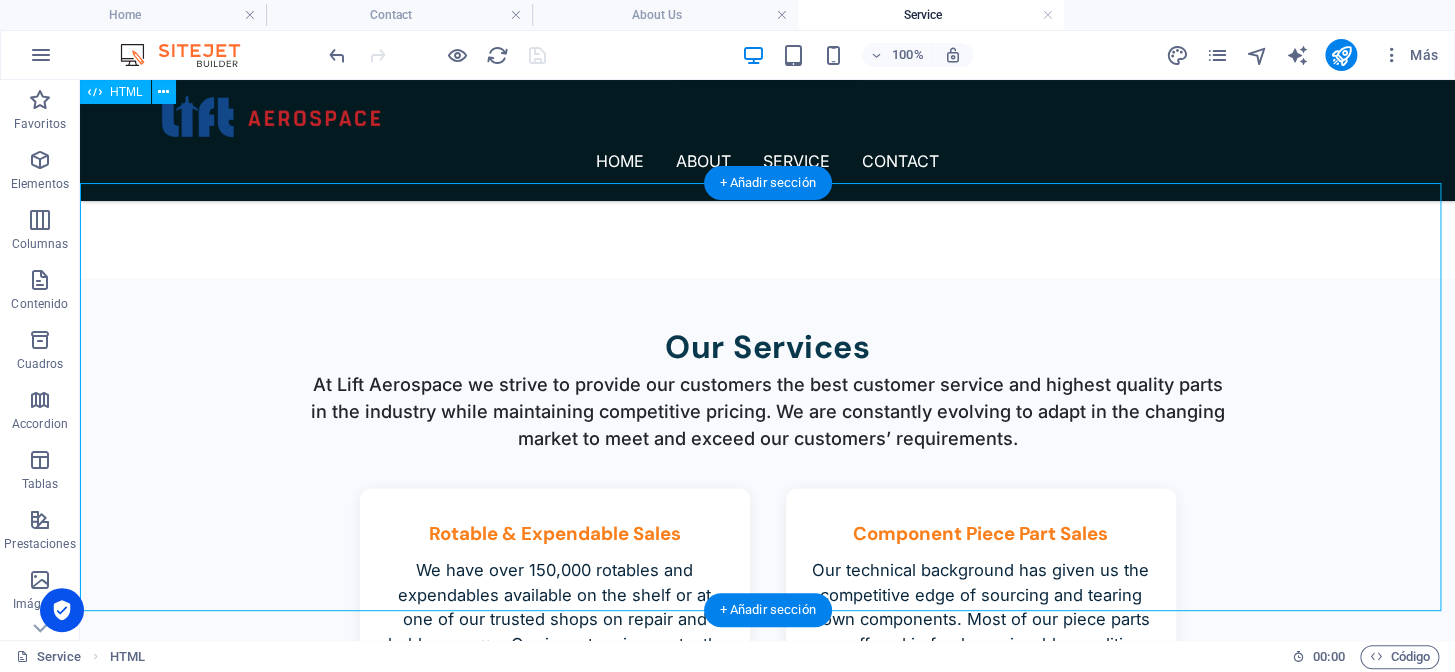 scroll, scrollTop: 1363, scrollLeft: 0, axis: vertical 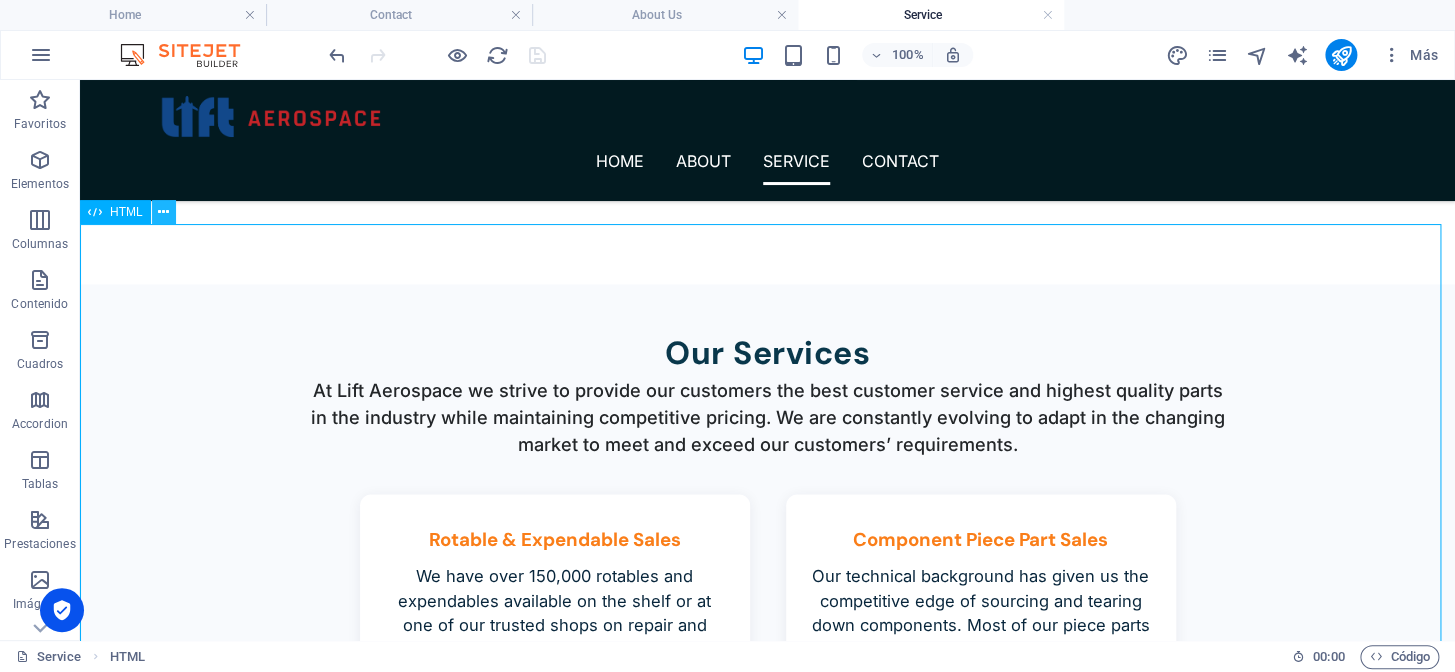 click at bounding box center [163, 212] 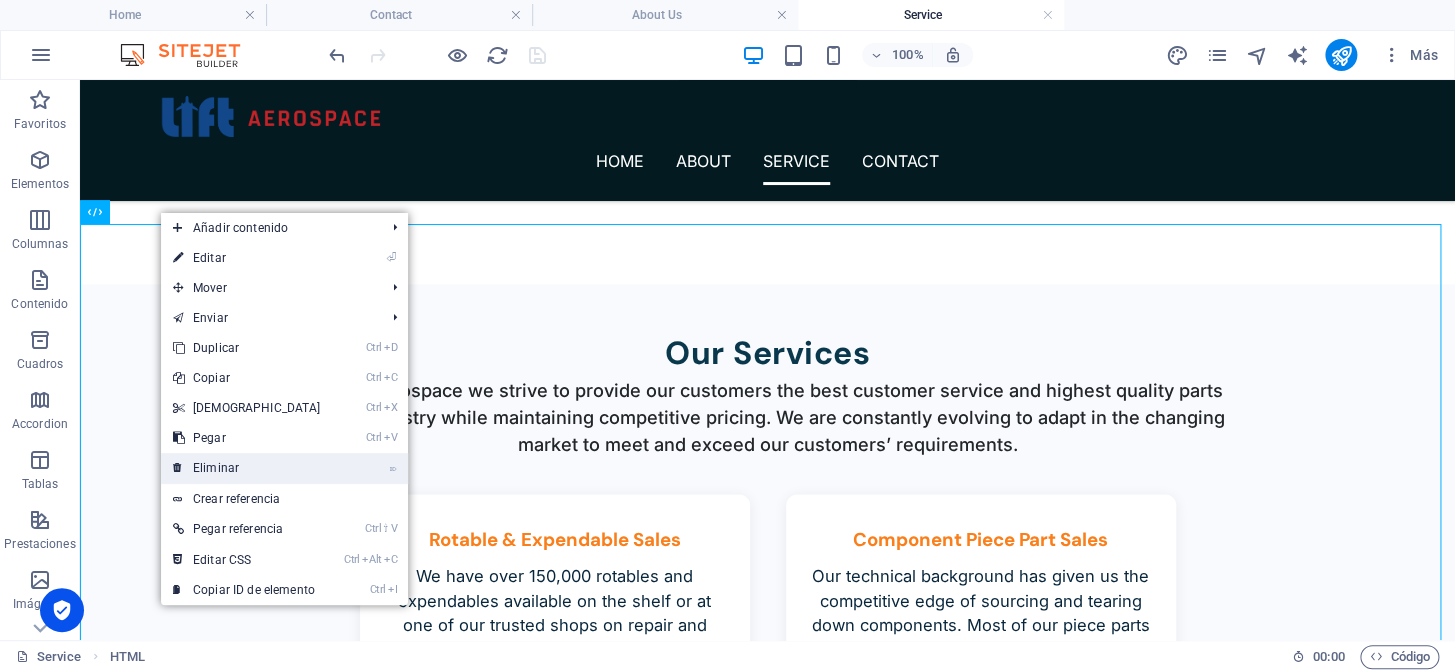 click on "⌦  Eliminar" at bounding box center [247, 468] 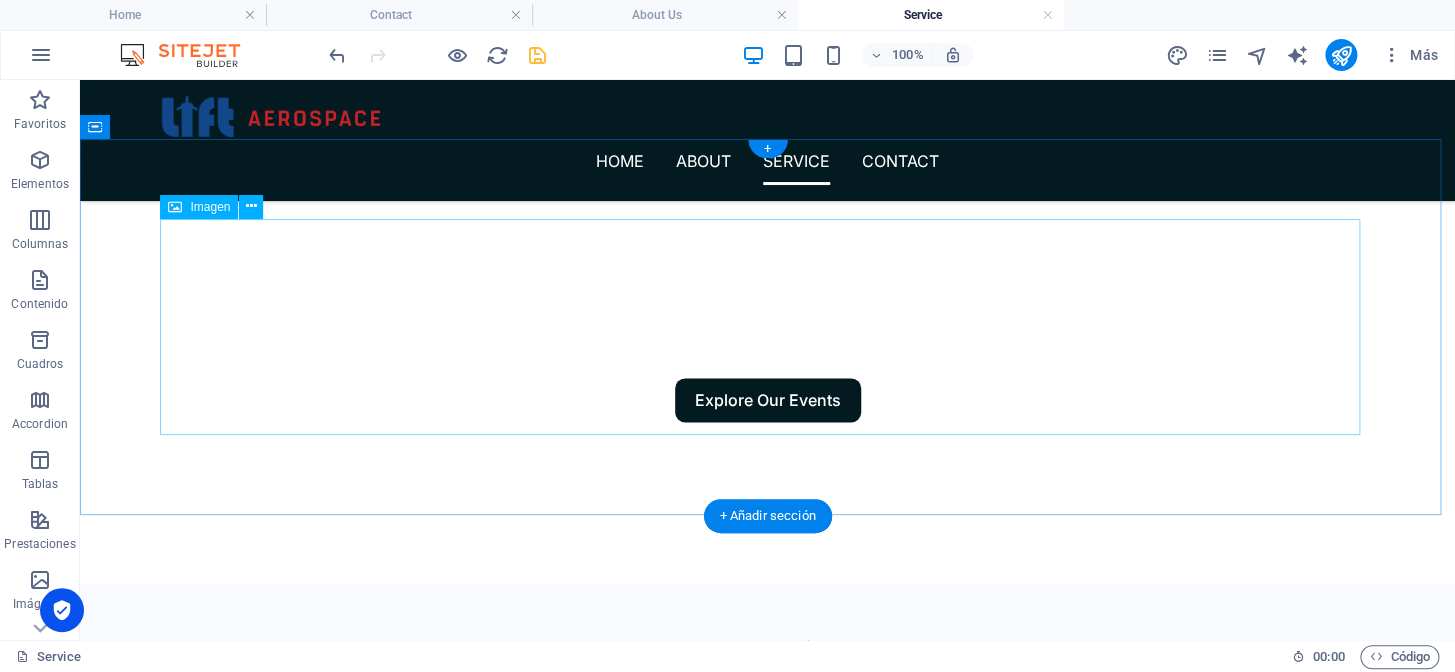 scroll, scrollTop: 1066, scrollLeft: 0, axis: vertical 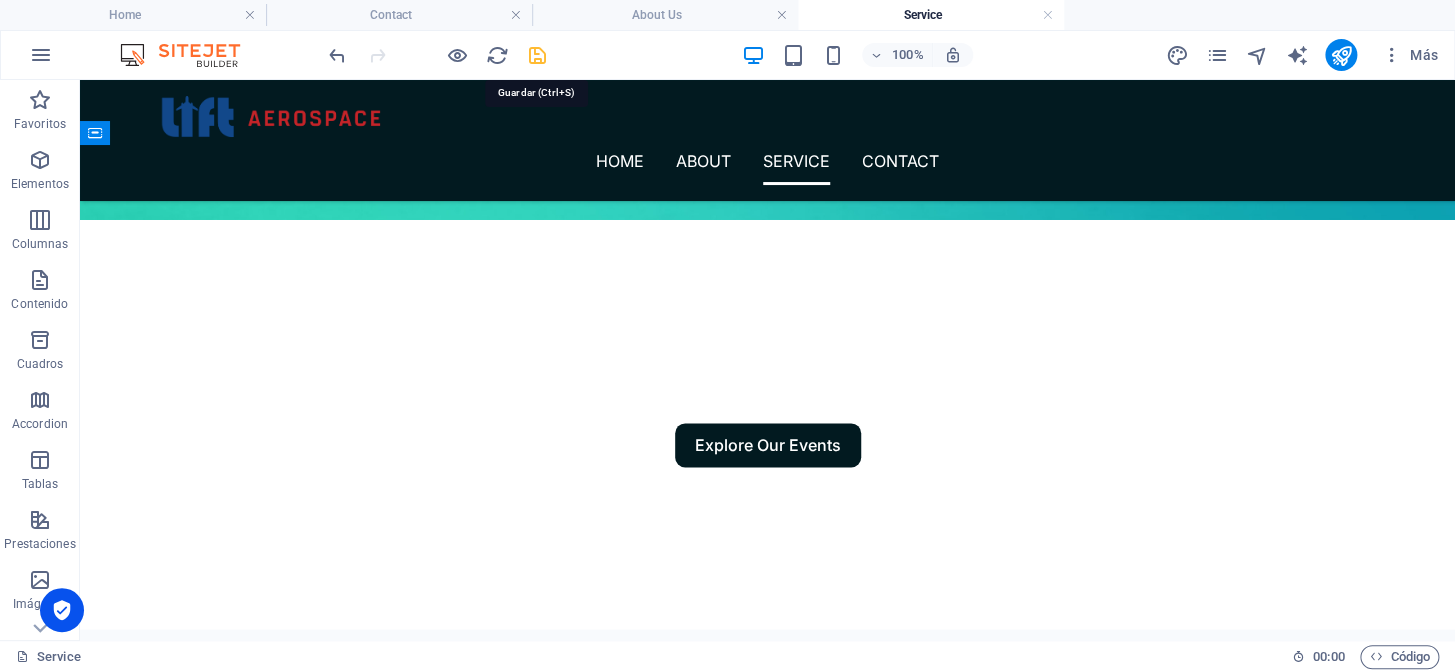 click at bounding box center [537, 55] 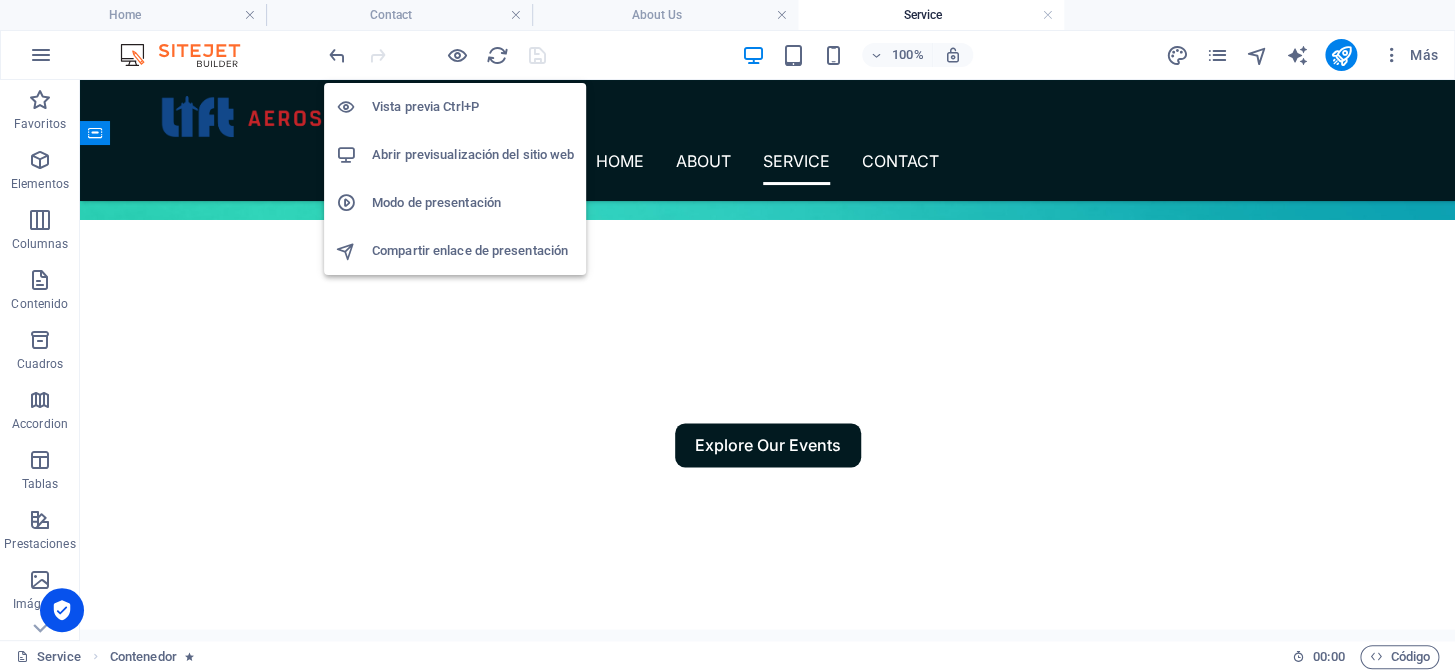 click on "Abrir previsualización del sitio web" at bounding box center (473, 155) 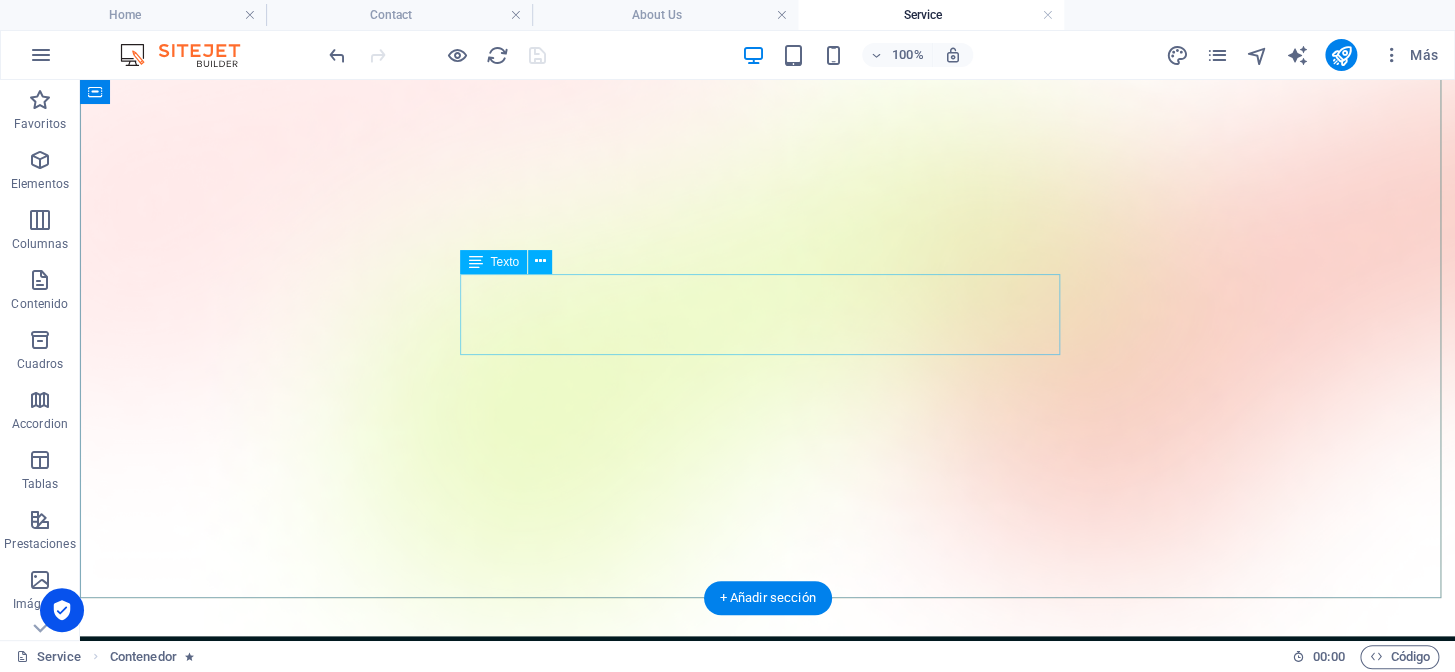 scroll, scrollTop: 0, scrollLeft: 0, axis: both 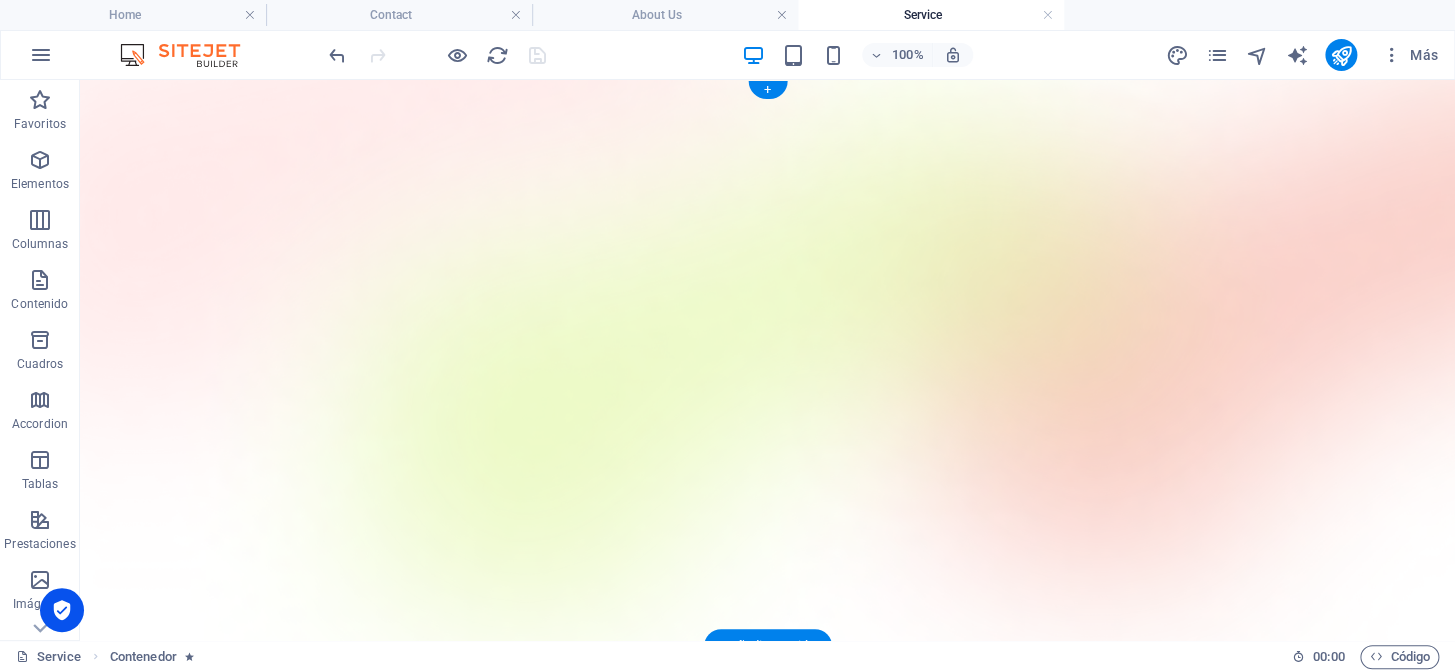 click on "Separador" at bounding box center [0, 0] 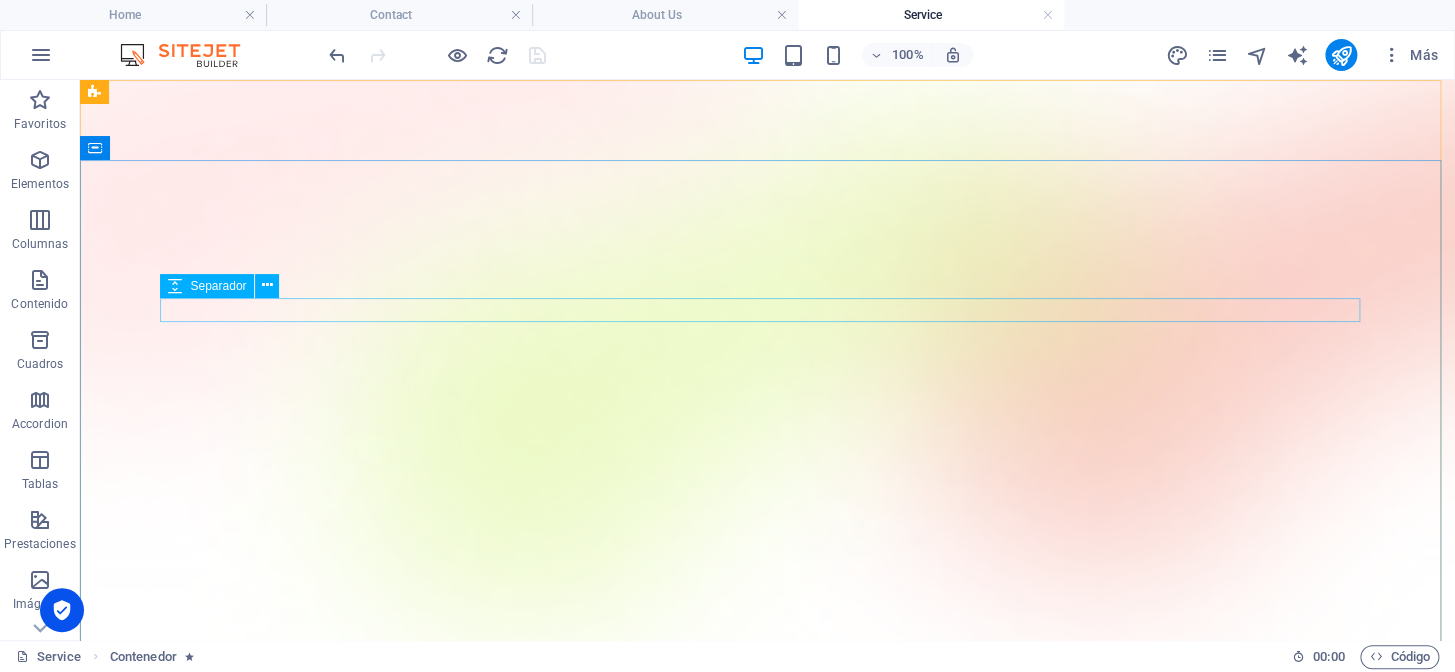 click on "Separador" at bounding box center [226, 286] 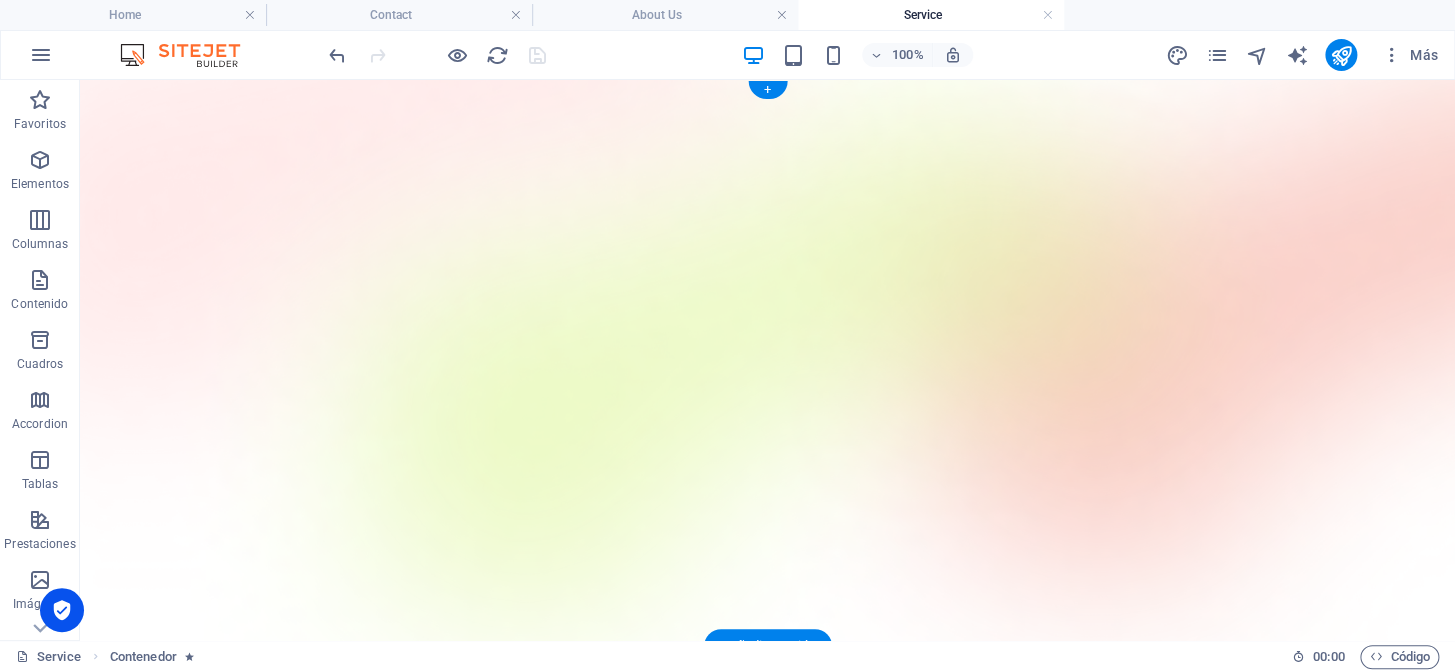 click at bounding box center (767, 1049) 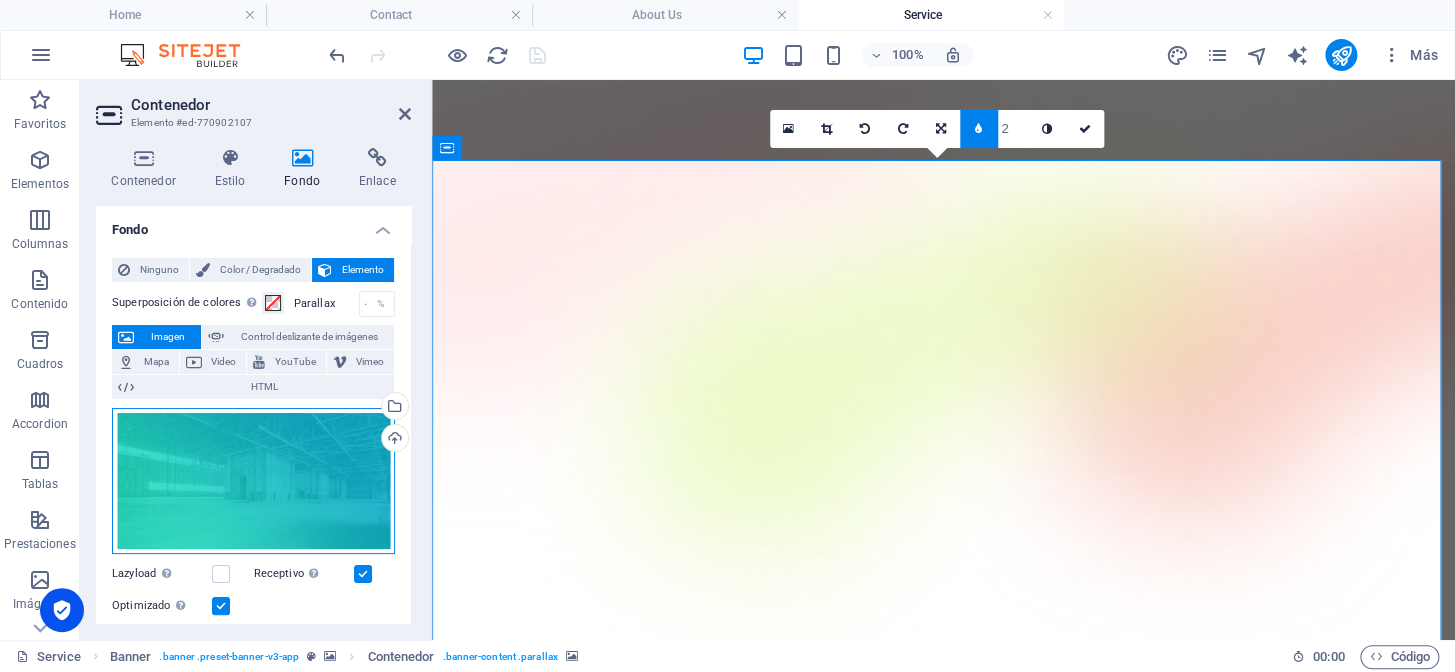 click on "Arrastra archivos aquí, haz clic para escoger archivos o  selecciona archivos de Archivos o de nuestra galería gratuita de fotos y vídeos" at bounding box center [253, 481] 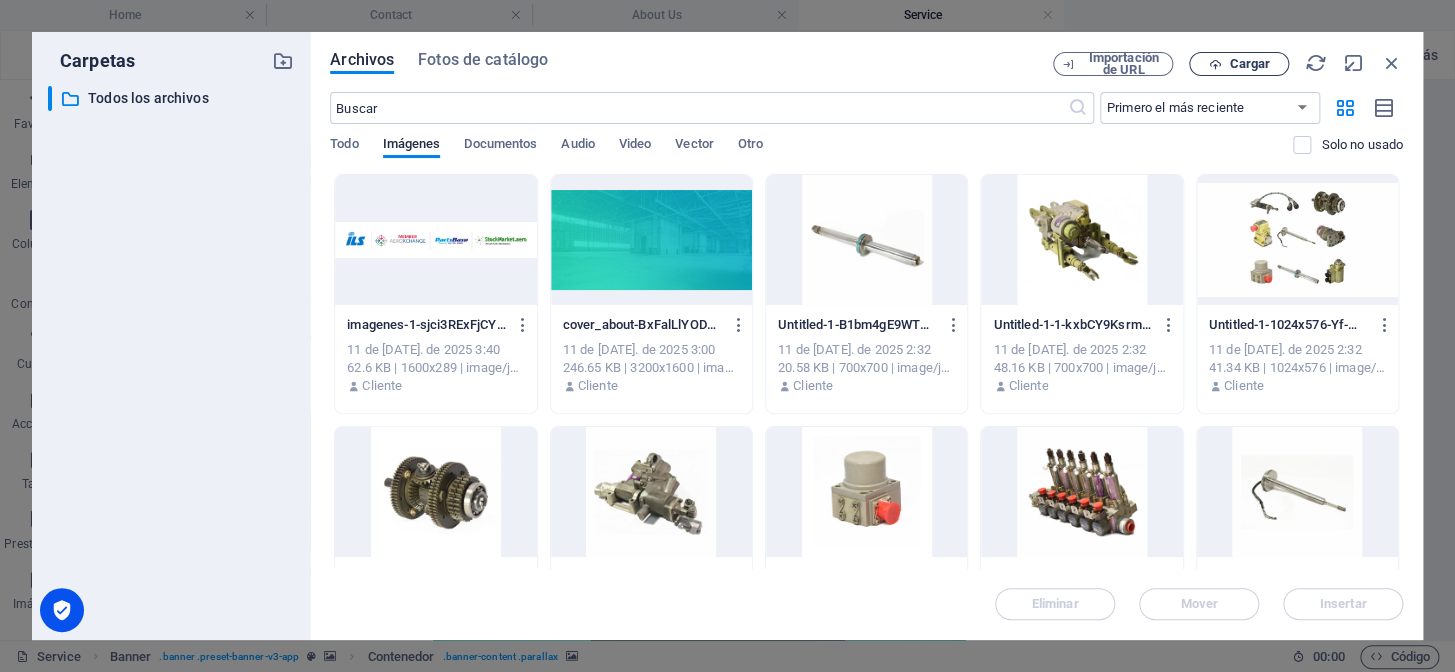 click on "Cargar" at bounding box center (1249, 64) 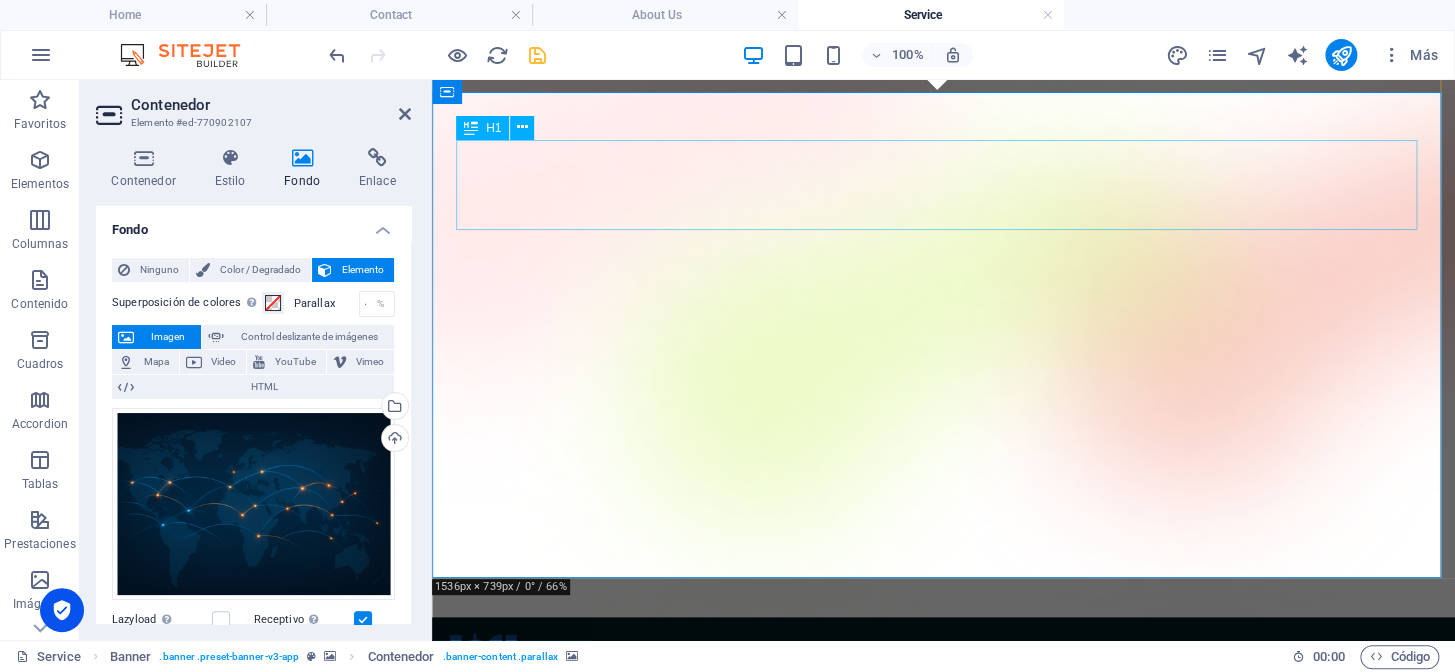 scroll, scrollTop: 0, scrollLeft: 0, axis: both 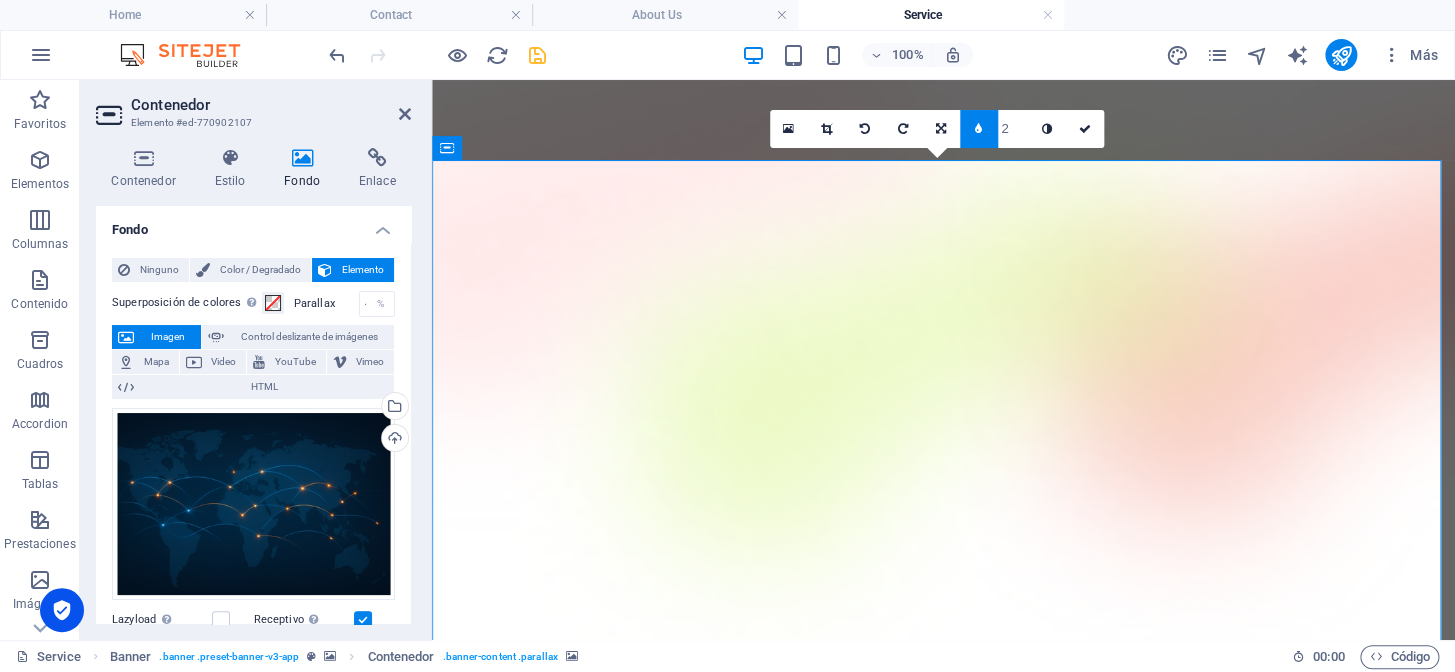type on "3" 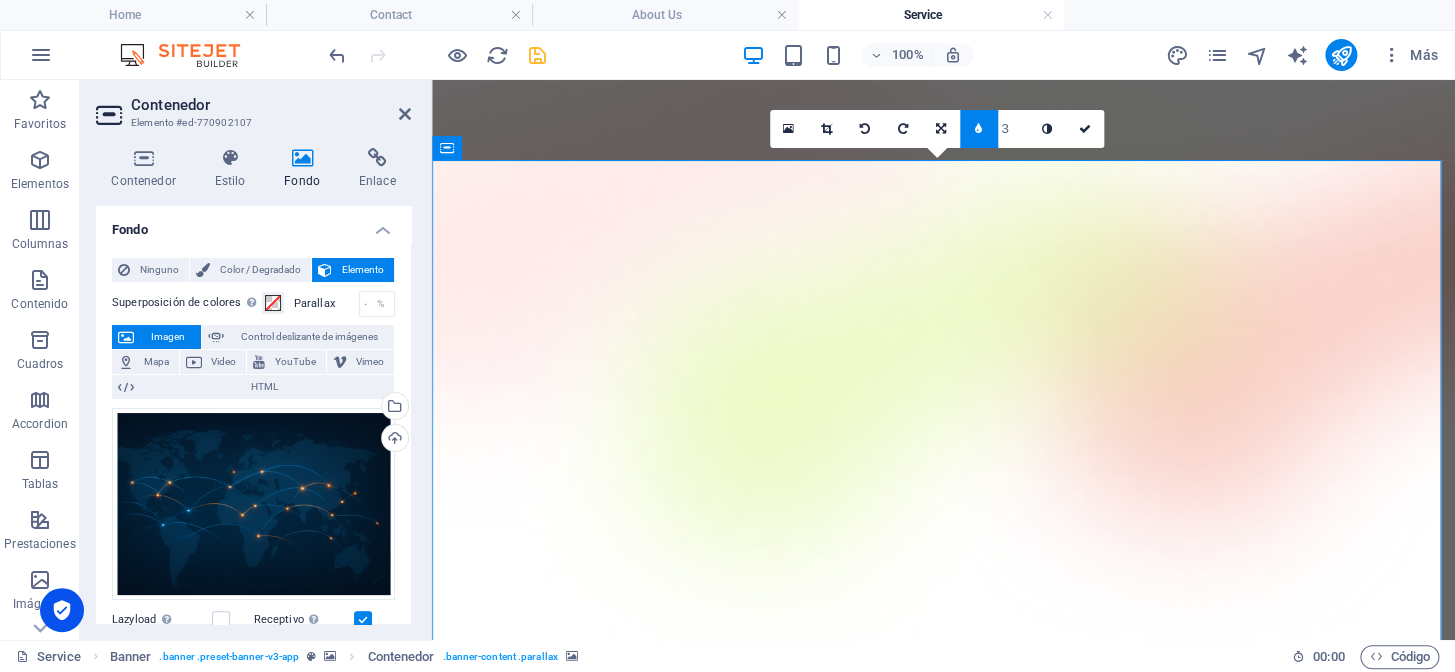 type on "4" 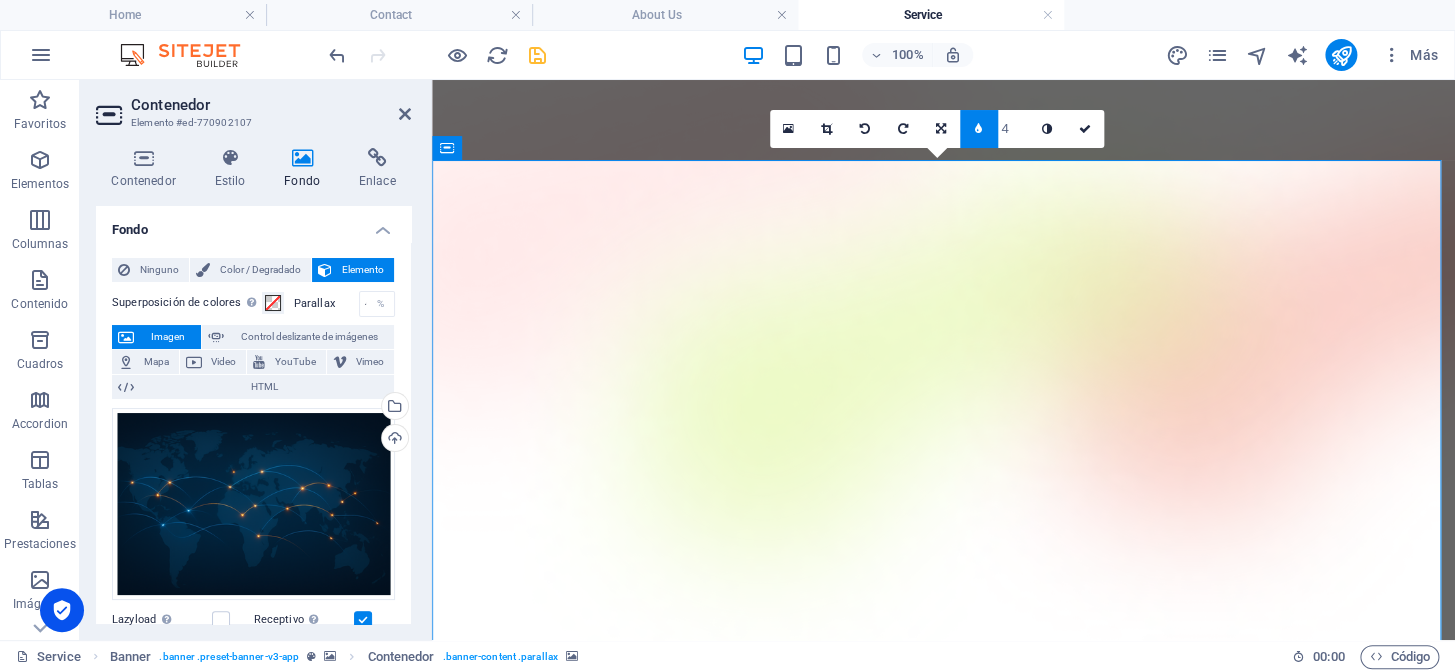 type on "5" 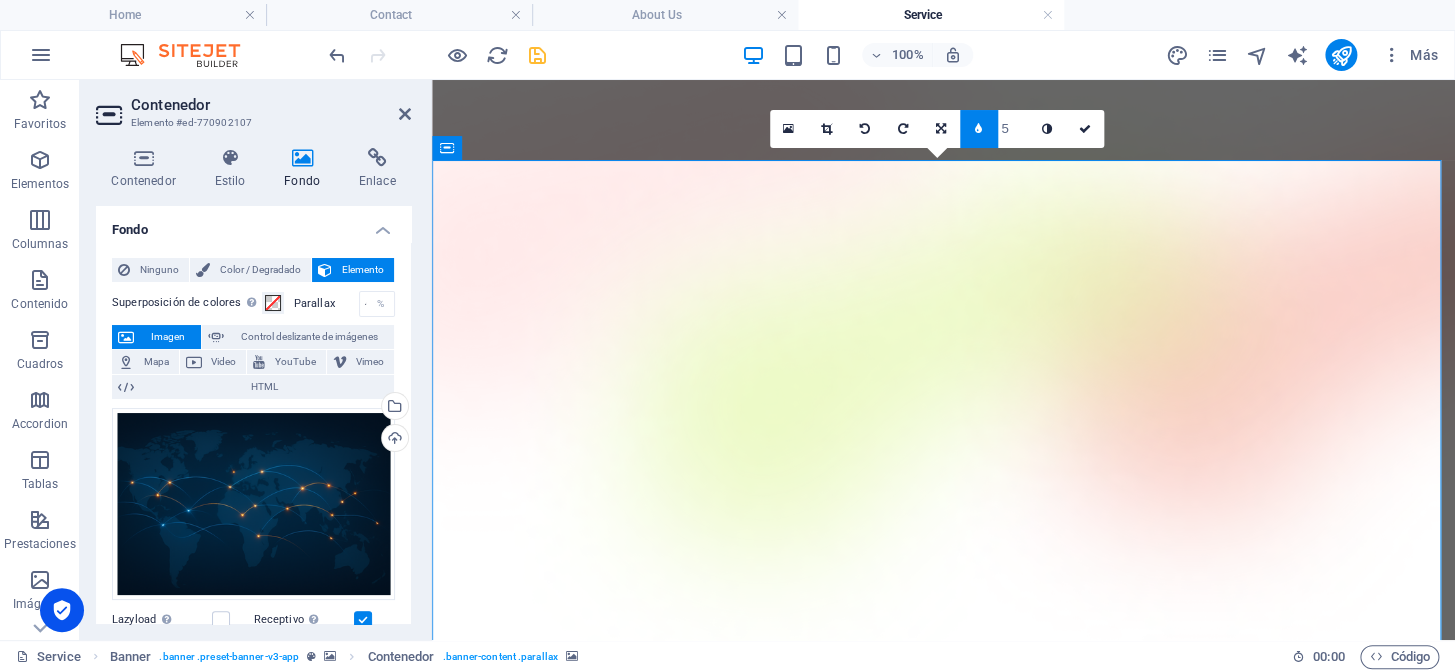 type on "6" 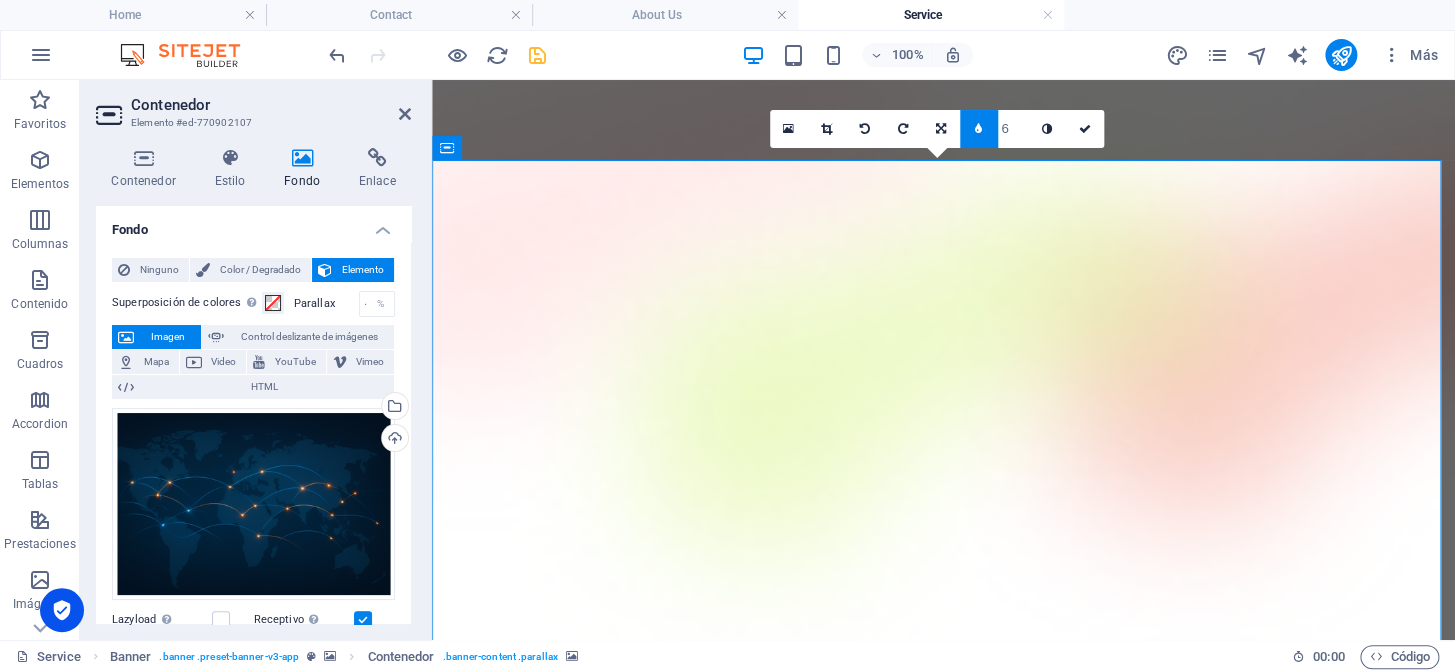 type on "7" 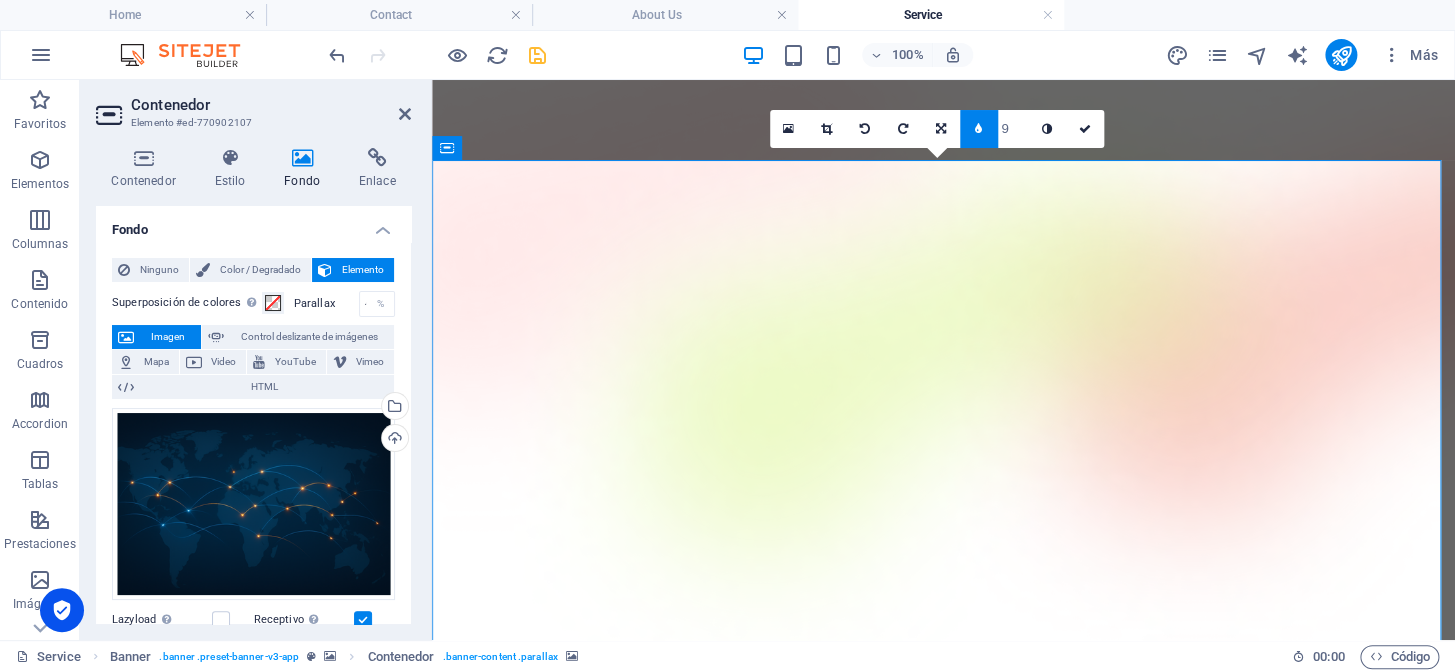 click on "9" at bounding box center (1013, 128) 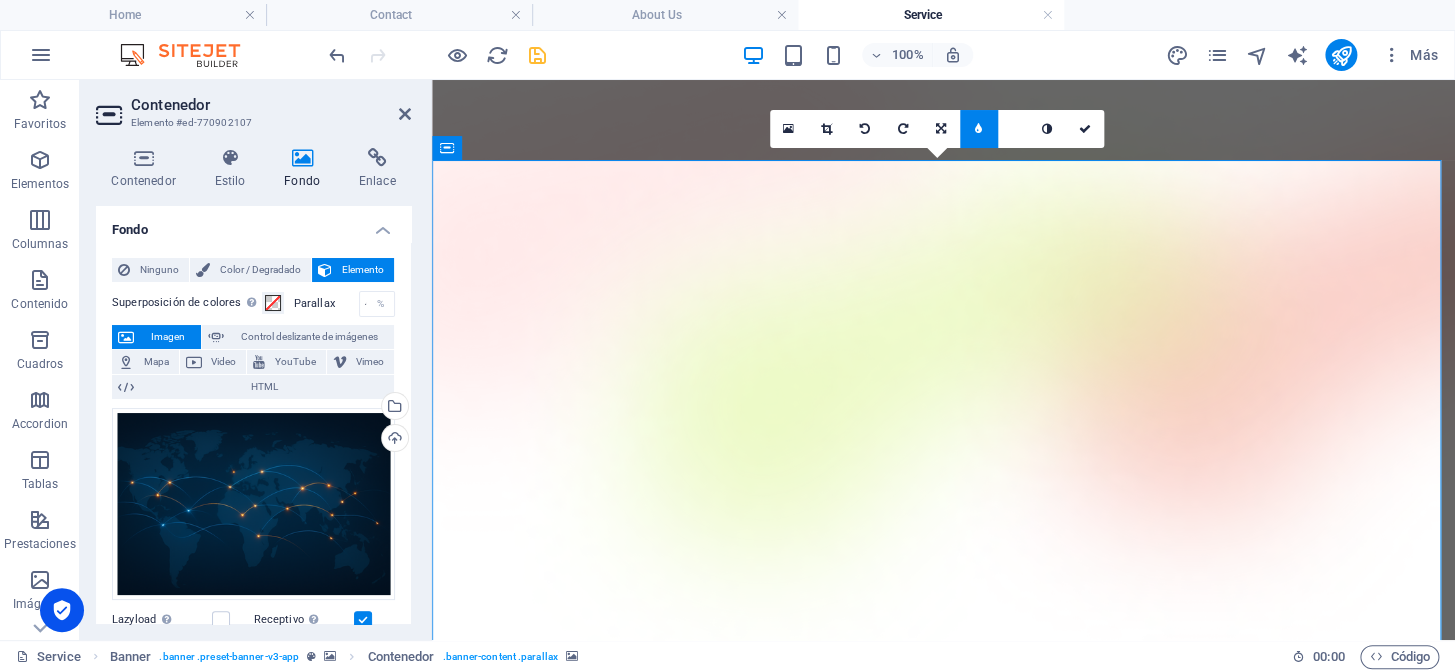 type on "3" 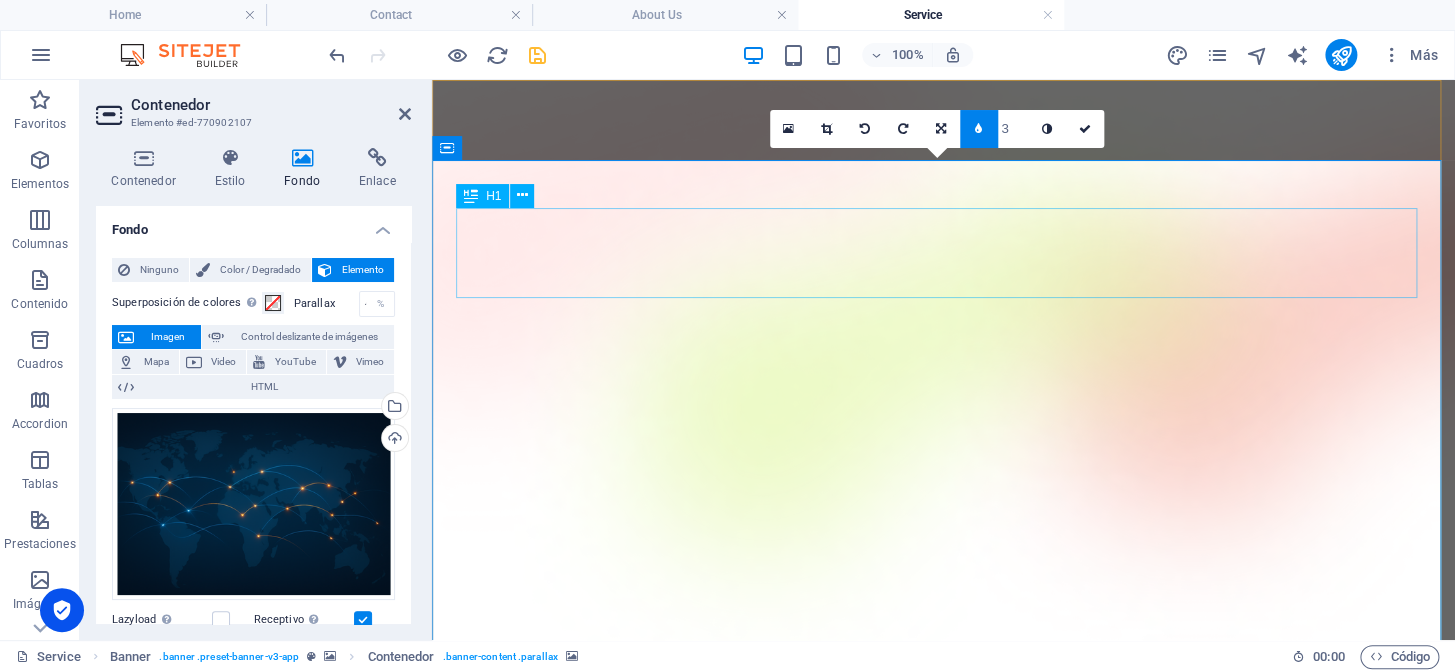click at bounding box center [943, 1433] 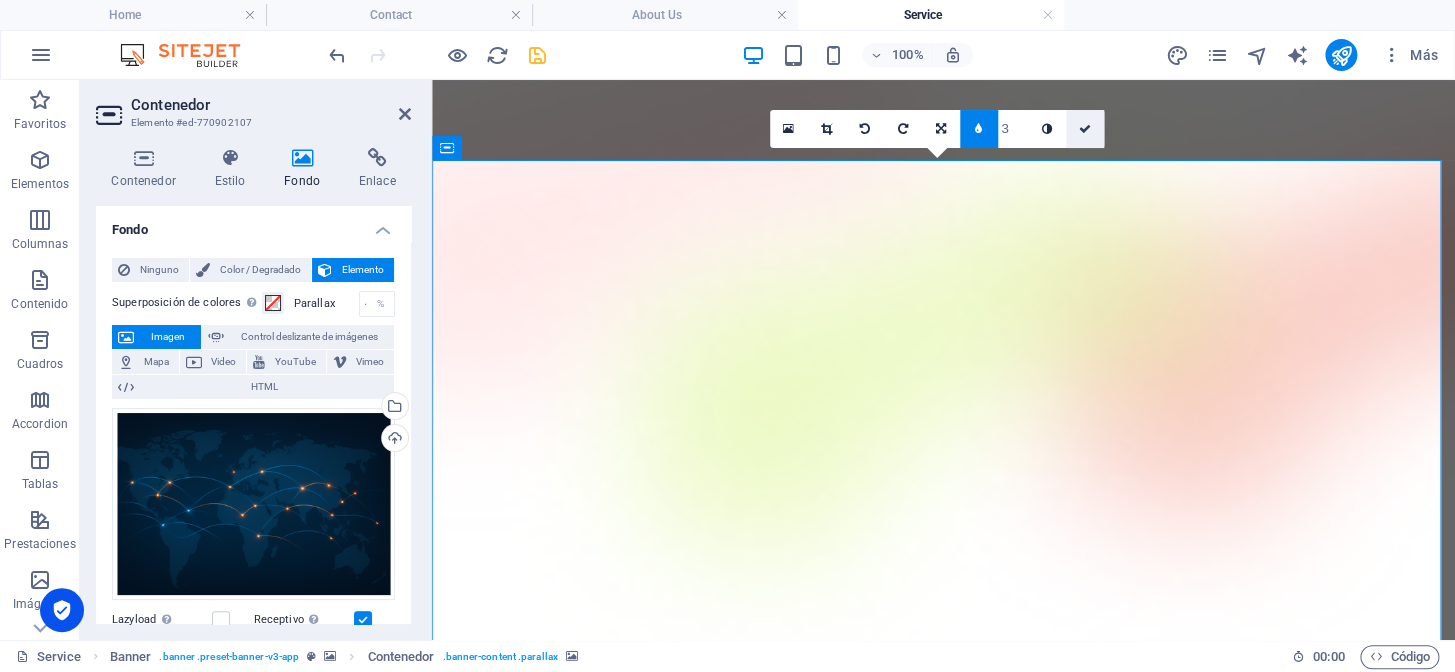 click at bounding box center (1084, 129) 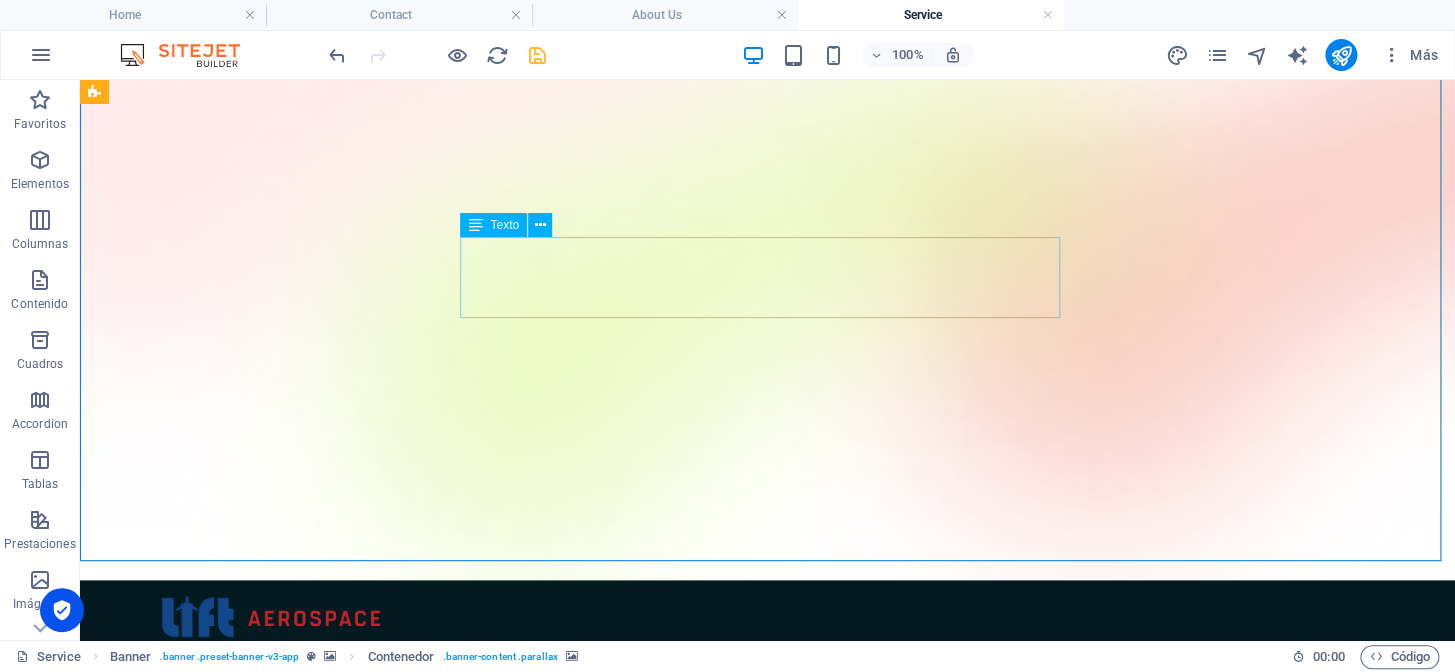 scroll, scrollTop: 90, scrollLeft: 0, axis: vertical 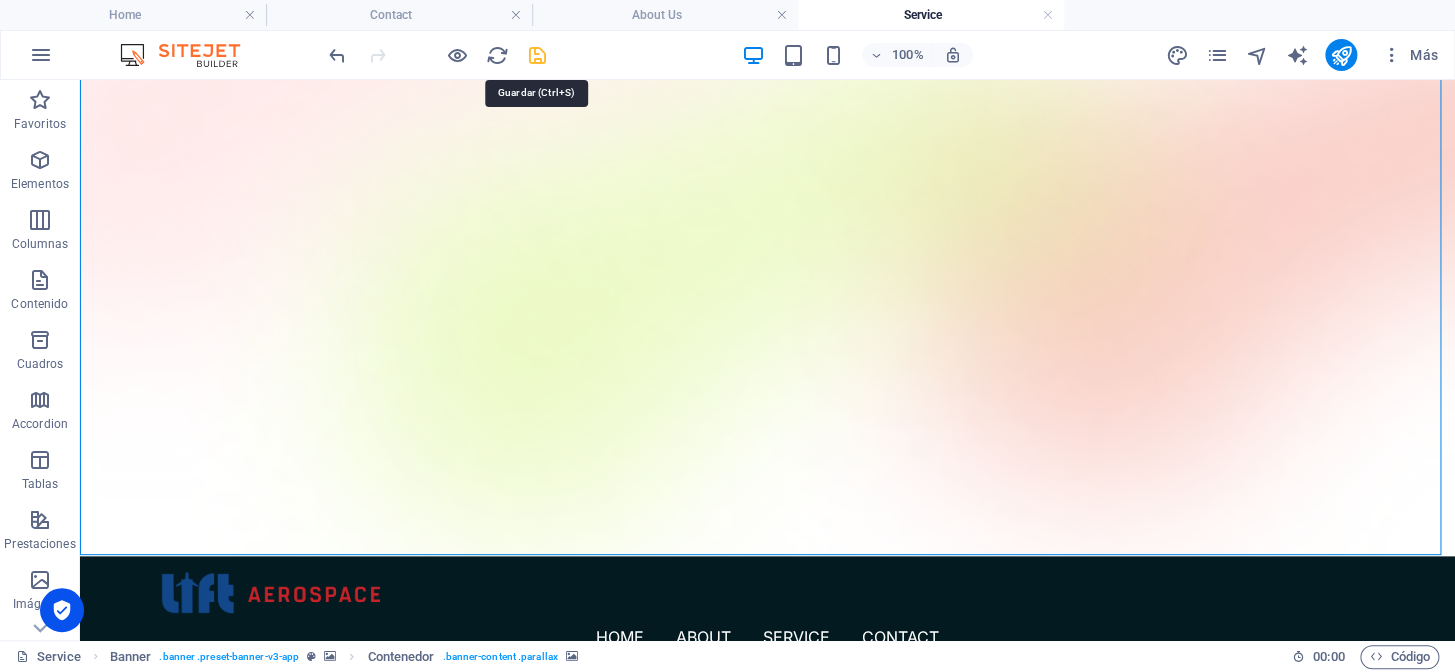 click at bounding box center [537, 55] 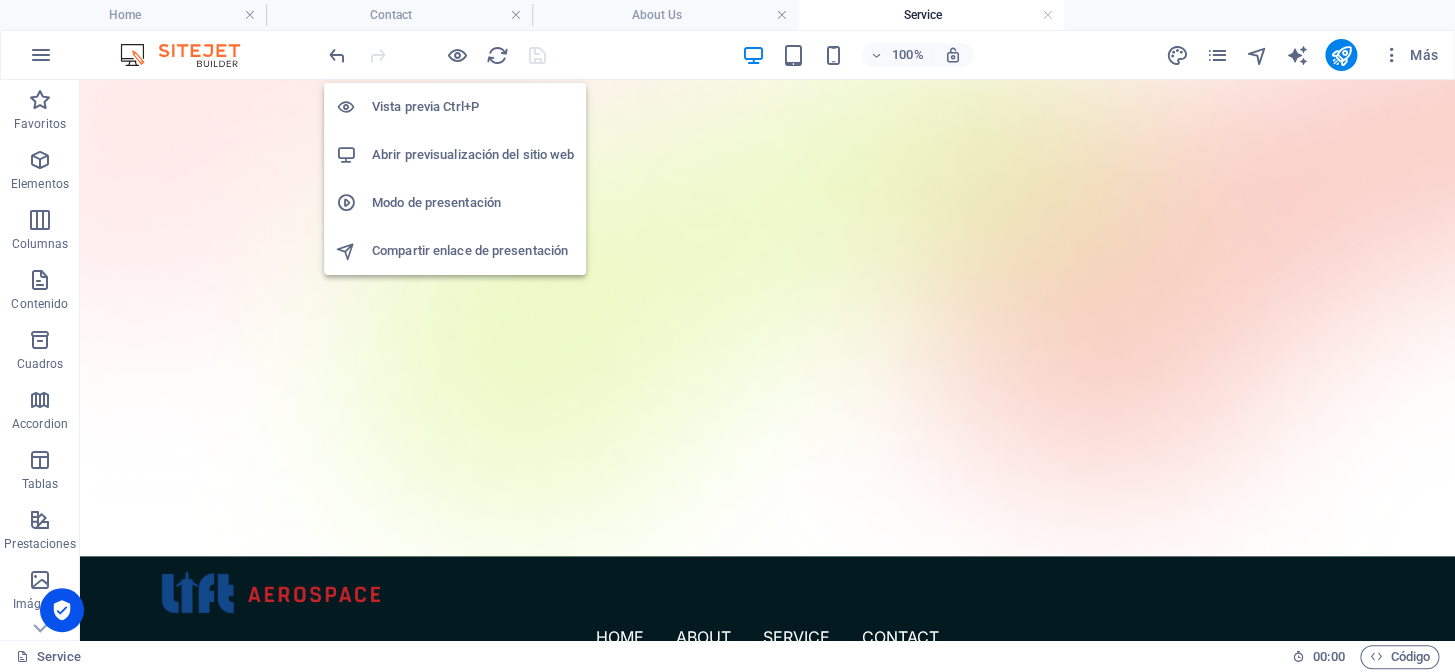 click on "Abrir previsualización del sitio web" at bounding box center [473, 155] 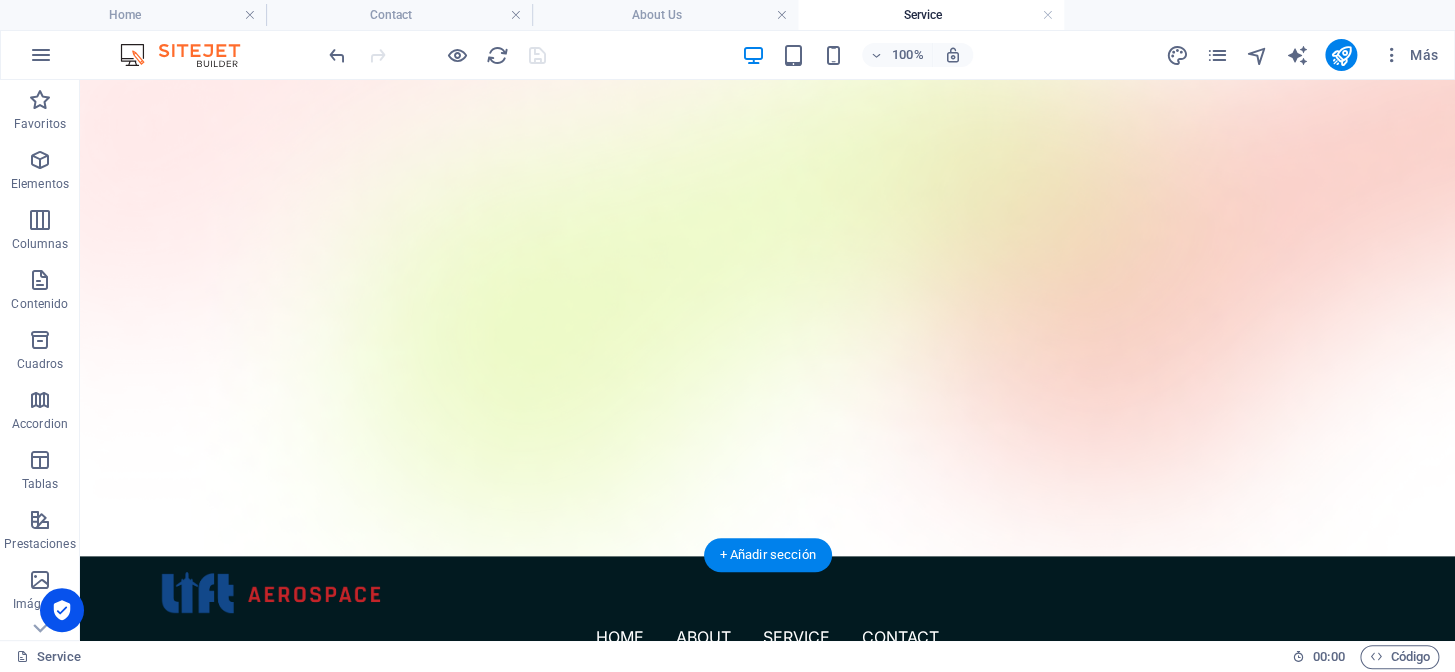 click at bounding box center [767, 940] 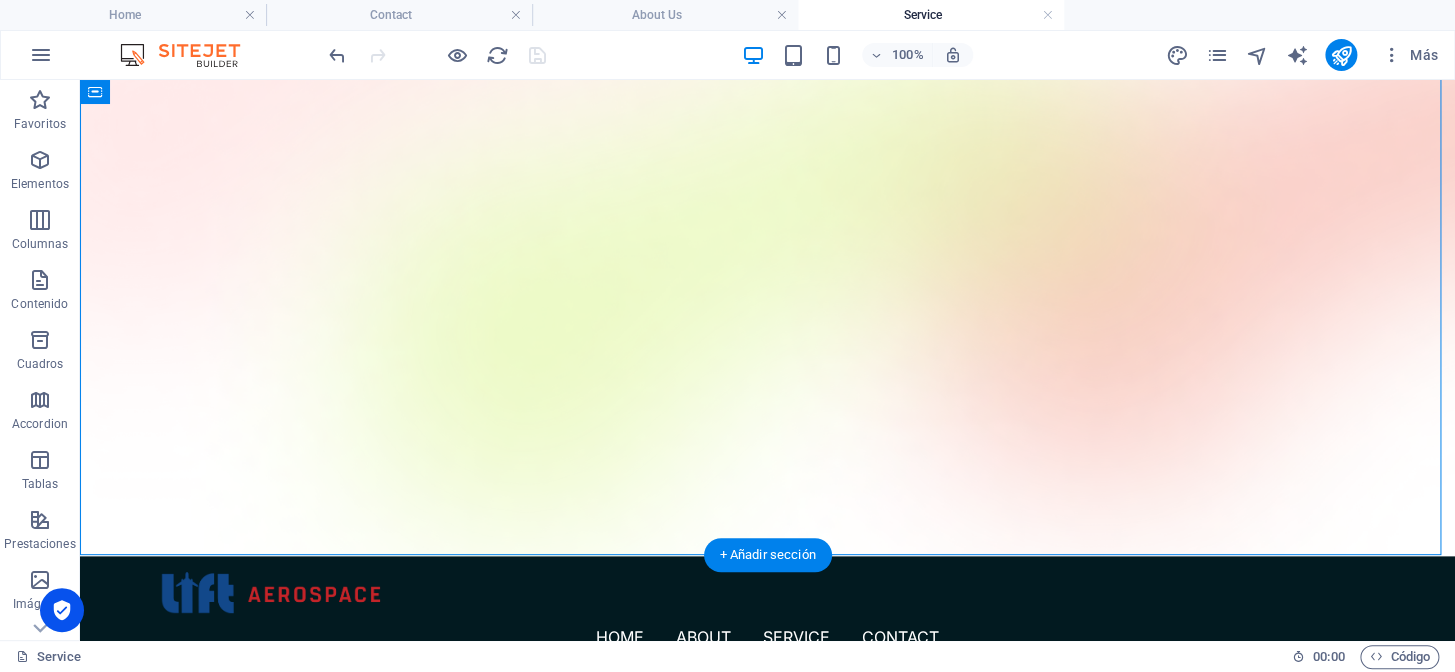 click at bounding box center (767, 940) 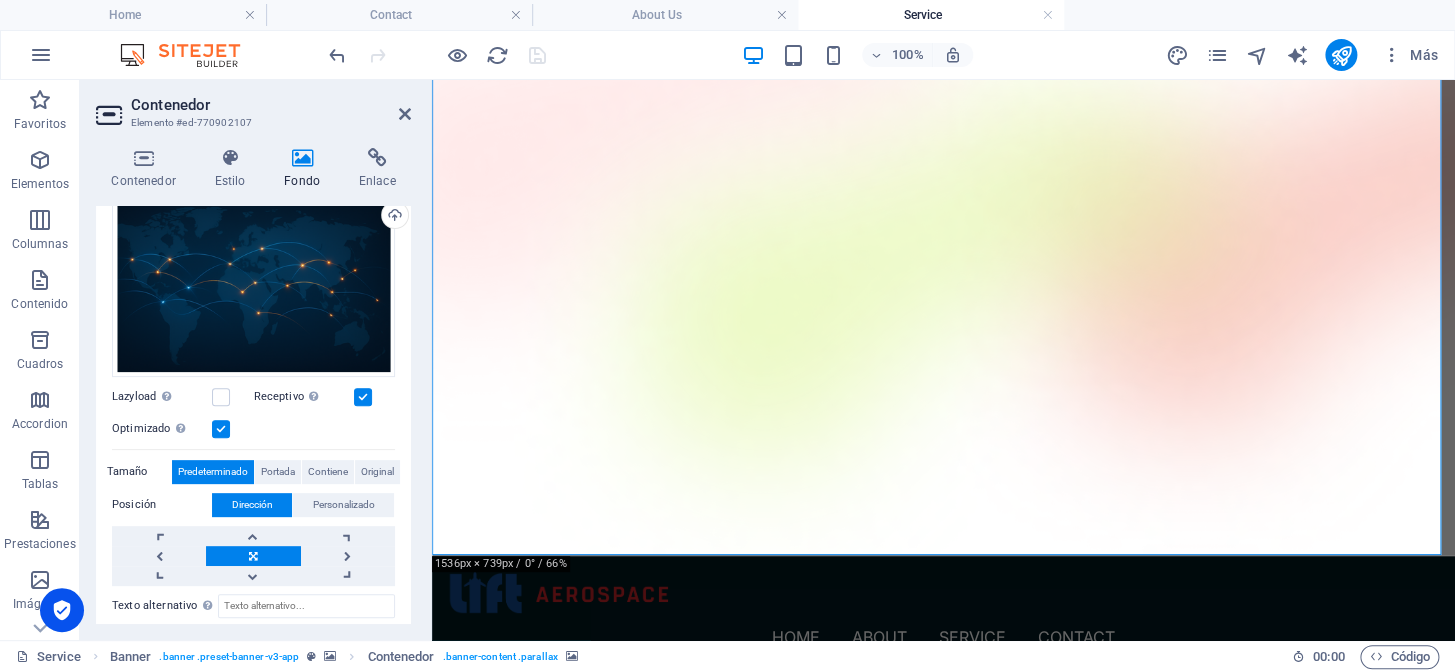 scroll, scrollTop: 167, scrollLeft: 0, axis: vertical 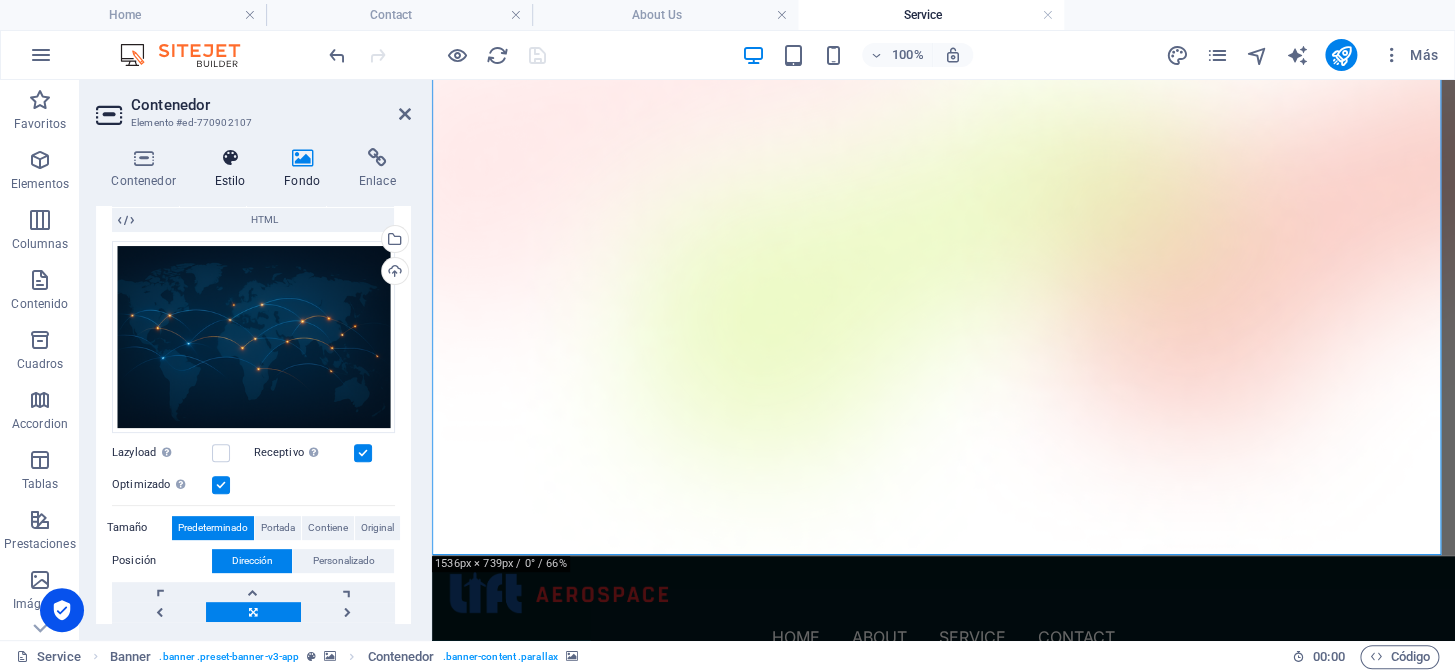 click at bounding box center [230, 158] 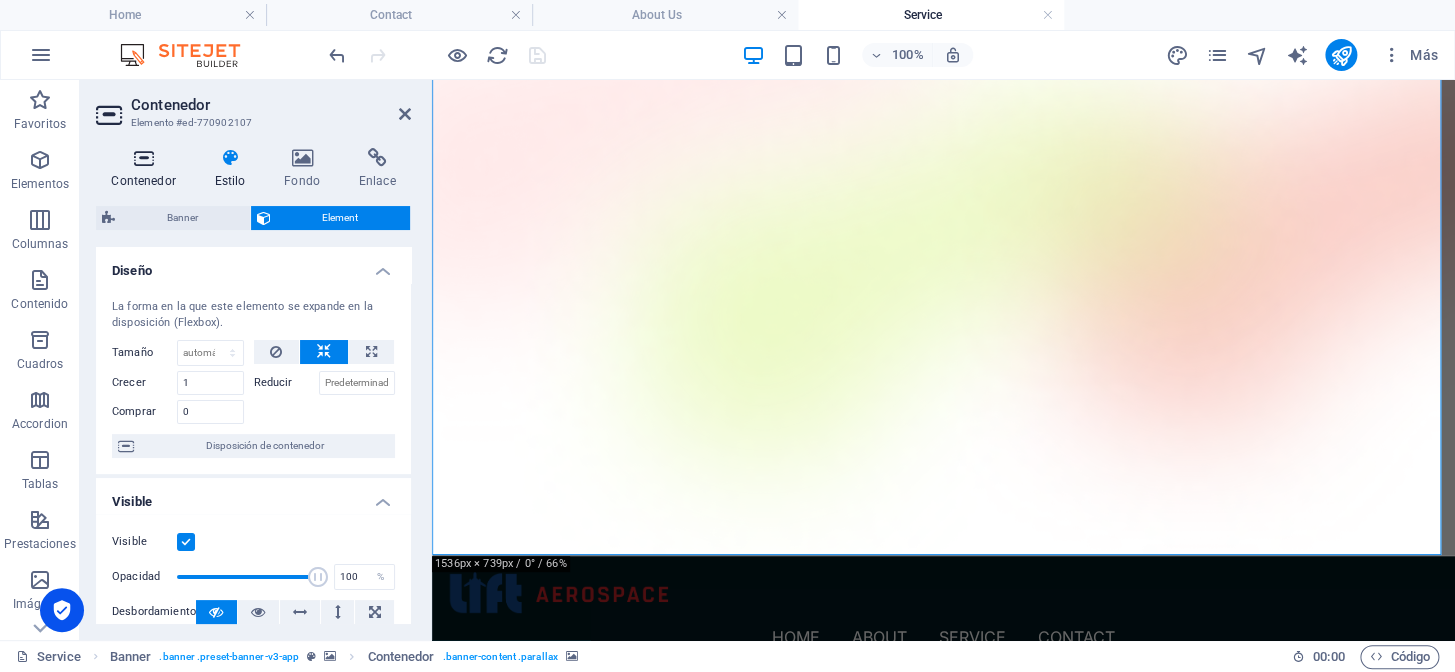 click at bounding box center (143, 158) 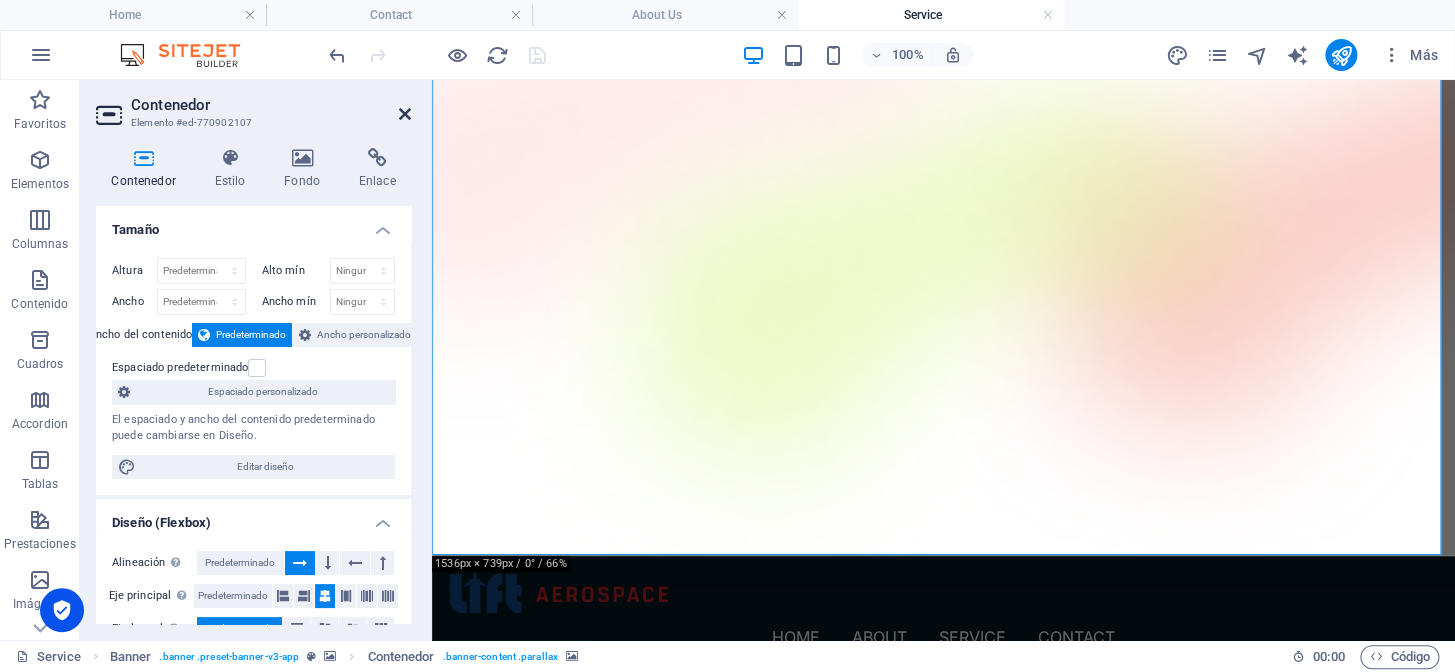 click at bounding box center [405, 114] 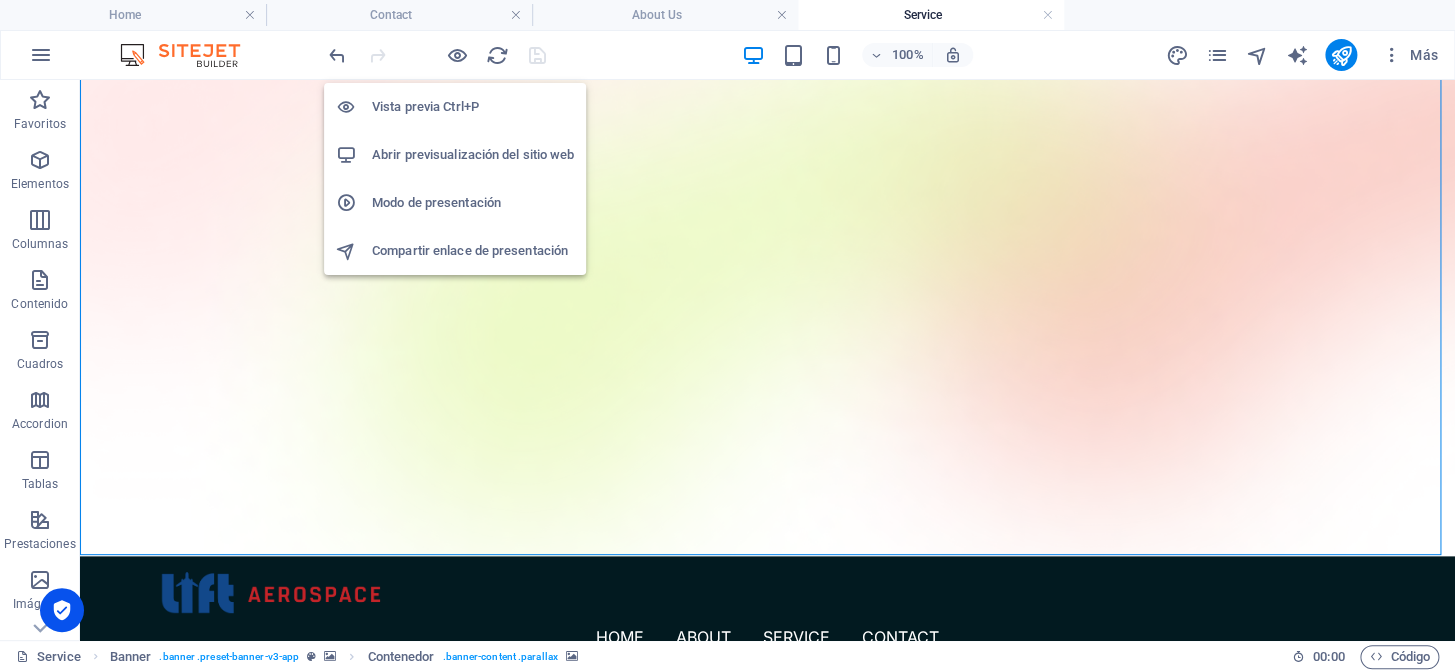 click on "Modo de presentación" at bounding box center (473, 203) 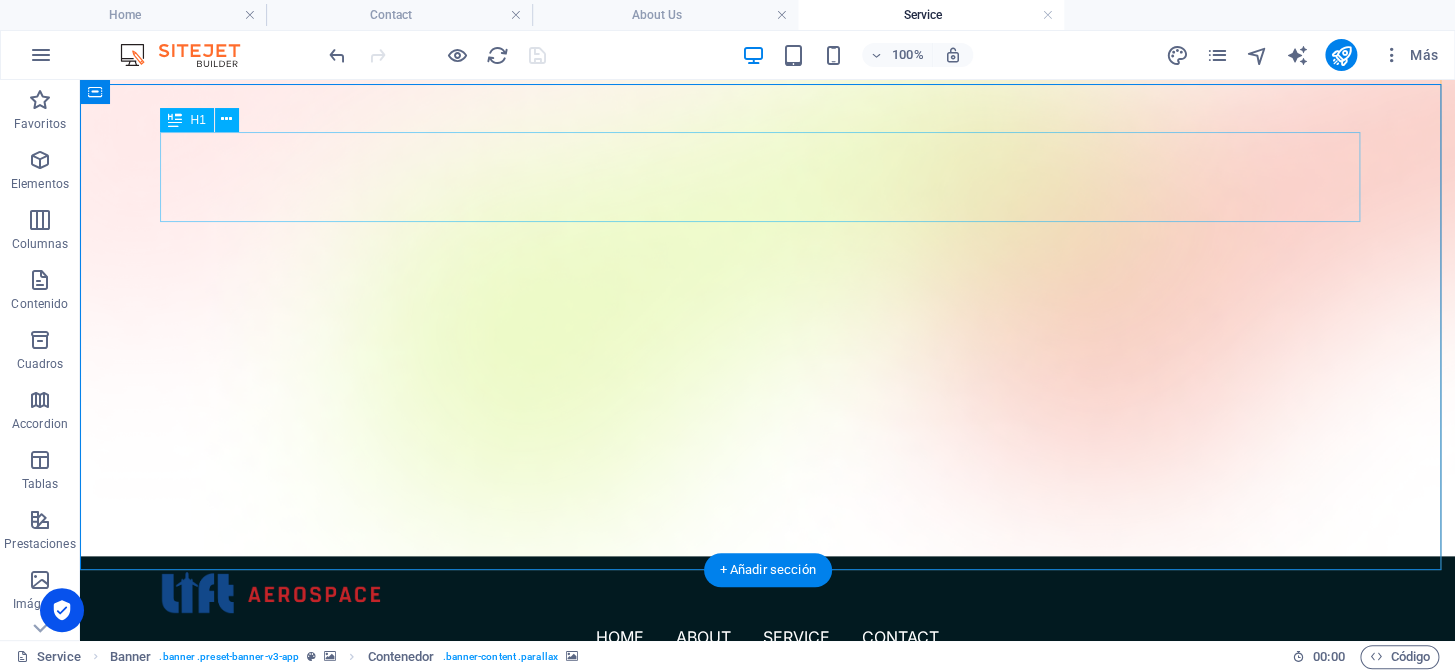 scroll, scrollTop: 0, scrollLeft: 0, axis: both 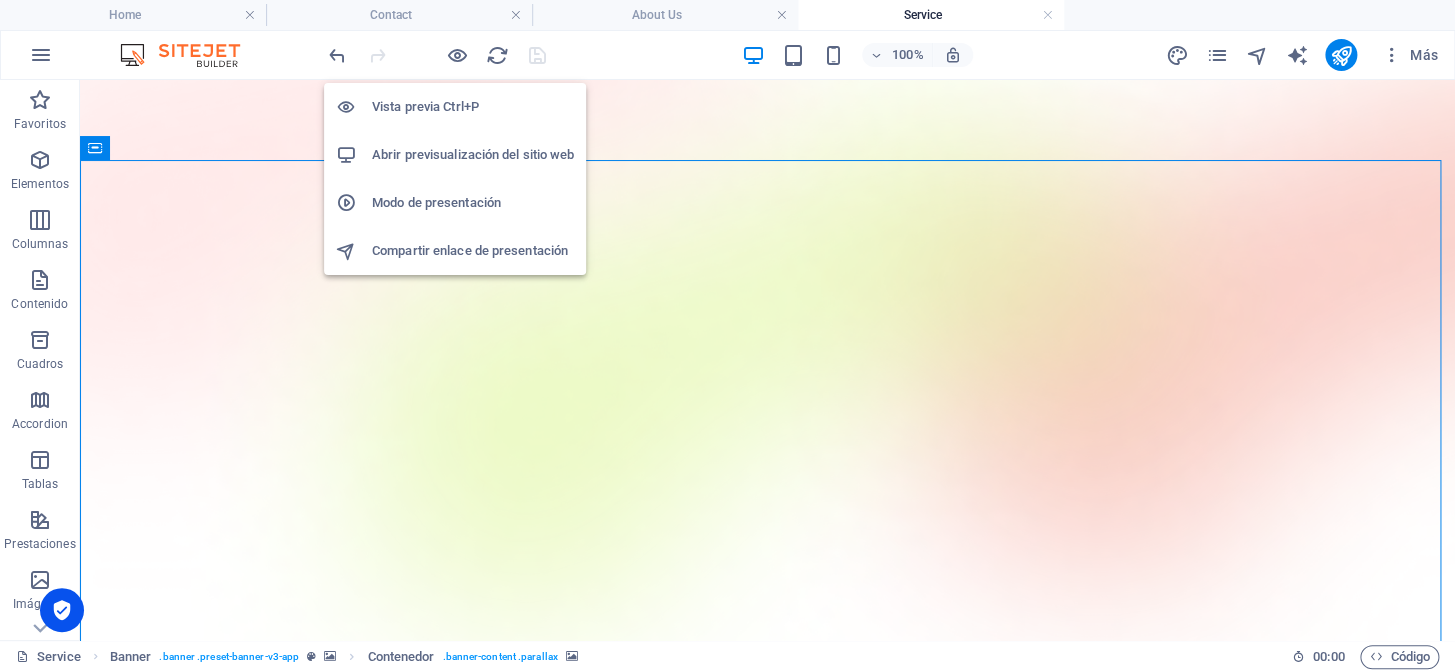 click on "Abrir previsualización del sitio web" at bounding box center [473, 155] 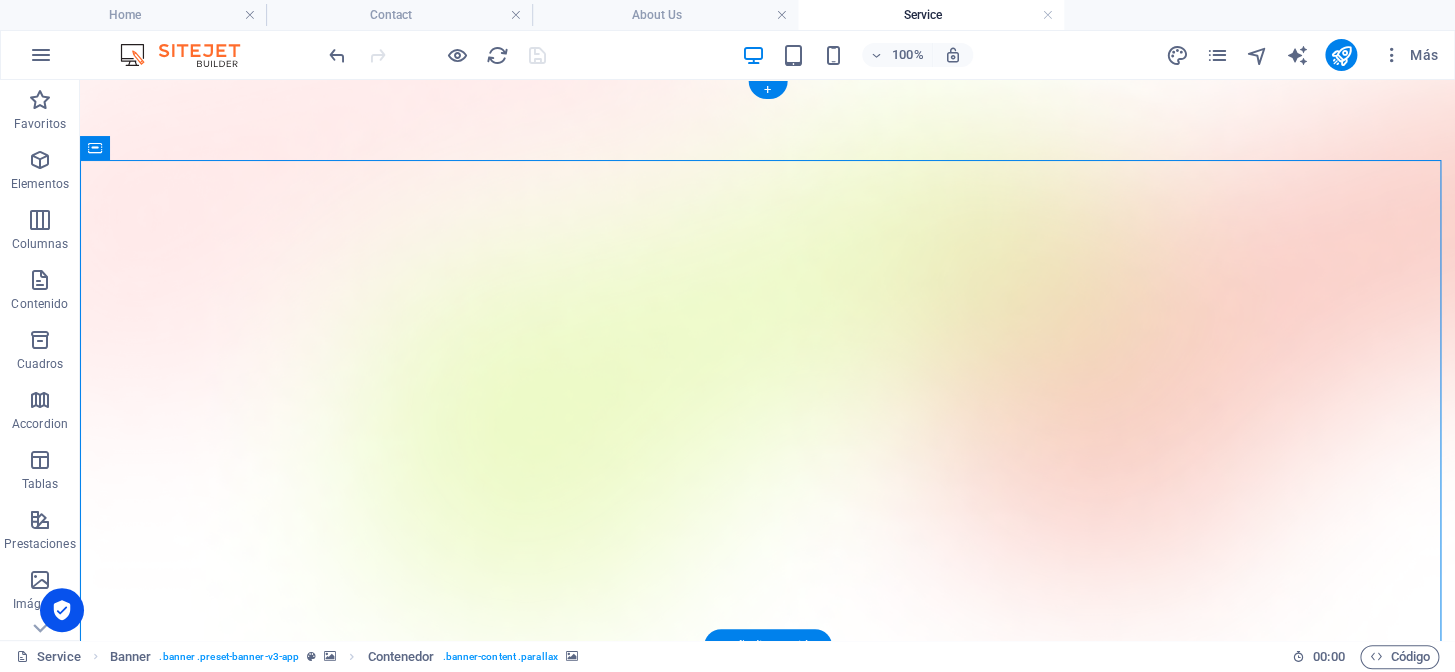 click at bounding box center [767, 993] 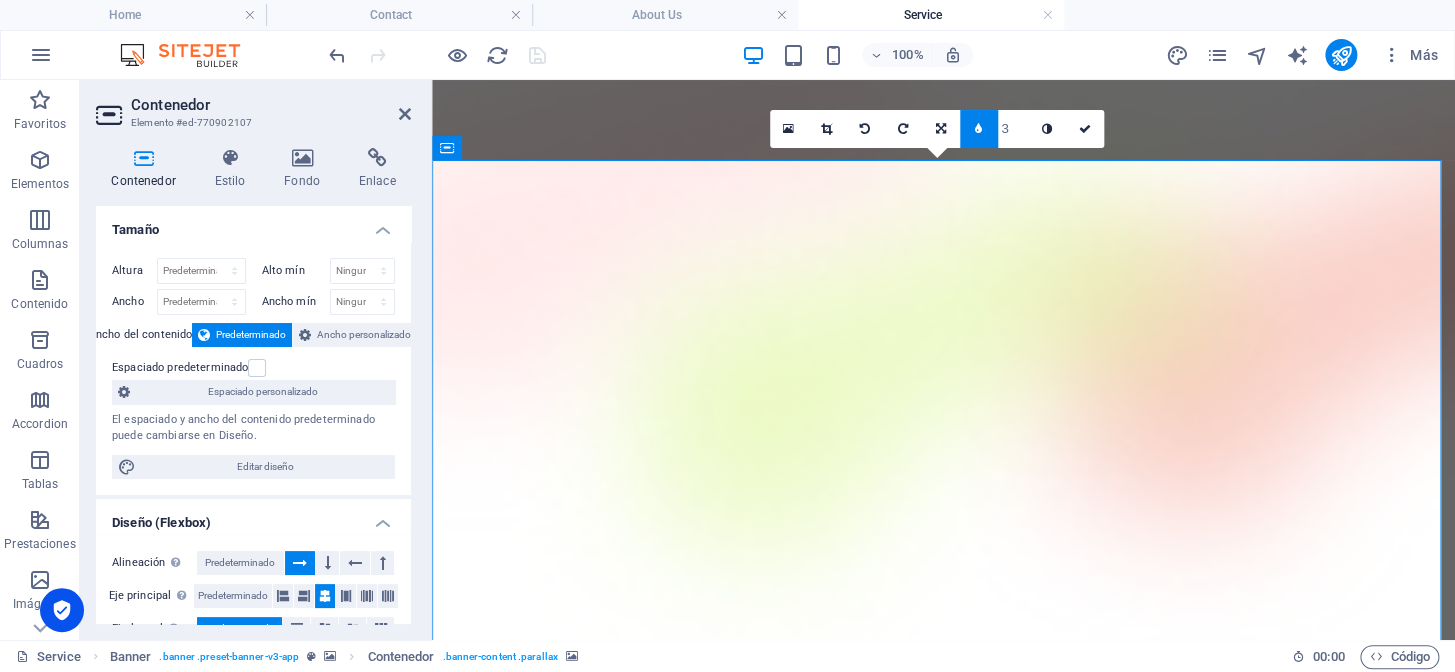 type on "2" 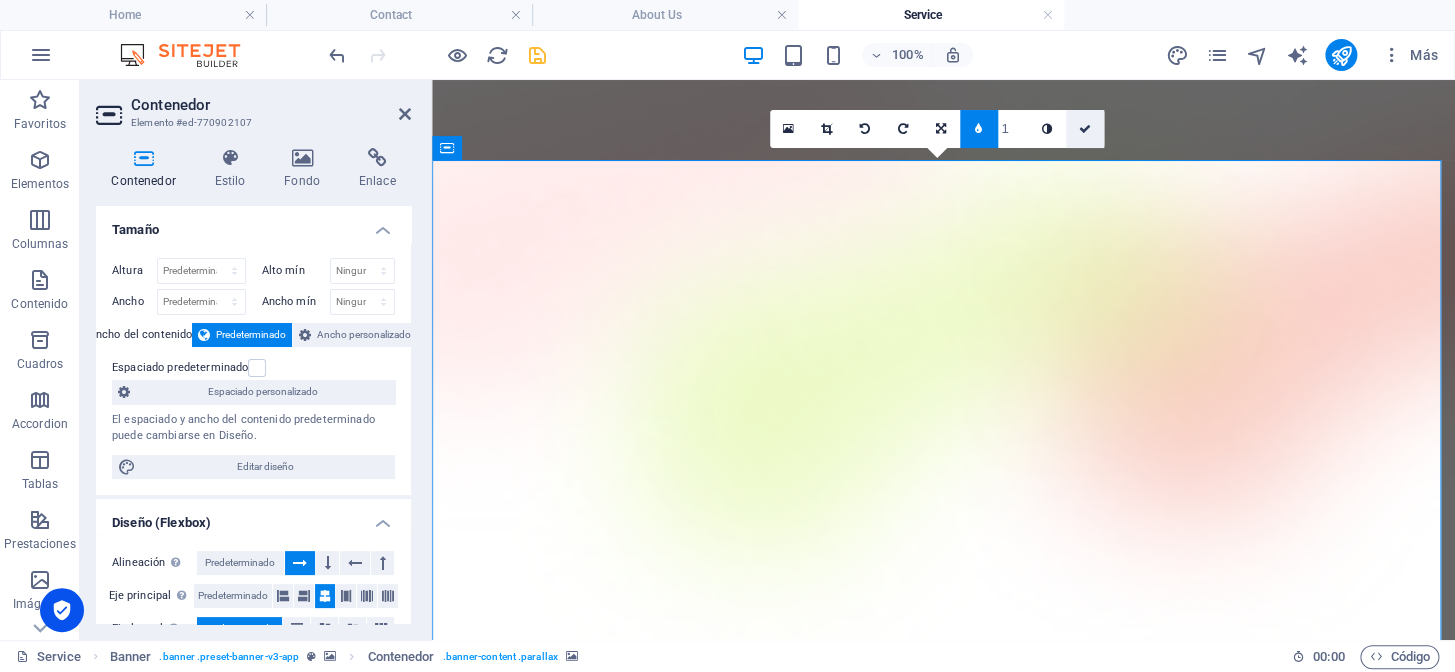 click at bounding box center [1084, 129] 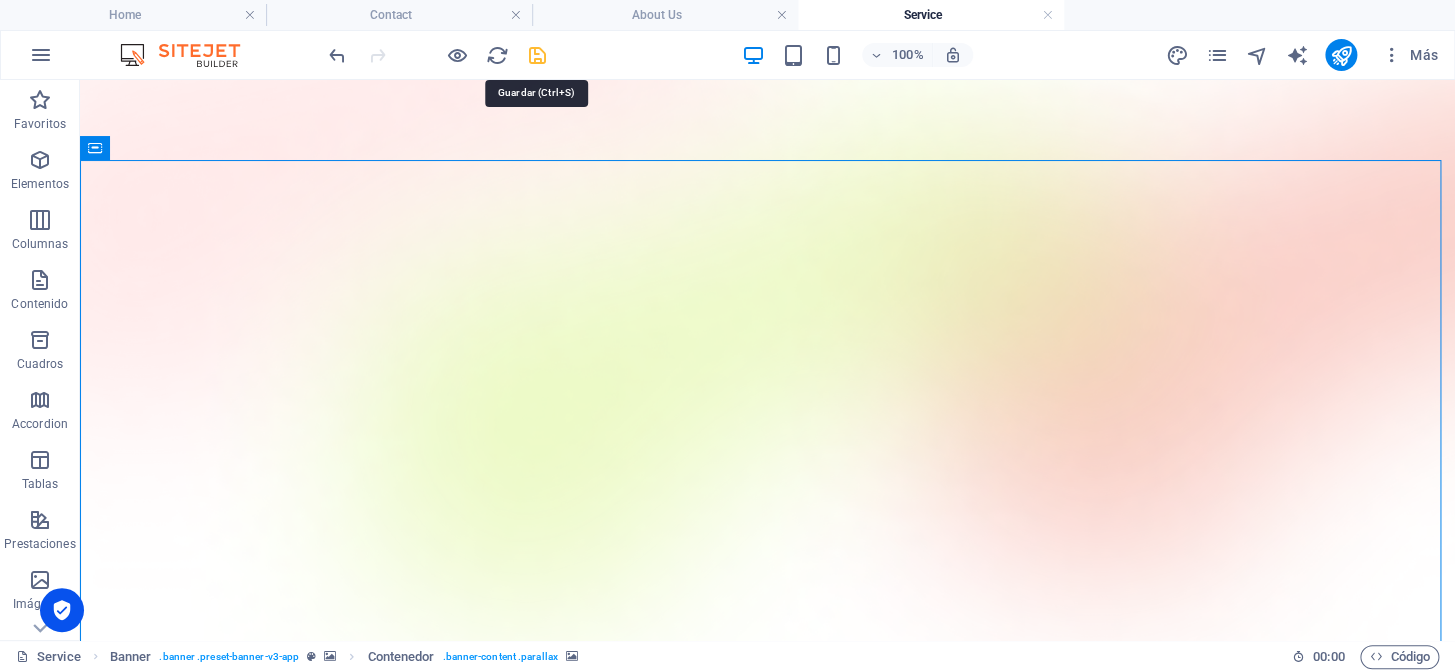 click at bounding box center (537, 55) 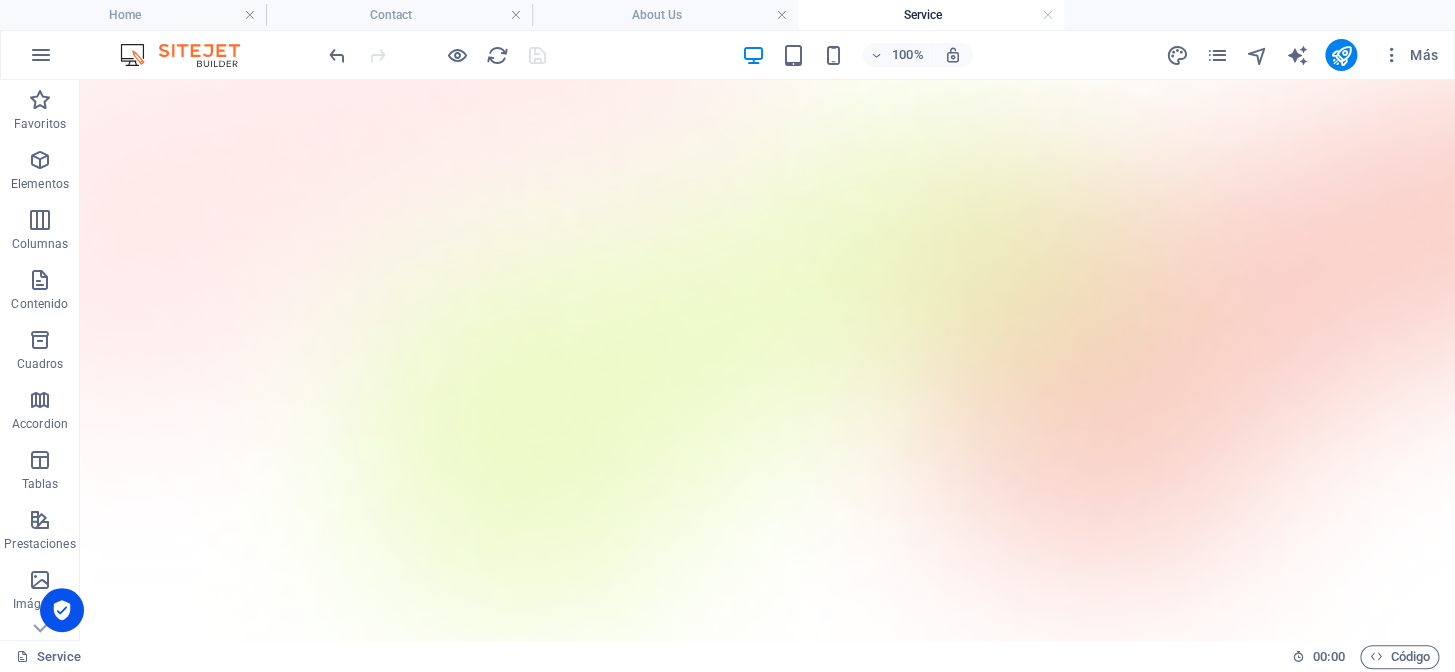 click at bounding box center [437, 55] 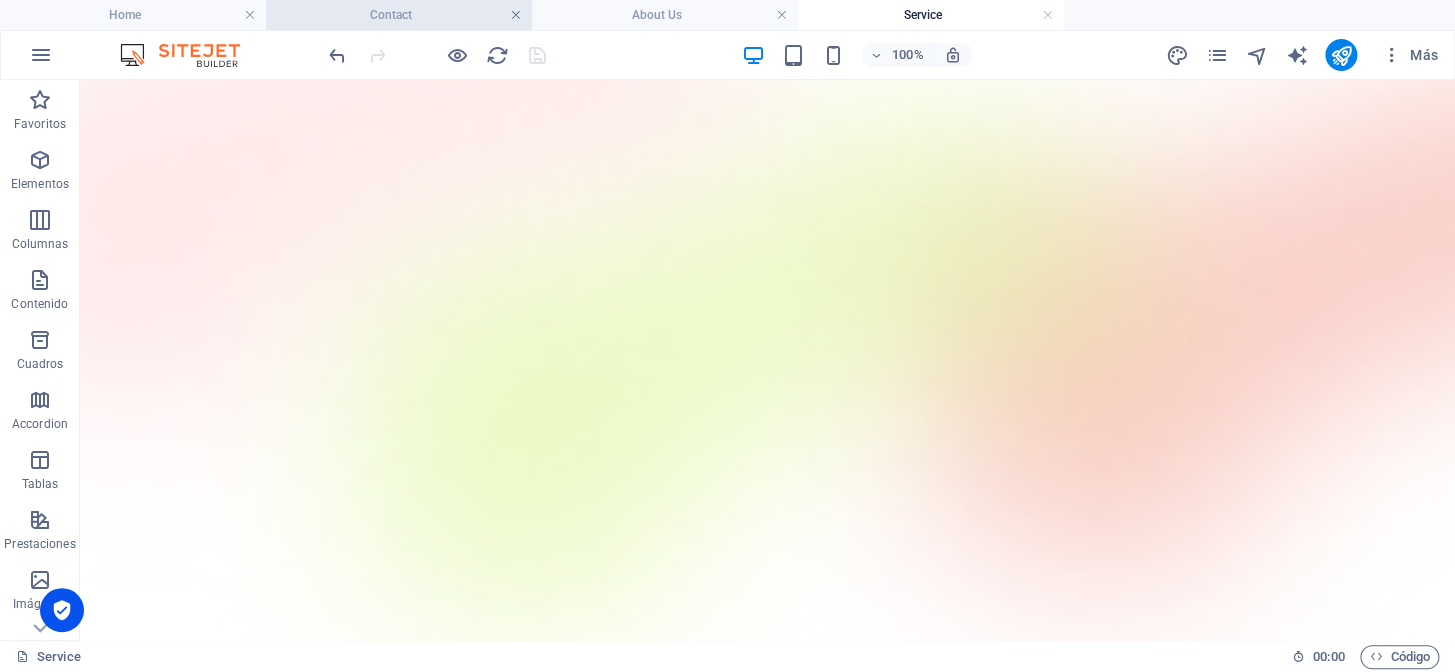 click at bounding box center (516, 15) 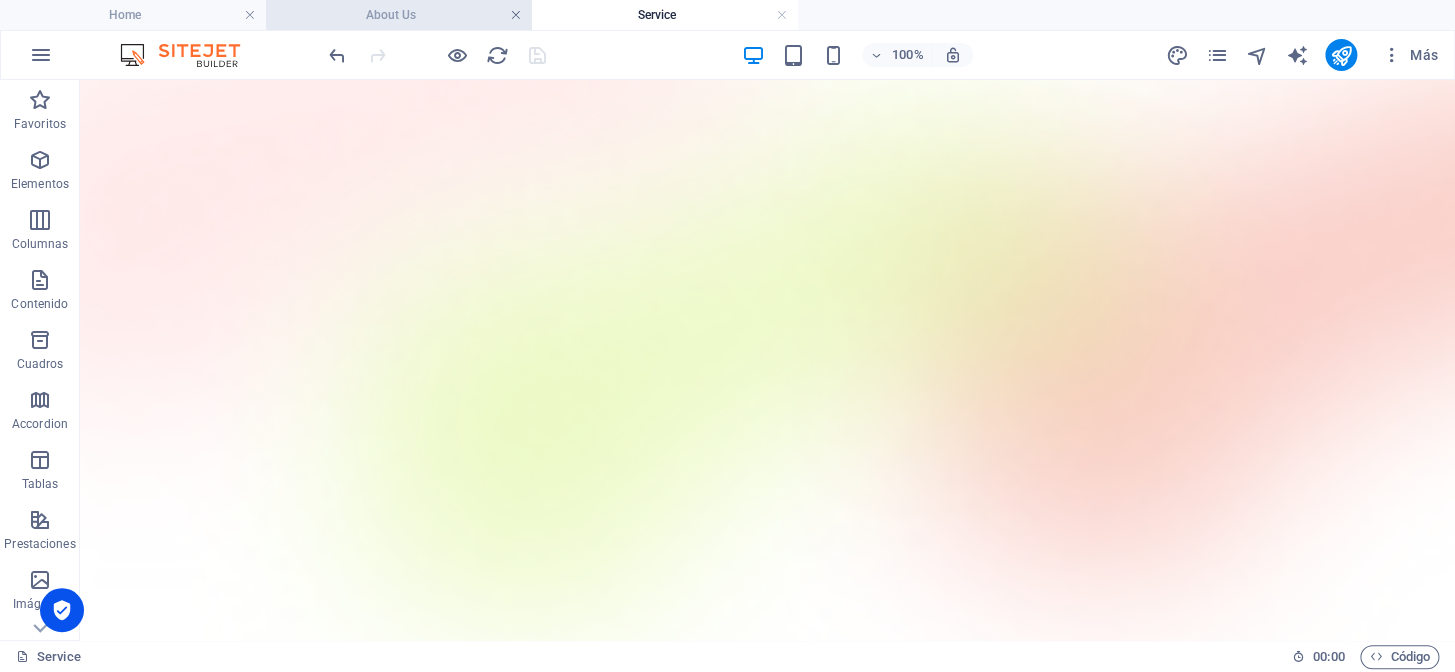 click at bounding box center [516, 15] 